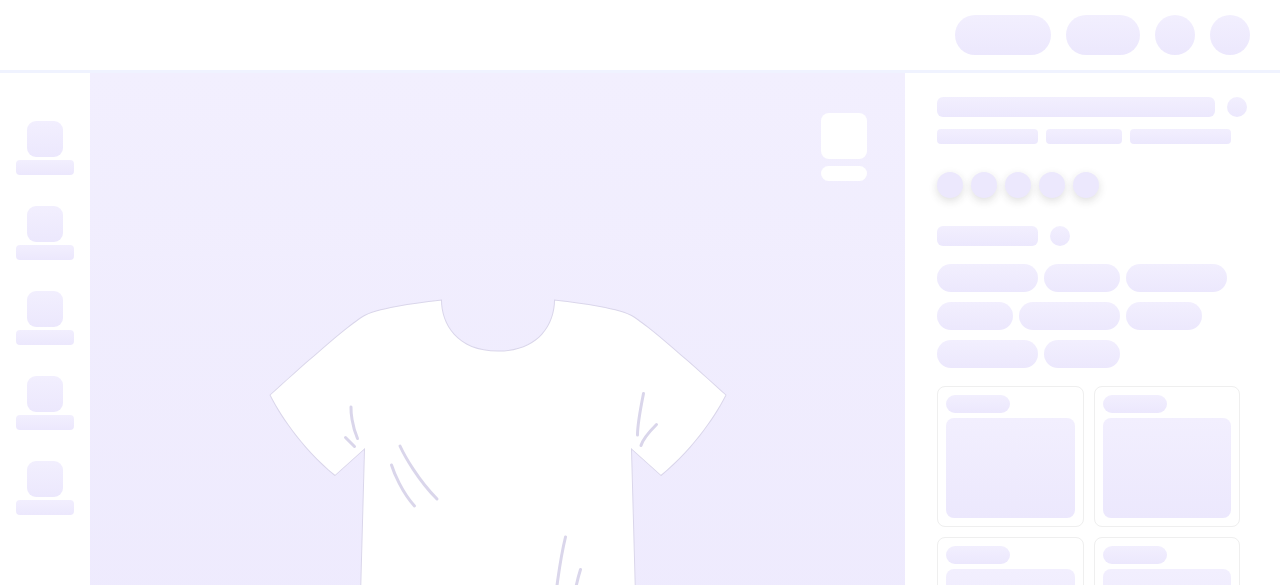 scroll, scrollTop: 0, scrollLeft: 0, axis: both 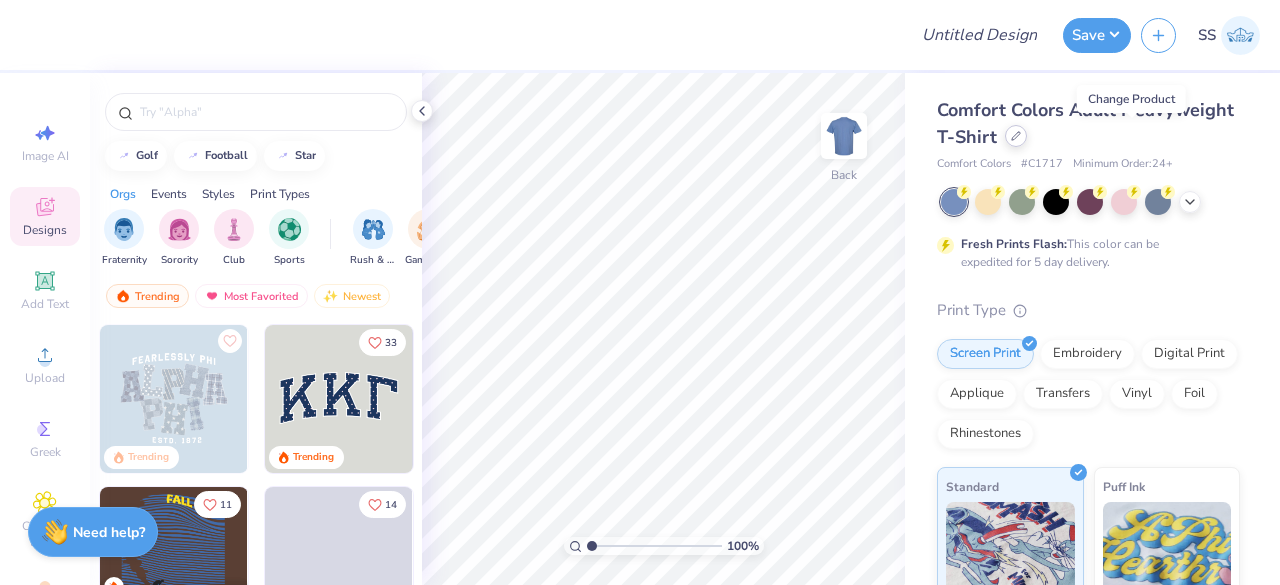 click 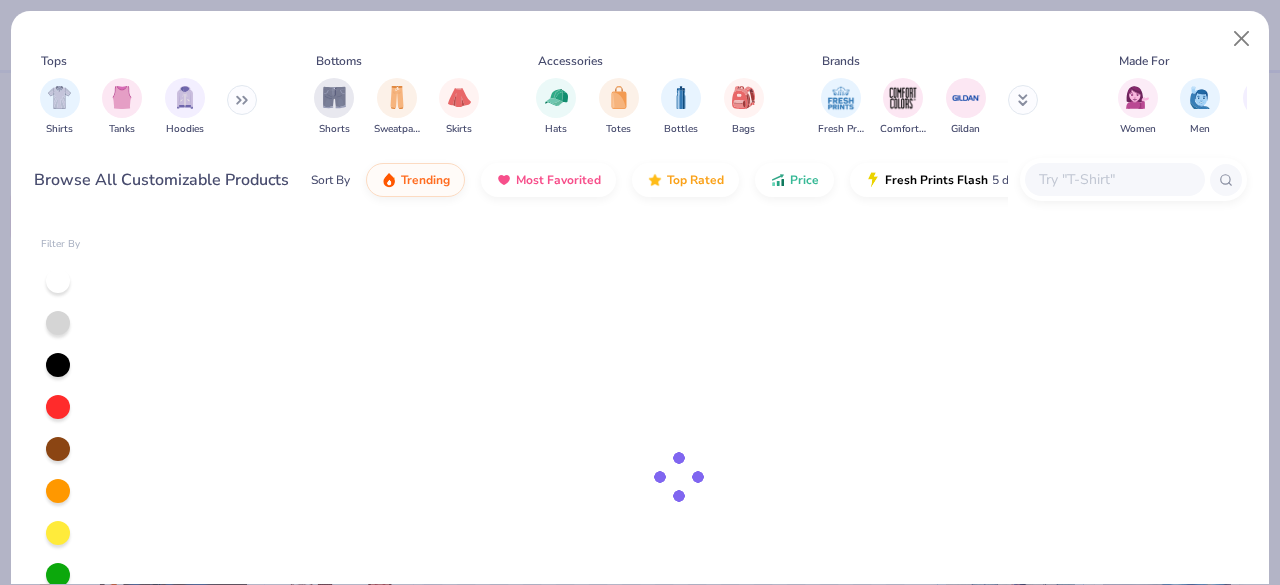 click at bounding box center [242, 100] 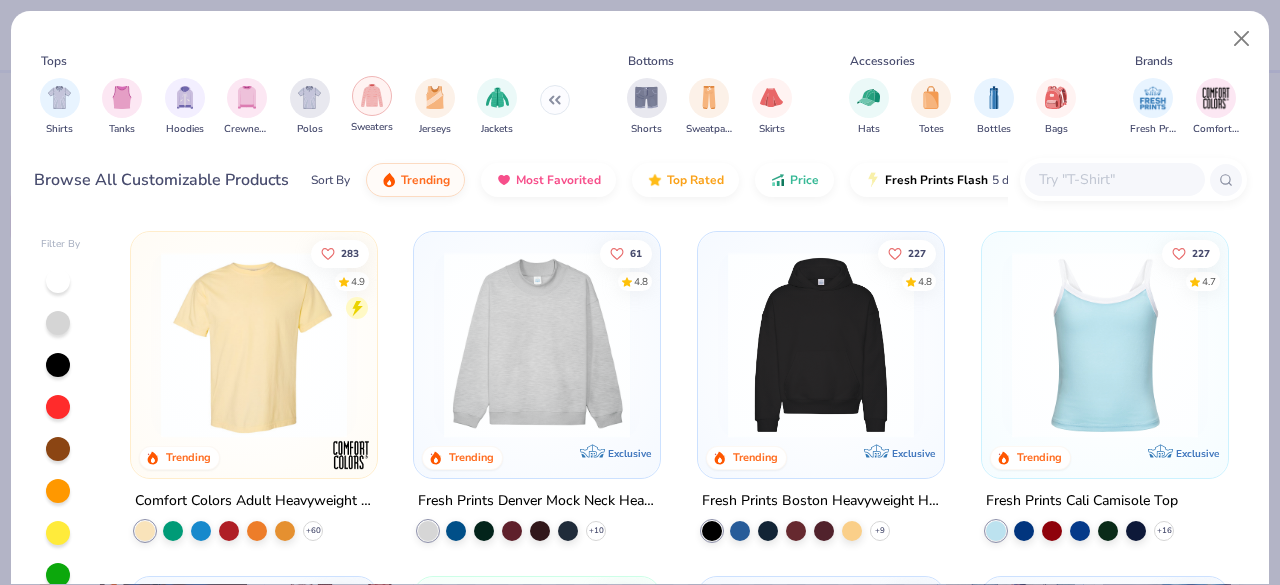 click at bounding box center (372, 96) 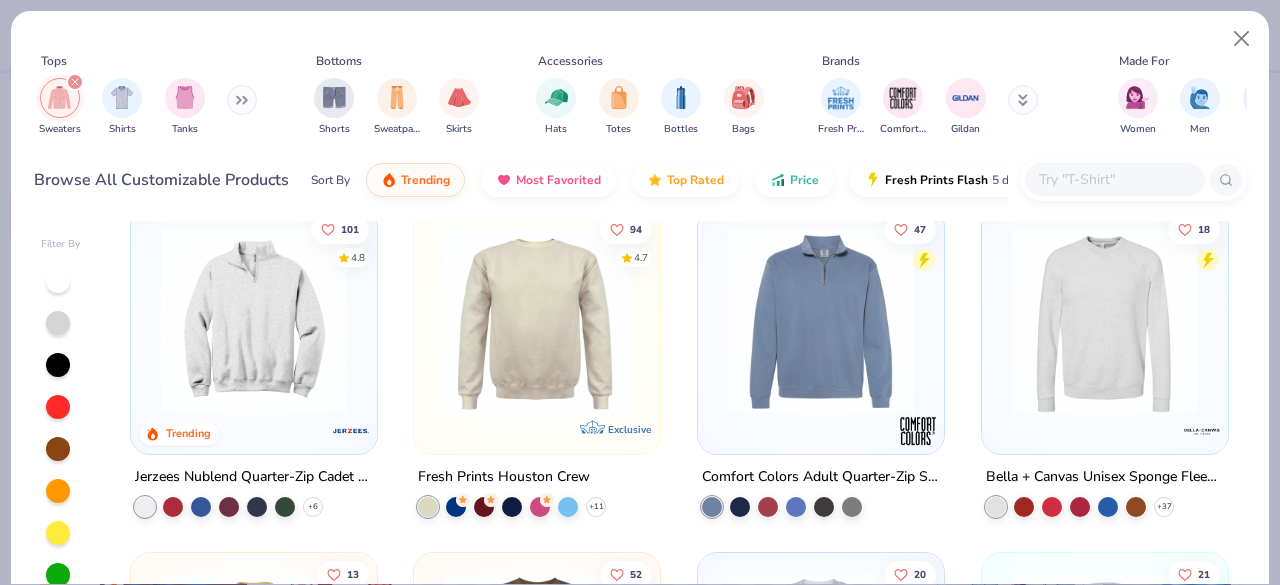 scroll, scrollTop: 370, scrollLeft: 0, axis: vertical 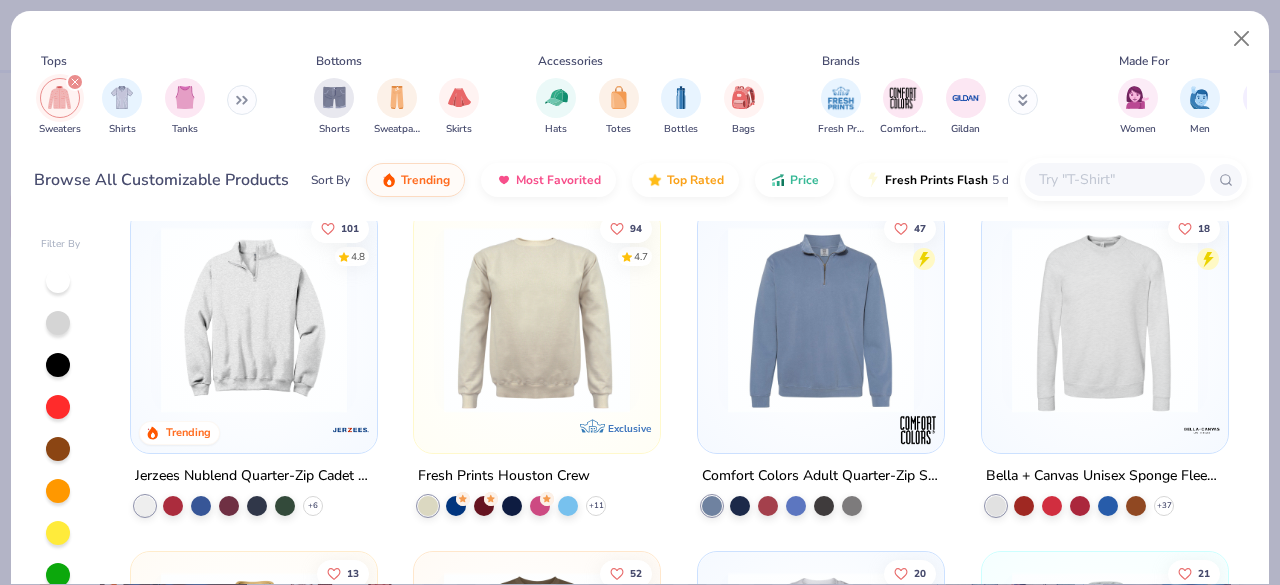 click at bounding box center [254, 320] 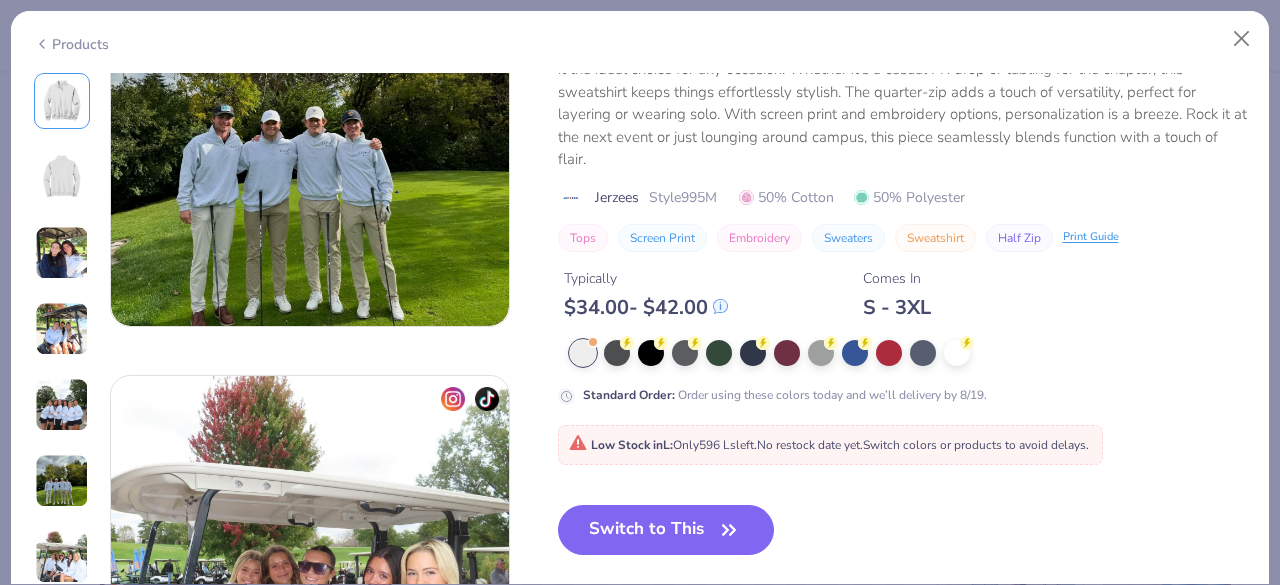scroll, scrollTop: 2392, scrollLeft: 0, axis: vertical 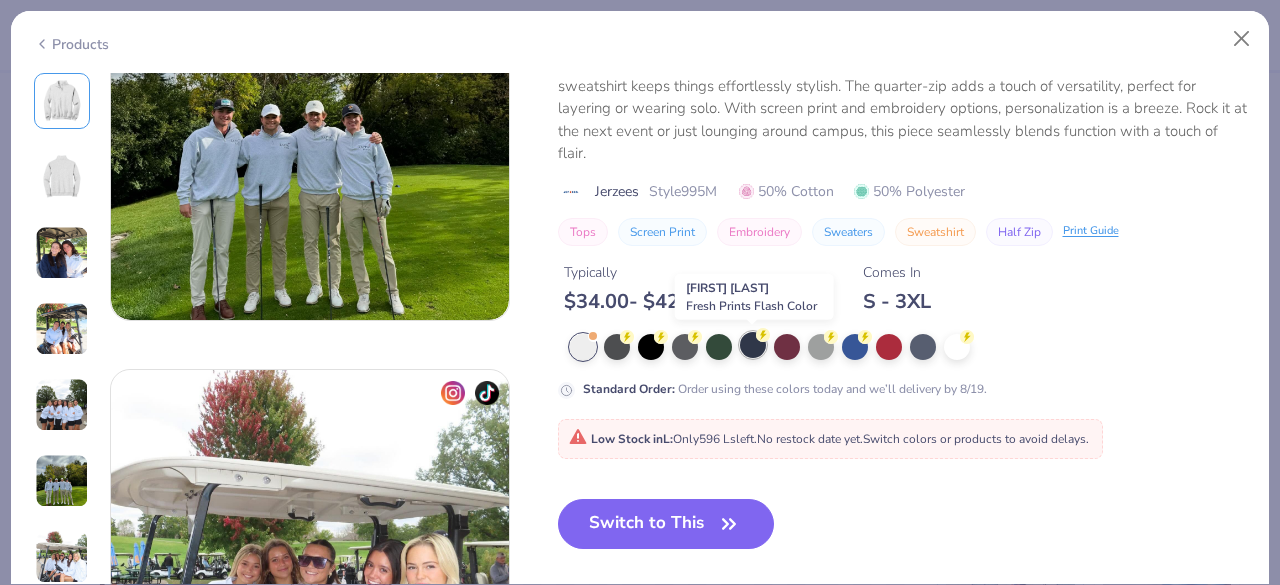 click 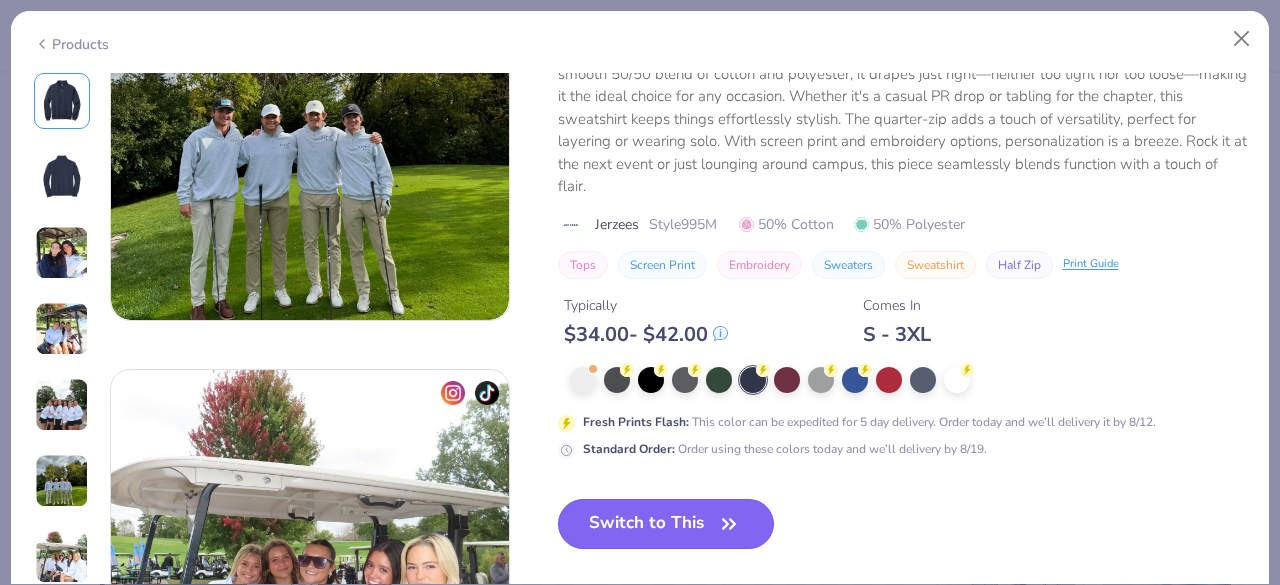 click on "Switch to This" at bounding box center (666, 524) 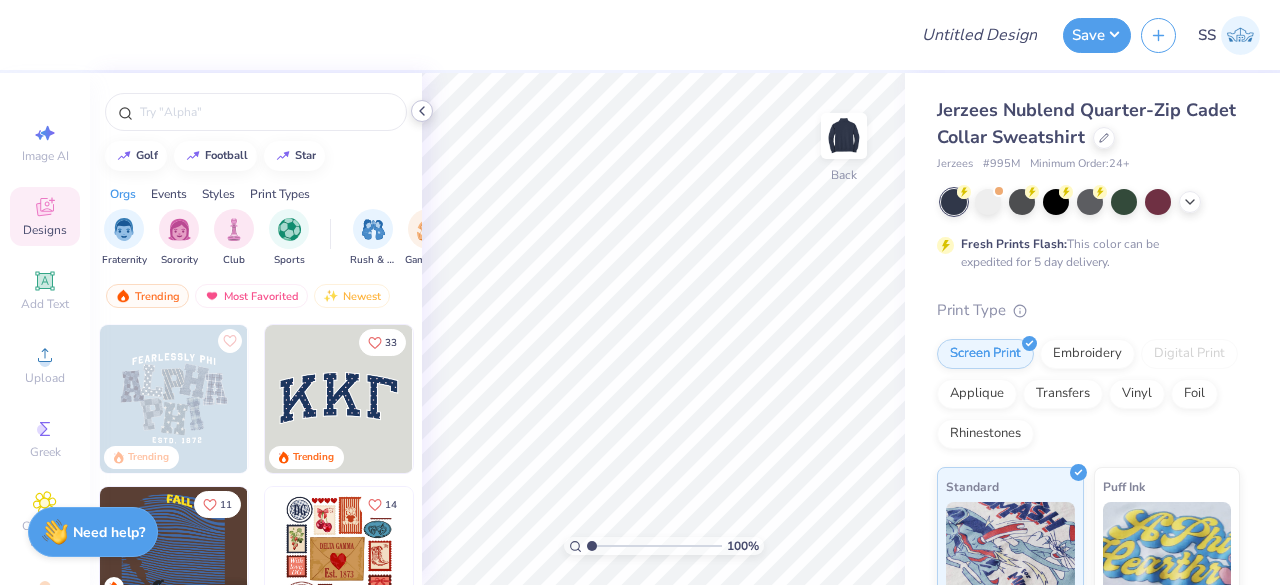 click 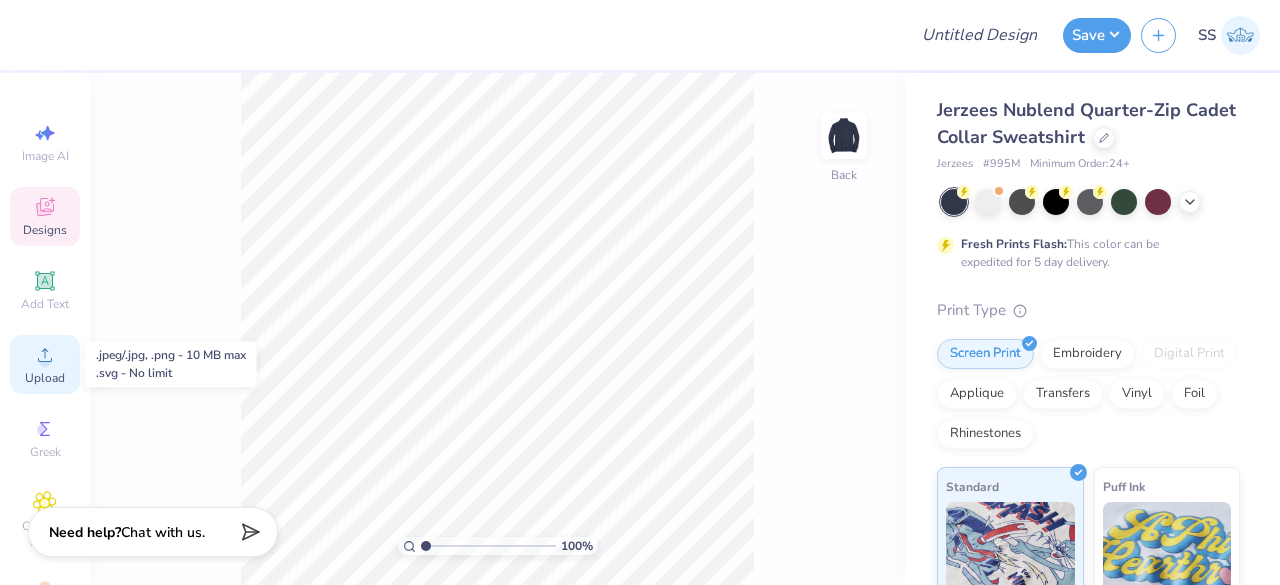 click on "Upload" at bounding box center (45, 378) 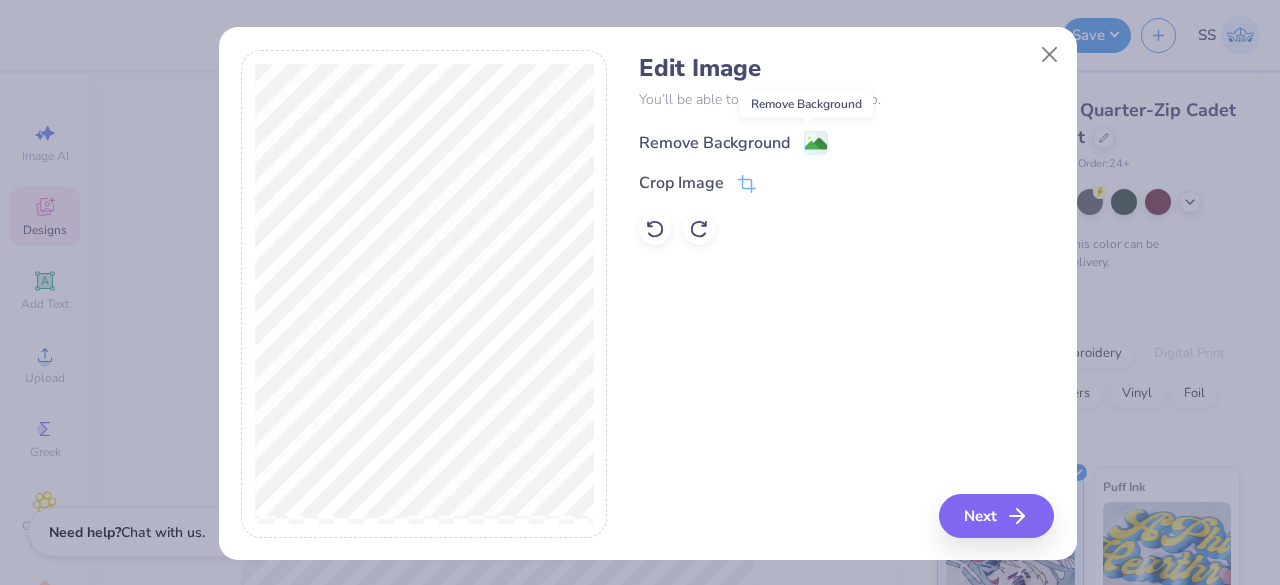 click 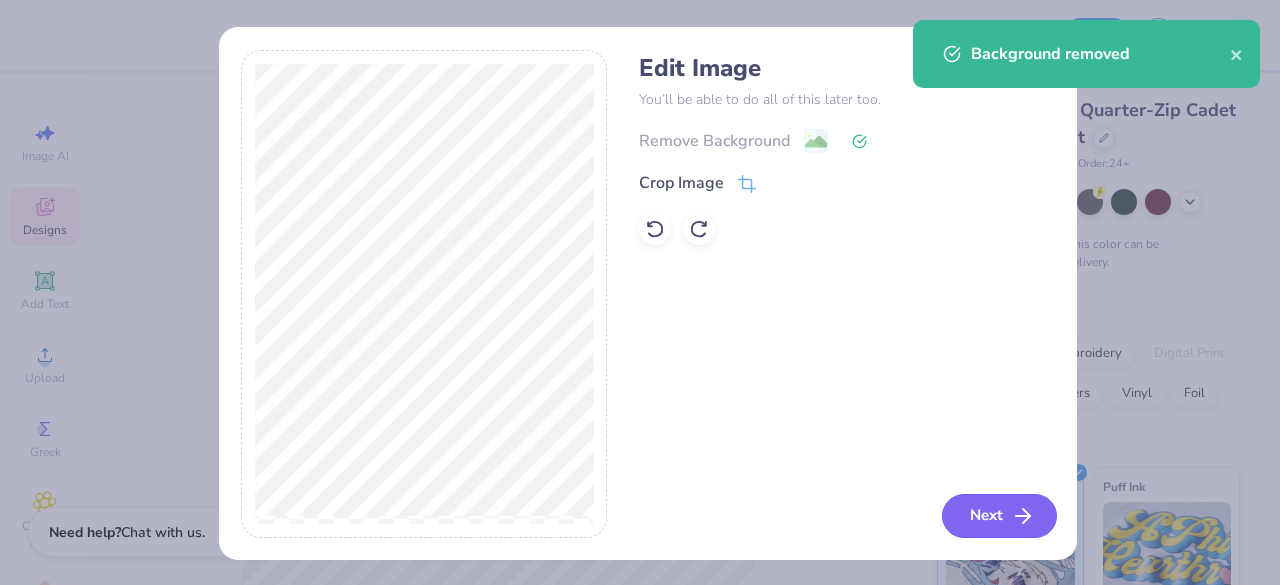 click on "Next" at bounding box center [999, 516] 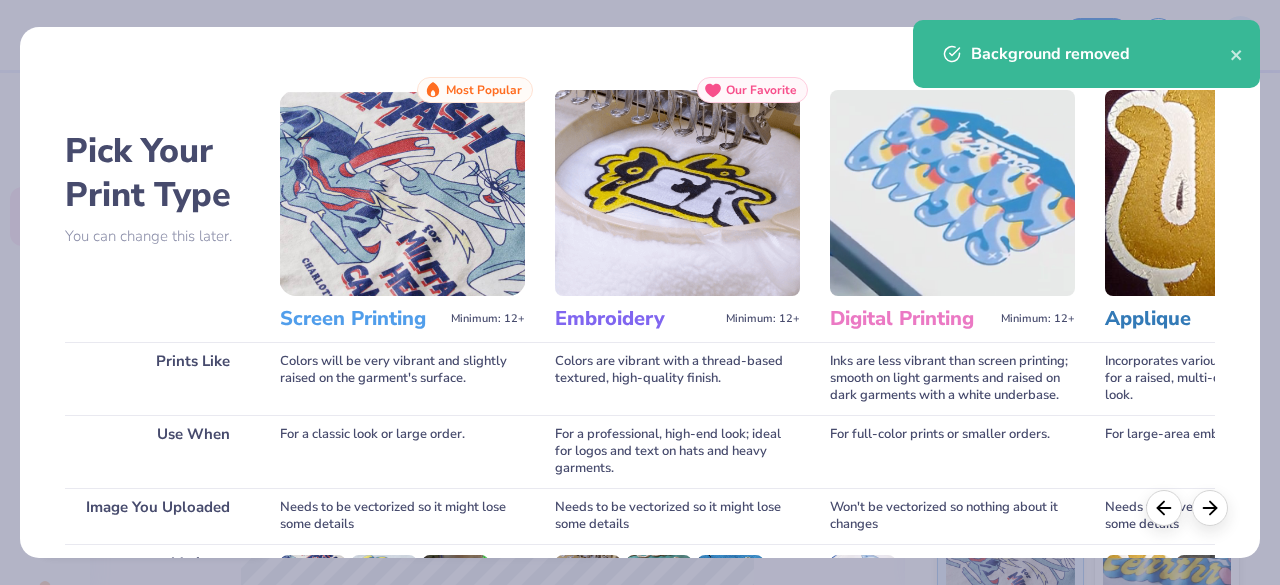 scroll, scrollTop: 311, scrollLeft: 0, axis: vertical 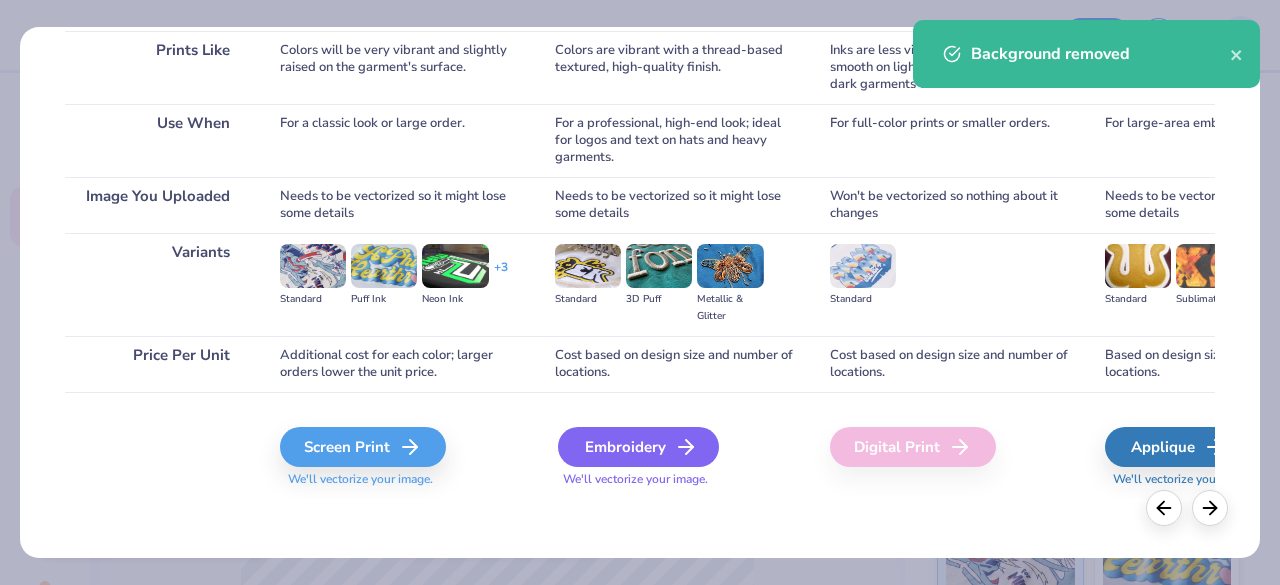 click on "Embroidery" at bounding box center (638, 447) 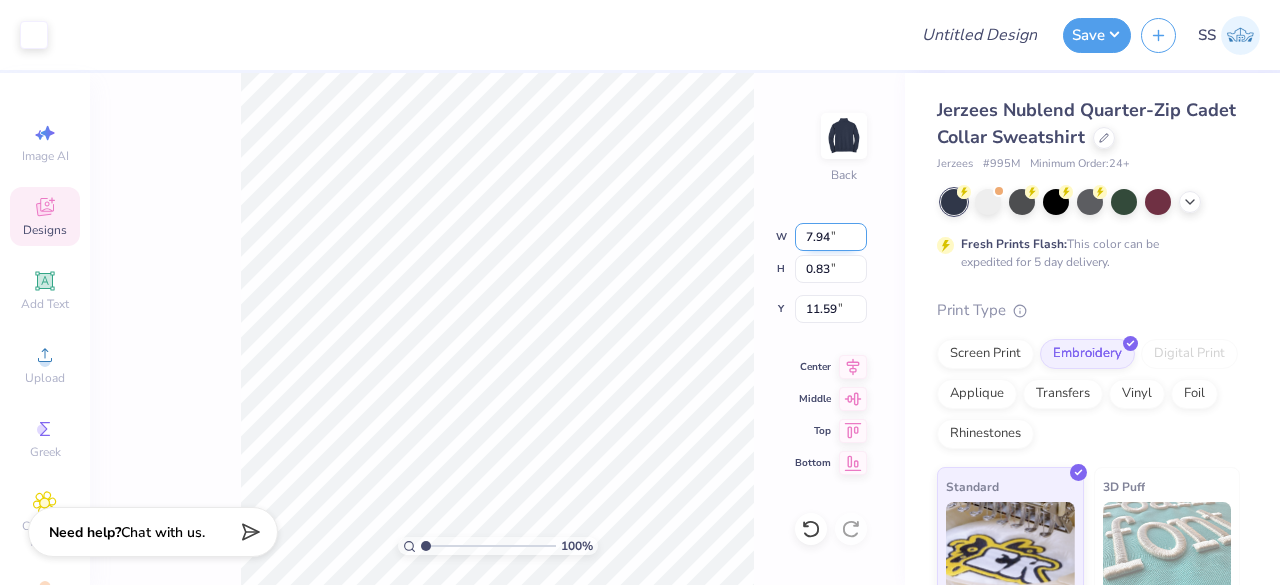 drag, startPoint x: 833, startPoint y: 237, endPoint x: 797, endPoint y: 236, distance: 36.013885 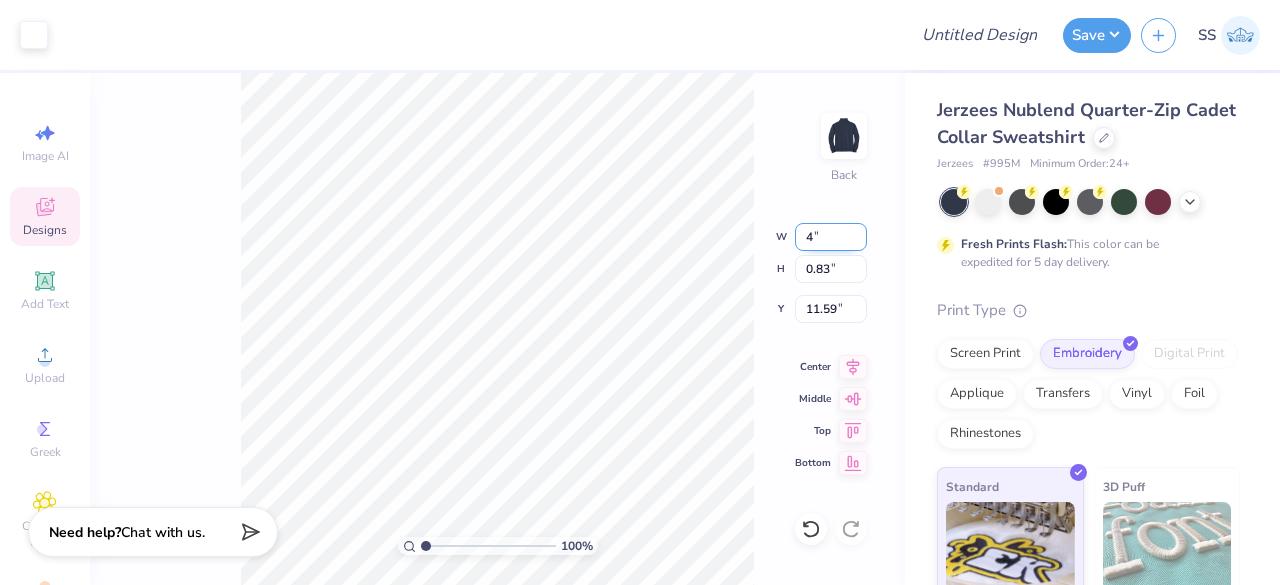 type on "4.00" 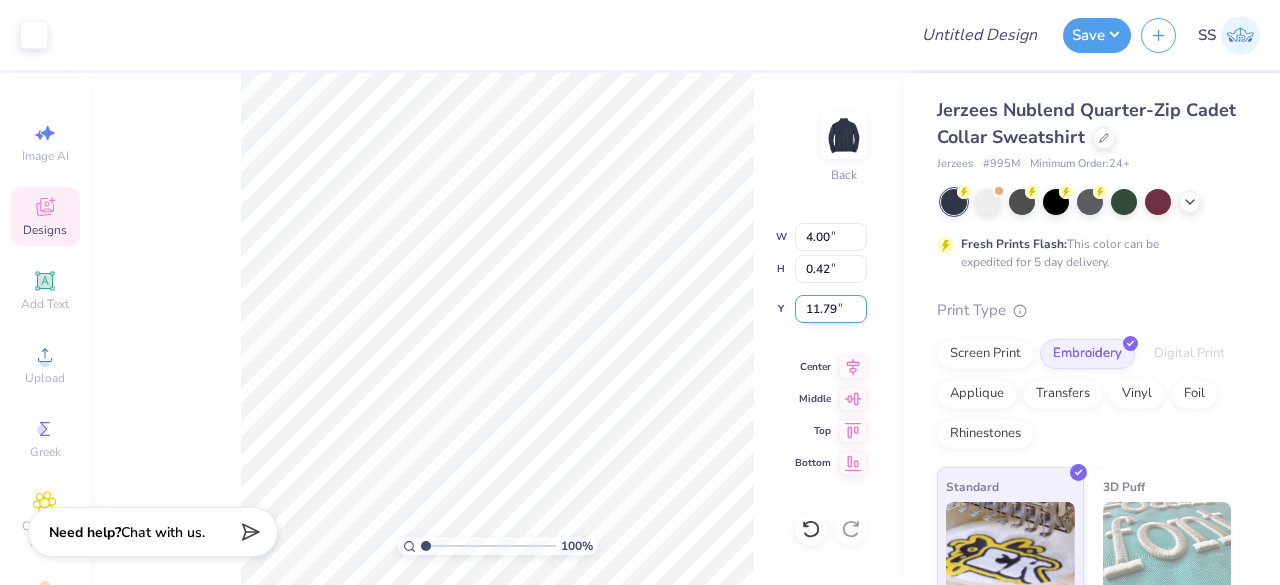 drag, startPoint x: 842, startPoint y: 313, endPoint x: 796, endPoint y: 315, distance: 46.043457 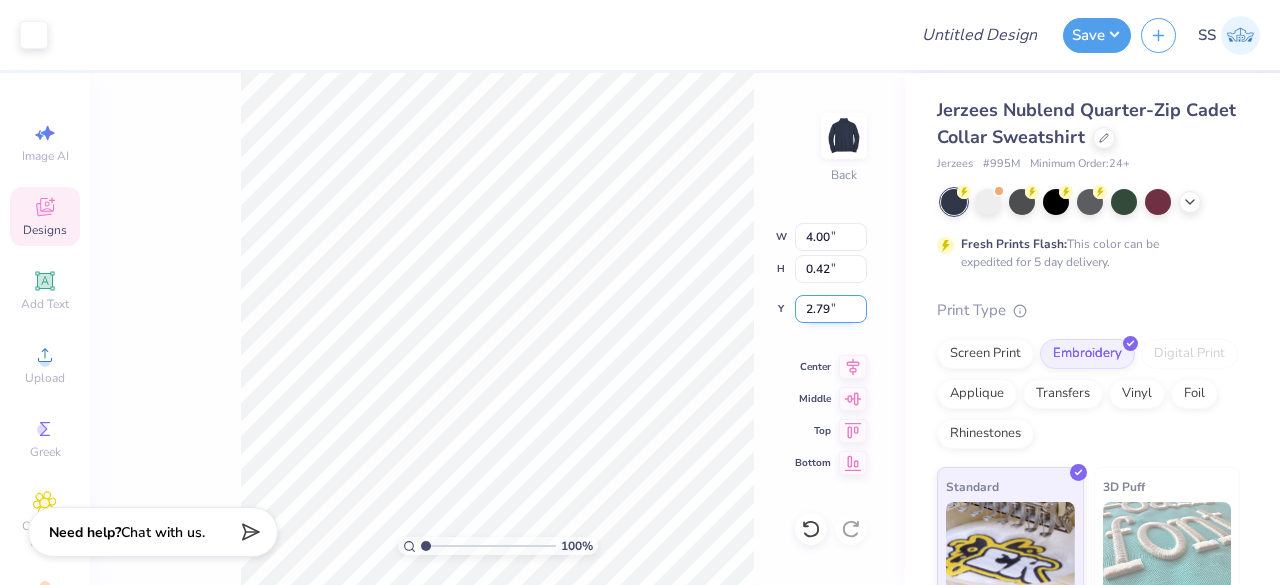 drag, startPoint x: 838, startPoint y: 309, endPoint x: 800, endPoint y: 311, distance: 38.052597 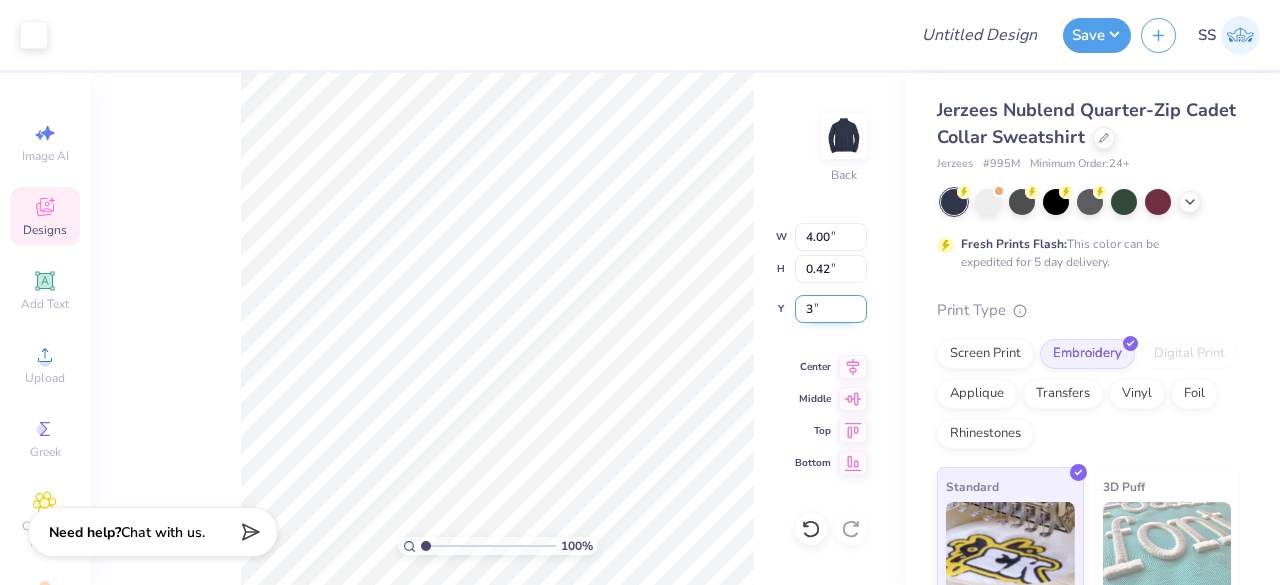 type on "3.00" 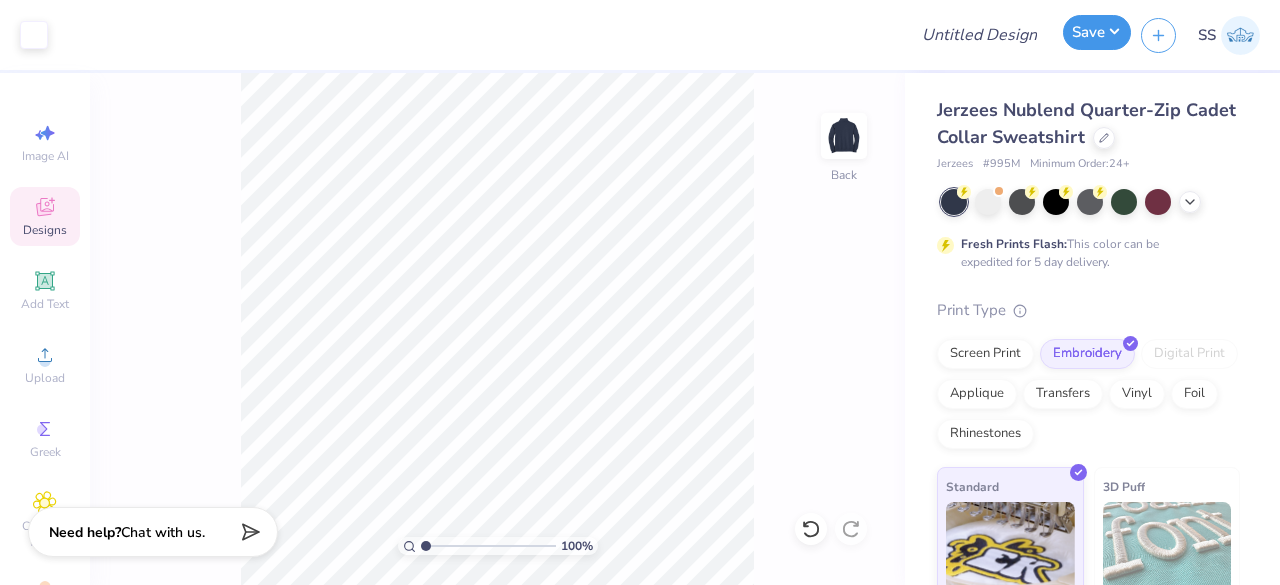 click on "Save" at bounding box center [1097, 32] 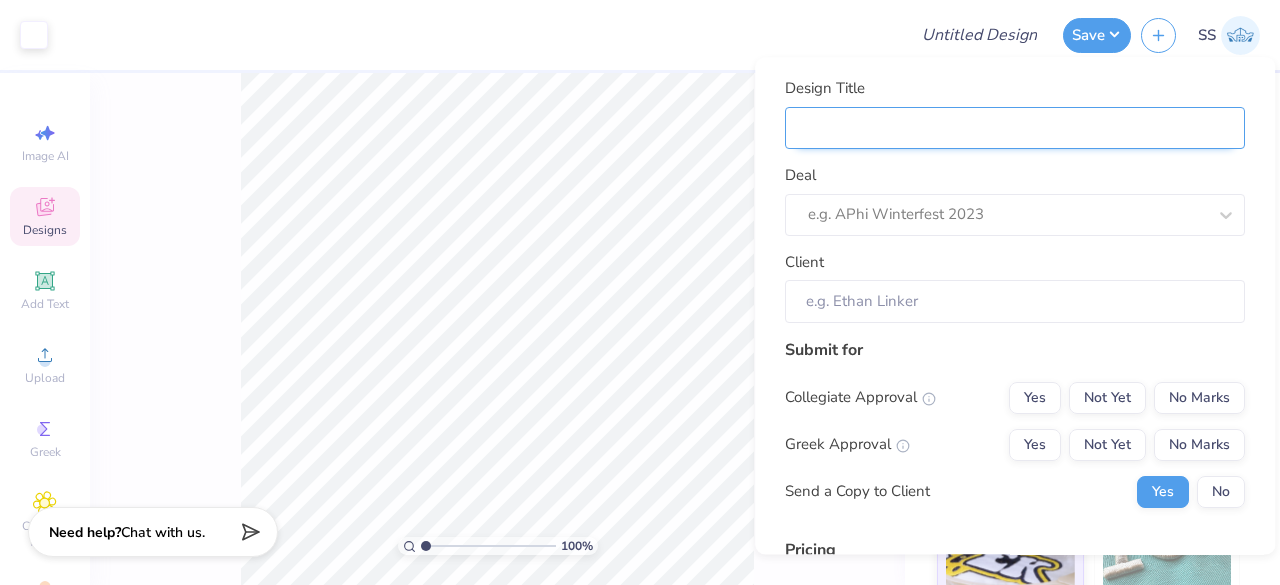 click on "Design Title" at bounding box center [1015, 128] 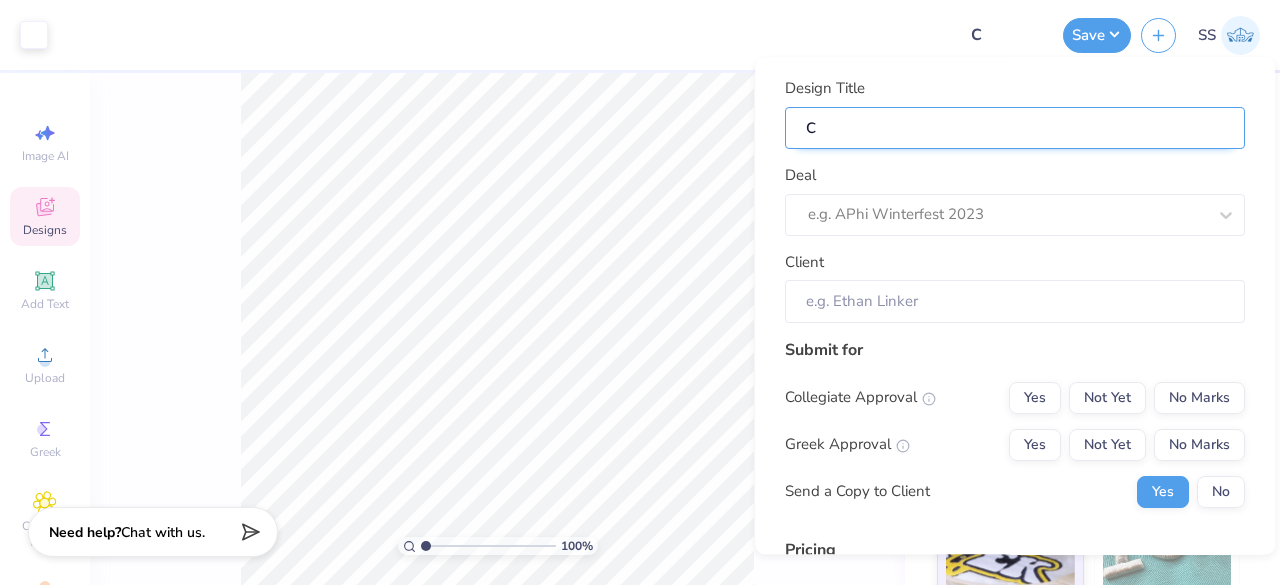 type on "Ce" 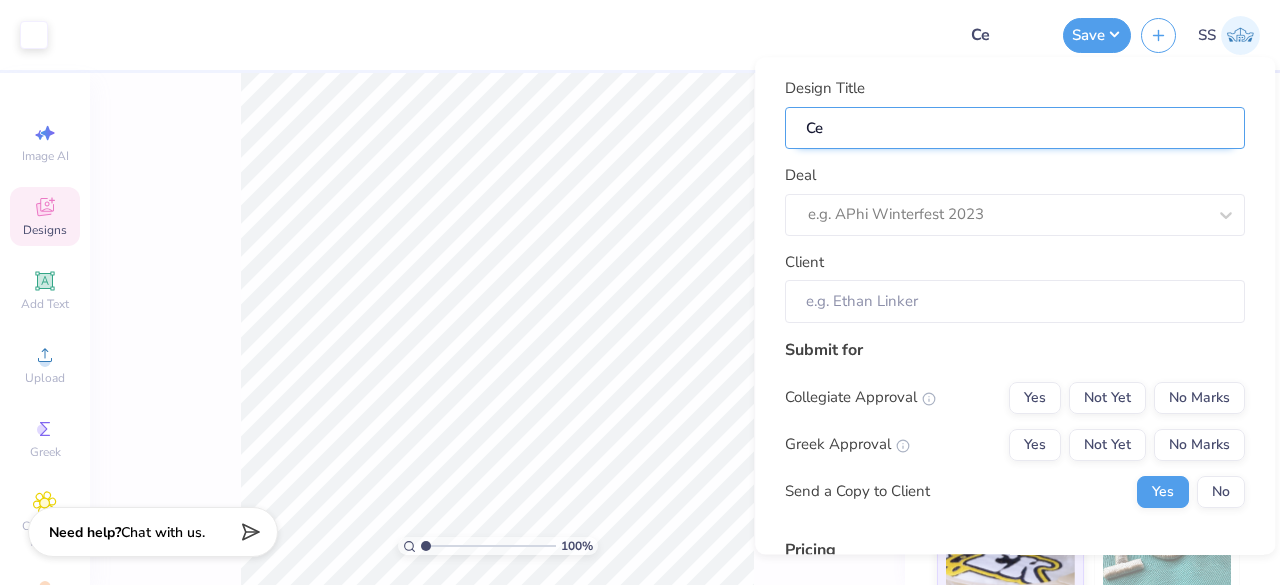 type on "Cen" 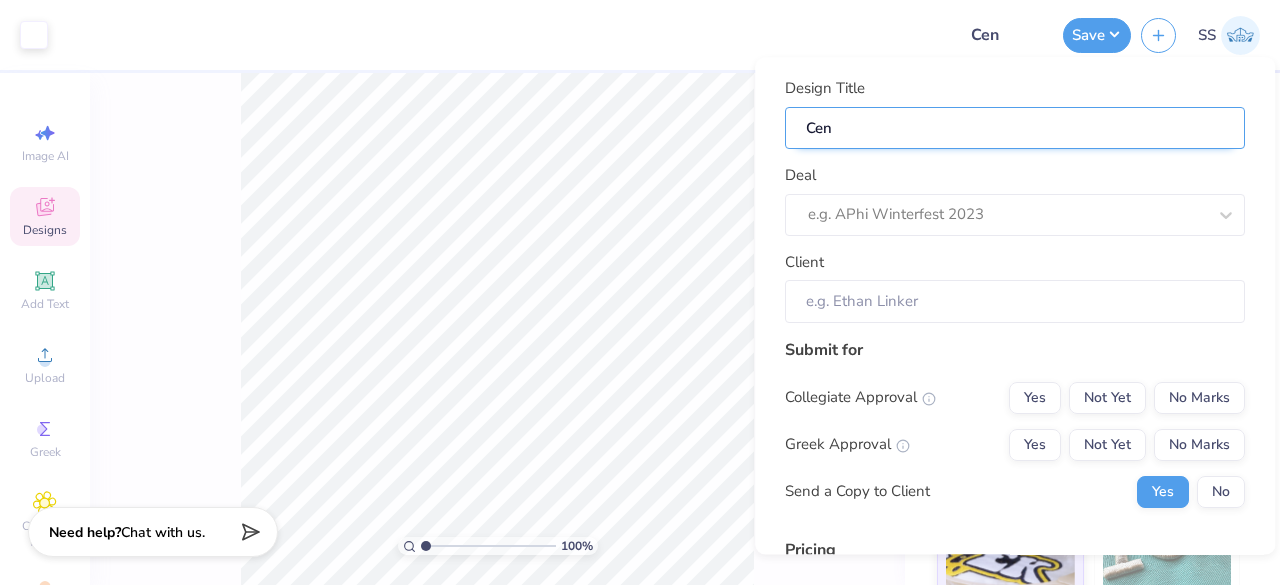 type on "Cent" 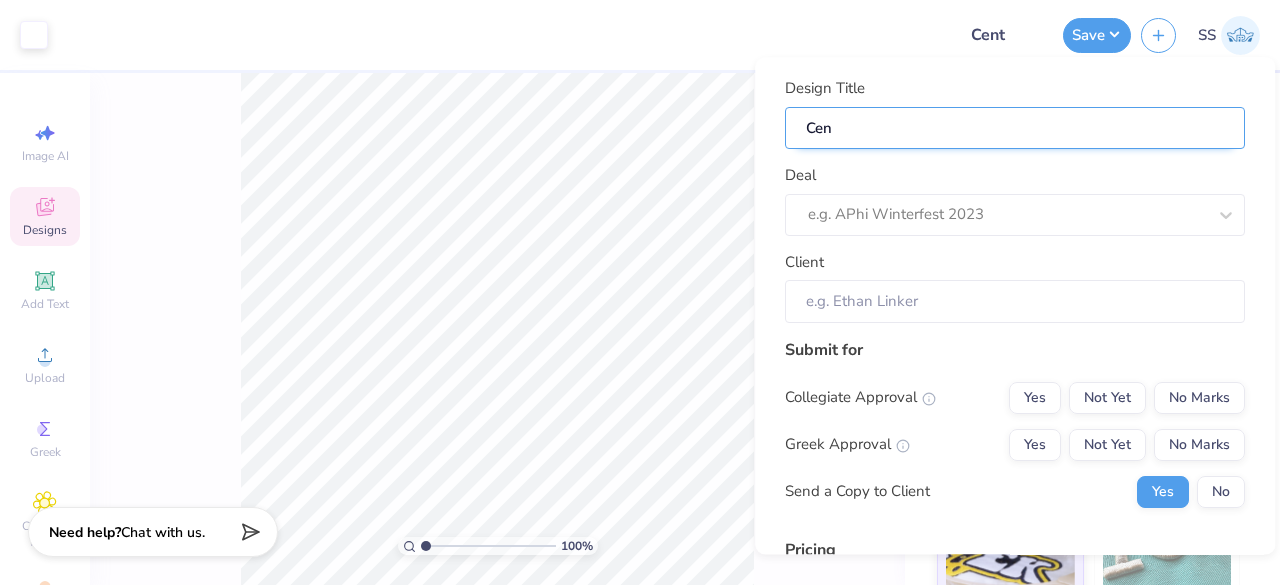 type on "Cent" 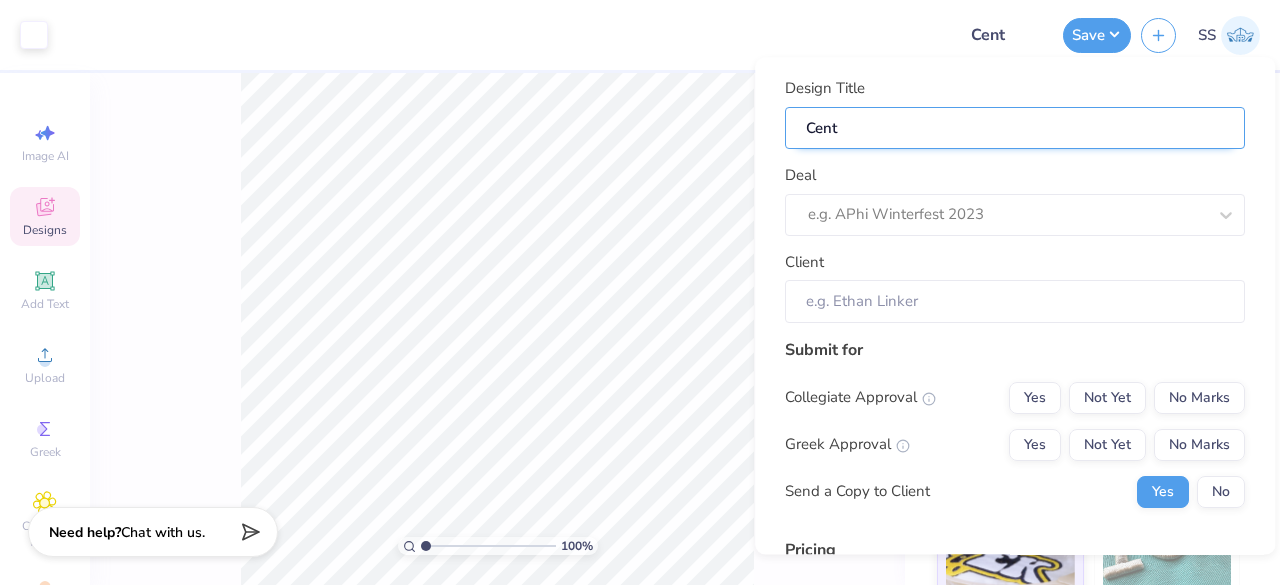 type on "Centr" 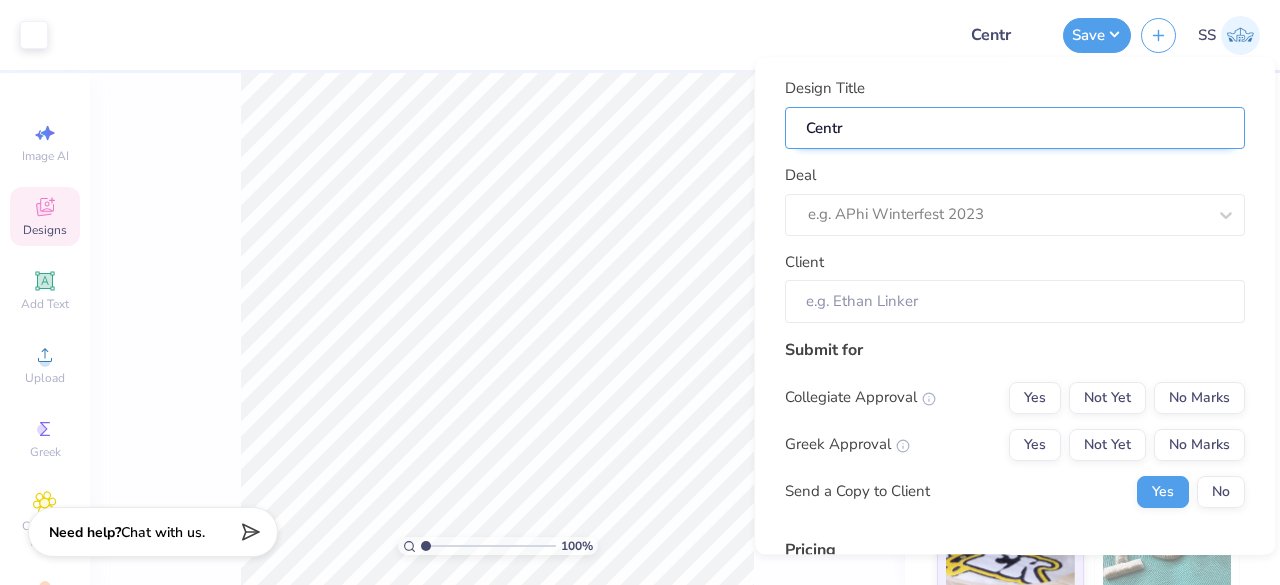 type on "Centra" 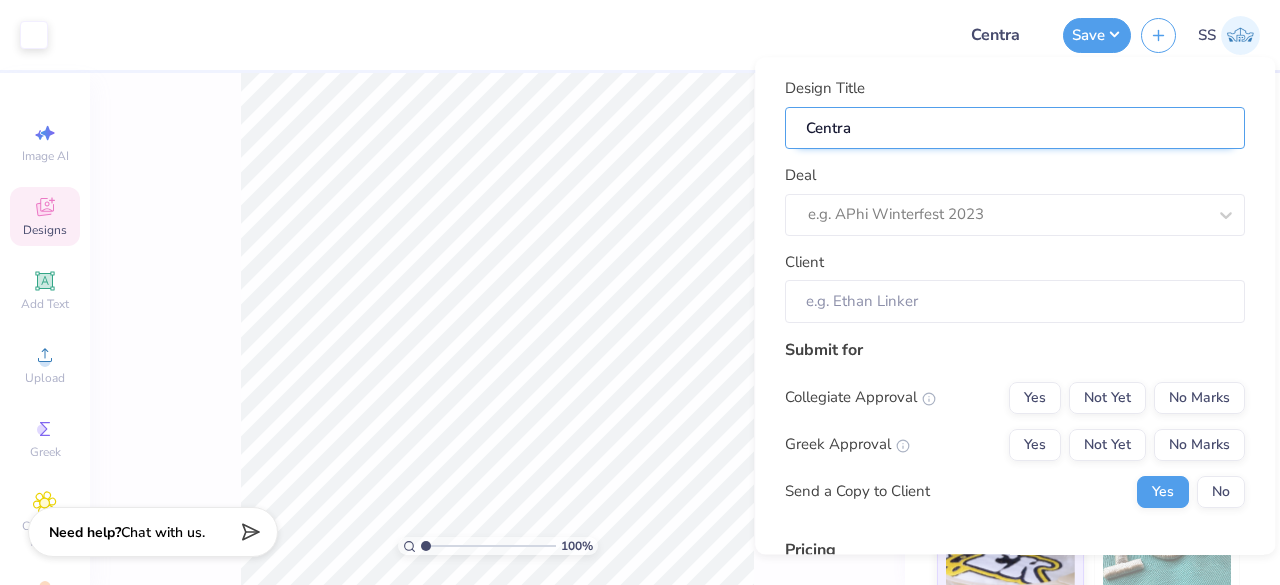 type on "Central" 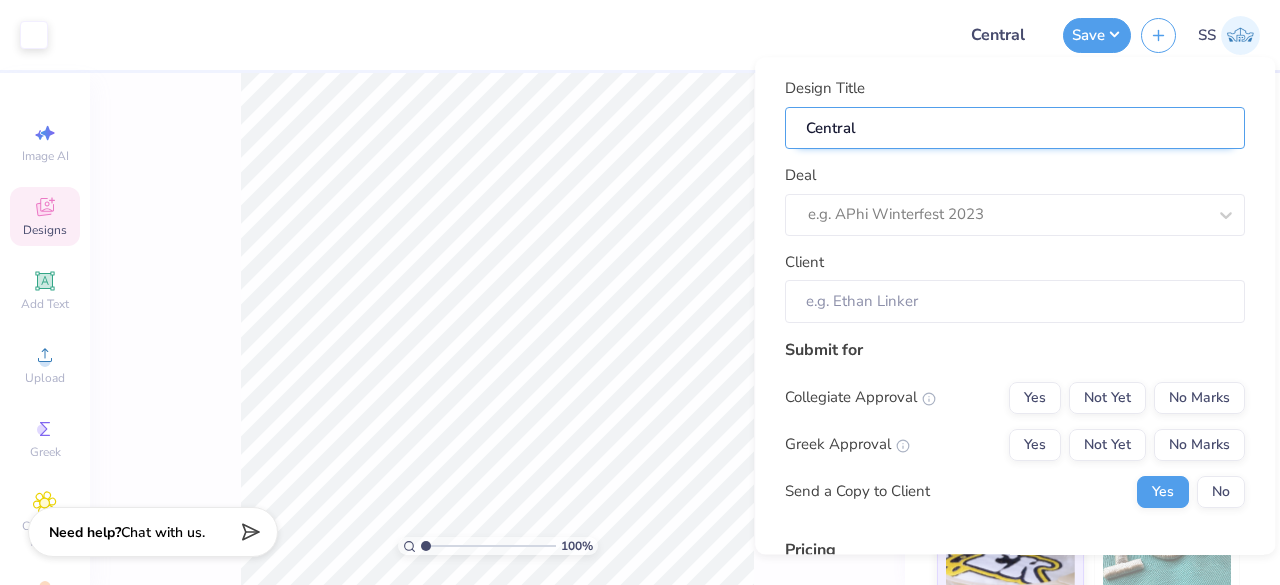 type on "Central" 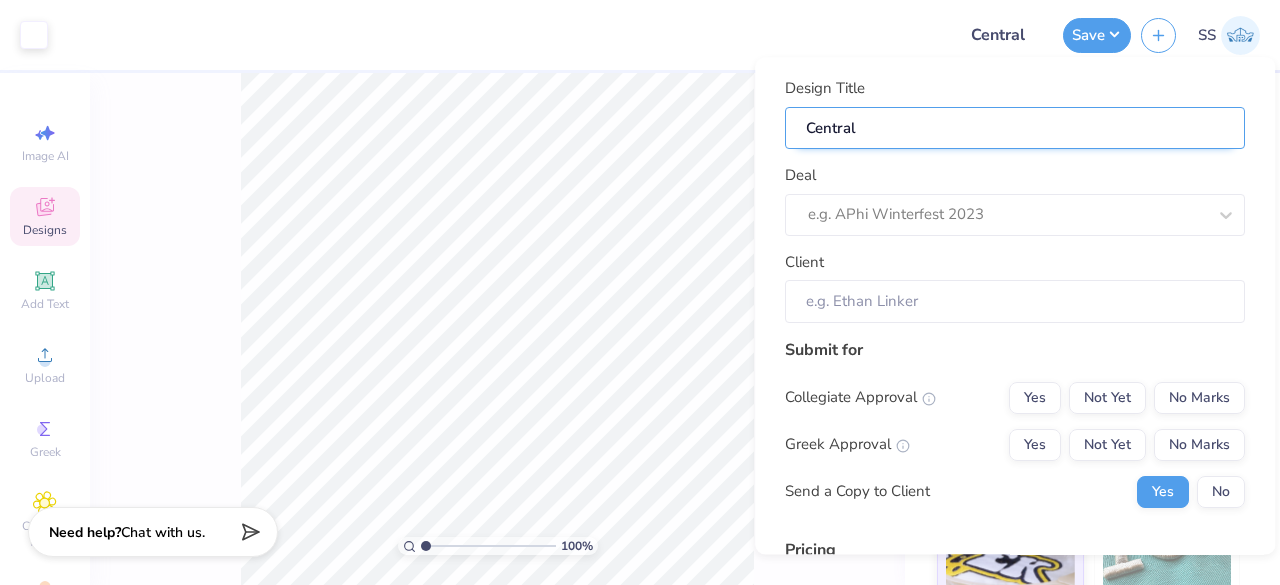 type on "Central A" 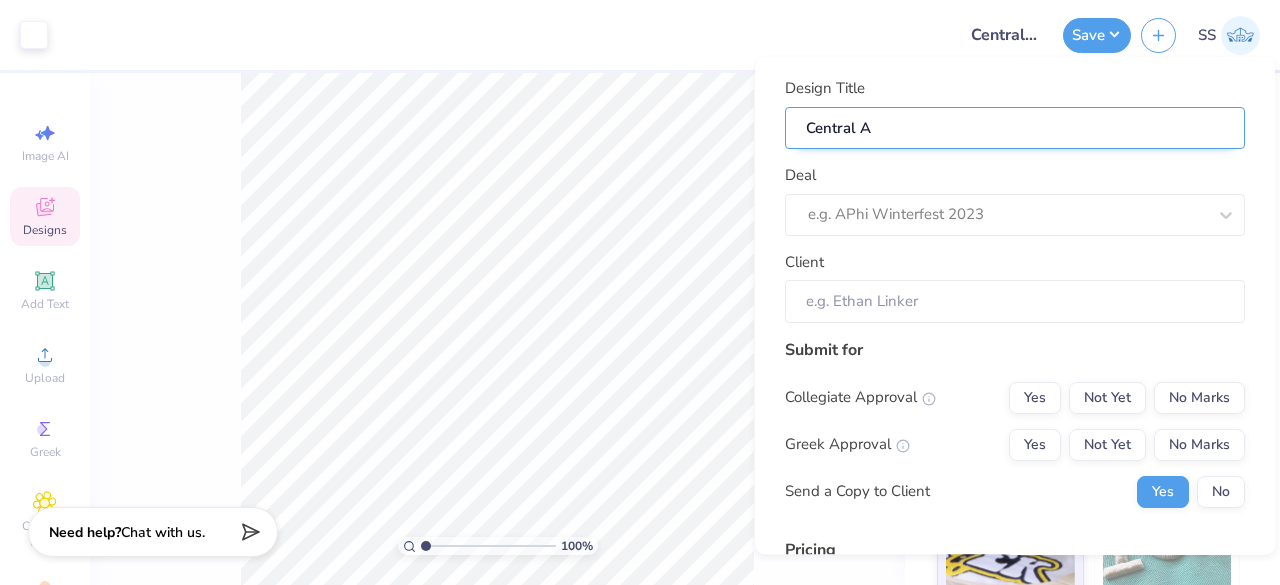 type on "Central Al" 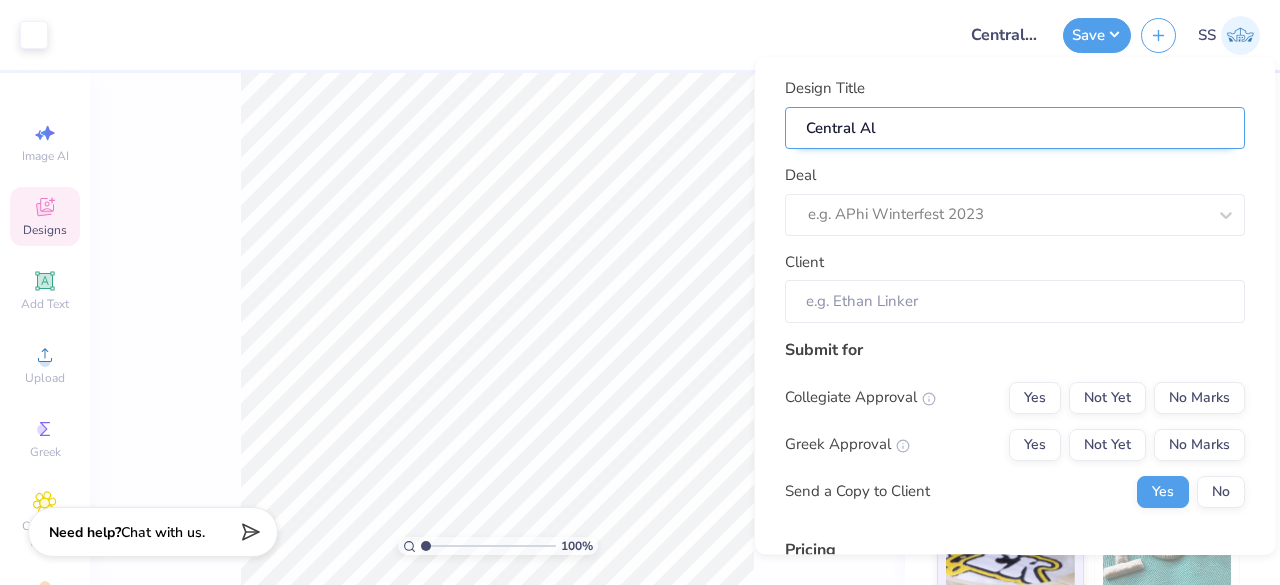 type on "Central Alp" 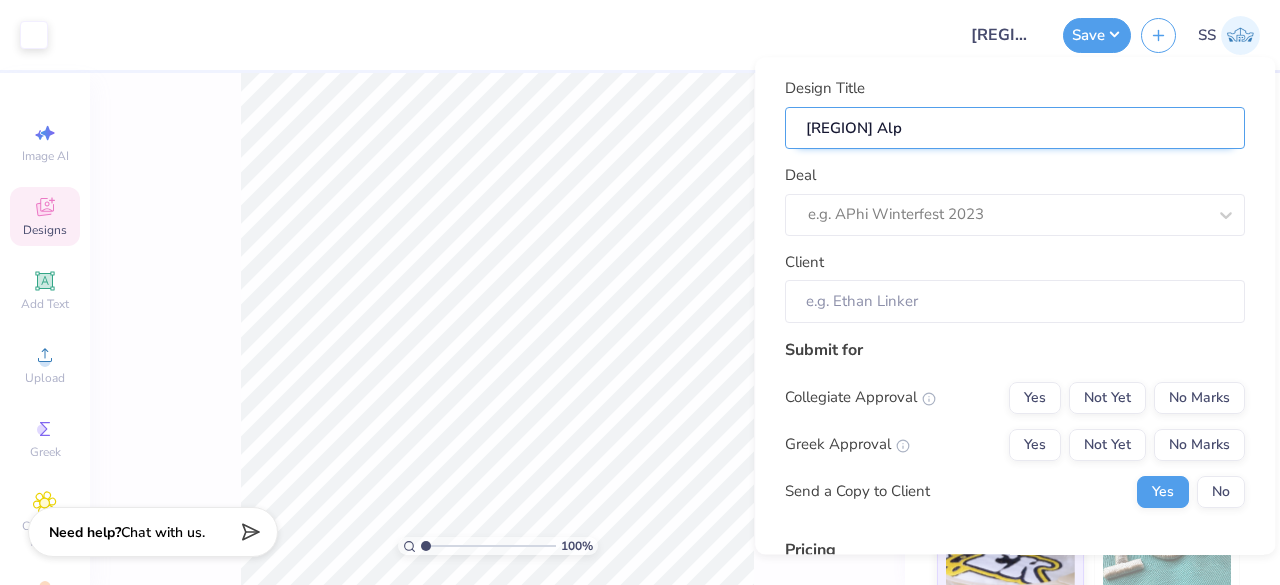 type on "Central Alps" 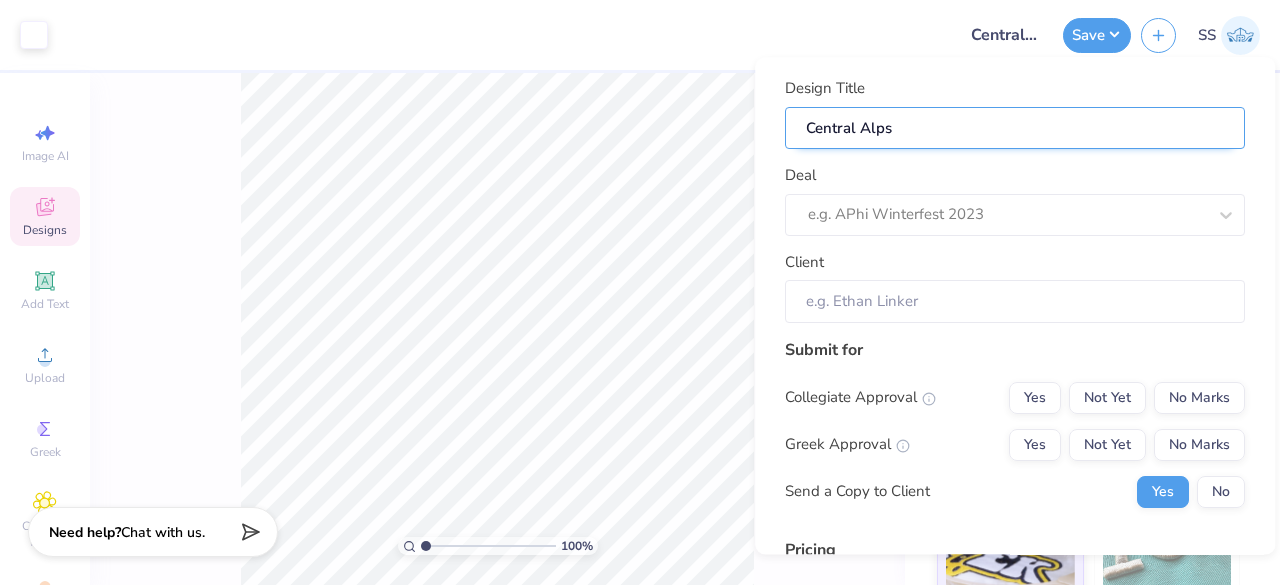 type on "Central Alps" 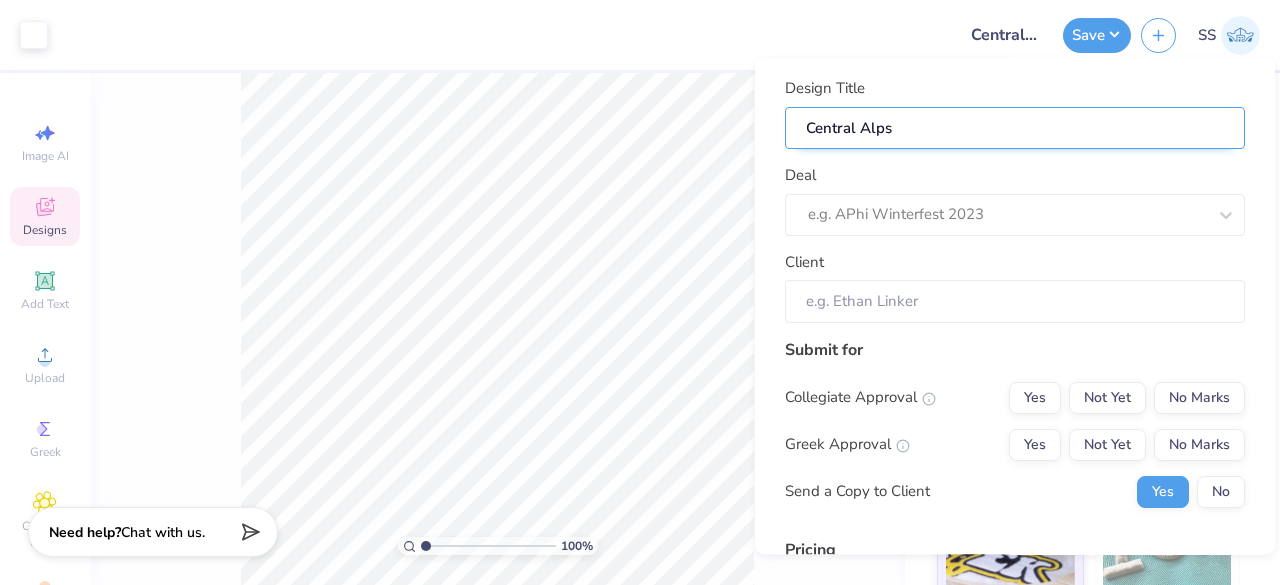 type on "Central Alps Q" 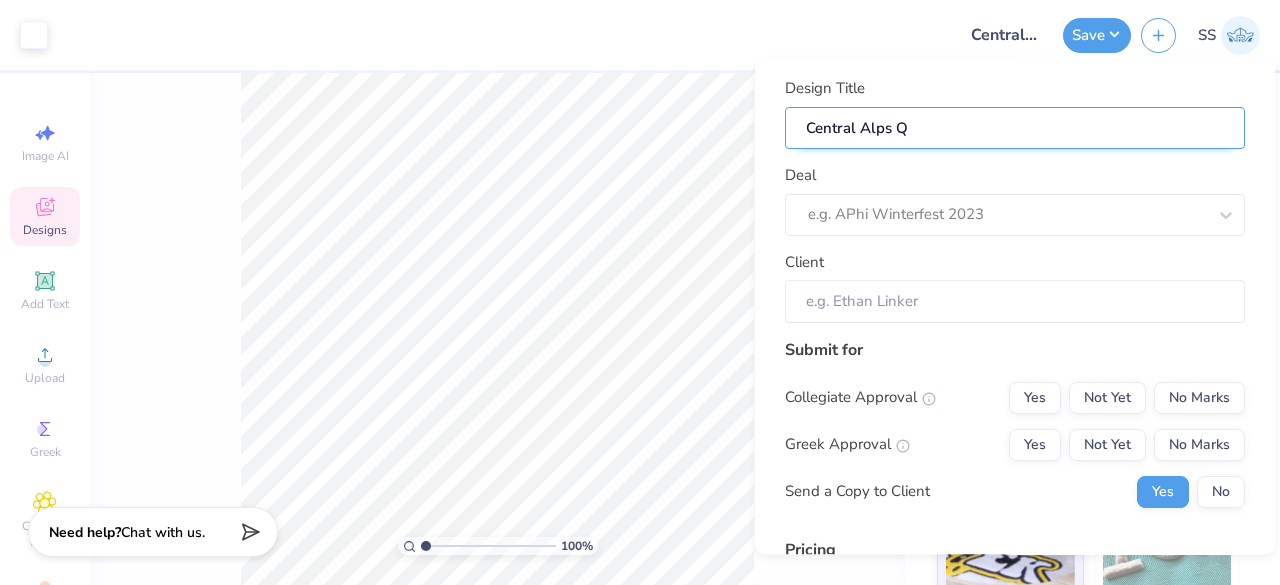 type on "Central Alps Q-" 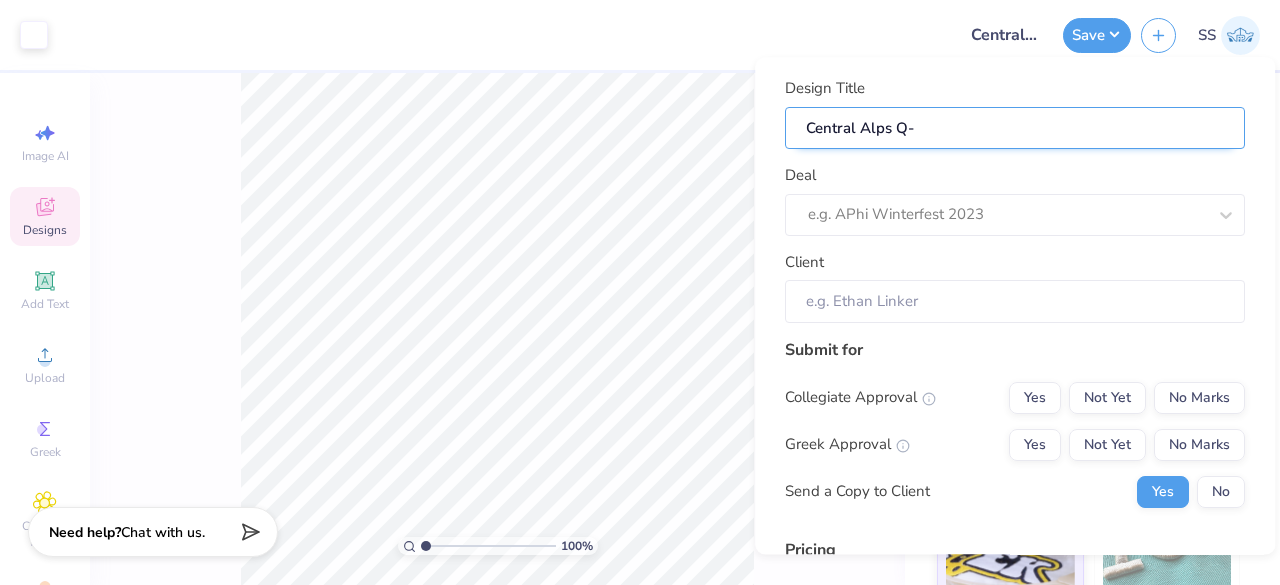 type on "Central Alps Q-z" 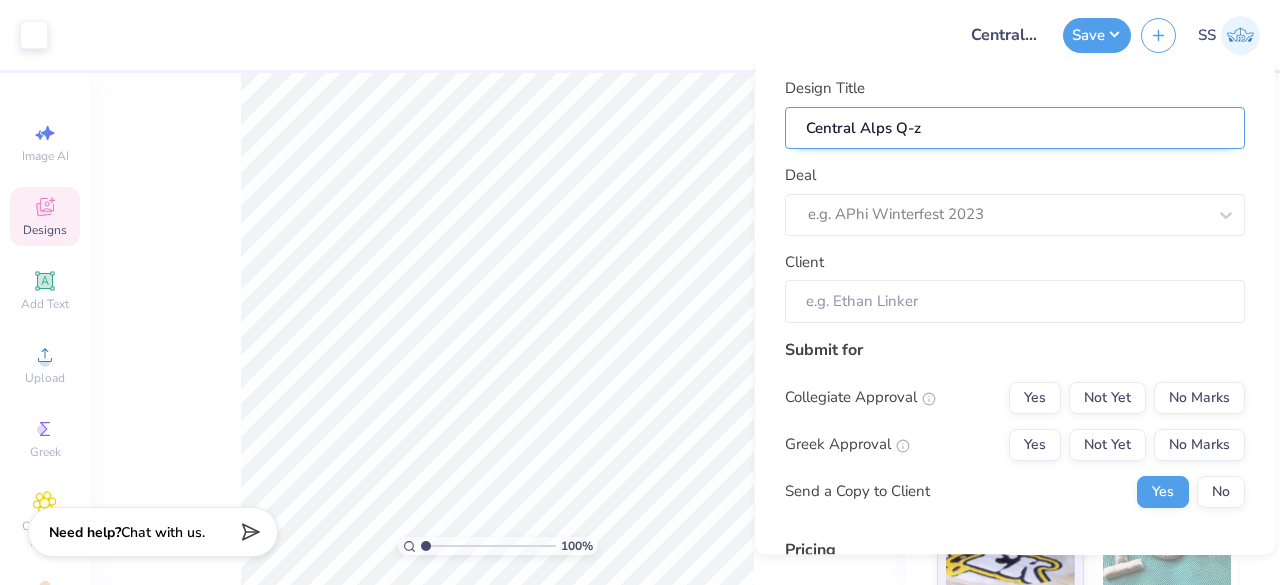 type on "Central Alps Q-zi" 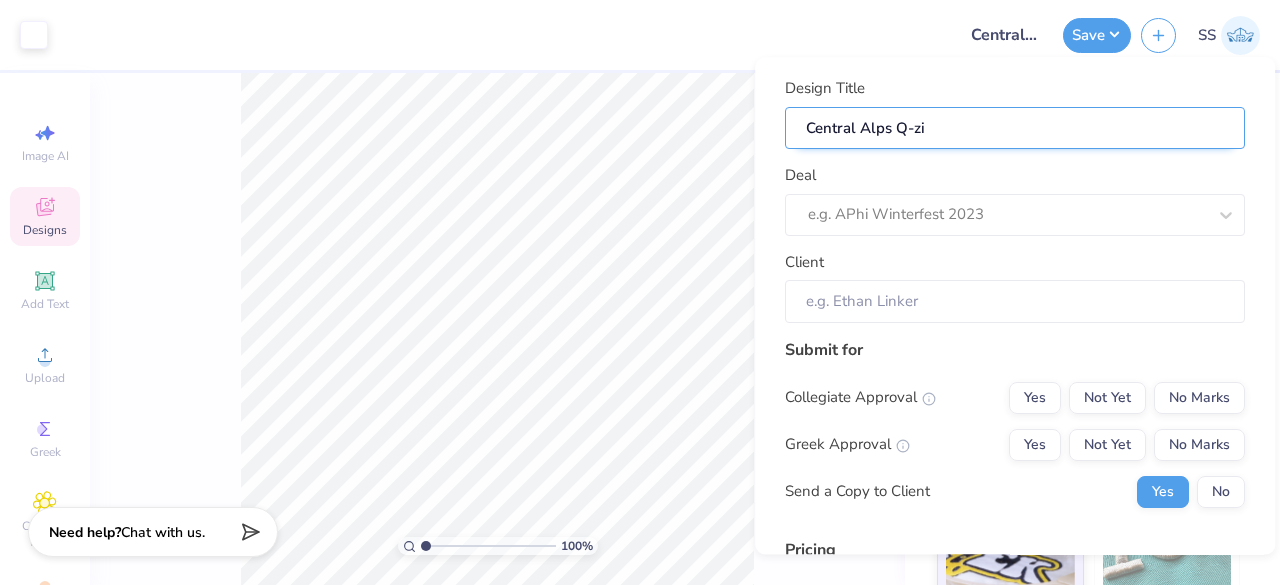 type on "Central Alps Q-zis" 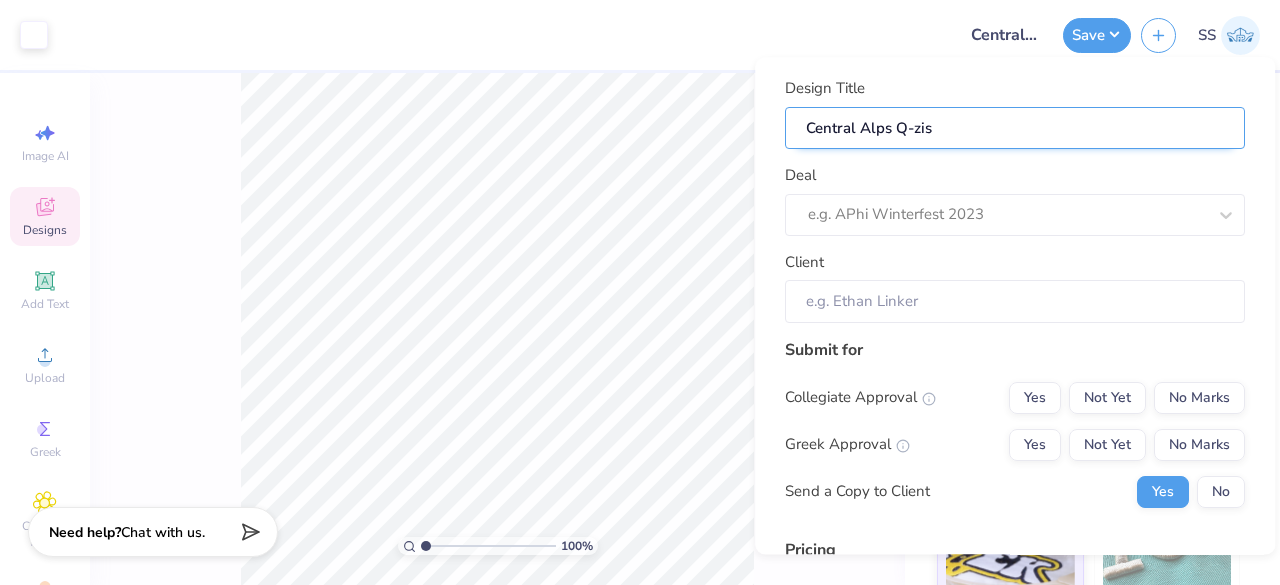 type on "Central Alps Q-zi" 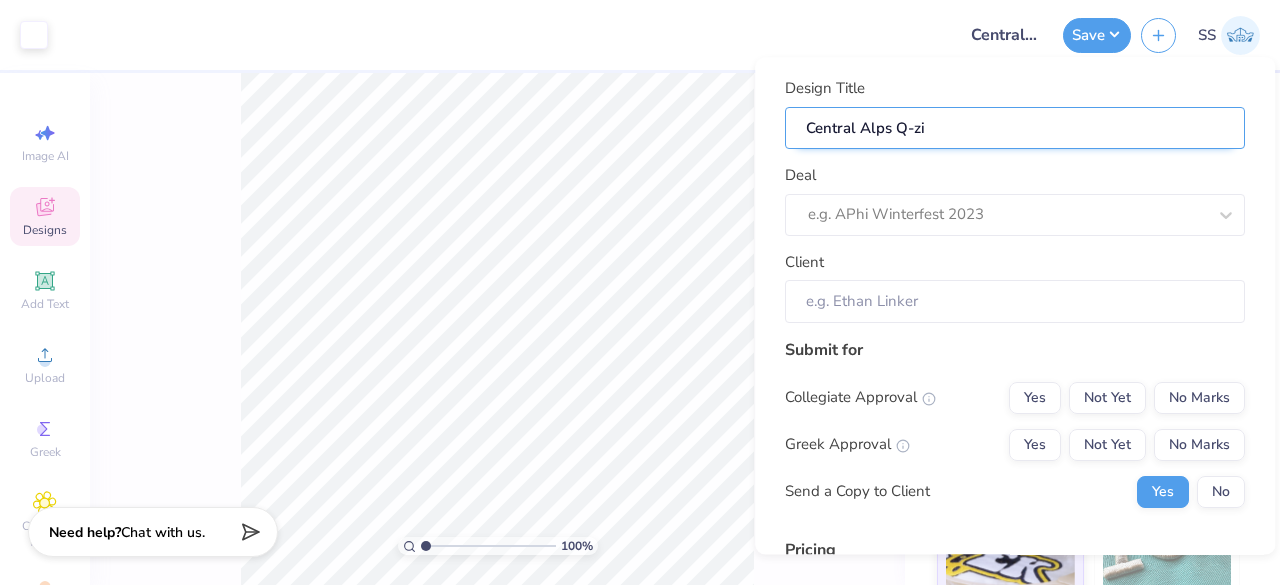 type on "Central Alps Q-zip" 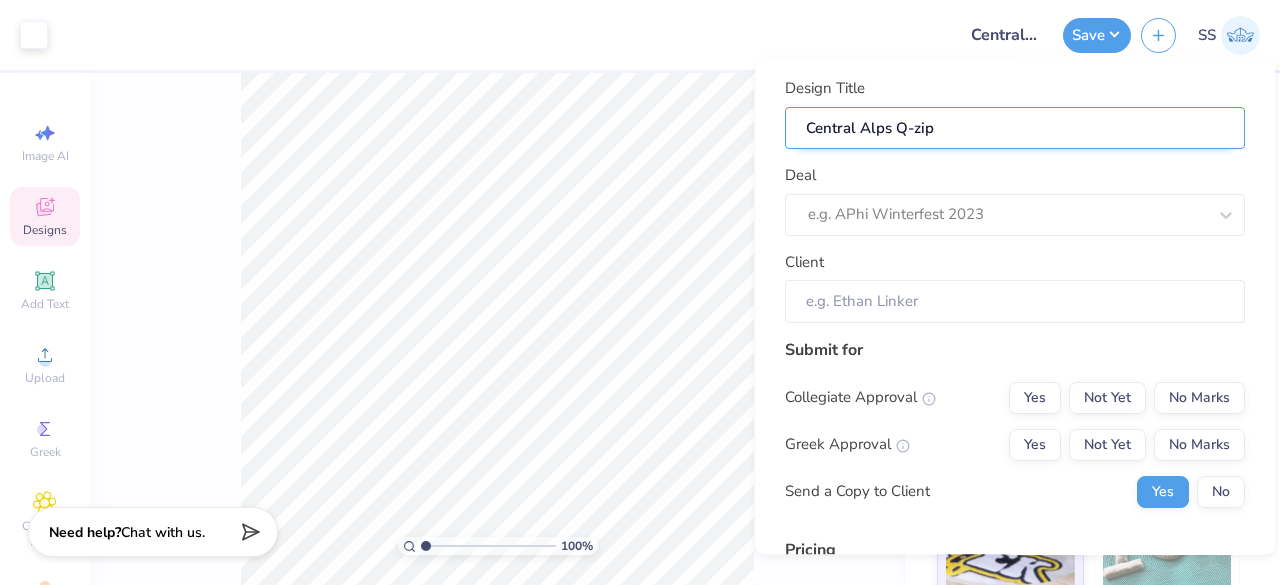 type on "Central Alps Q-zips" 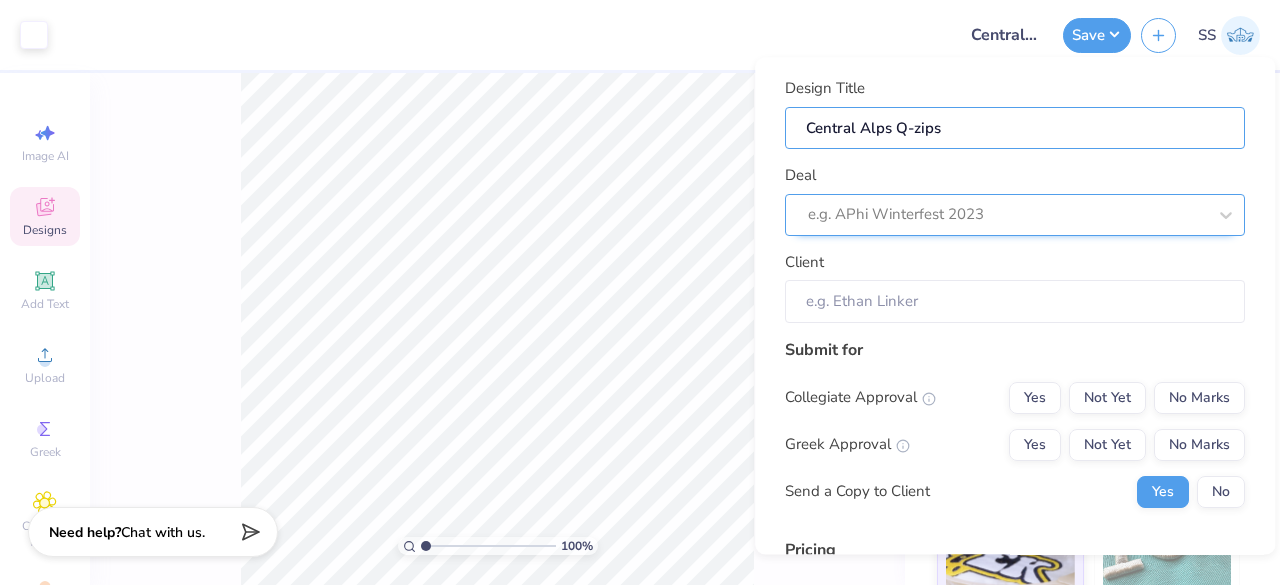 type on "Central Alps Q-zips" 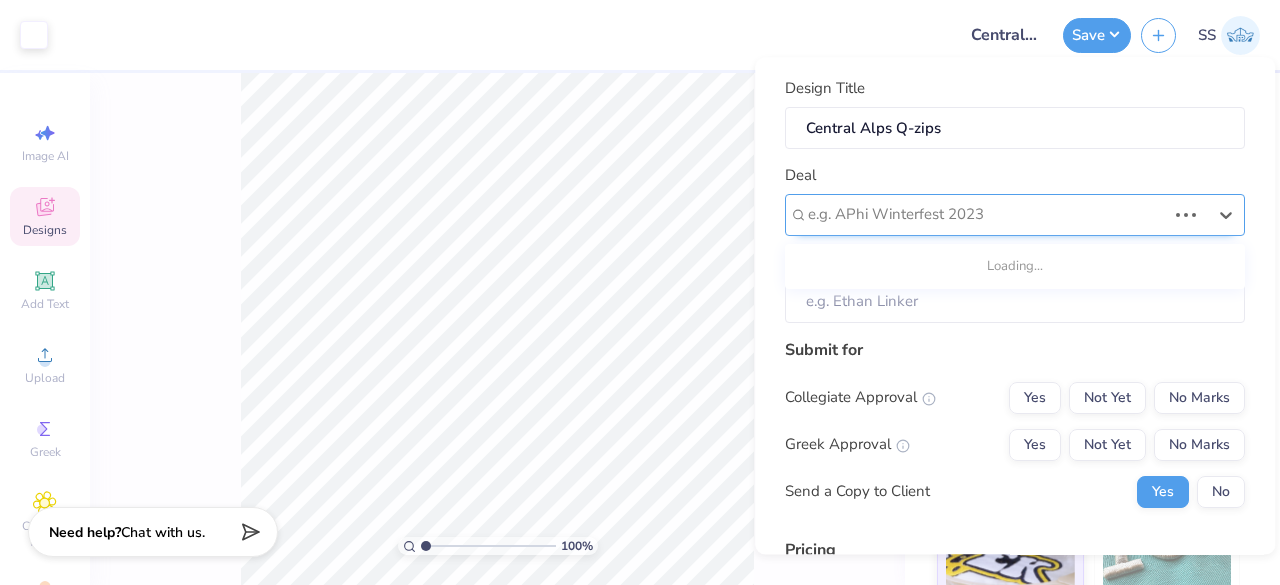 click at bounding box center (987, 215) 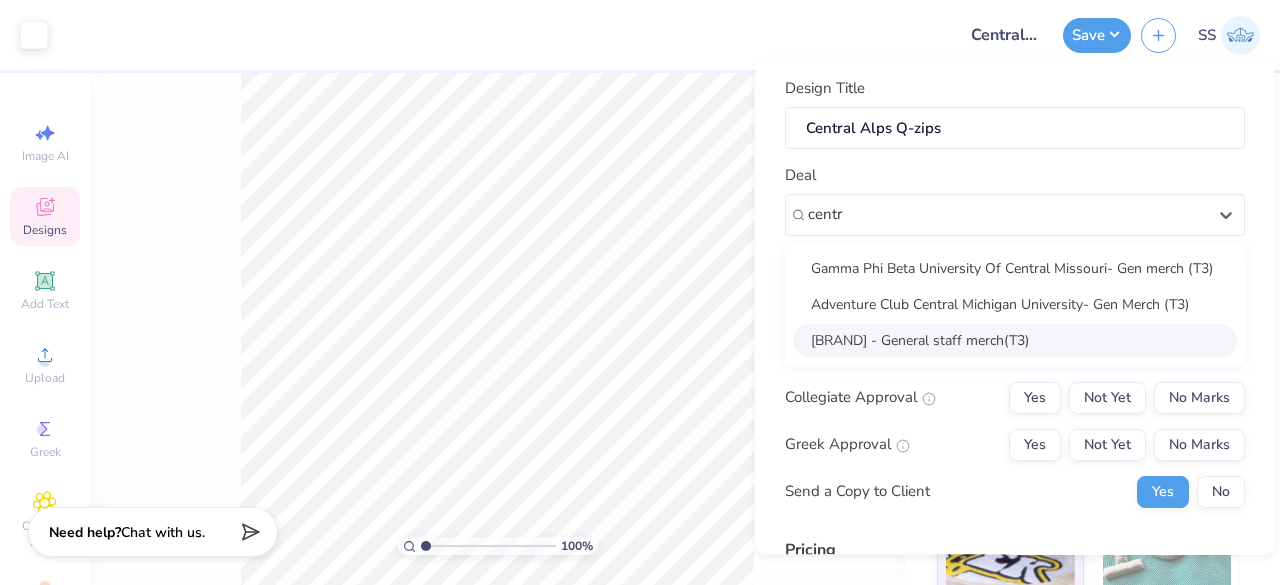 click on "Central Alps- General staff merch(T3)" at bounding box center [1015, 340] 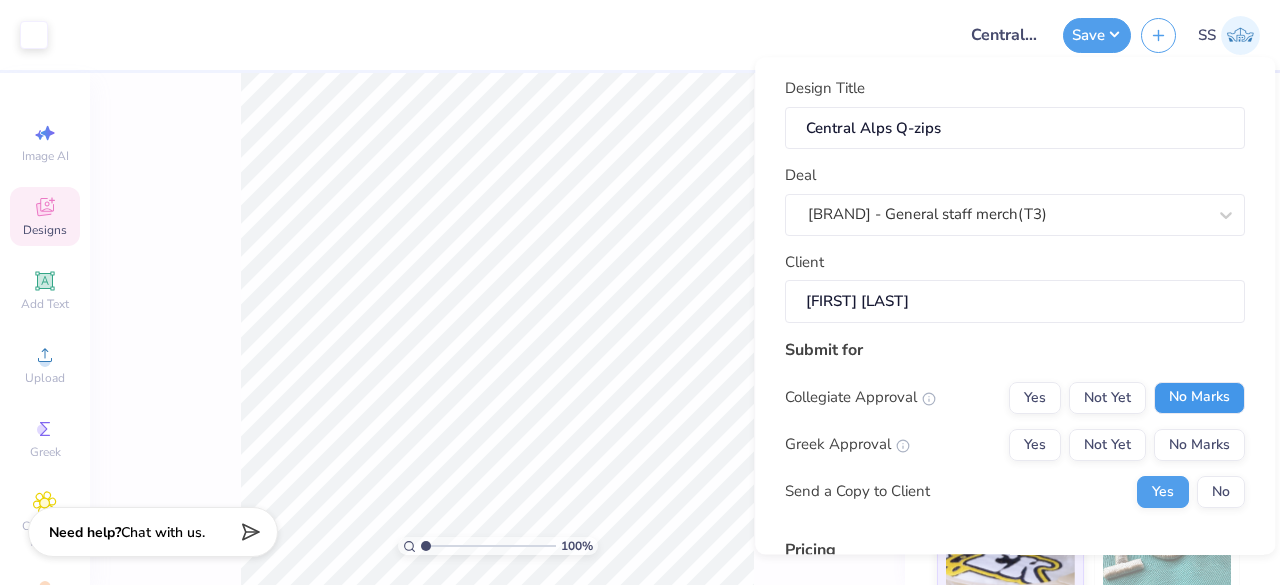 click on "No Marks" at bounding box center (1199, 398) 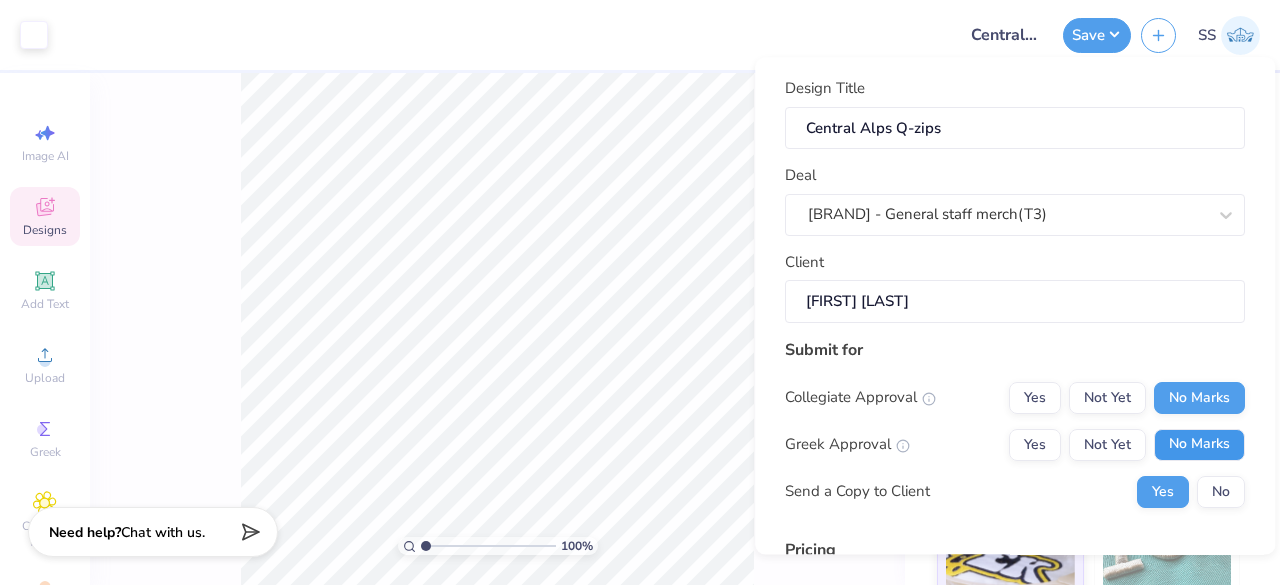 click on "No Marks" at bounding box center (1199, 445) 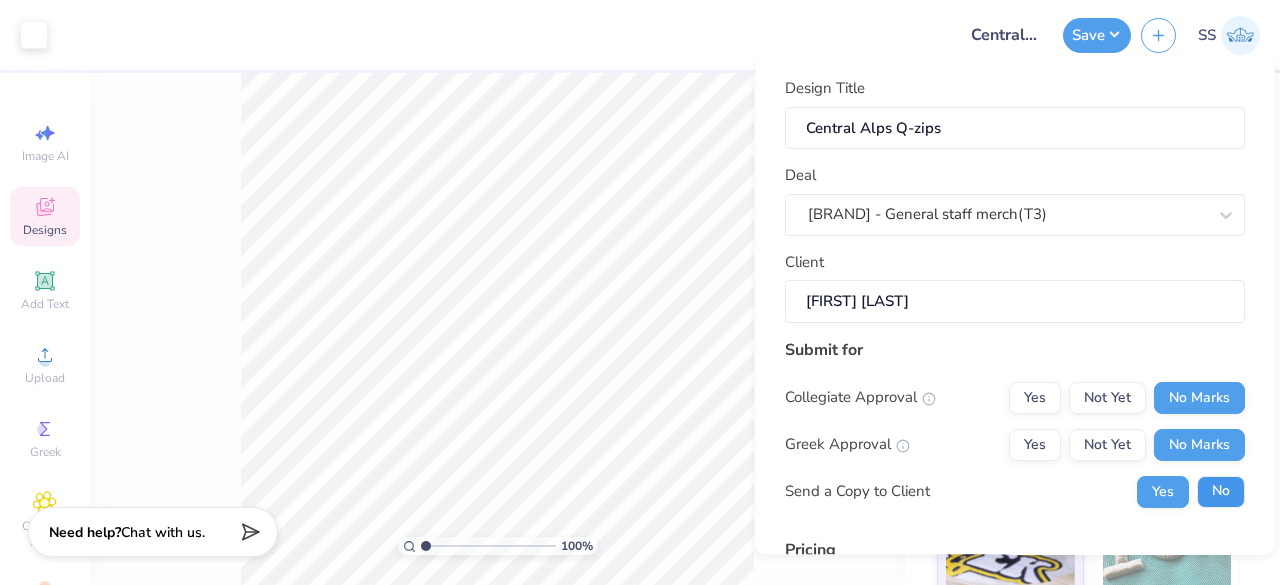 click on "No" at bounding box center [1221, 492] 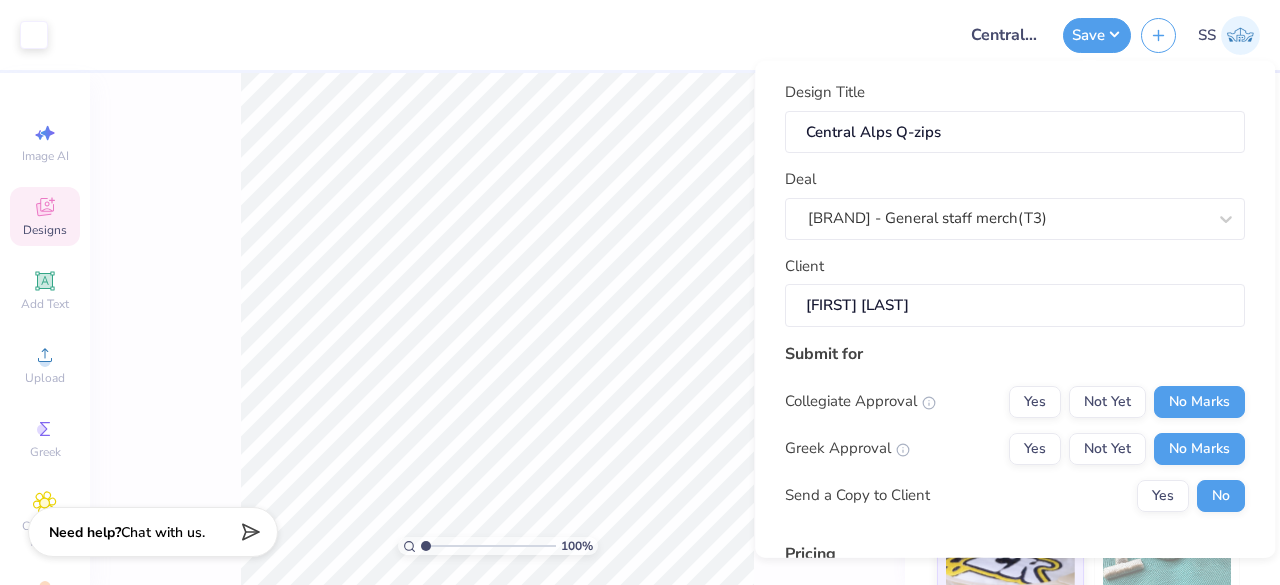 scroll, scrollTop: 305, scrollLeft: 0, axis: vertical 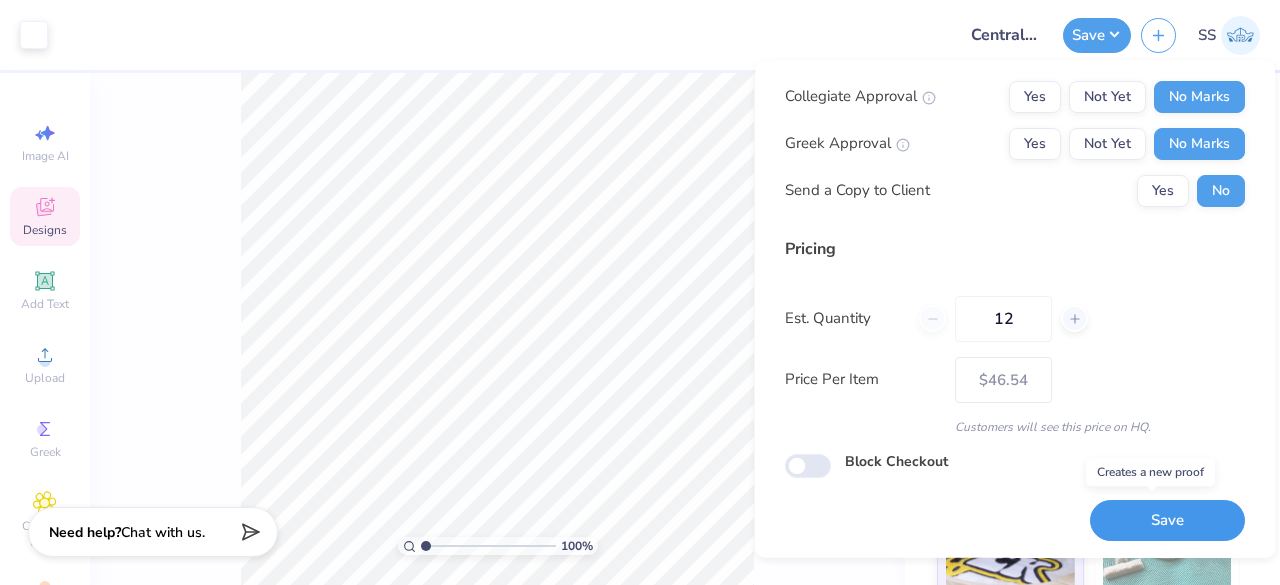 click on "Save" at bounding box center (1167, 520) 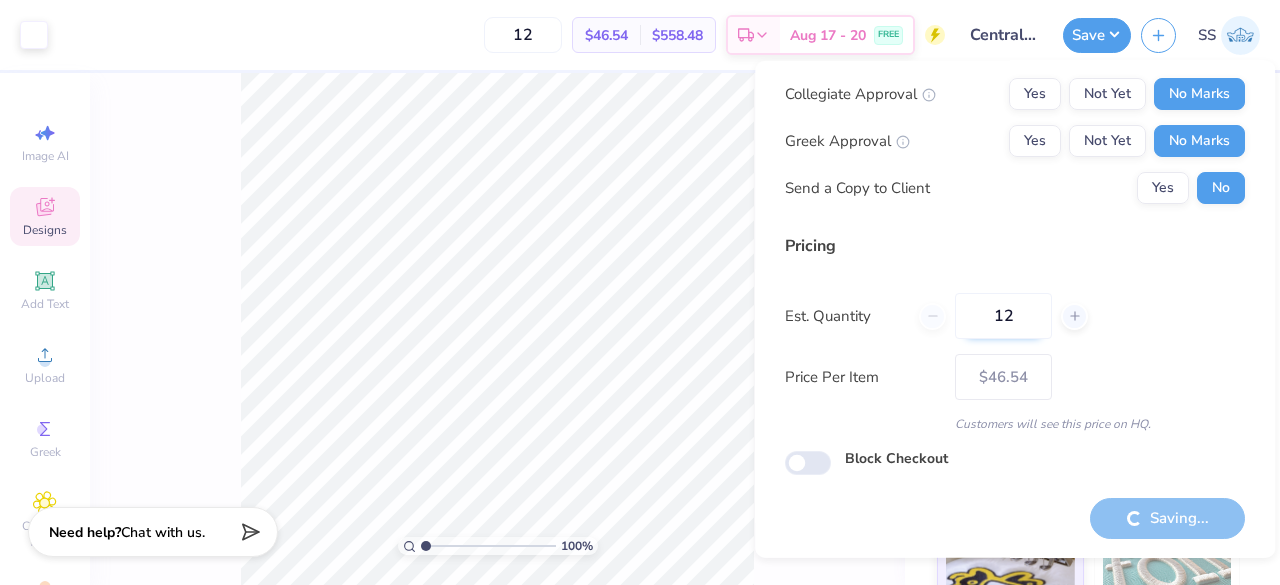type on "– –" 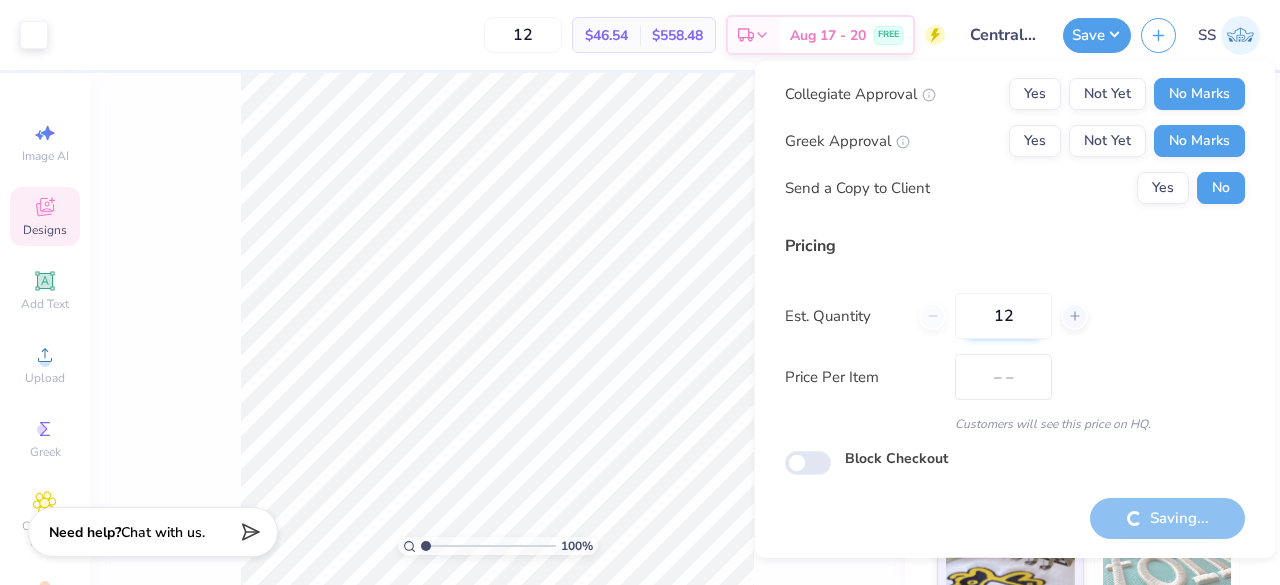 scroll, scrollTop: 46, scrollLeft: 0, axis: vertical 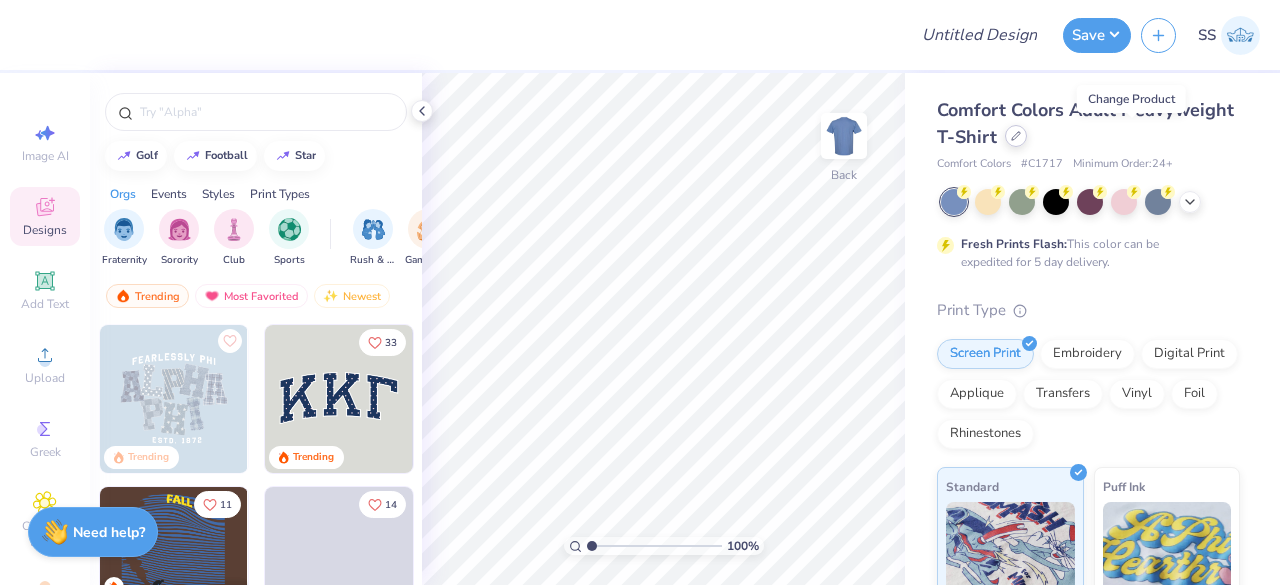 click 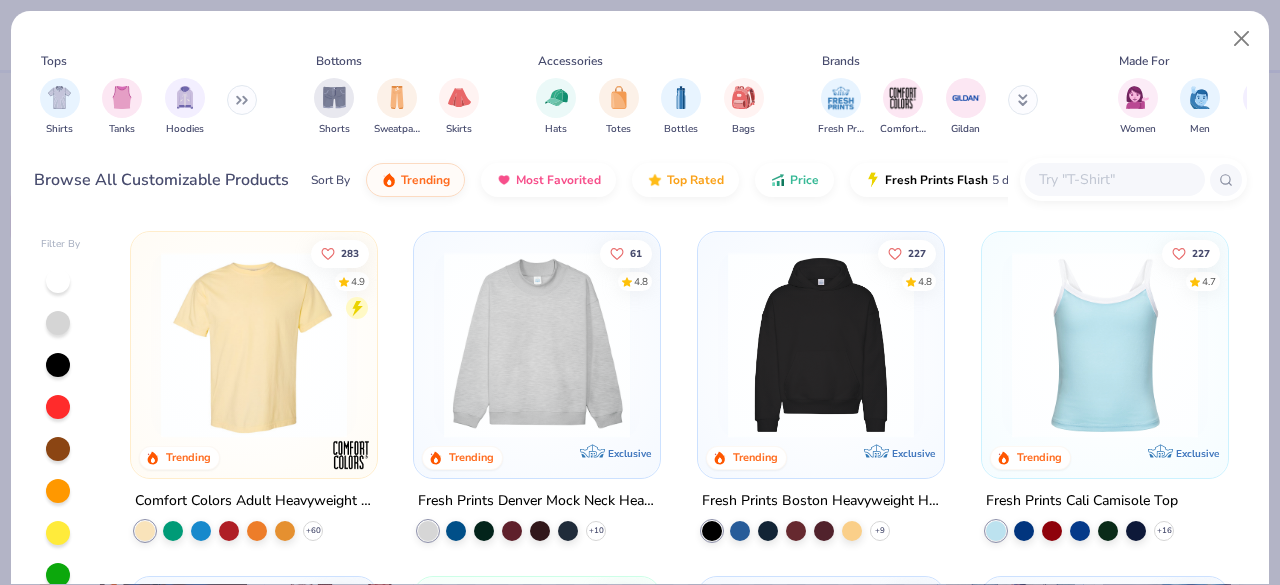 click on "Shirts Tanks Hoodies" at bounding box center [149, 107] 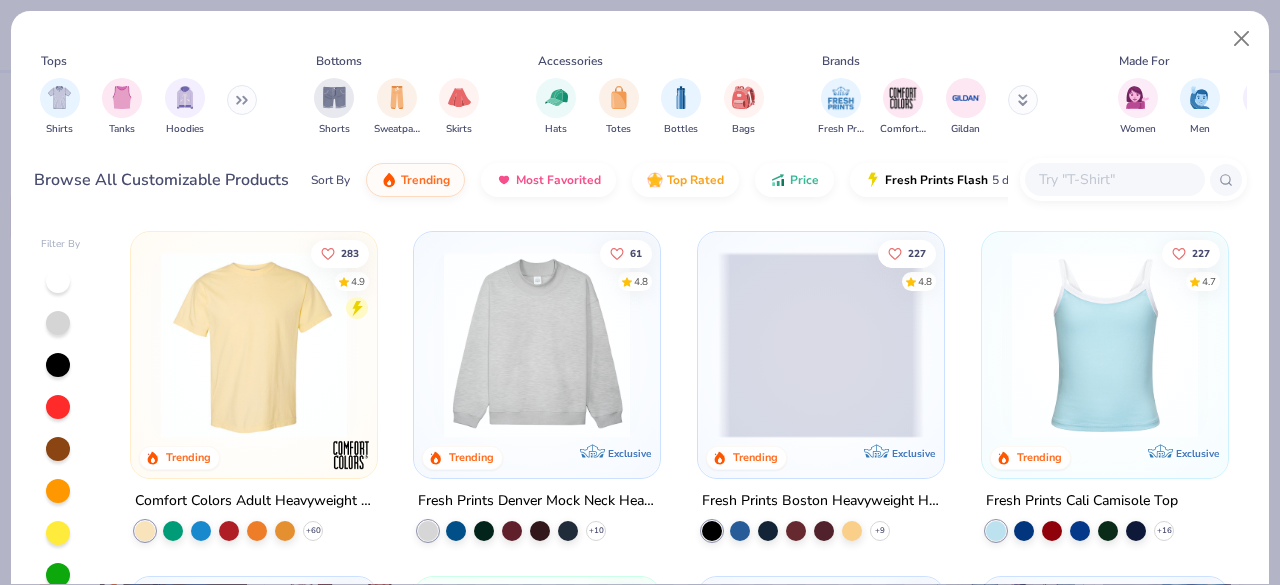 click 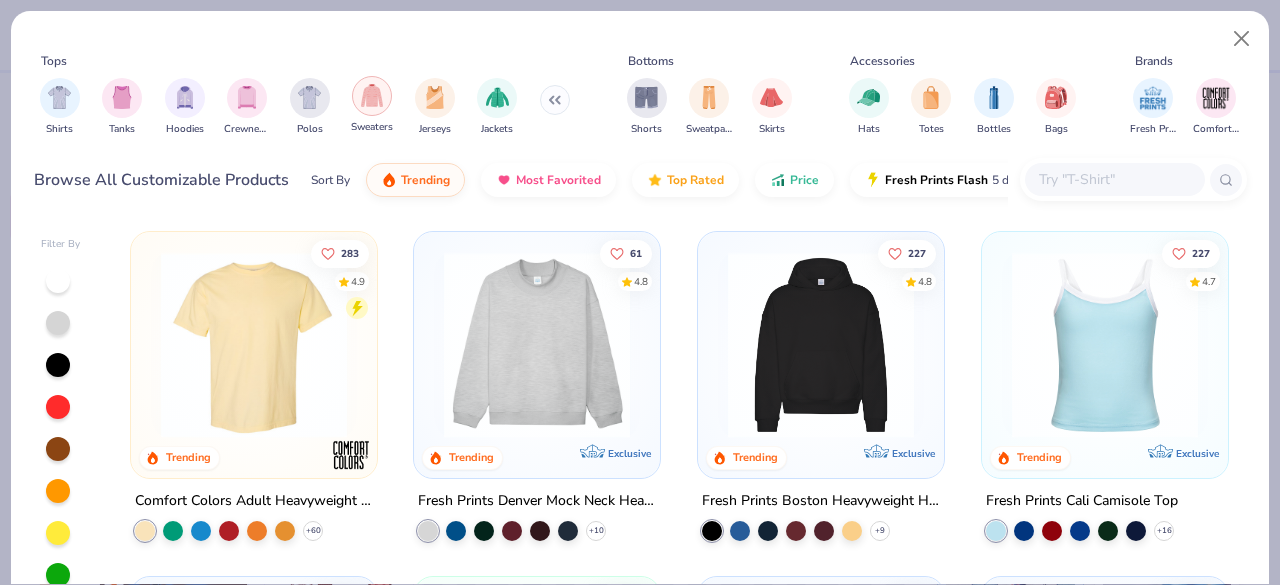 click at bounding box center [372, 95] 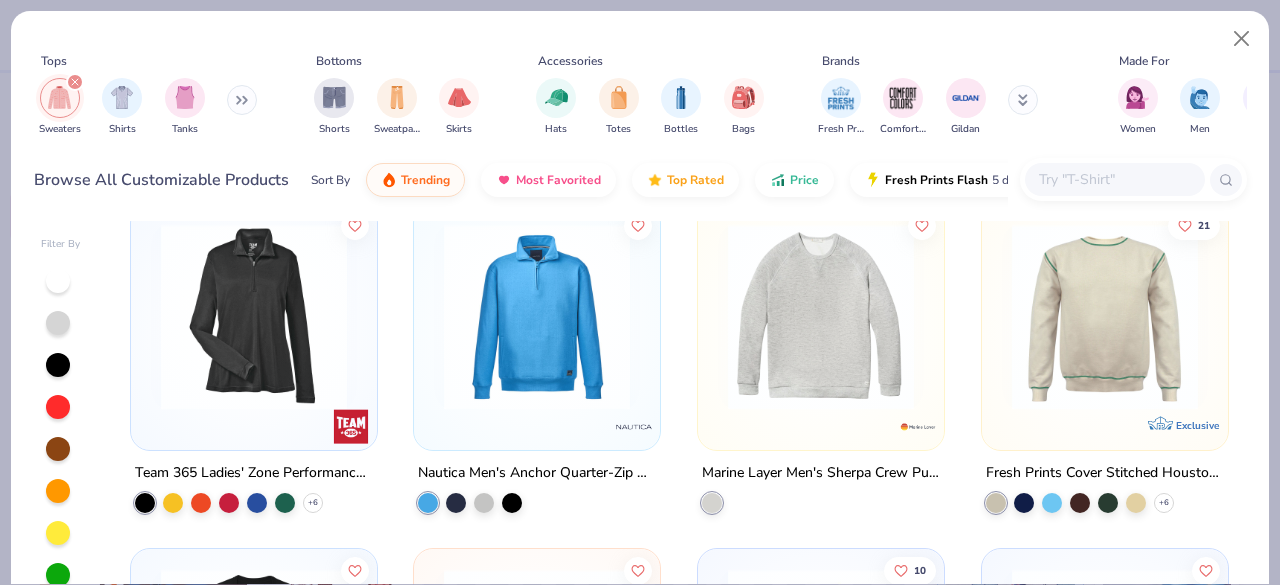 scroll, scrollTop: 3135, scrollLeft: 0, axis: vertical 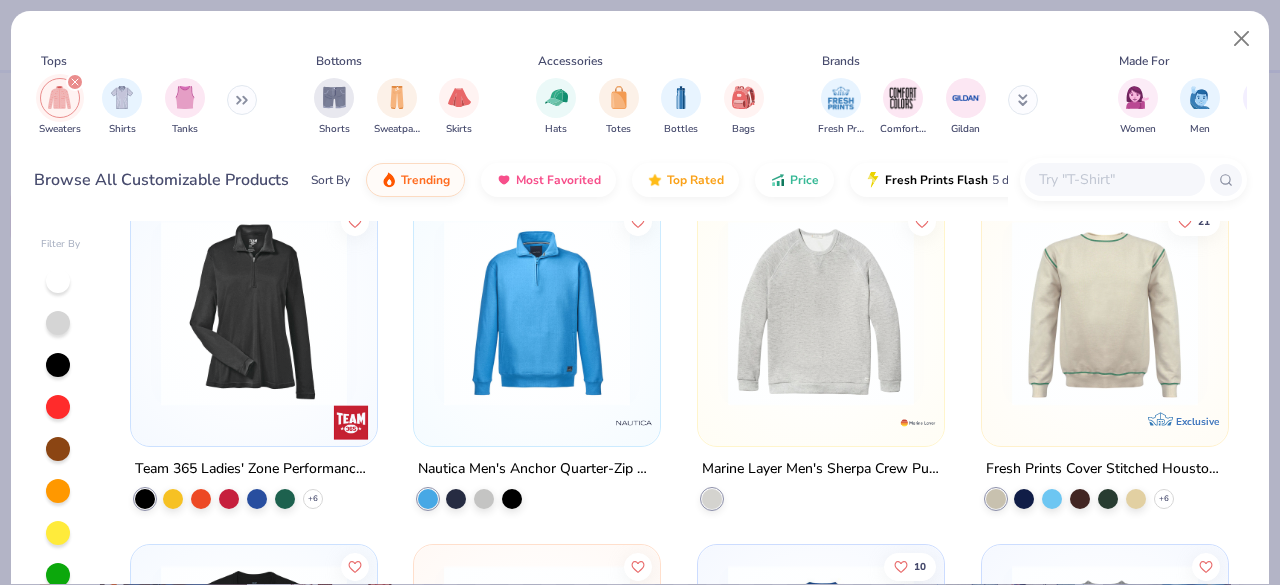 click at bounding box center (242, 100) 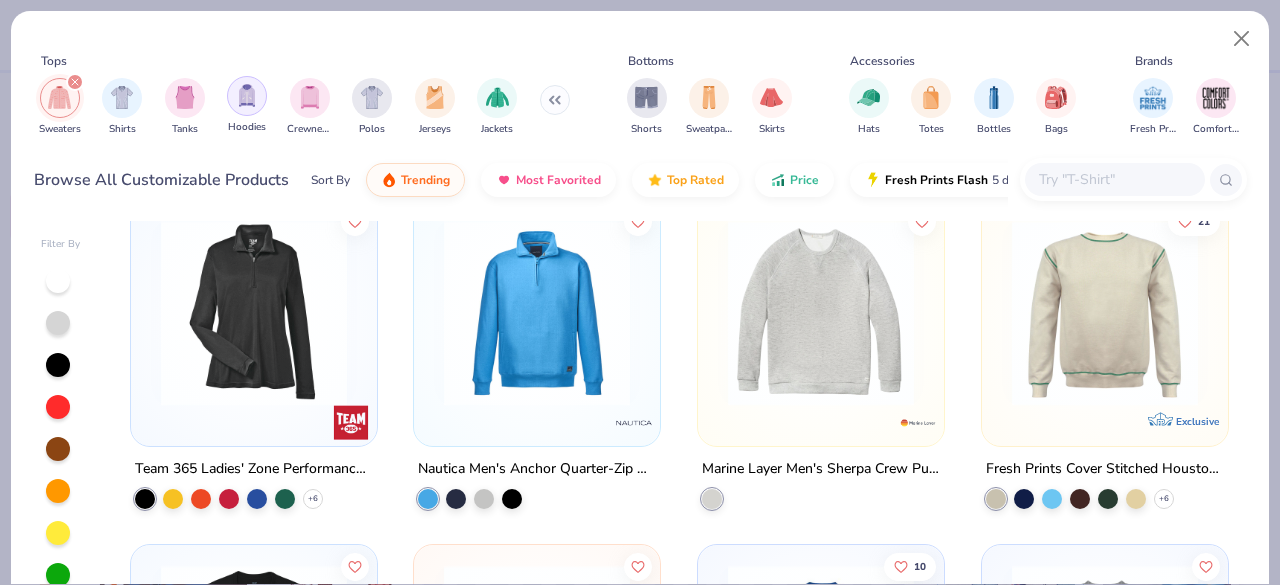 click at bounding box center (247, 95) 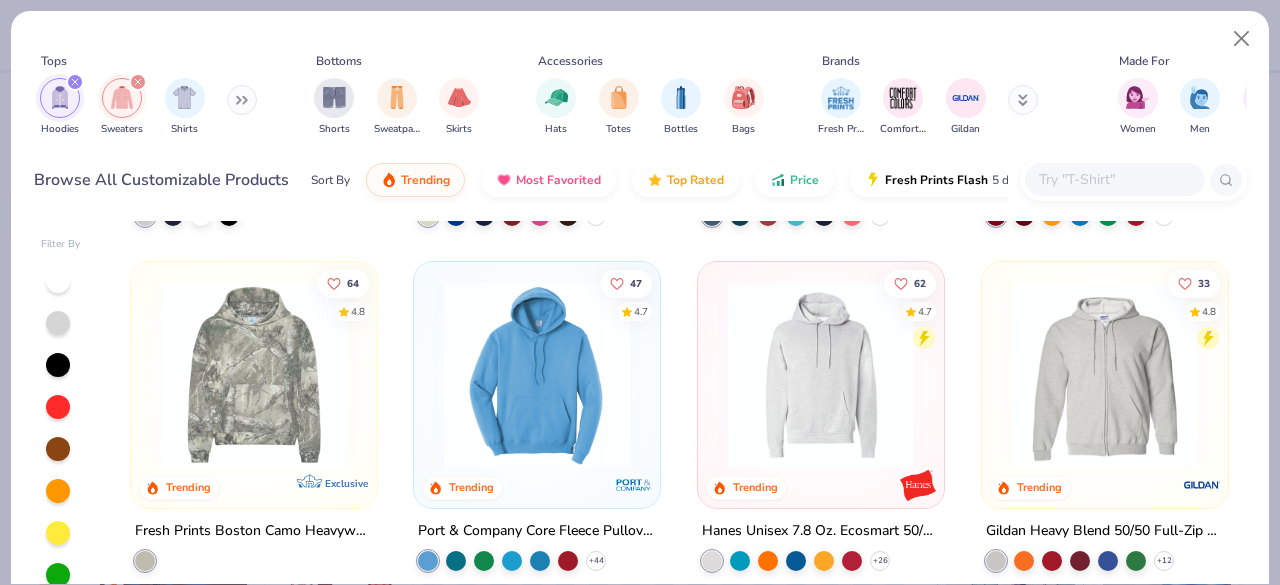 scroll, scrollTop: 661, scrollLeft: 0, axis: vertical 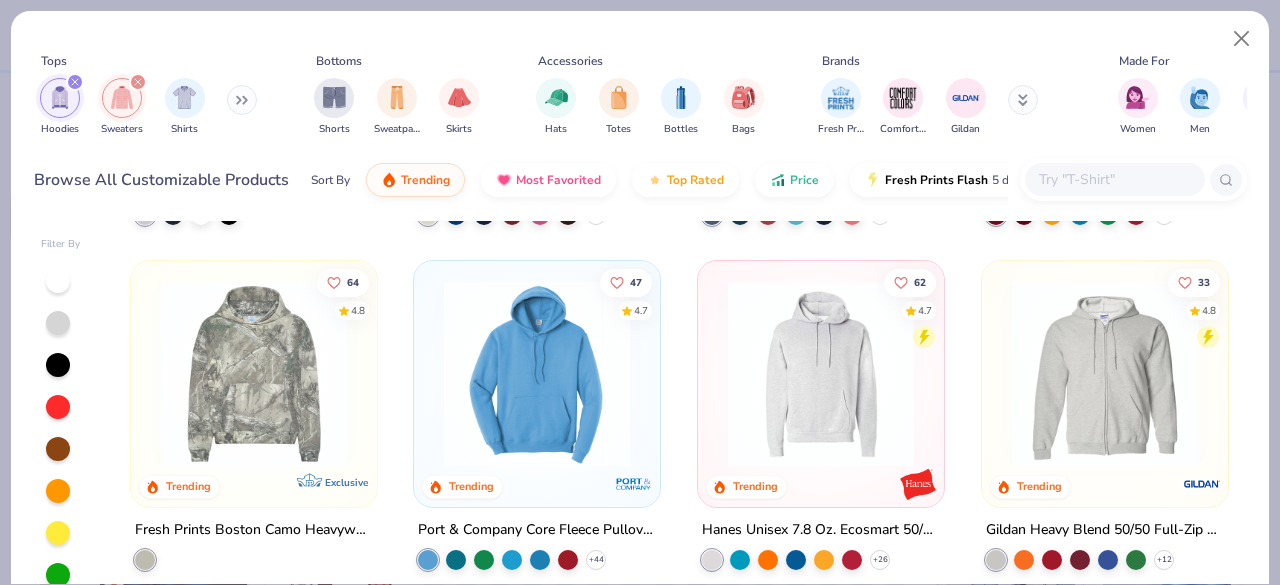 click at bounding box center [537, 373] 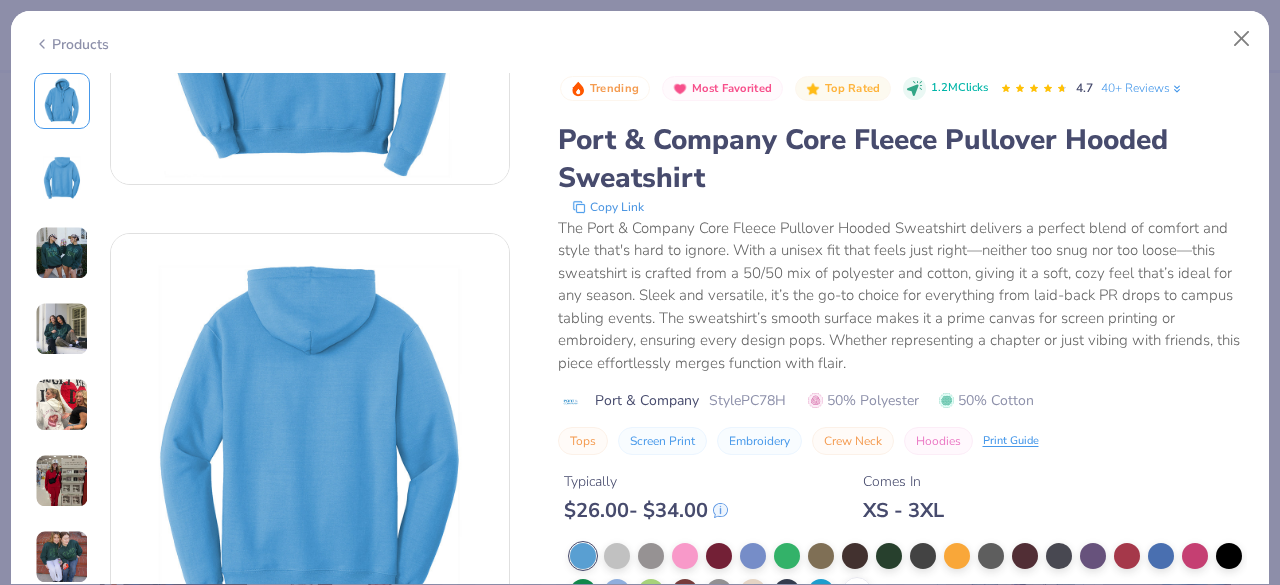 scroll, scrollTop: 299, scrollLeft: 0, axis: vertical 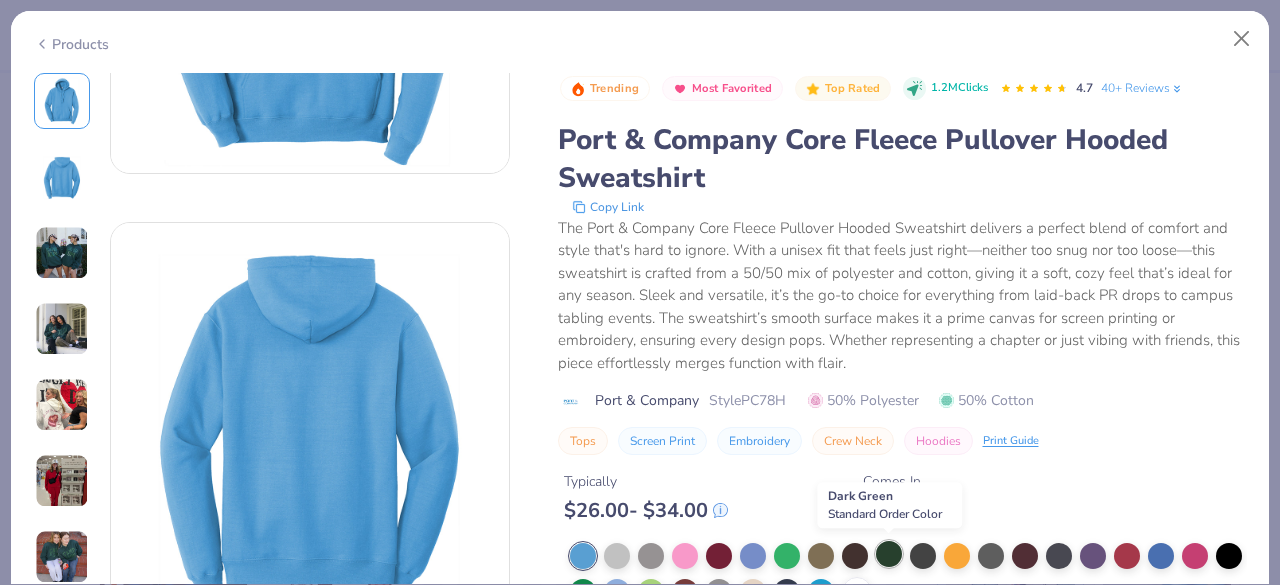 click at bounding box center (889, 554) 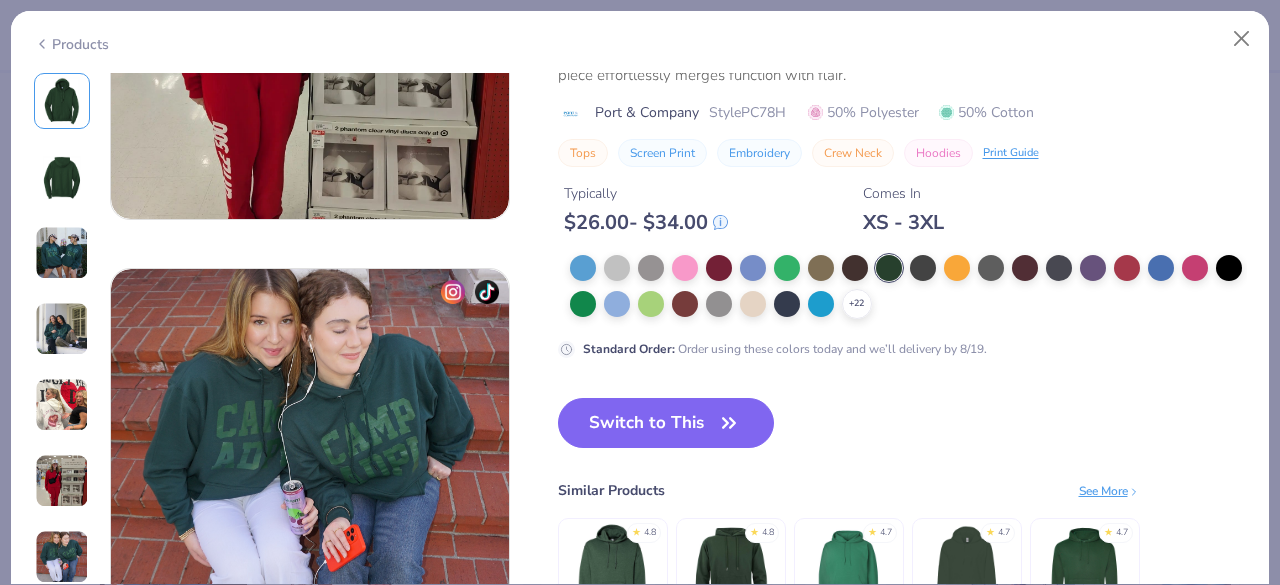 scroll, scrollTop: 2519, scrollLeft: 0, axis: vertical 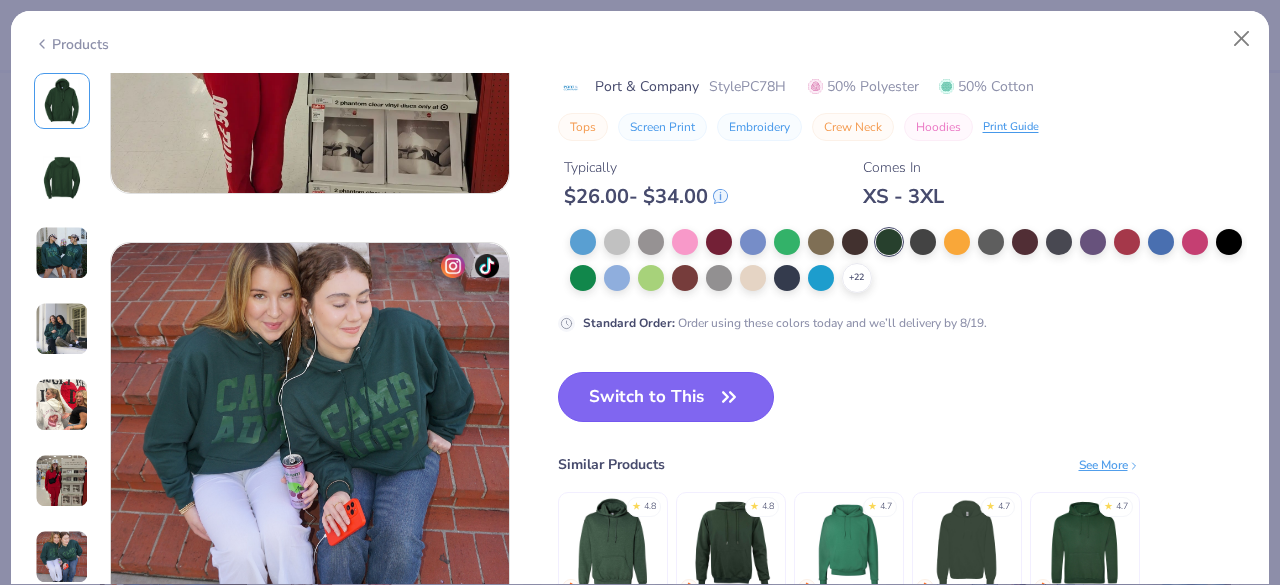 click 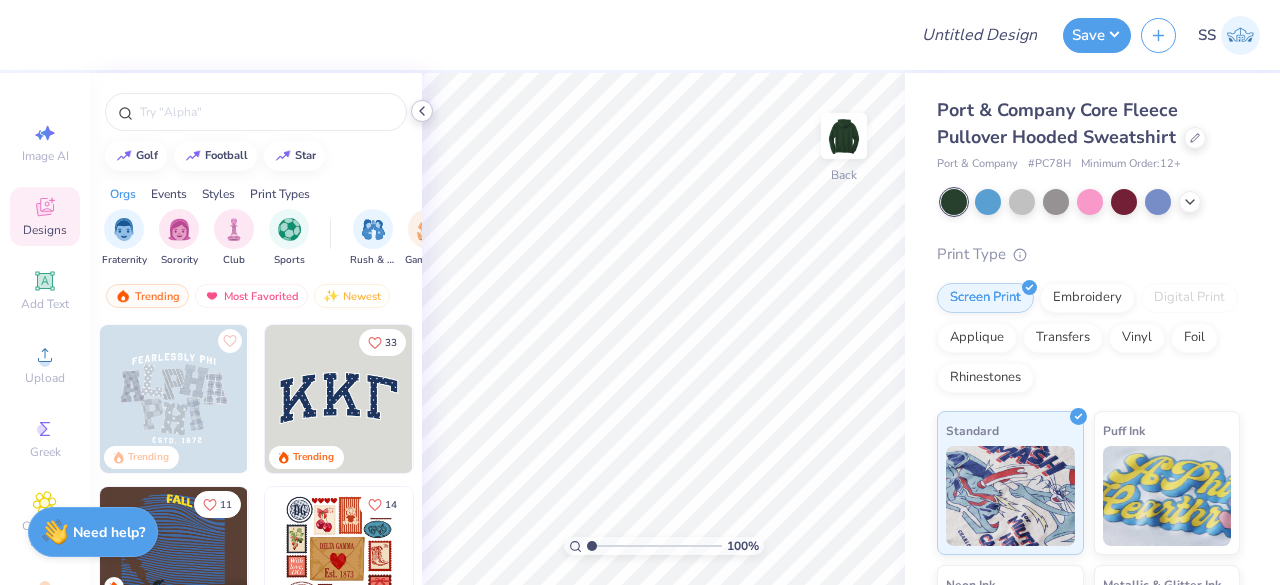 click 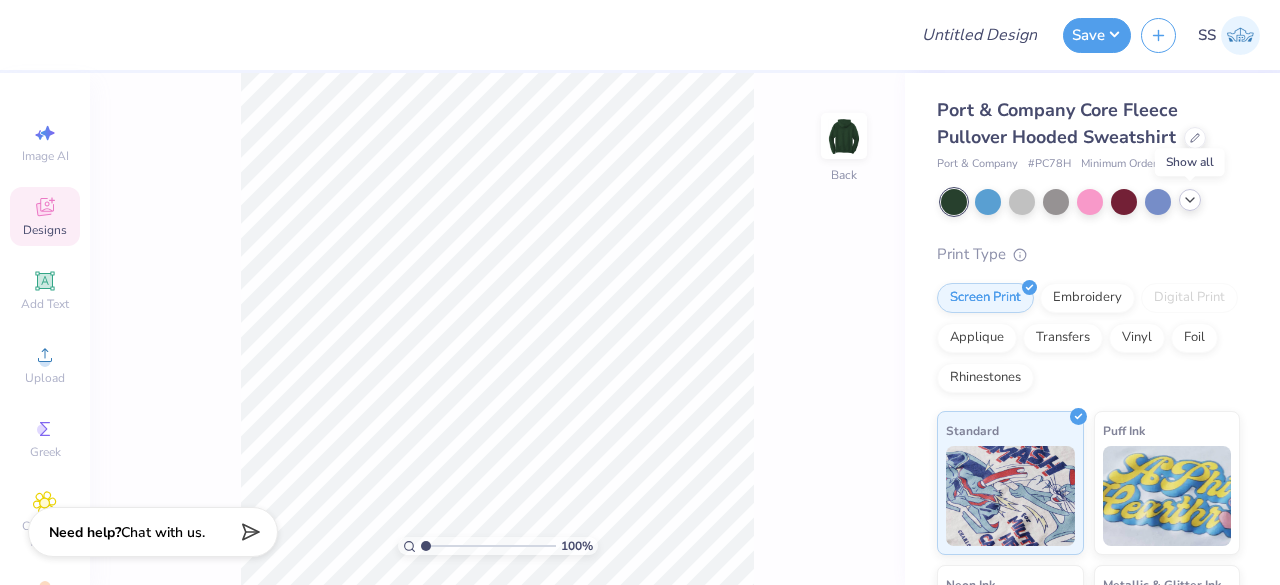 click 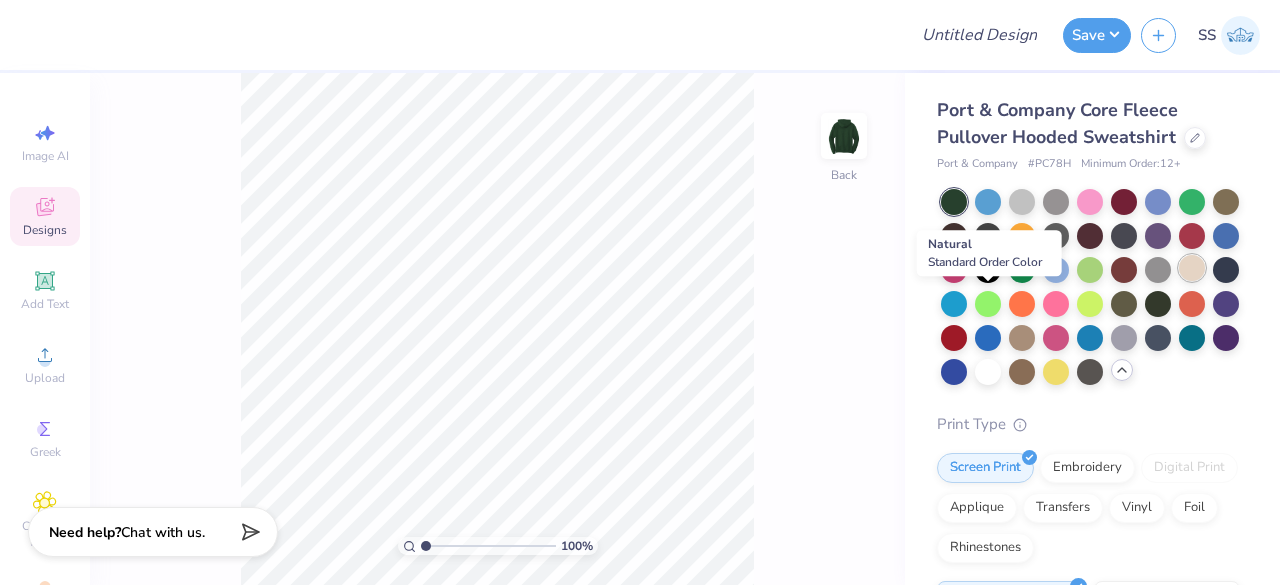 click at bounding box center (1192, 268) 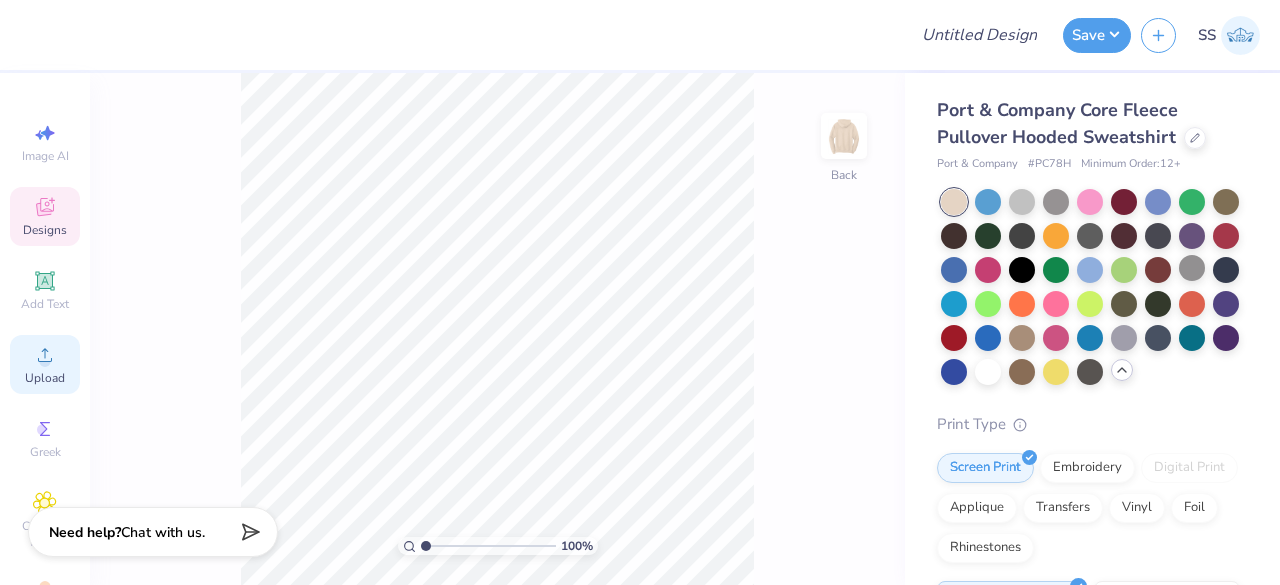 click 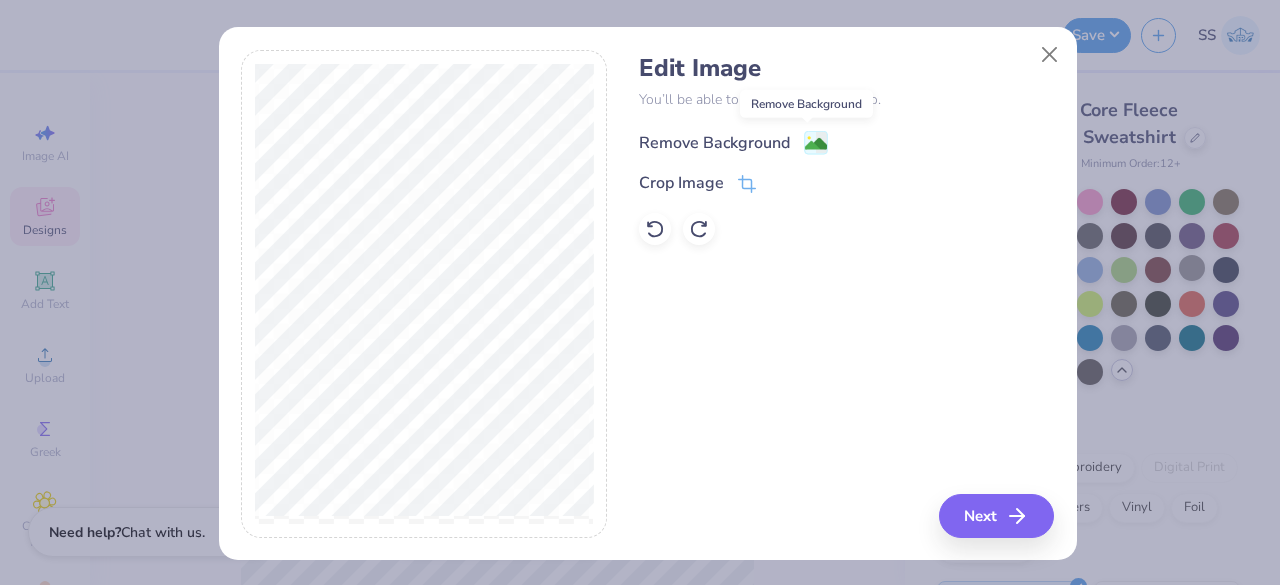 click 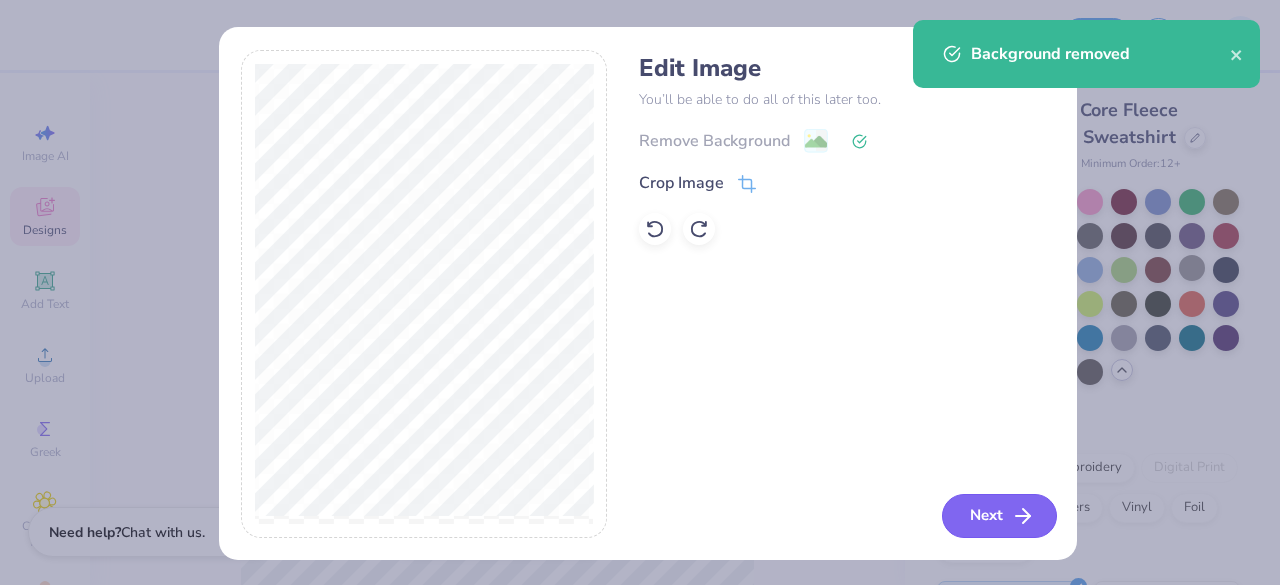 click 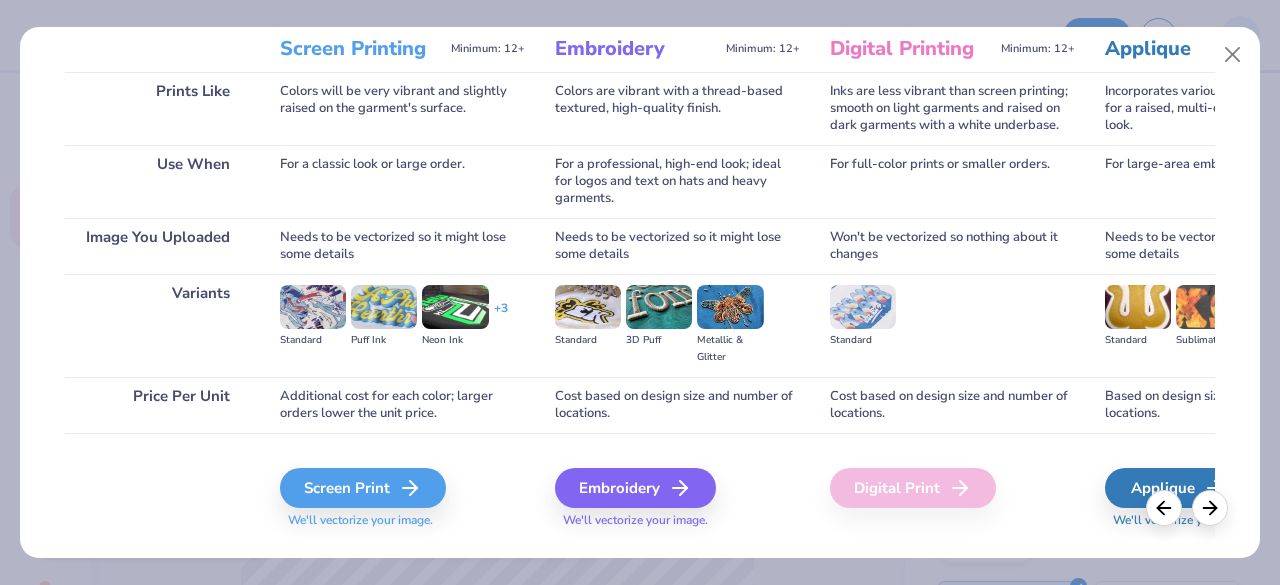 scroll, scrollTop: 311, scrollLeft: 0, axis: vertical 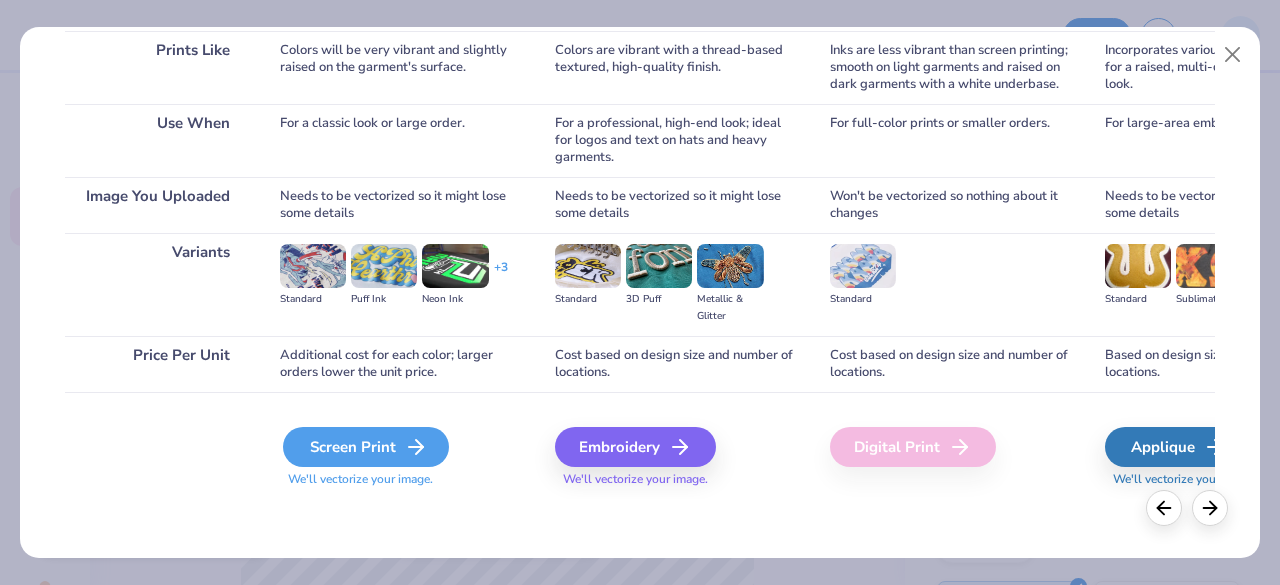 click on "Screen Print" at bounding box center (366, 447) 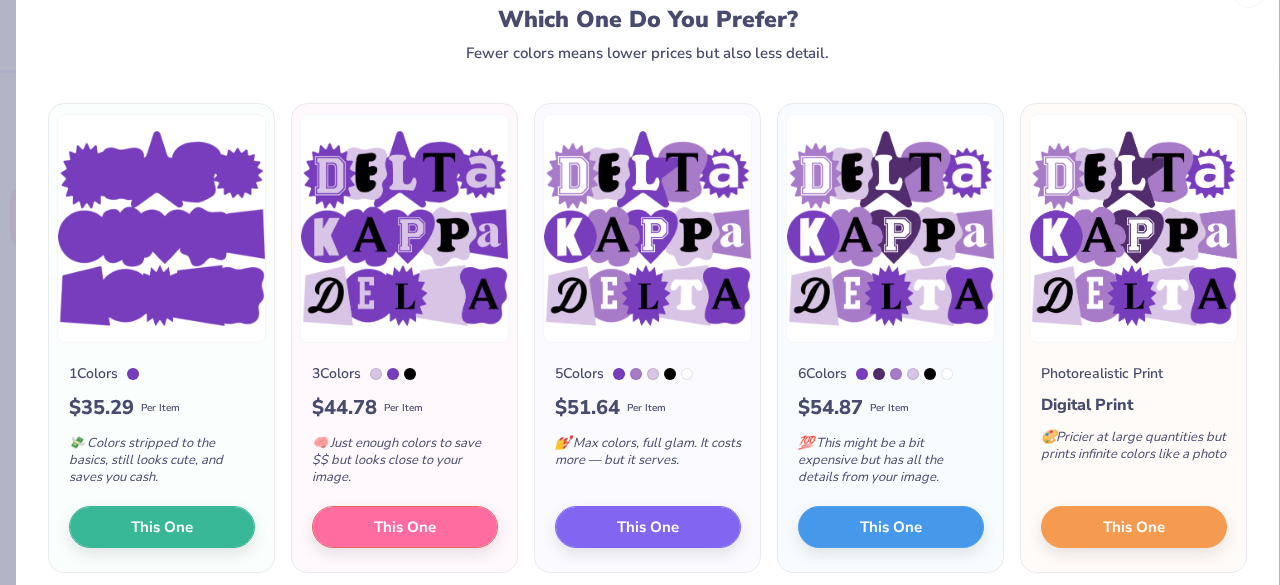 scroll, scrollTop: 71, scrollLeft: 0, axis: vertical 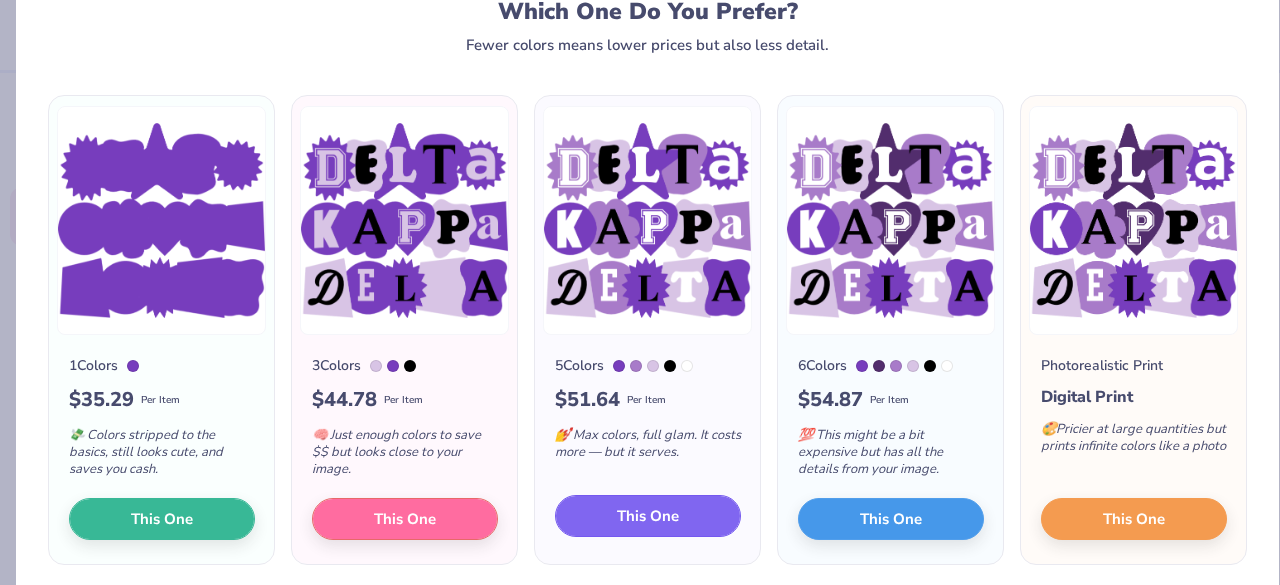 click on "This One" at bounding box center [648, 516] 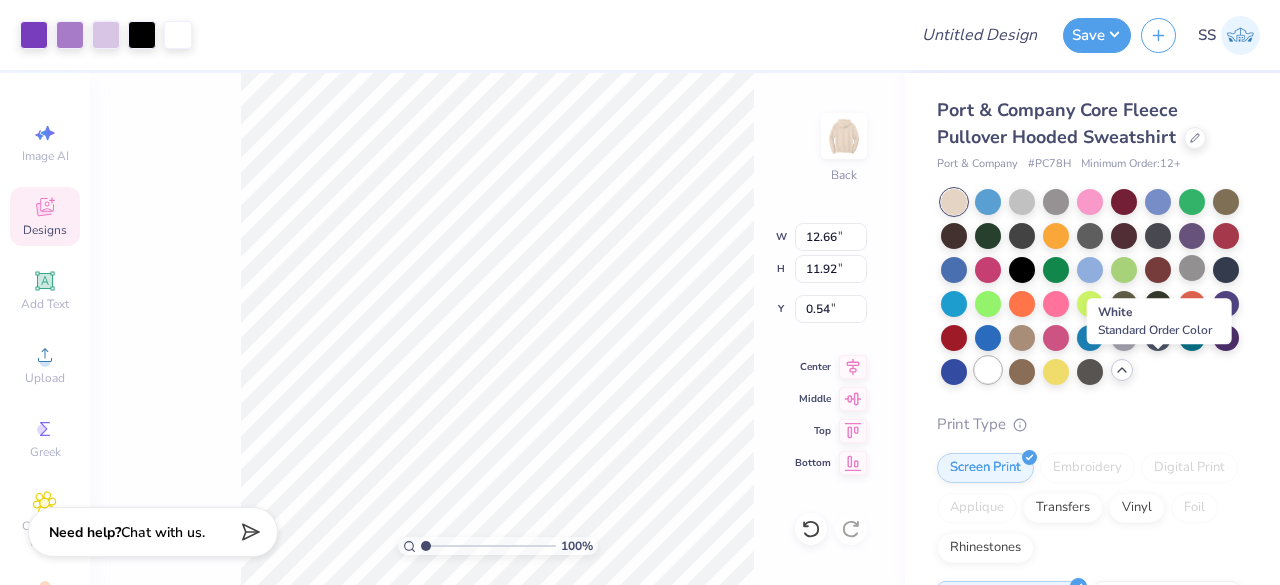 click at bounding box center (988, 370) 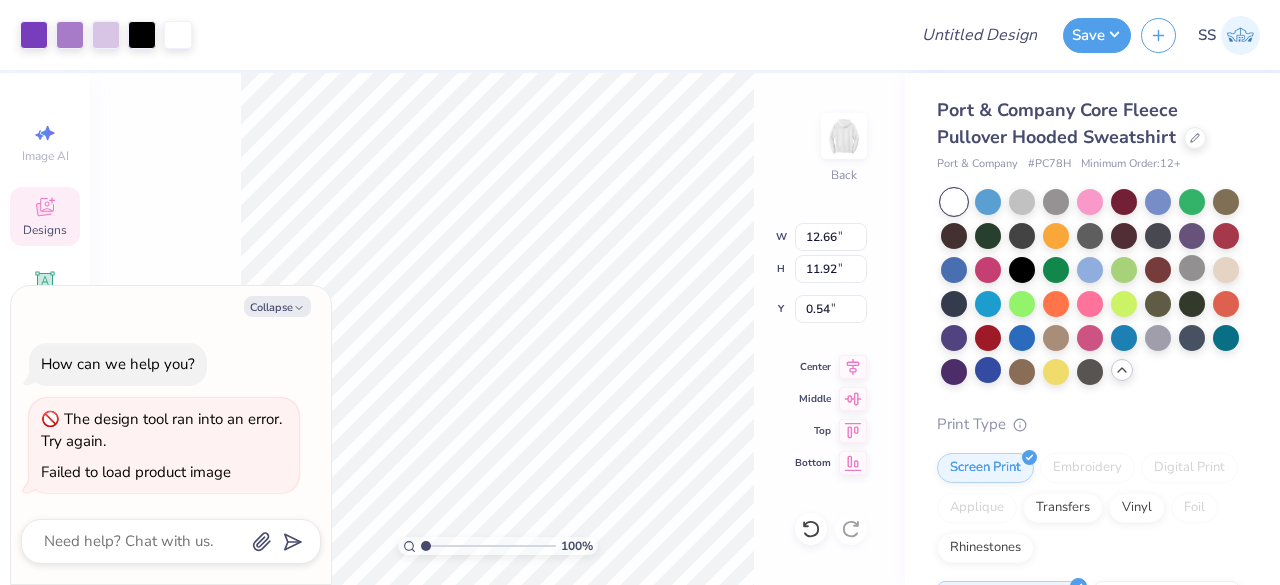 click at bounding box center (954, 202) 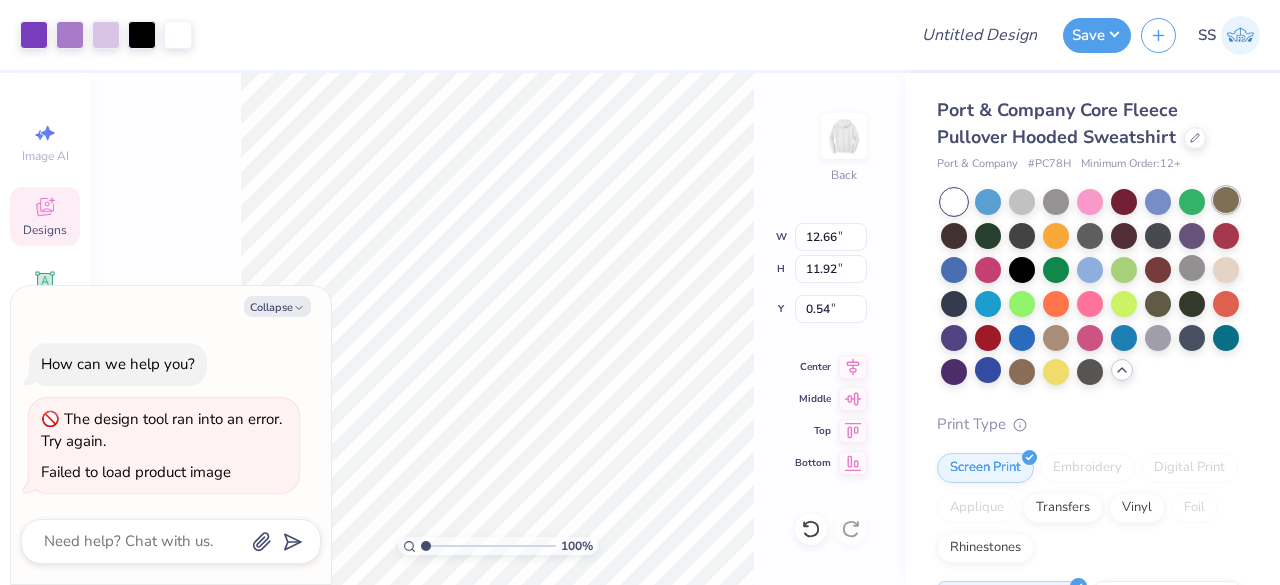 click at bounding box center [1226, 200] 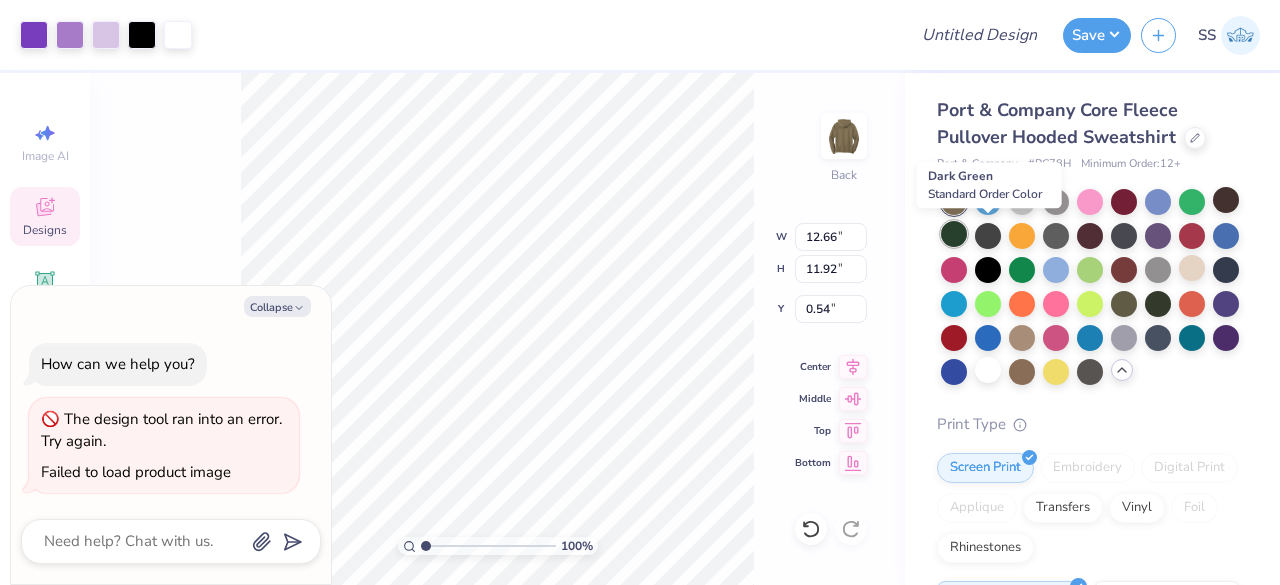click at bounding box center [954, 234] 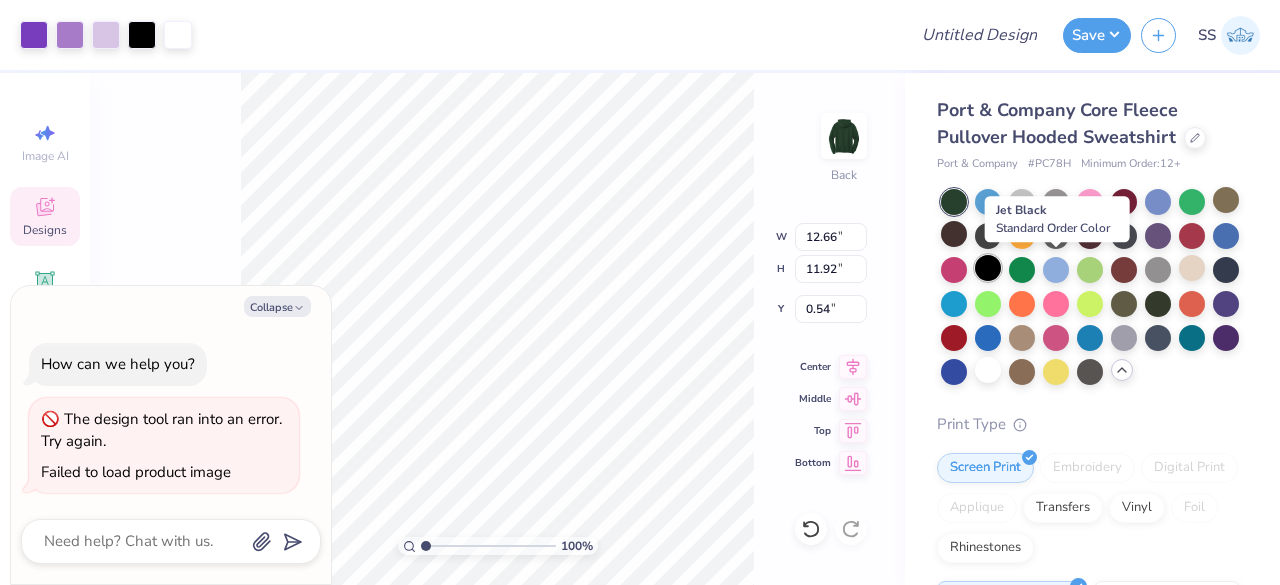 click at bounding box center (988, 268) 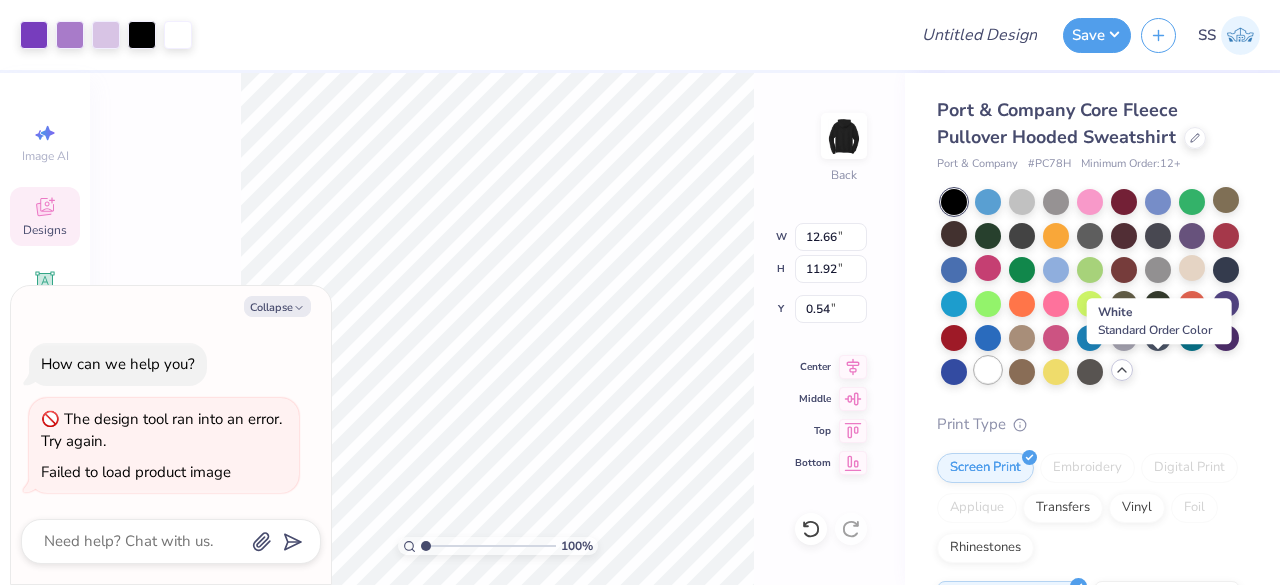 click at bounding box center (988, 370) 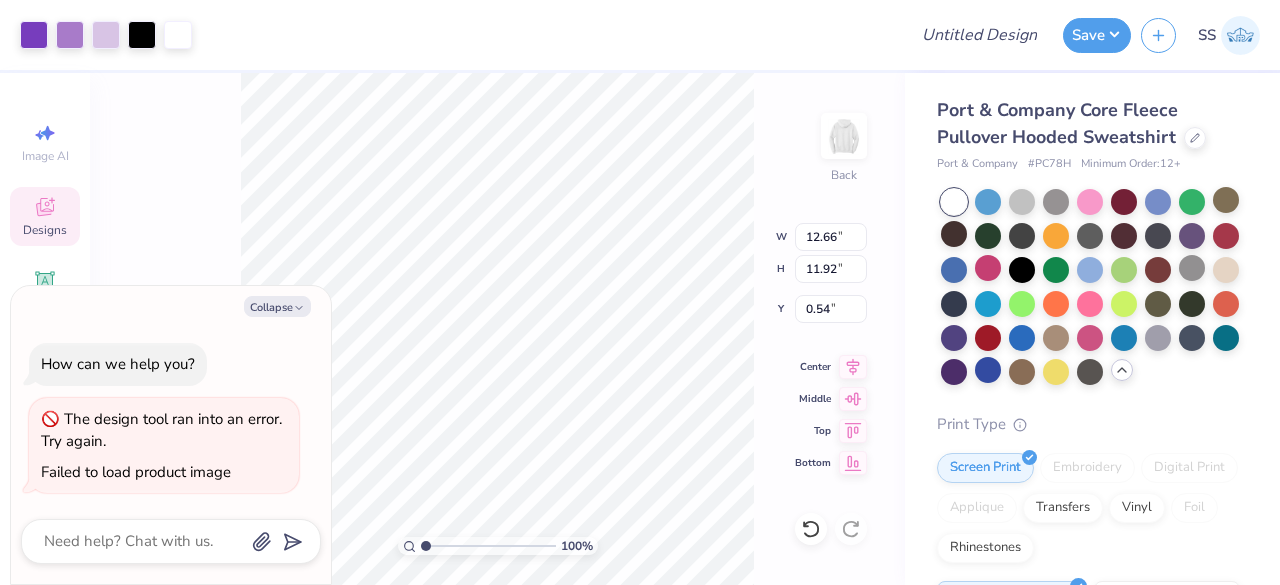 type on "x" 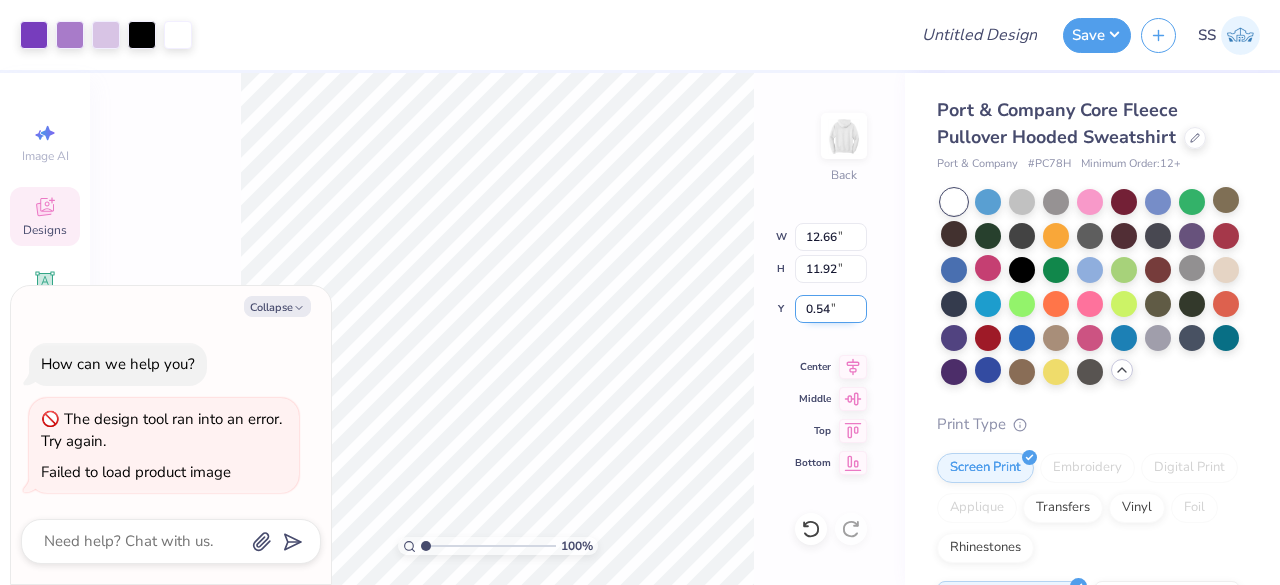 click on "0.54" at bounding box center [831, 309] 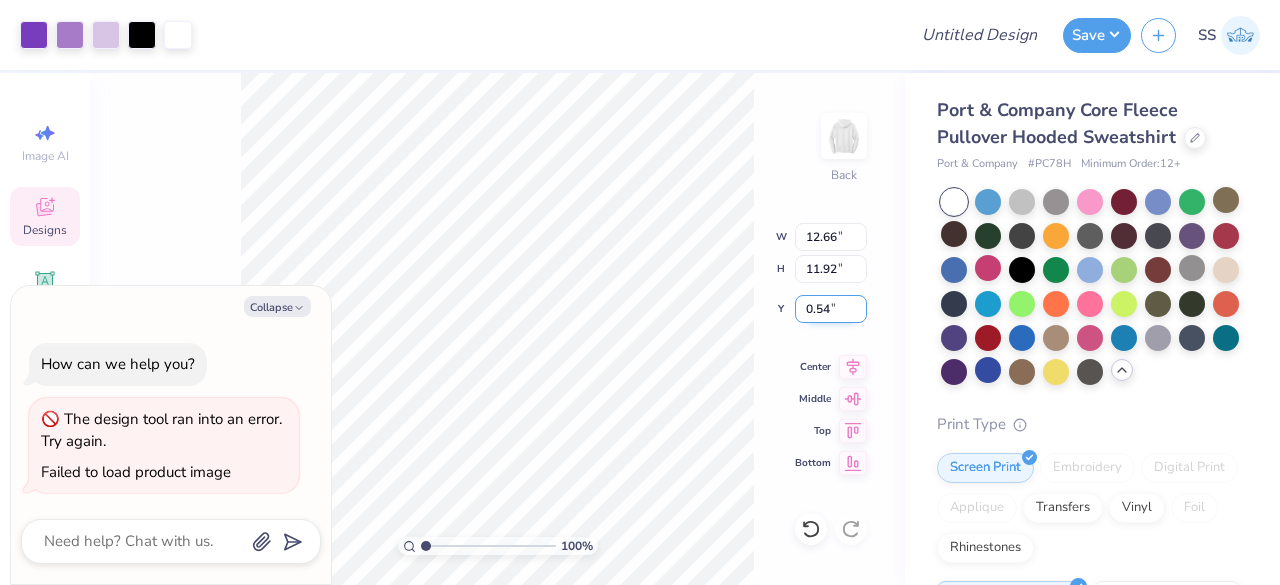 drag, startPoint x: 832, startPoint y: 307, endPoint x: 804, endPoint y: 310, distance: 28.160255 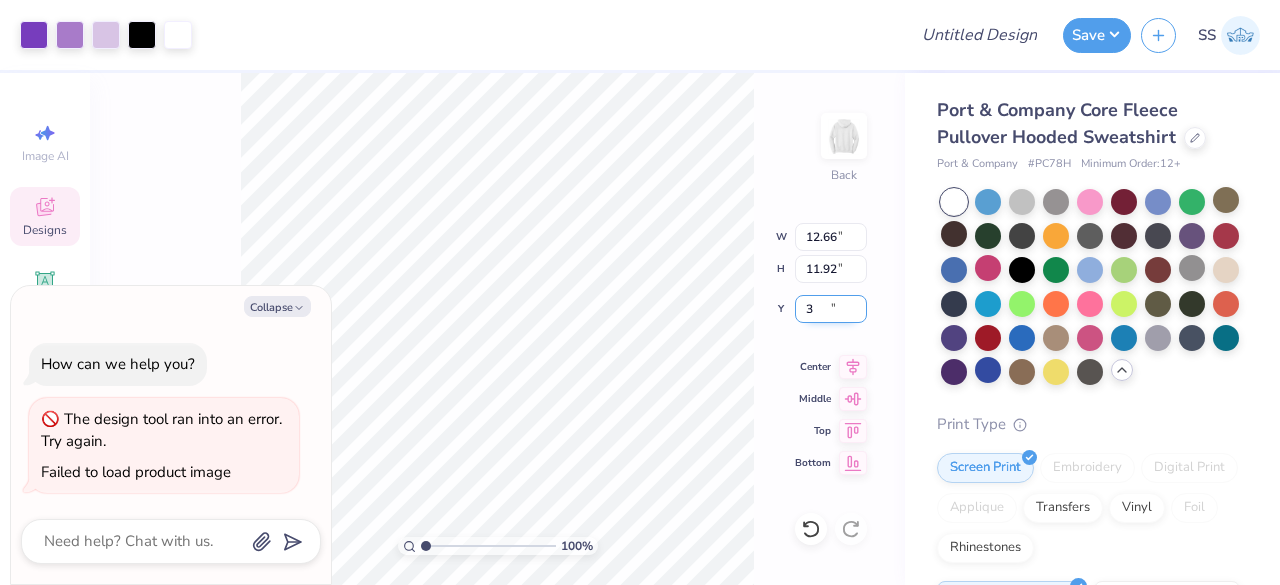 type on "0.58" 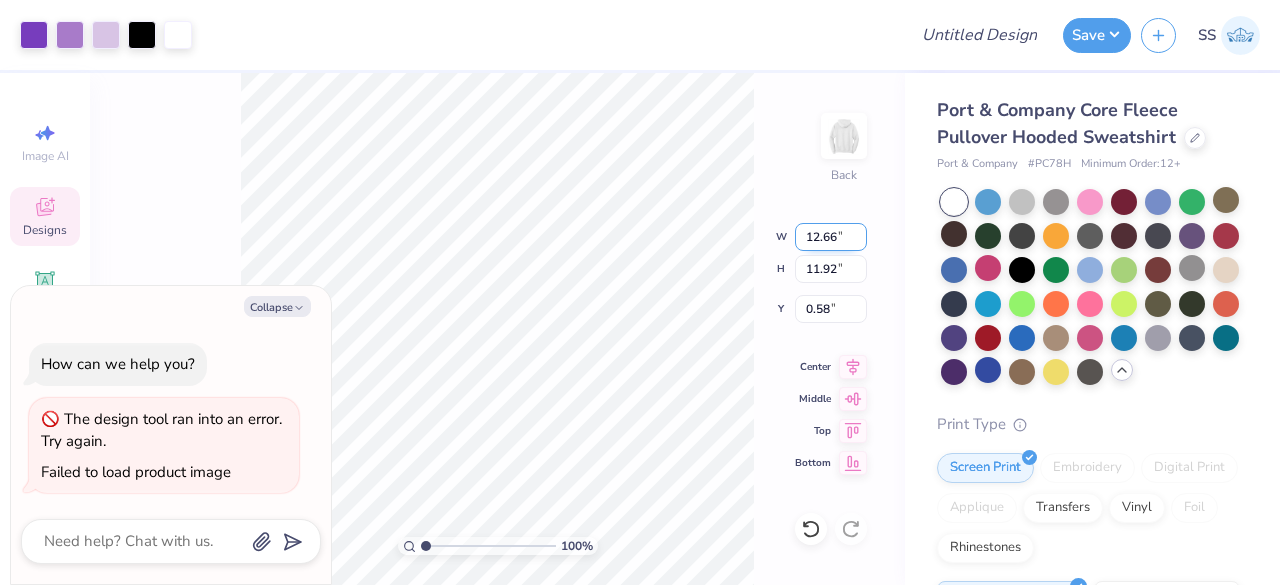 click on "12.66" at bounding box center [831, 237] 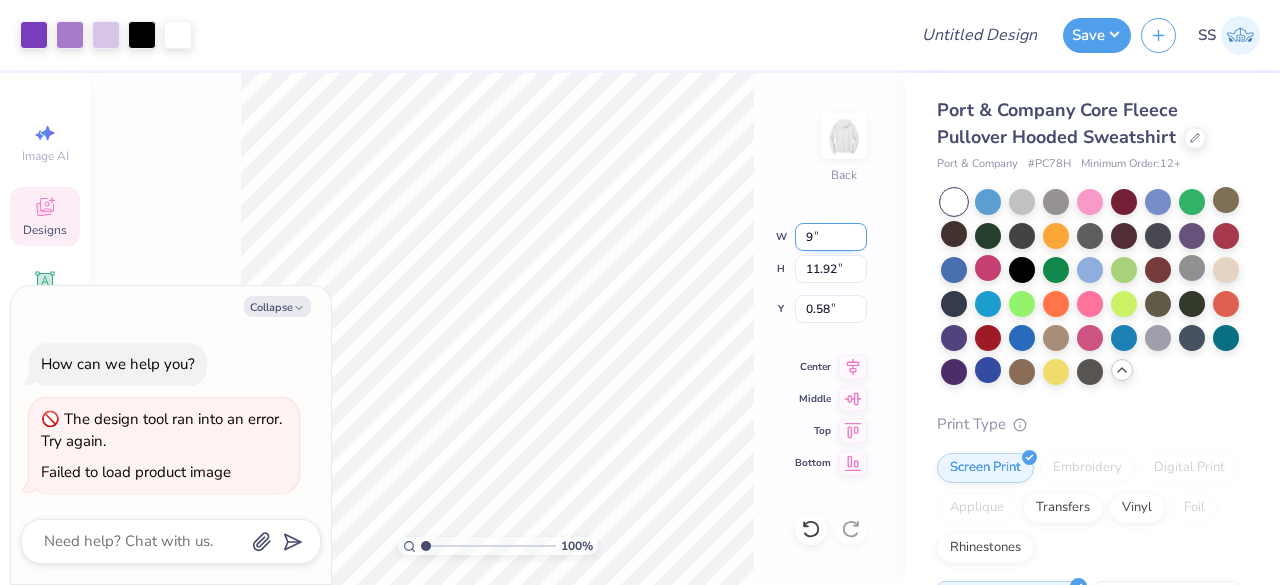 type on "9.00" 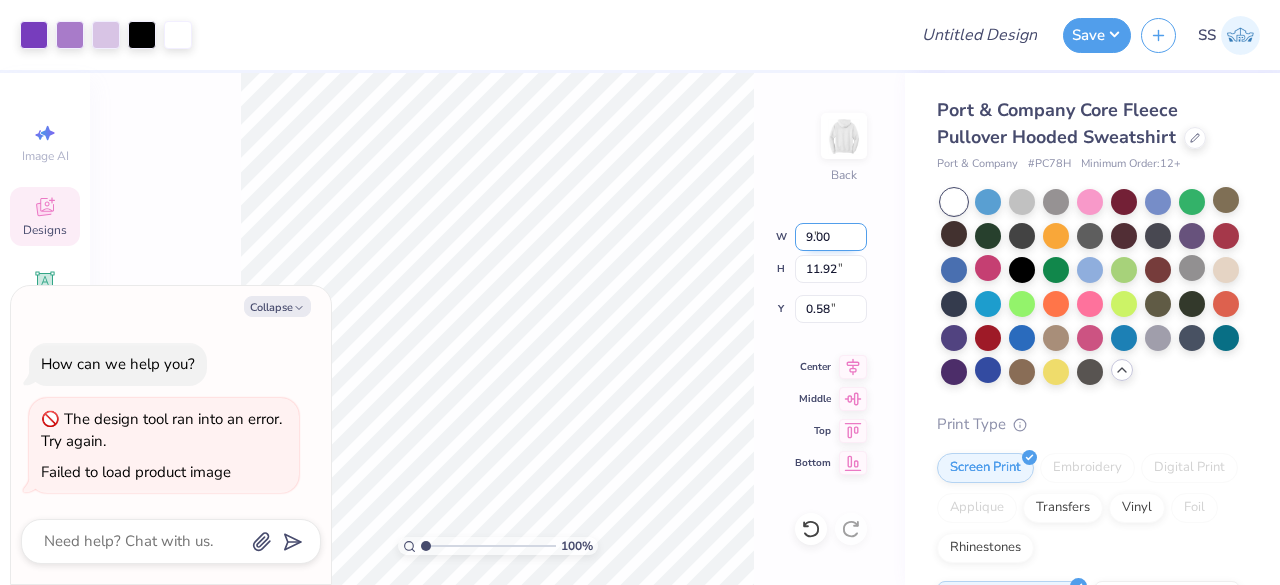 type on "8.47" 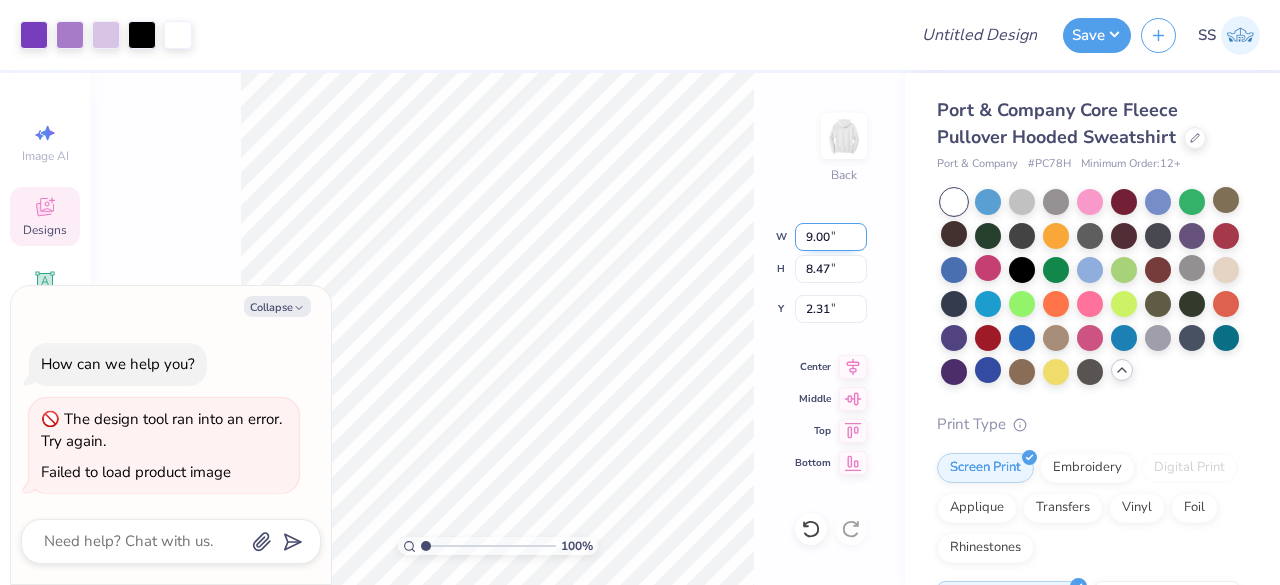 drag, startPoint x: 834, startPoint y: 241, endPoint x: 810, endPoint y: 241, distance: 24 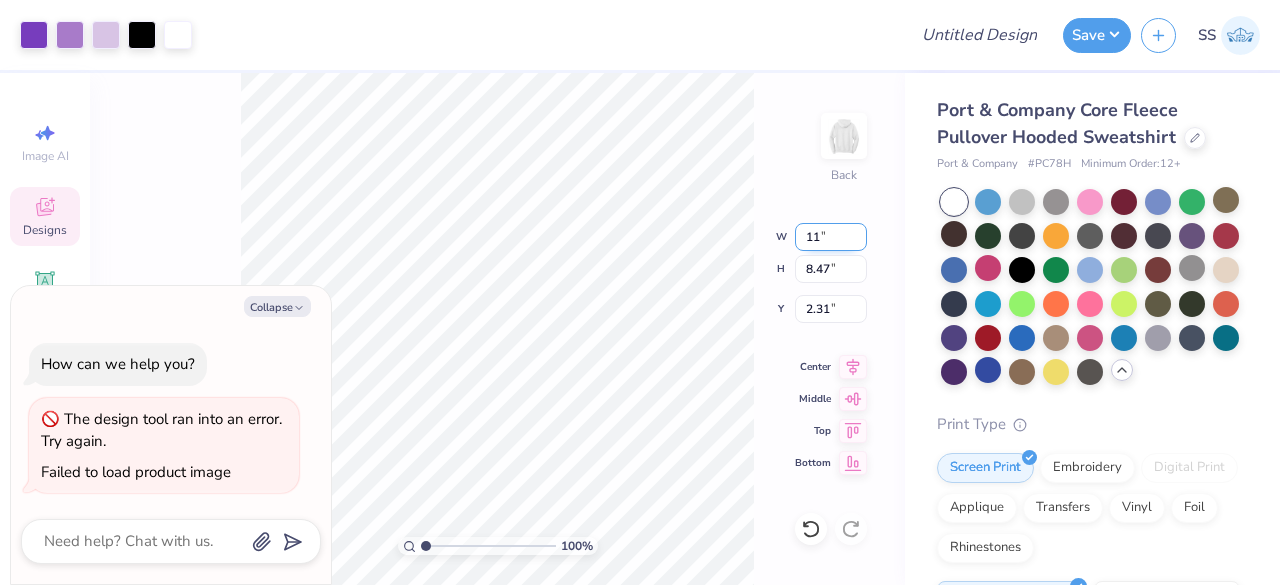 type on "11.00" 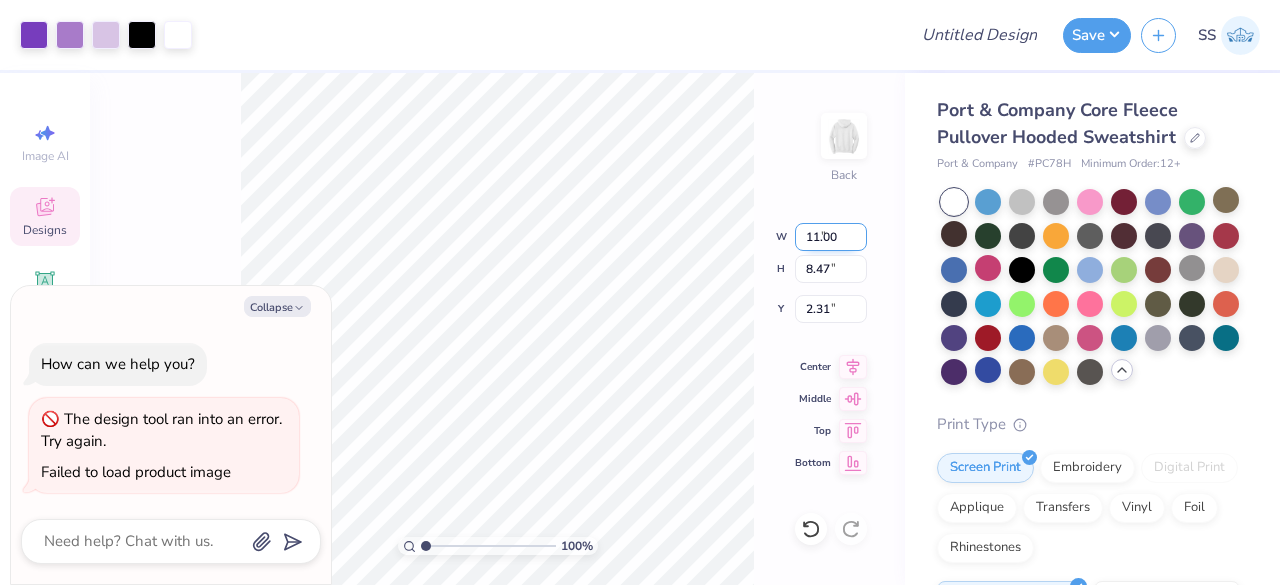 type on "10.35" 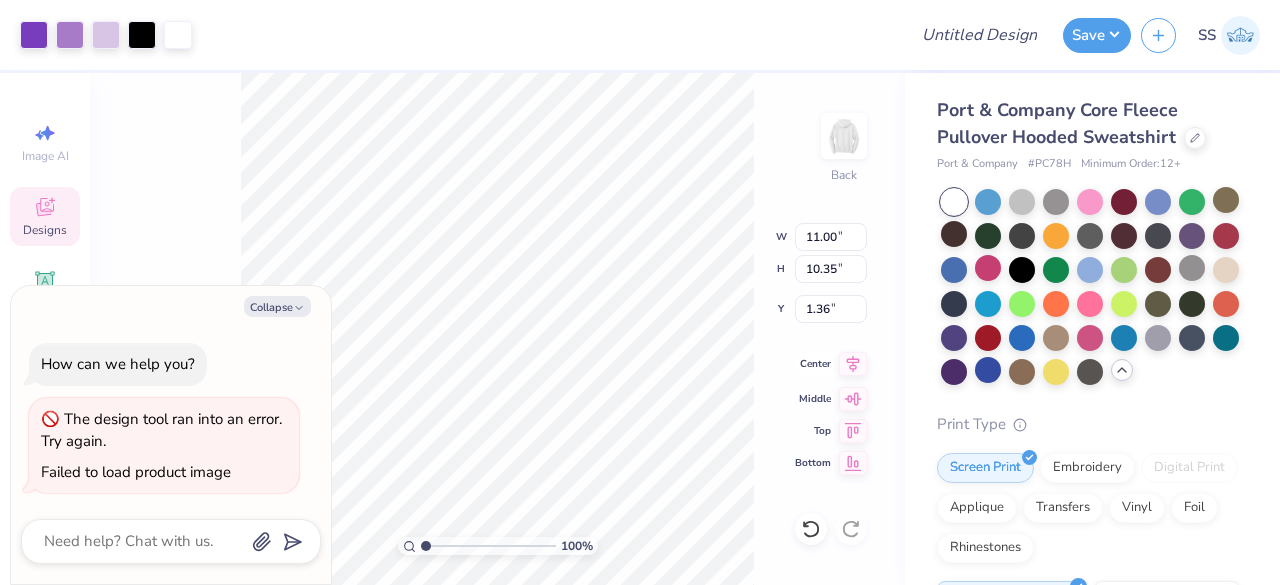 click 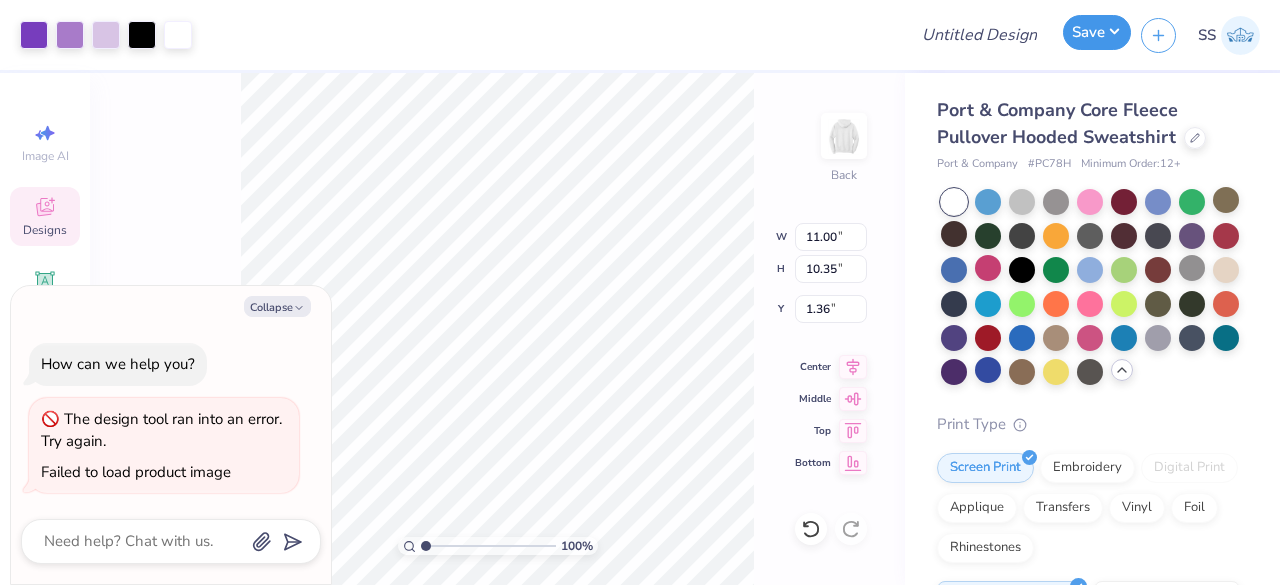 click on "Save" at bounding box center (1097, 32) 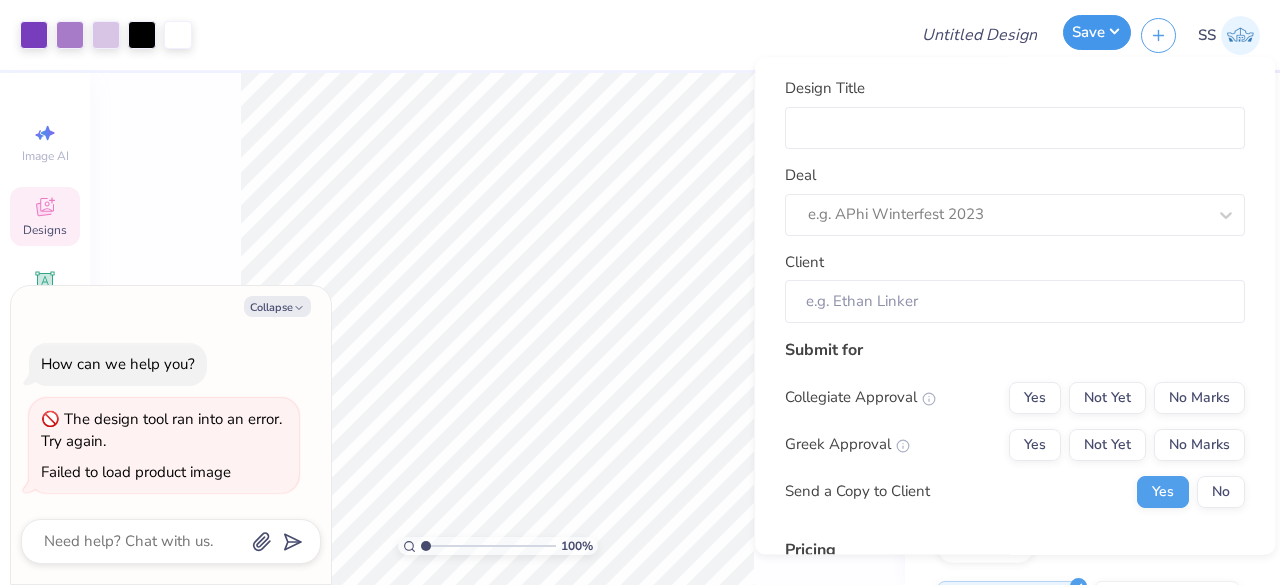 type on "x" 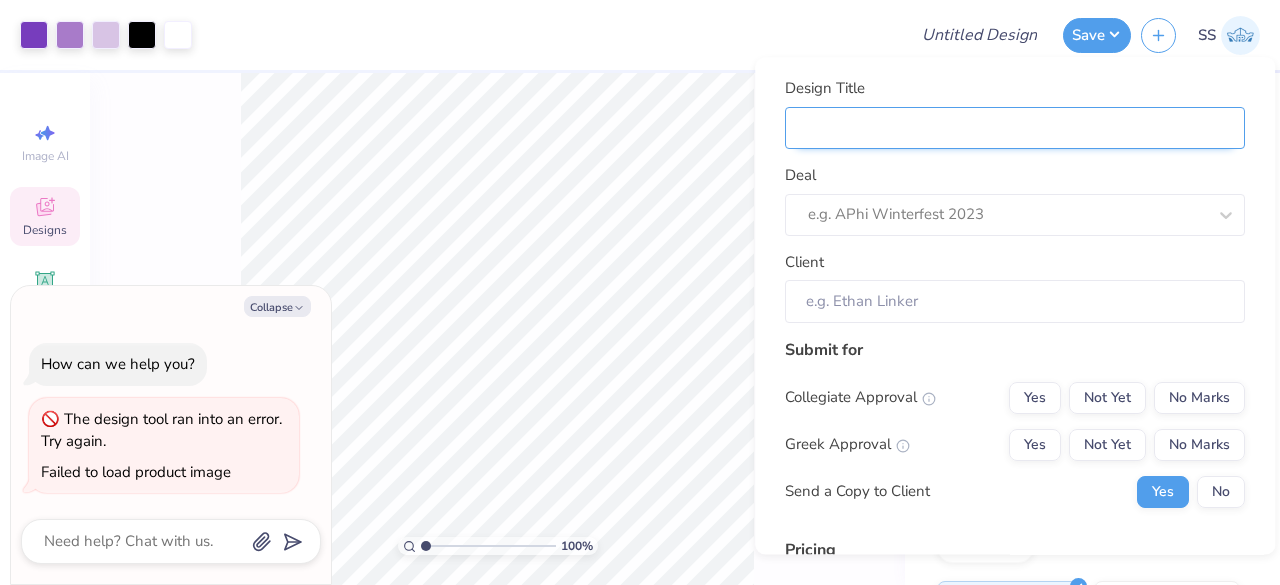 click on "Design Title" at bounding box center (1015, 128) 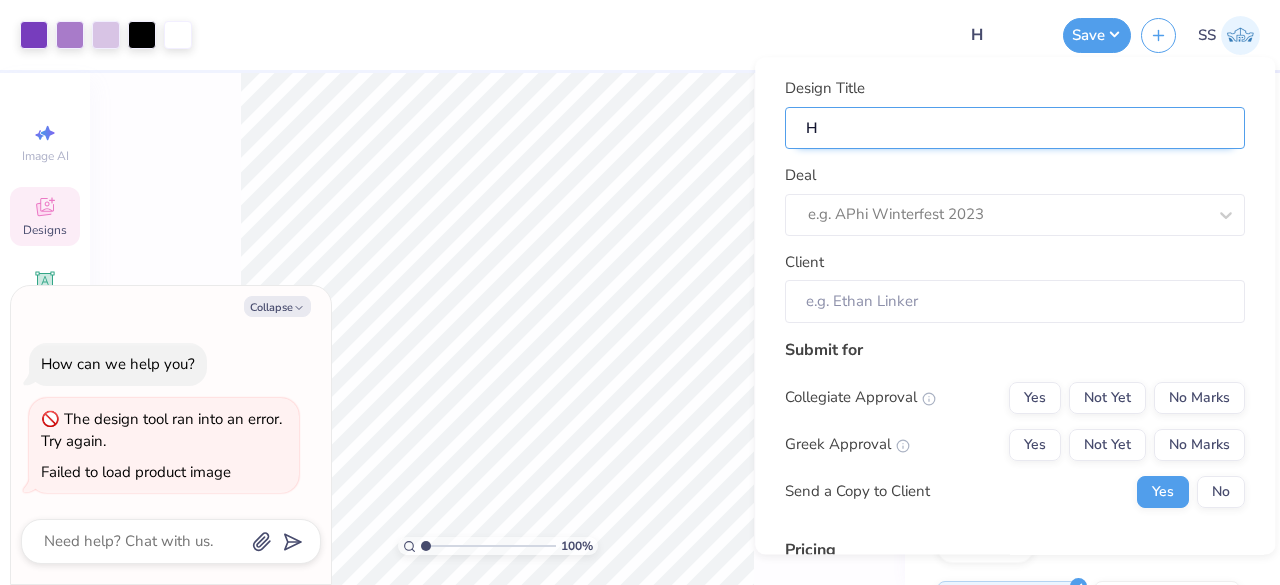 type on "Ho" 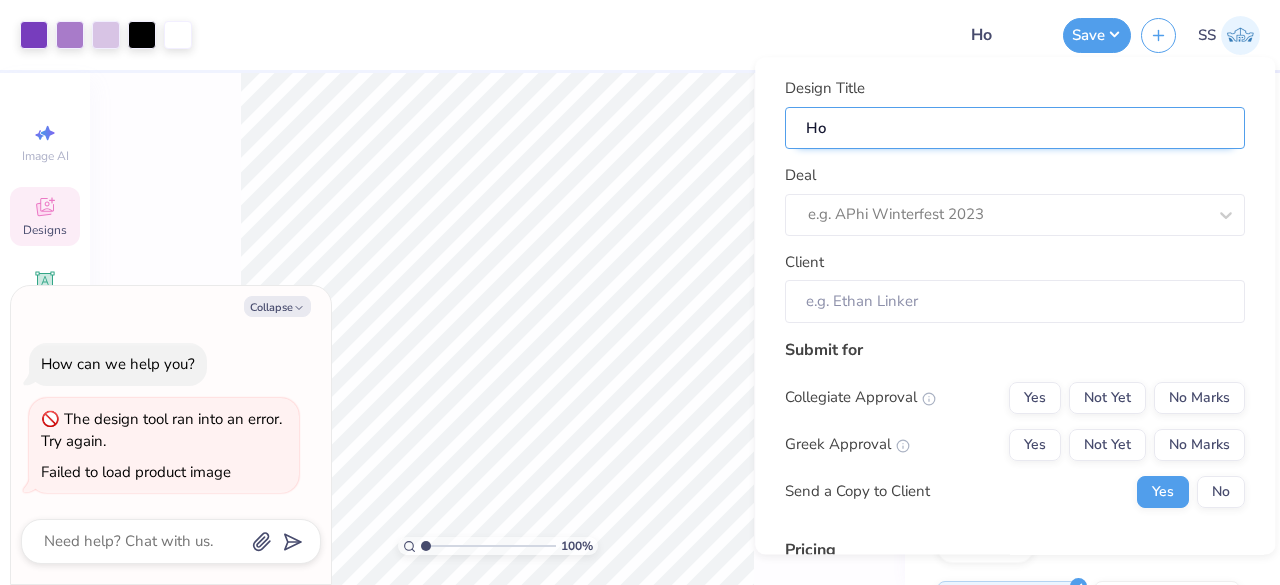 type on "Hoo" 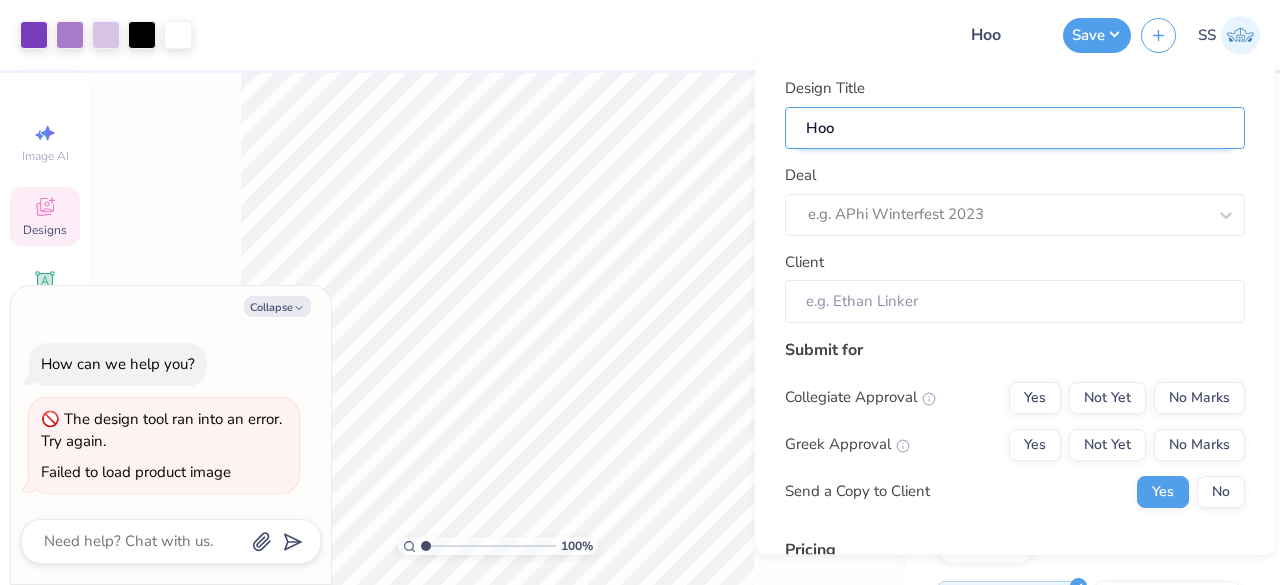 type on "Hood" 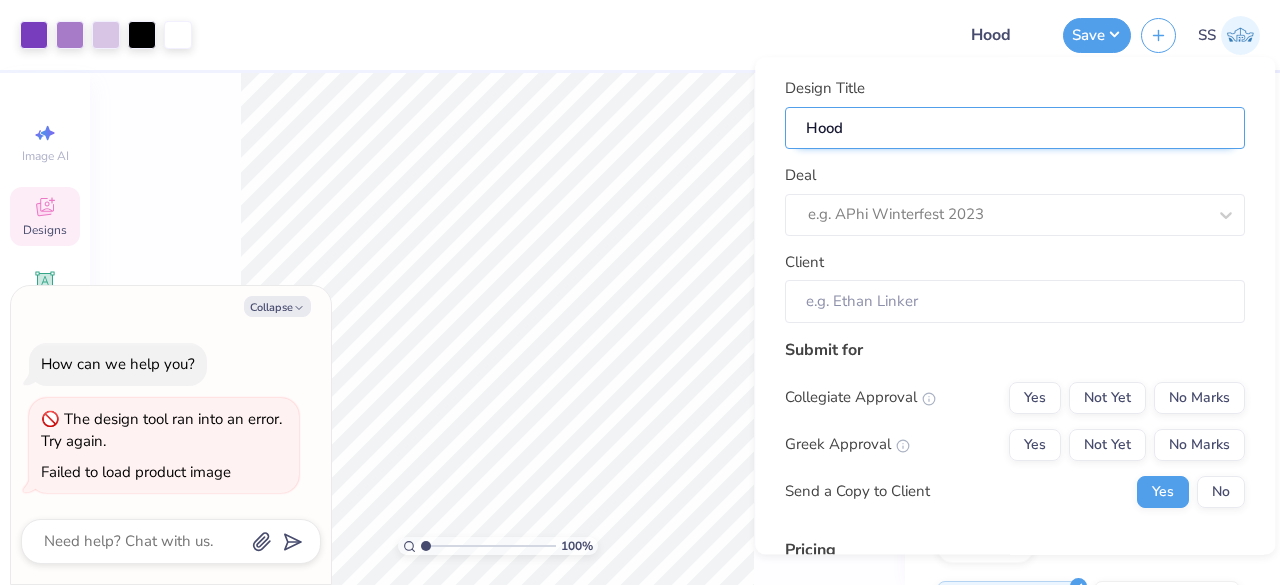 type on "Hoodi" 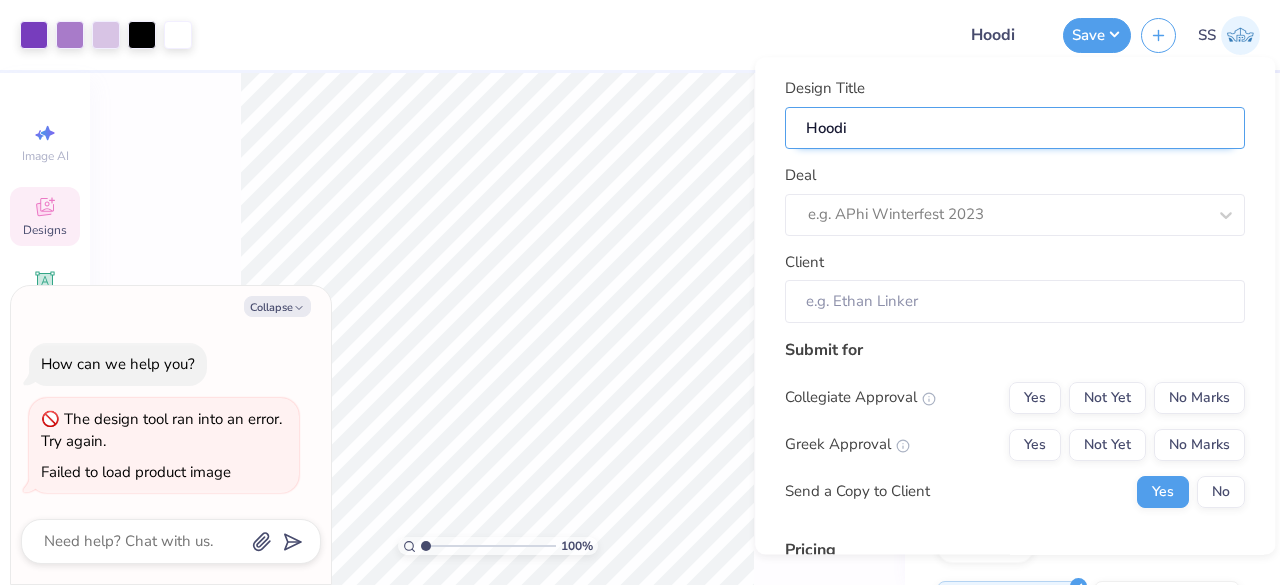 type on "Hood" 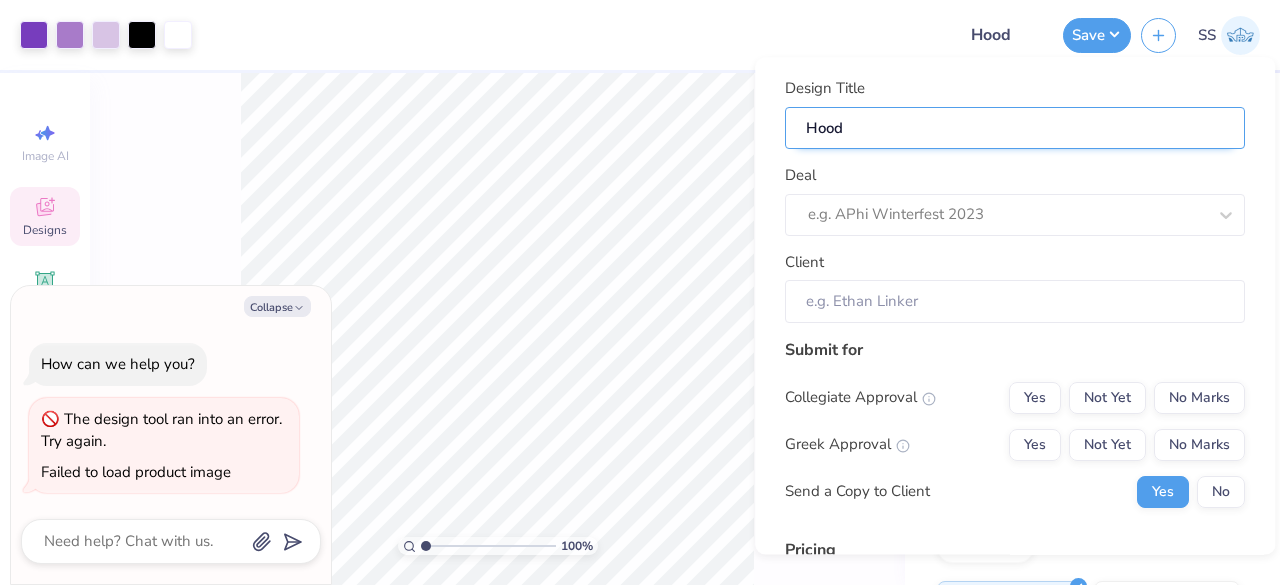 type on "Hoo" 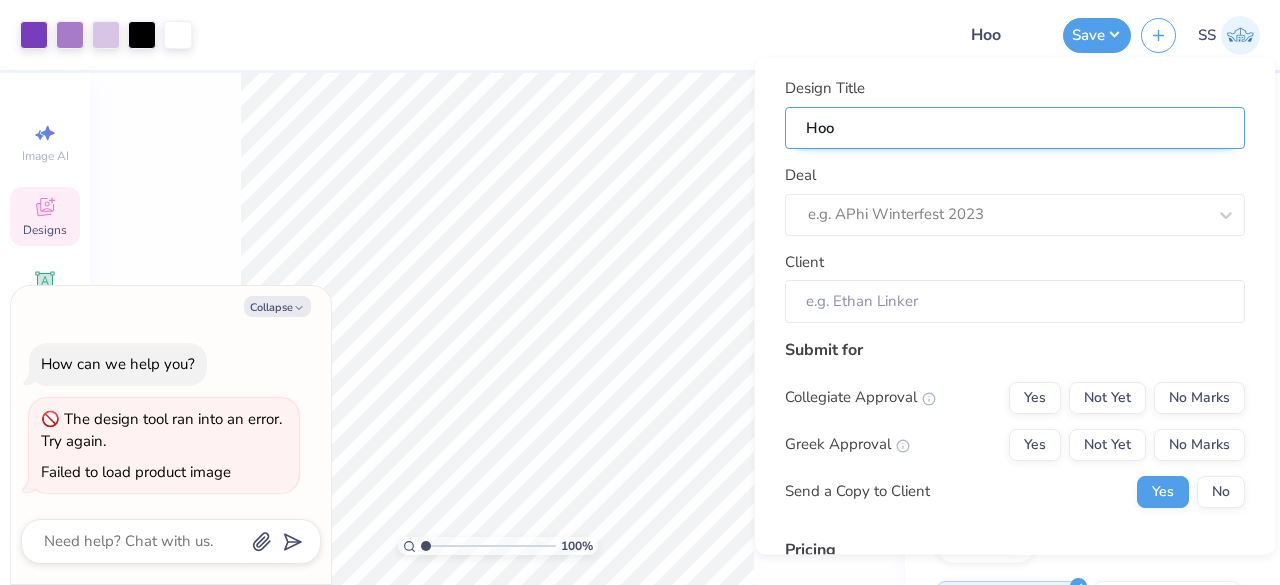 type on "Ho" 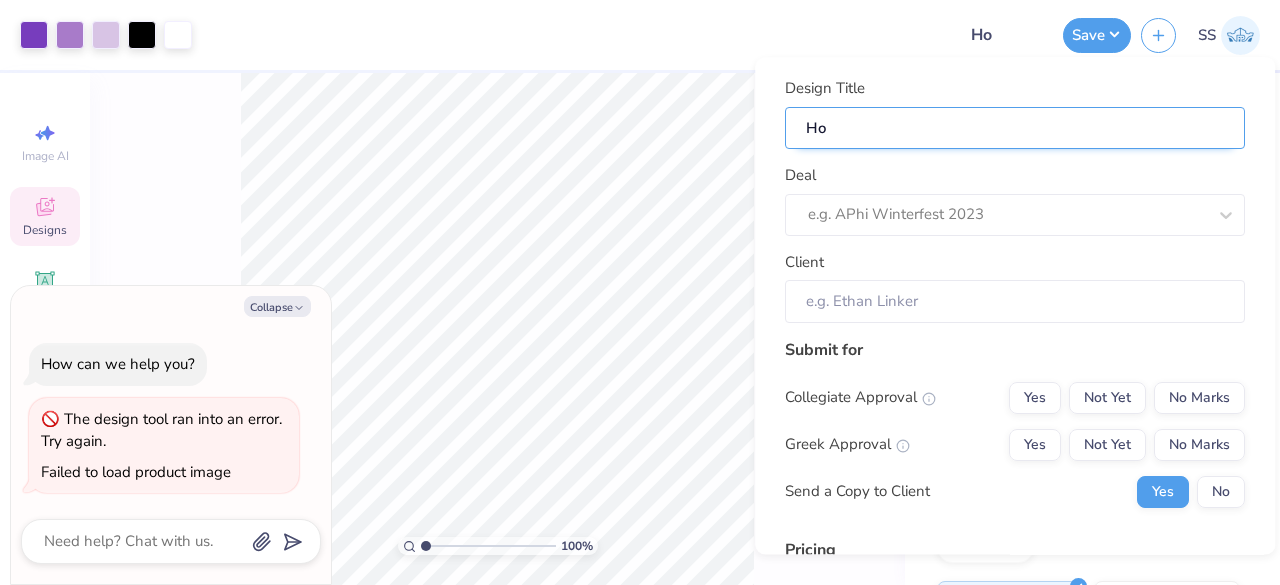 type on "H" 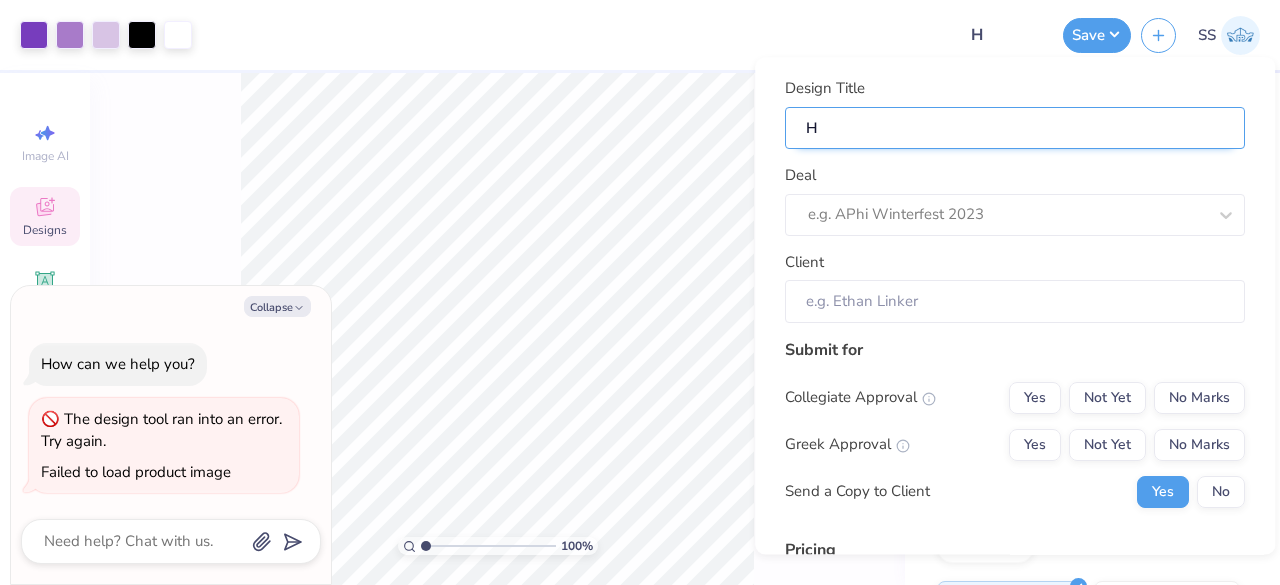 type 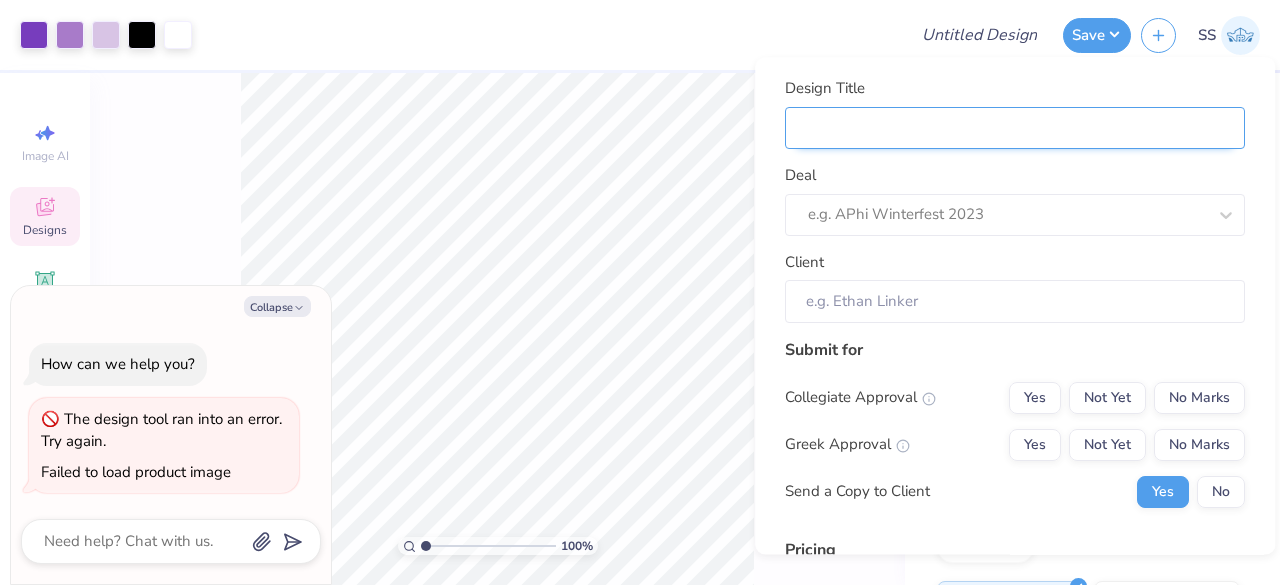 type on "D" 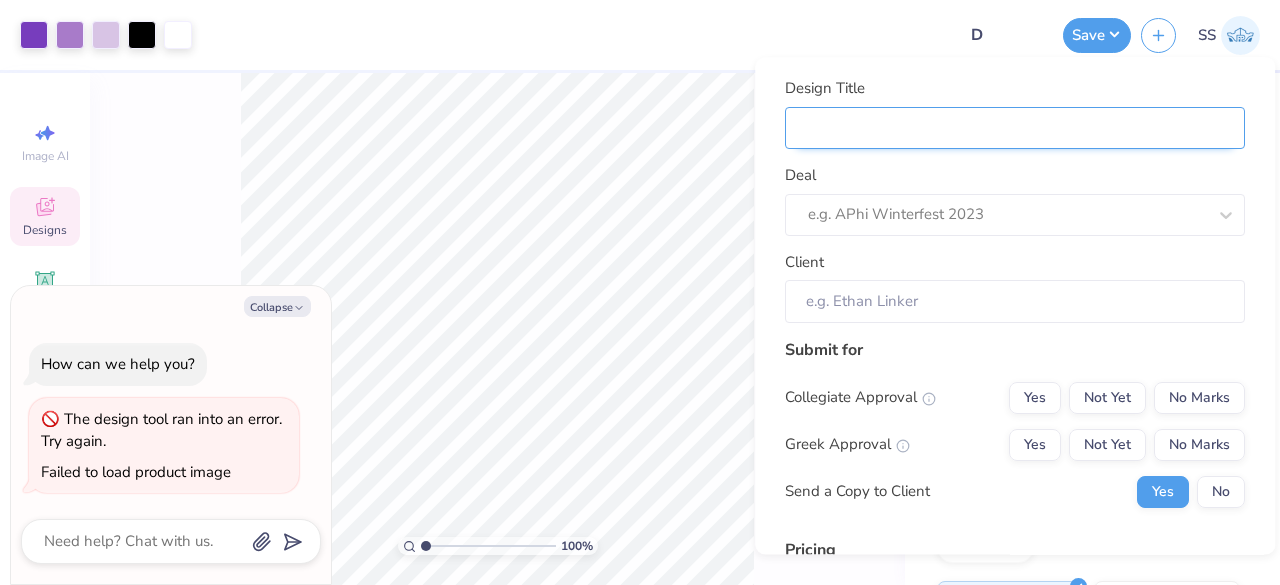 type on "x" 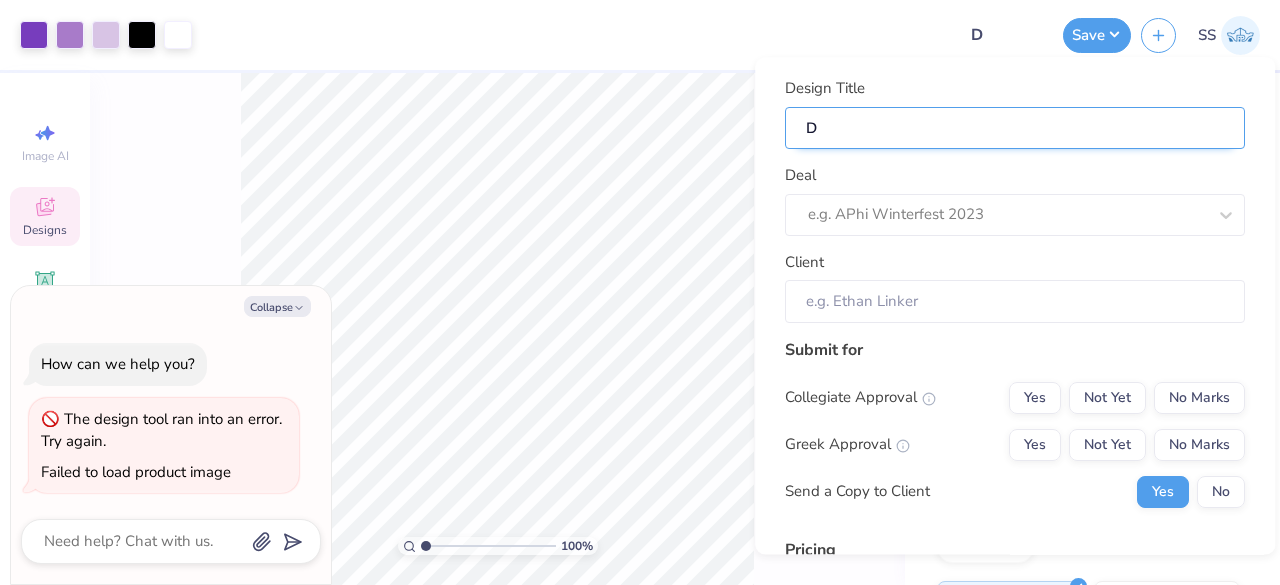 type on "De" 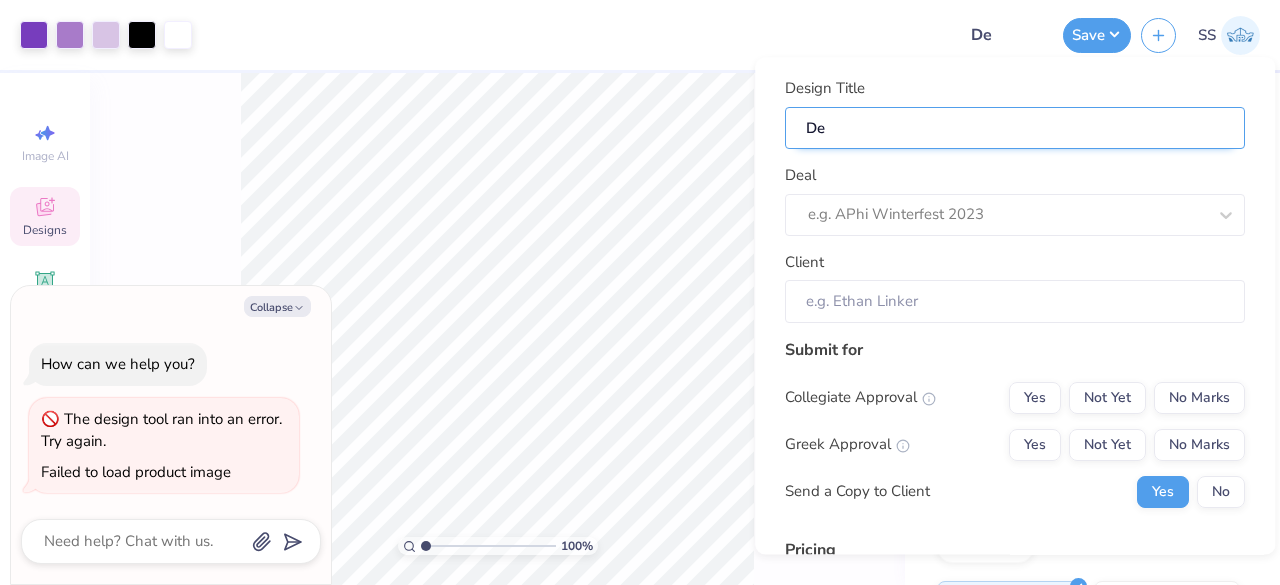 type on "D" 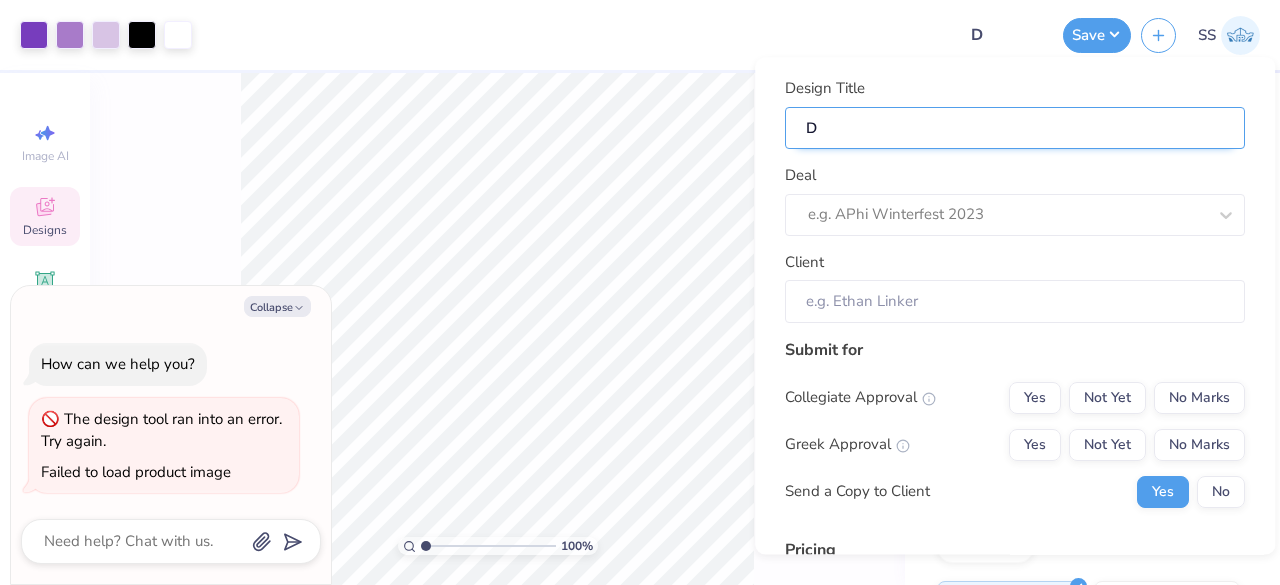 type on "De" 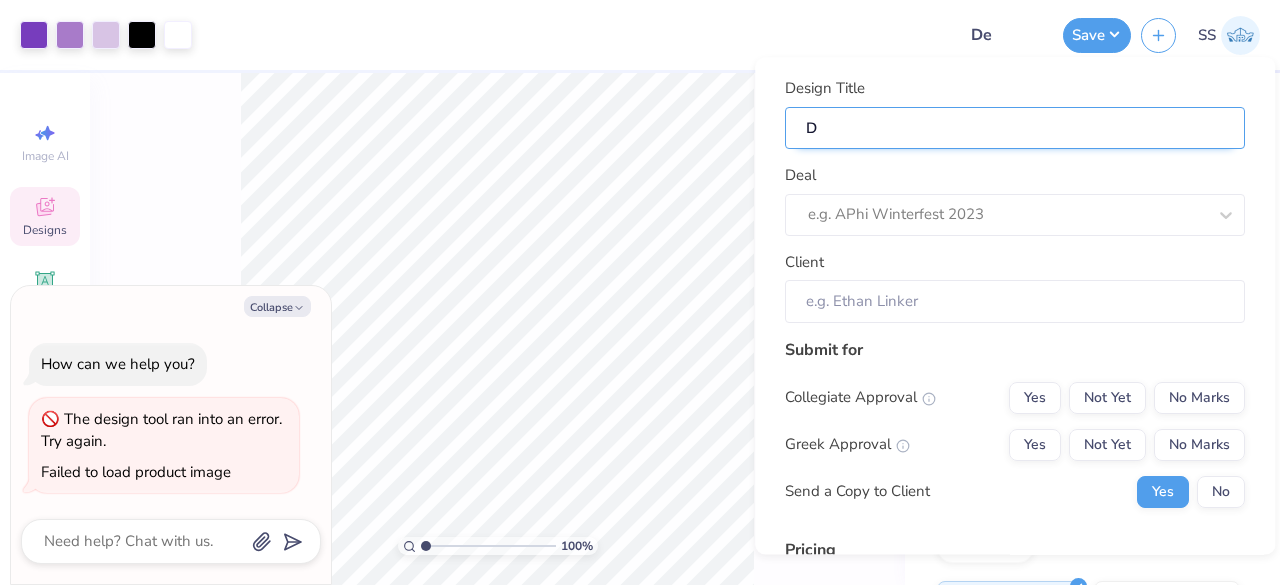 type on "x" 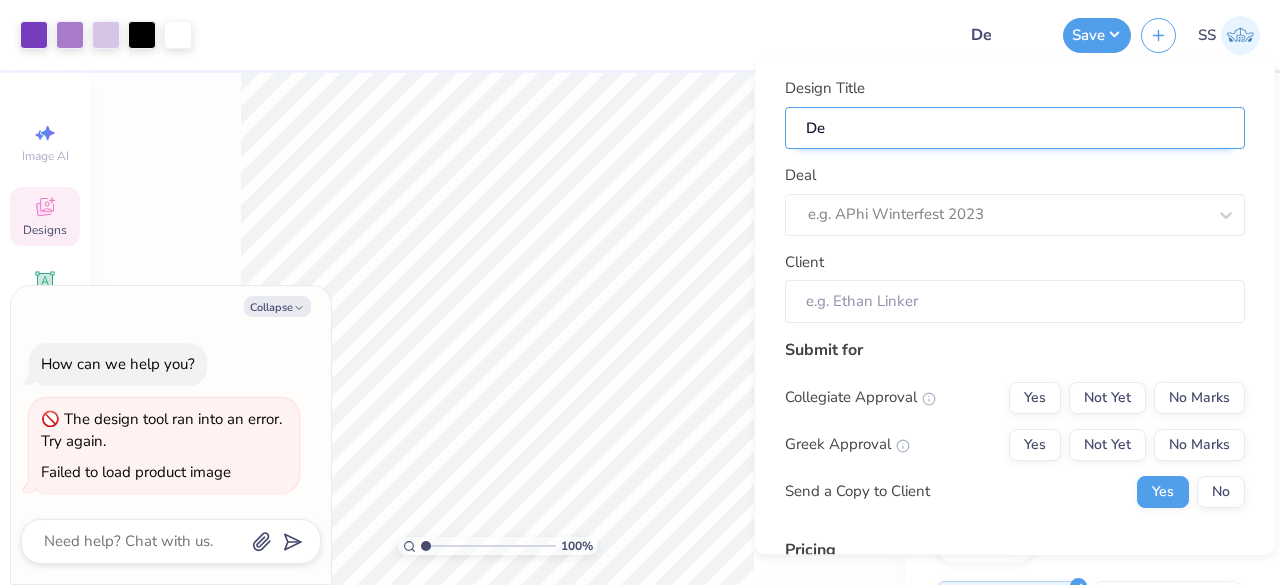 type on "Del" 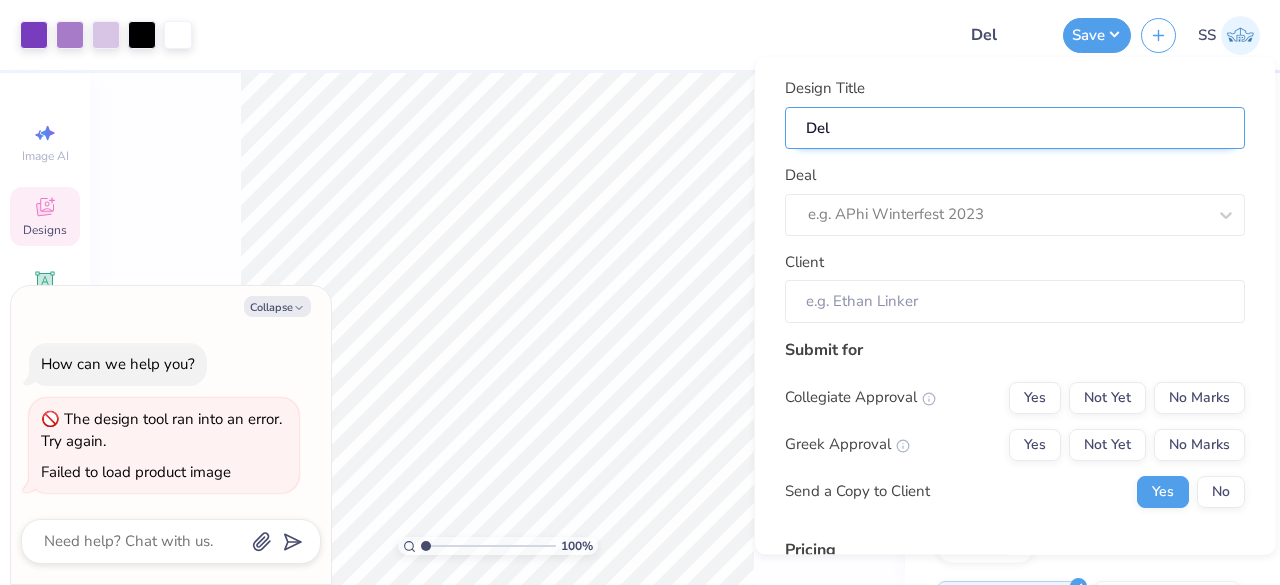 type on "Delt" 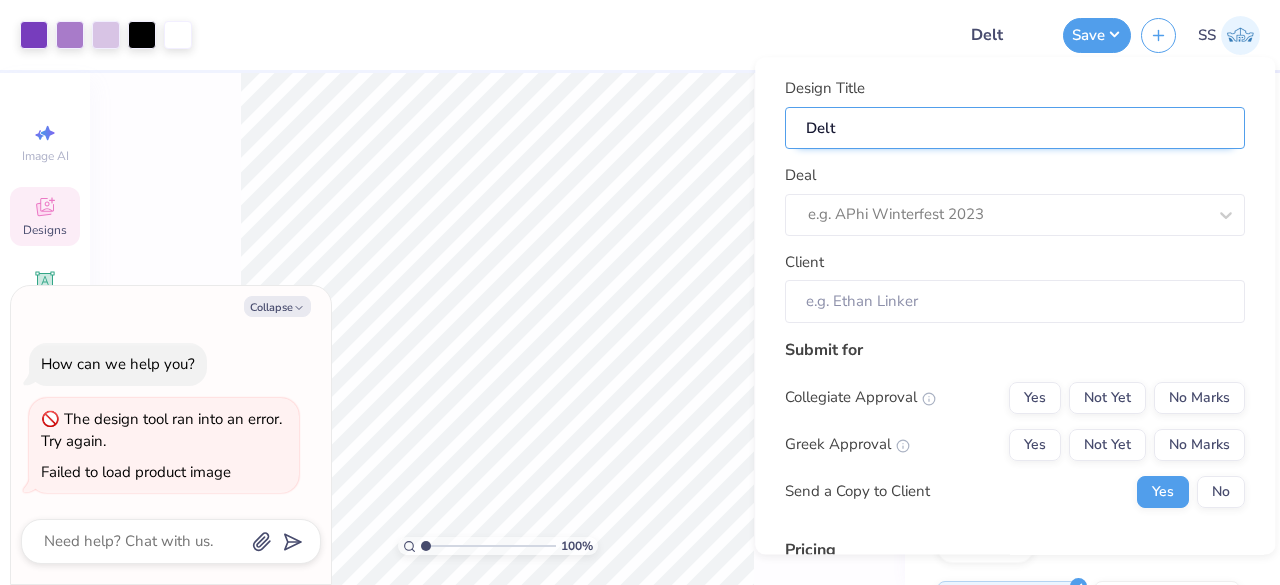 type on "Delta" 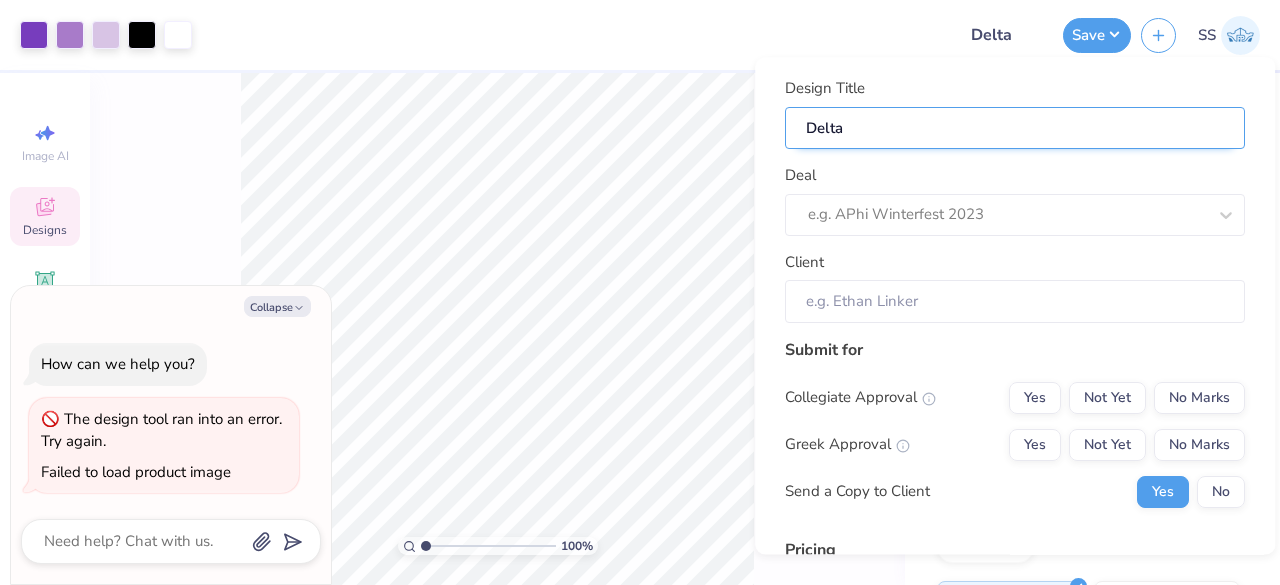 type on "Delta" 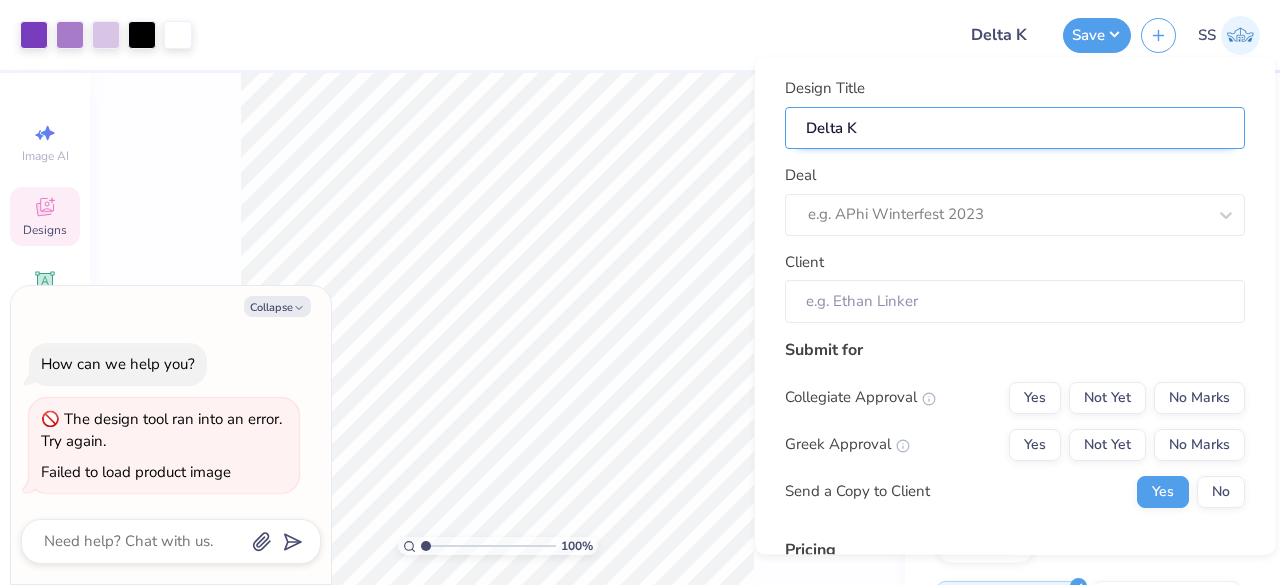 type on "Delta Kp" 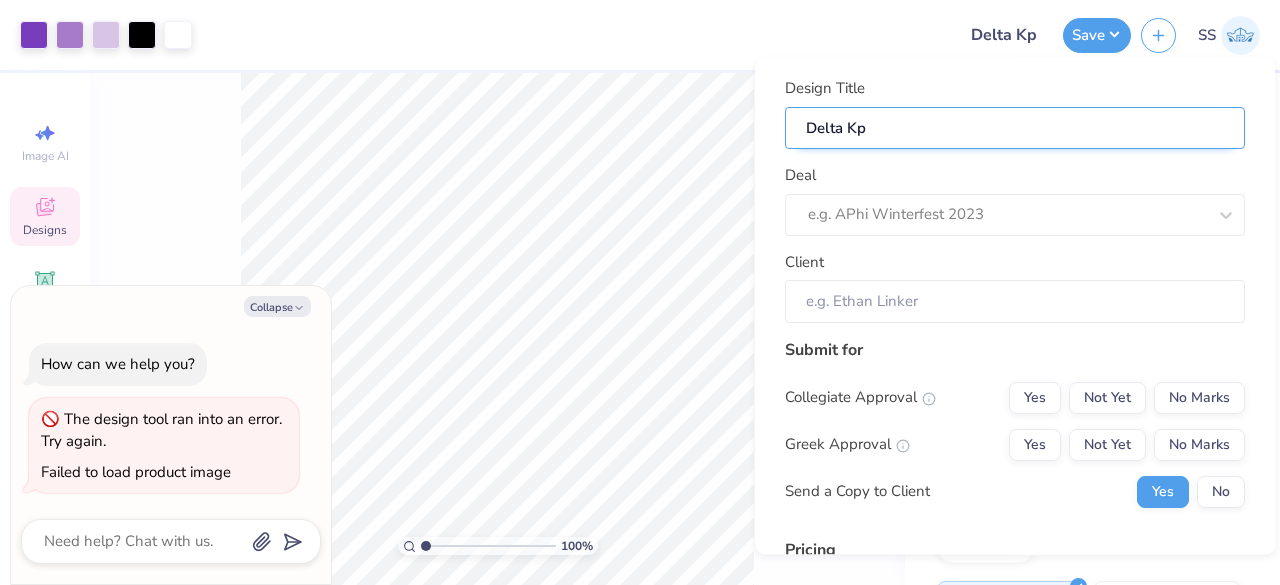 type on "Delta Kpp" 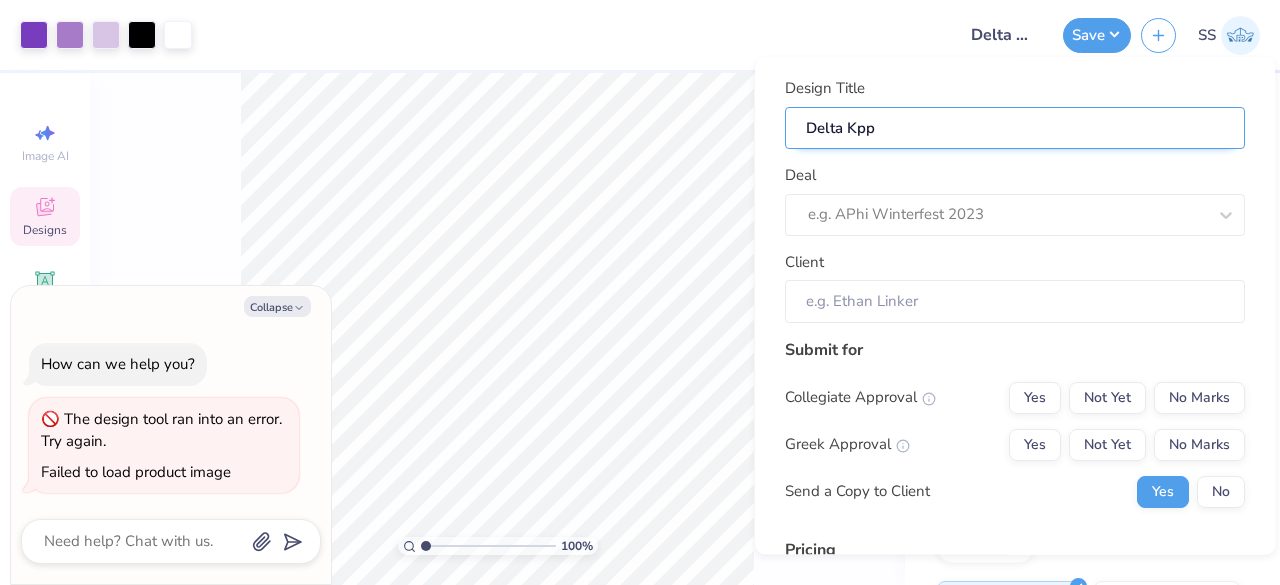 type on "Delta Kp" 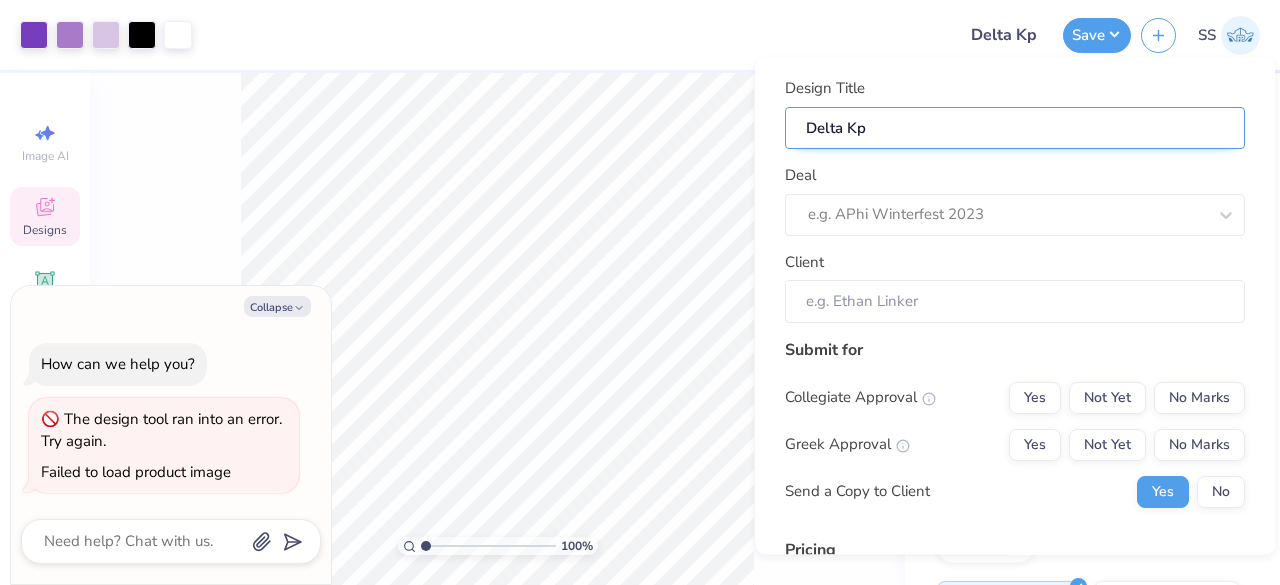 type on "Delta K" 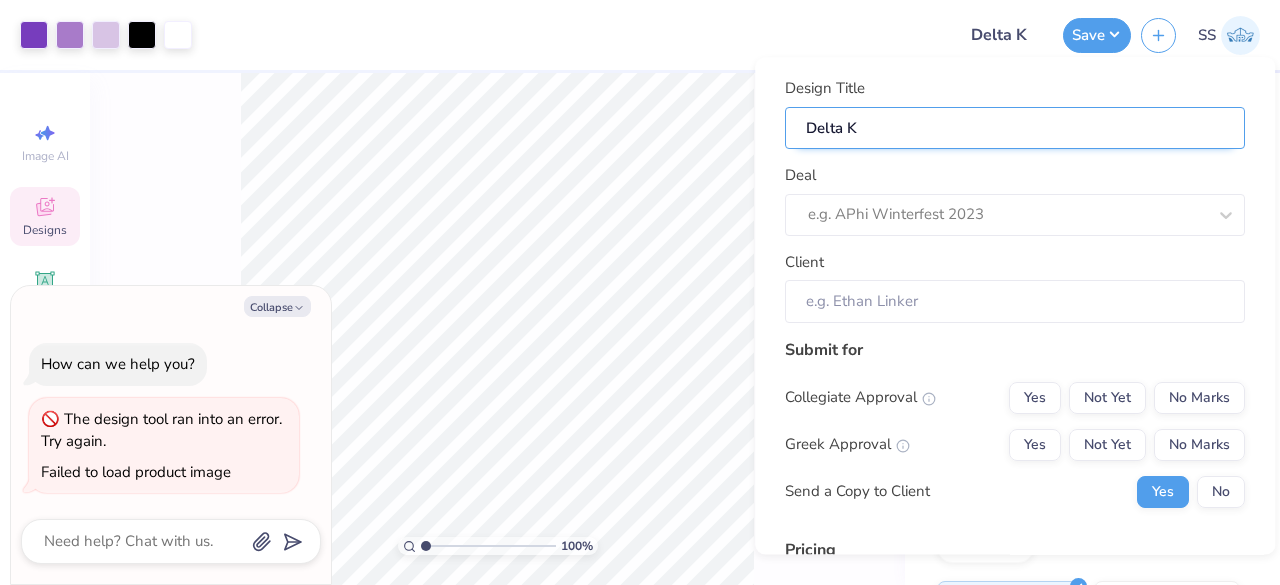 type on "Delta Ka" 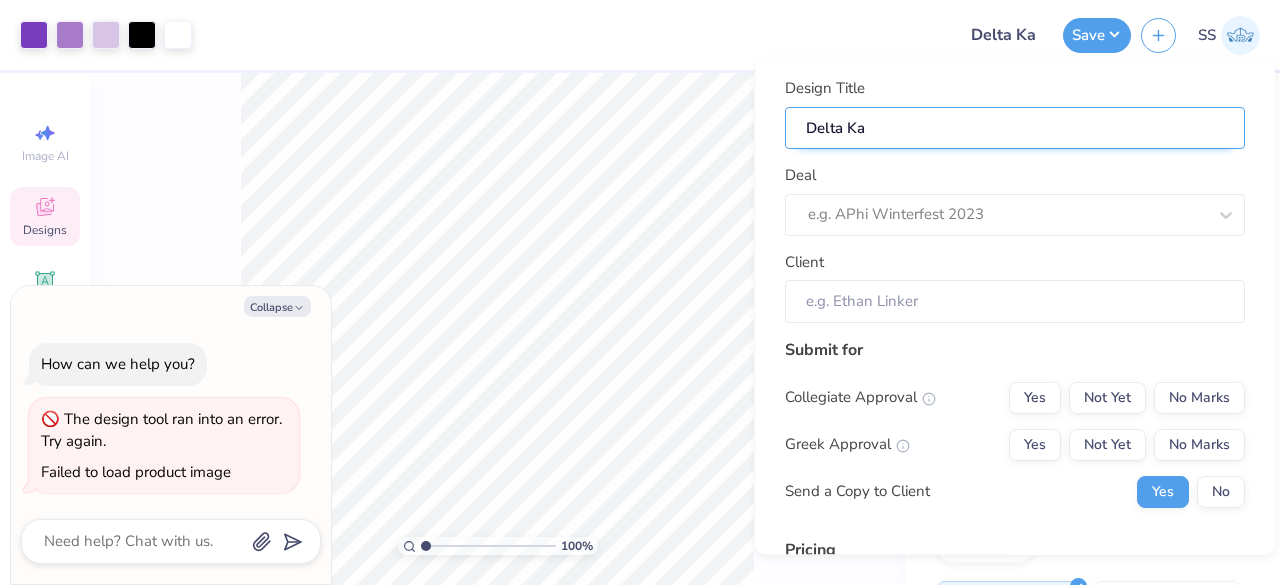 type on "Delta Kap" 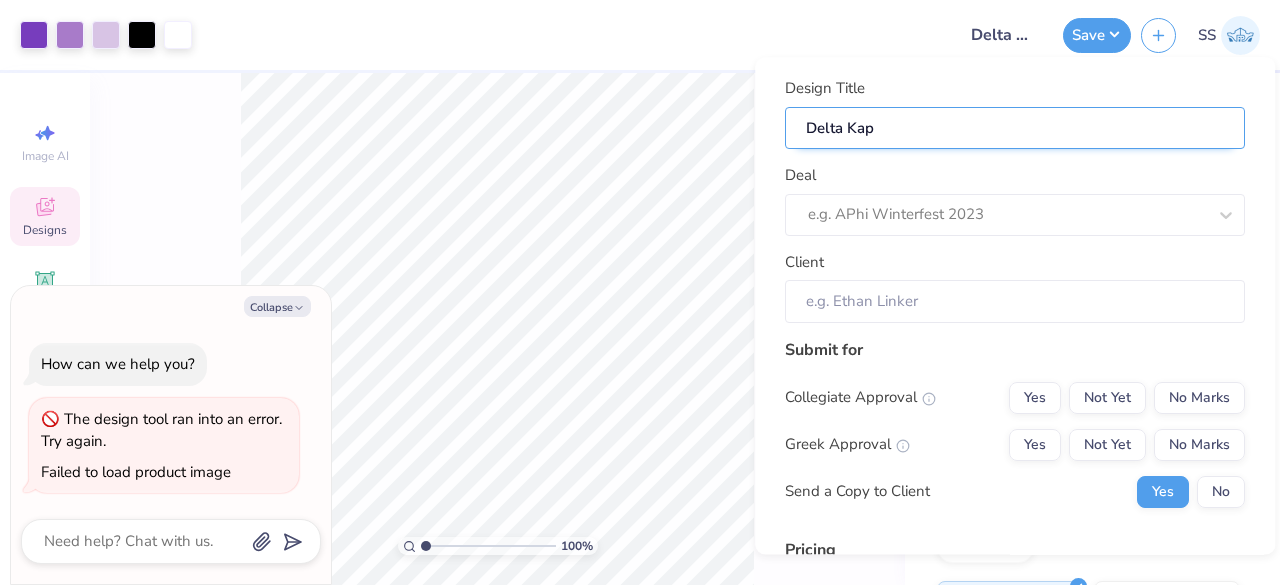 type on "Delta Kapp" 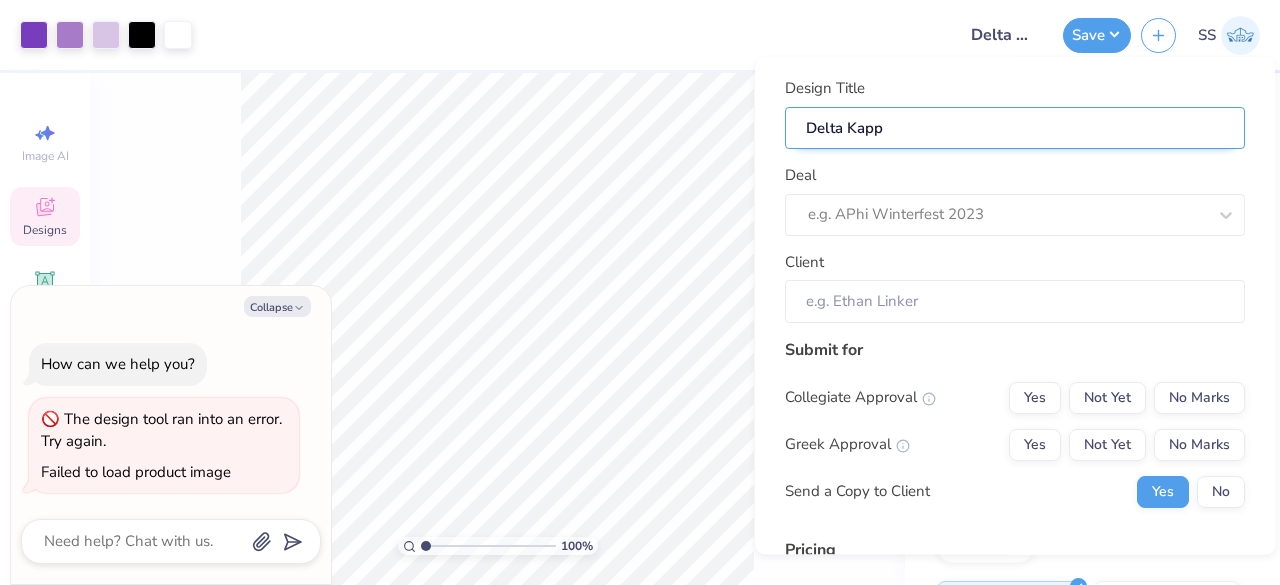 type on "Delta Kappa" 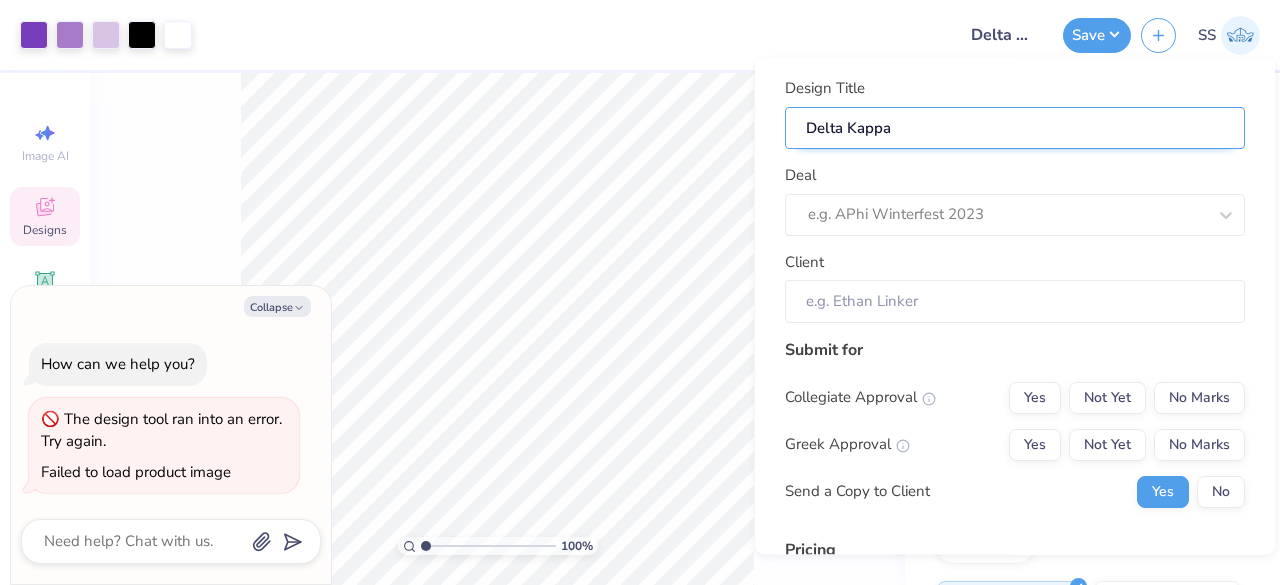 type on "Delta Kappa" 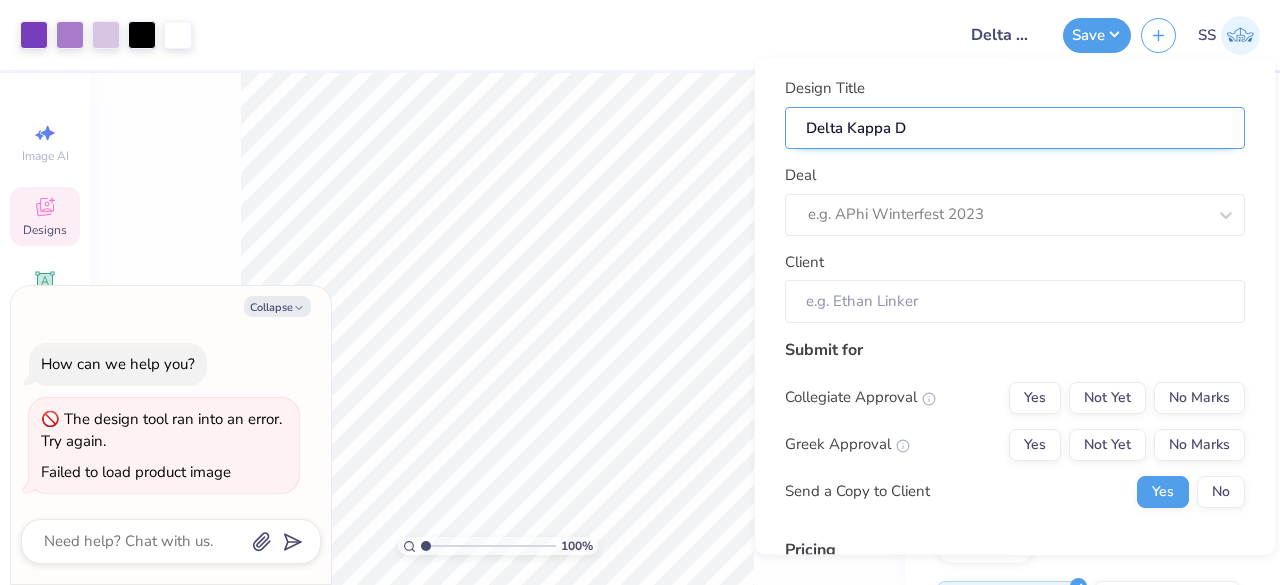 type on "Delta Kappa De" 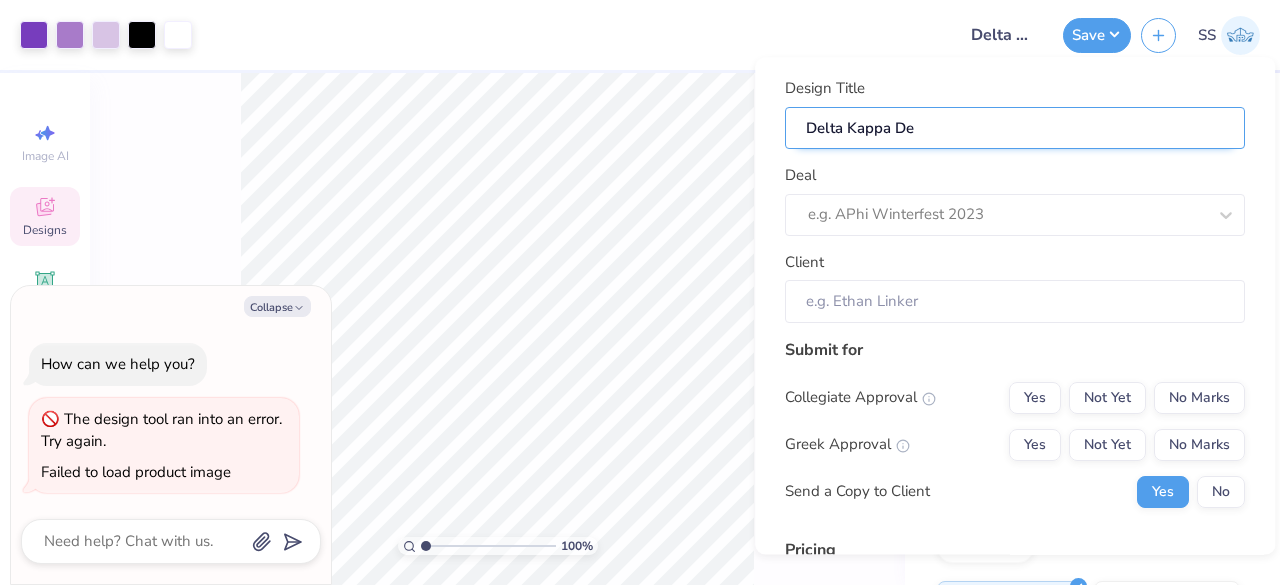 type on "Delta Kappa Del" 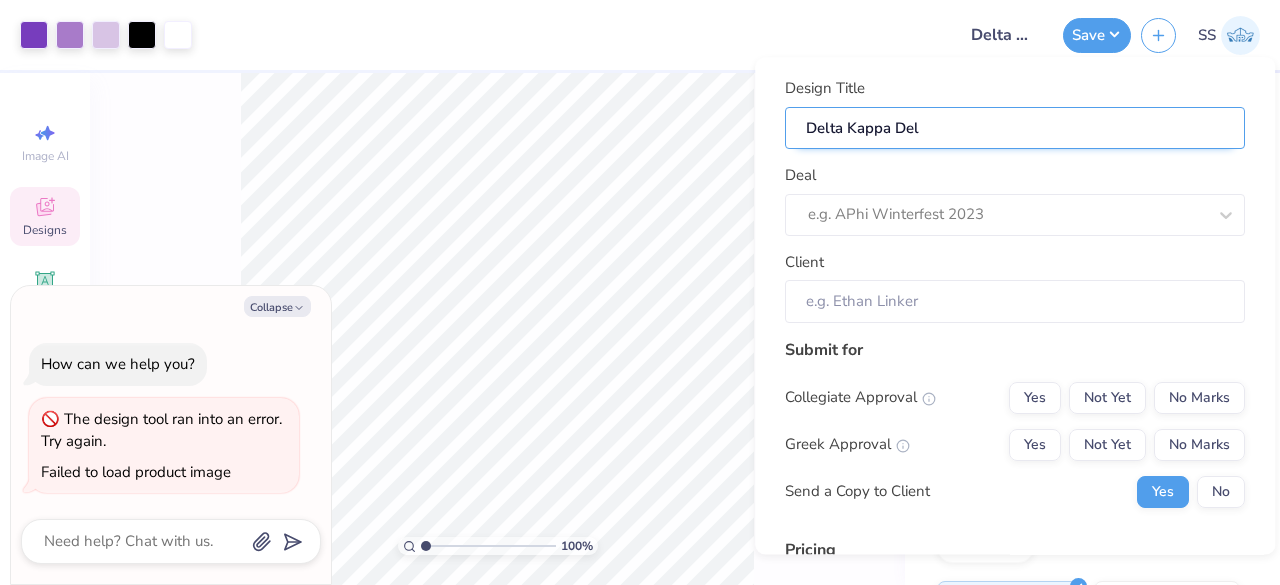 type on "Delta Kappa Delt" 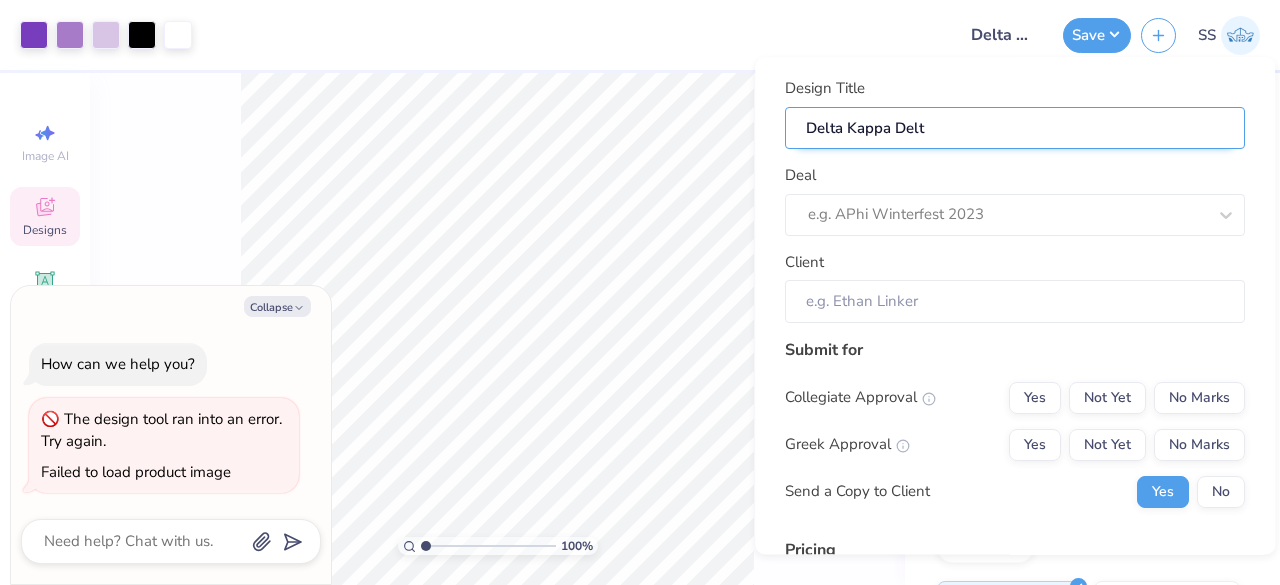 type on "Delta Kappa Delta" 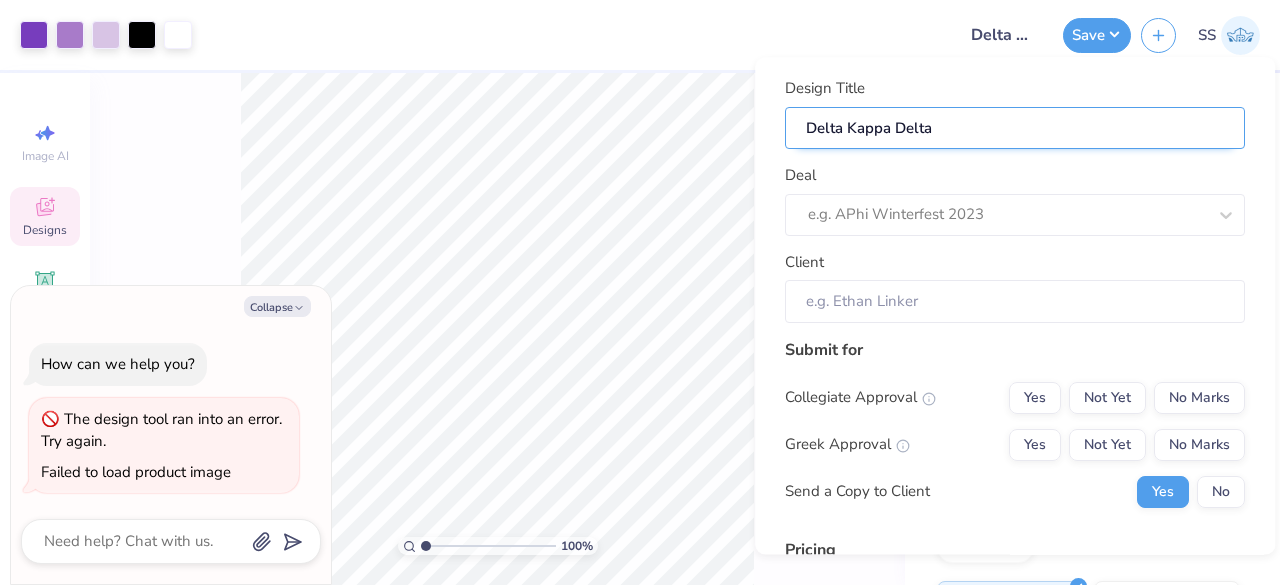 type on "Delta Kappa Delta" 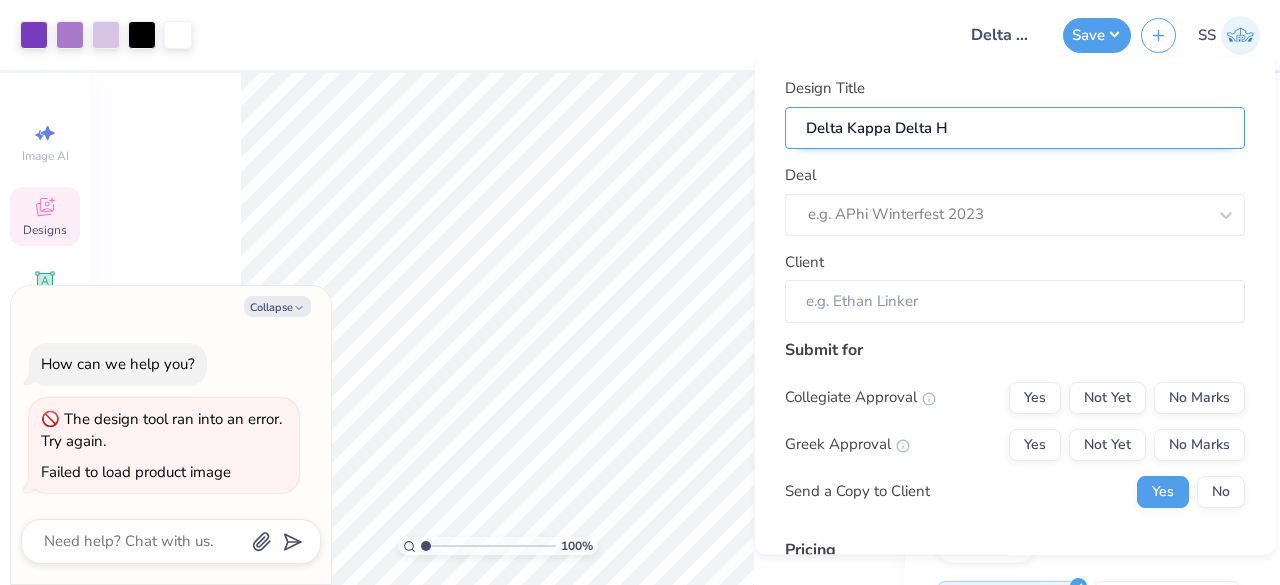 type on "Delta Kappa Delta H" 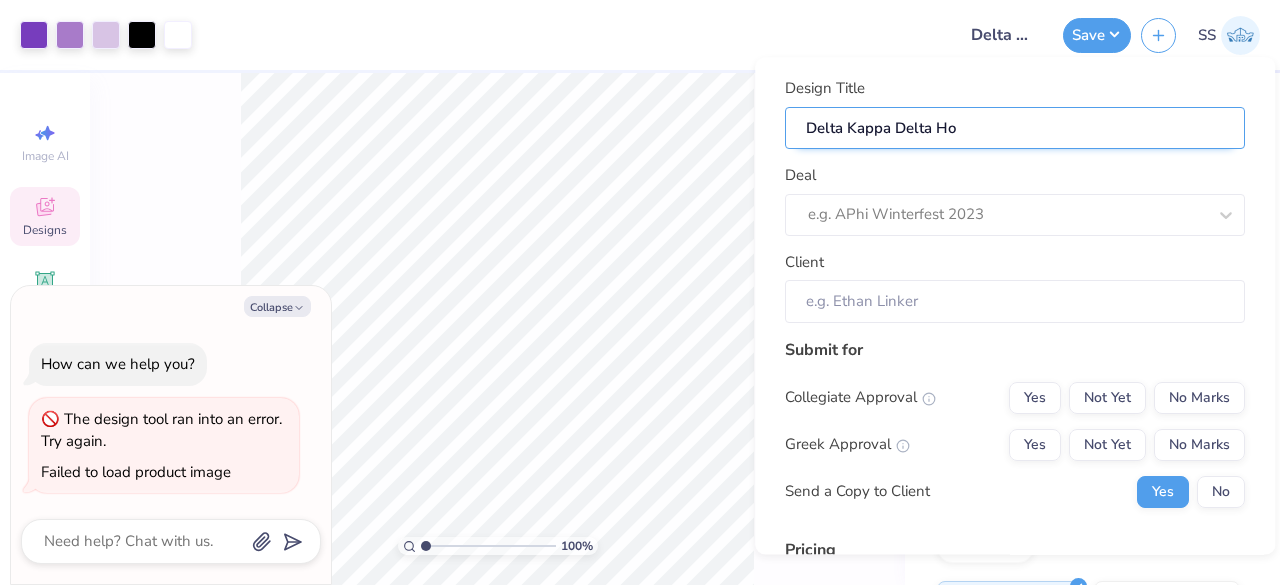 type on "Delta Kappa Delta Hoo" 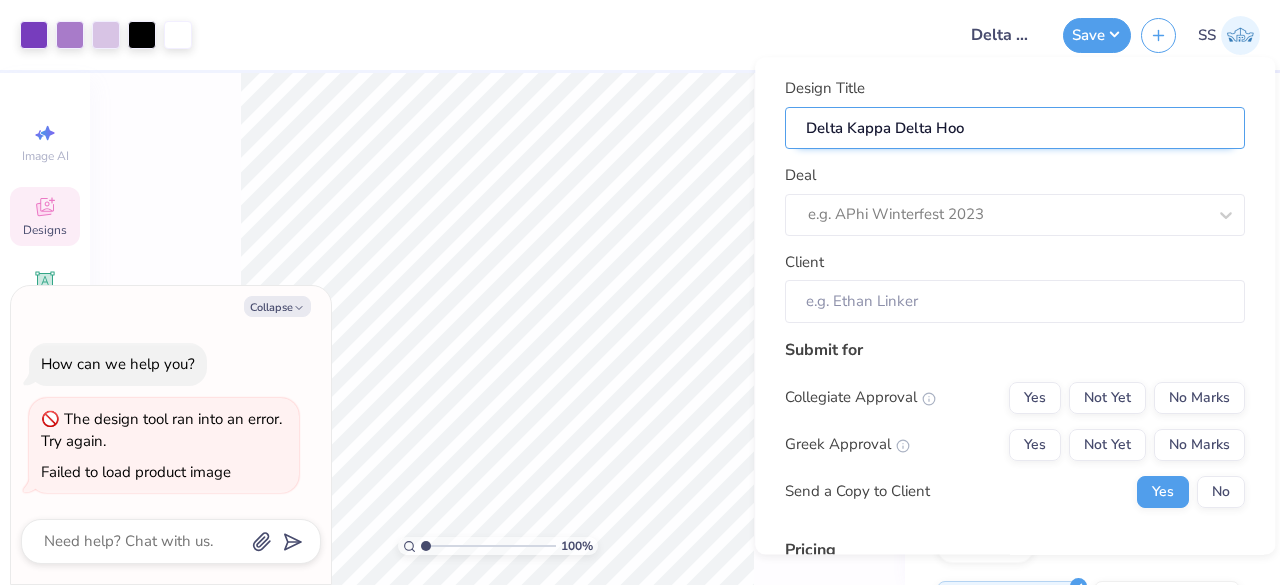 type on "Delta Kappa Delta Hood" 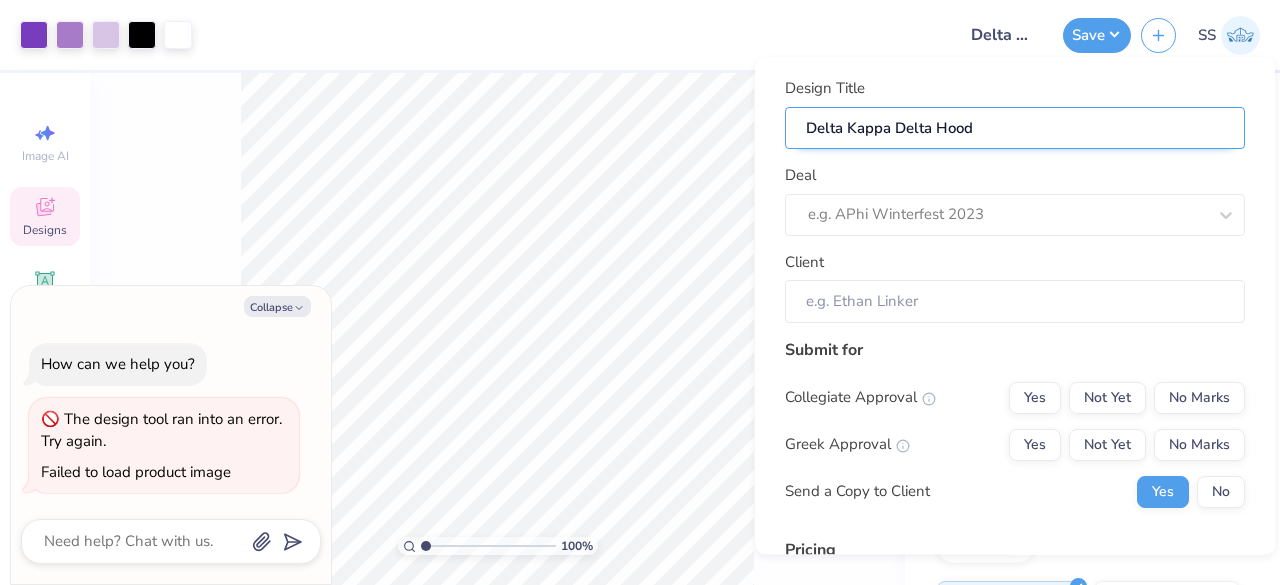 type on "Delta Kappa Delta Hoodi" 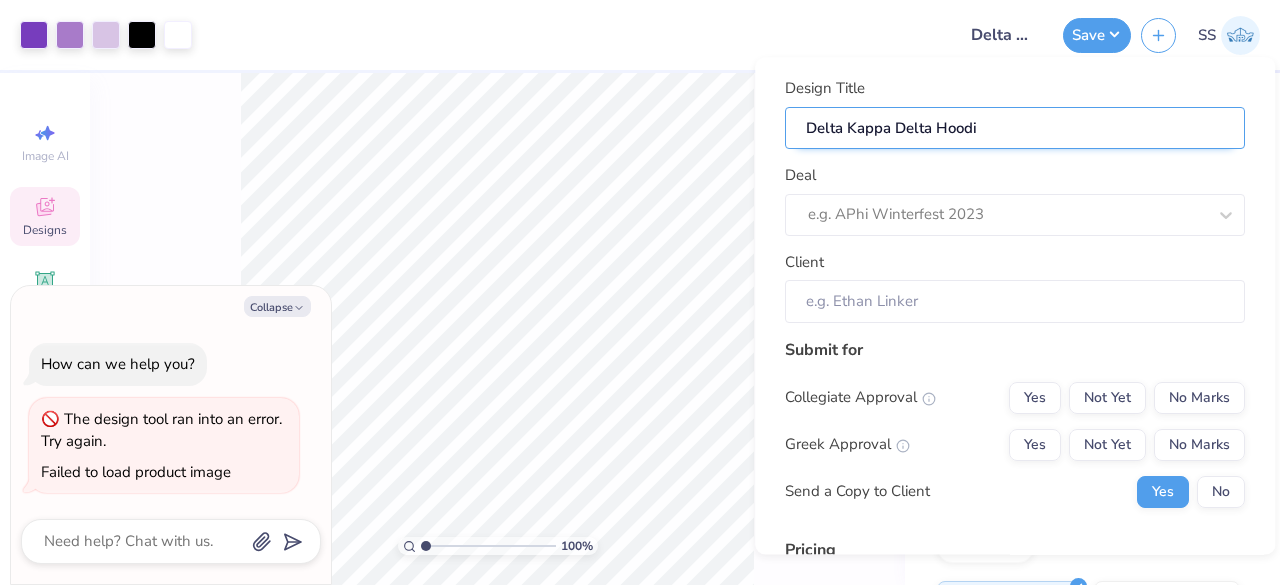 type on "Delta Kappa Delta Hoodie" 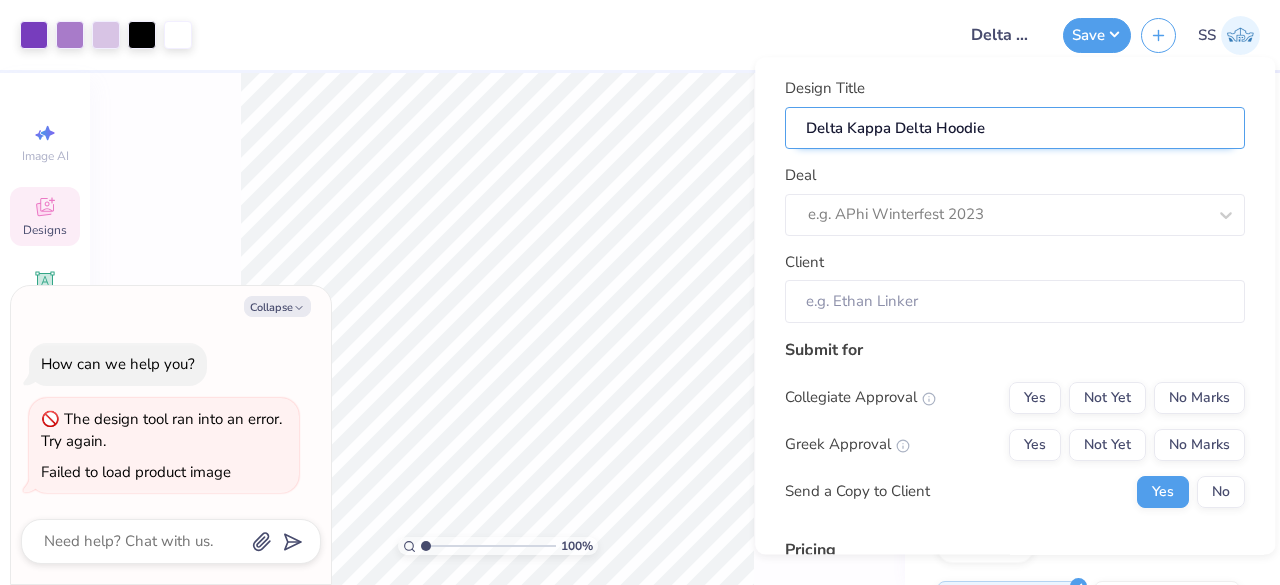 type on "Delta Kappa Delta Hoodies" 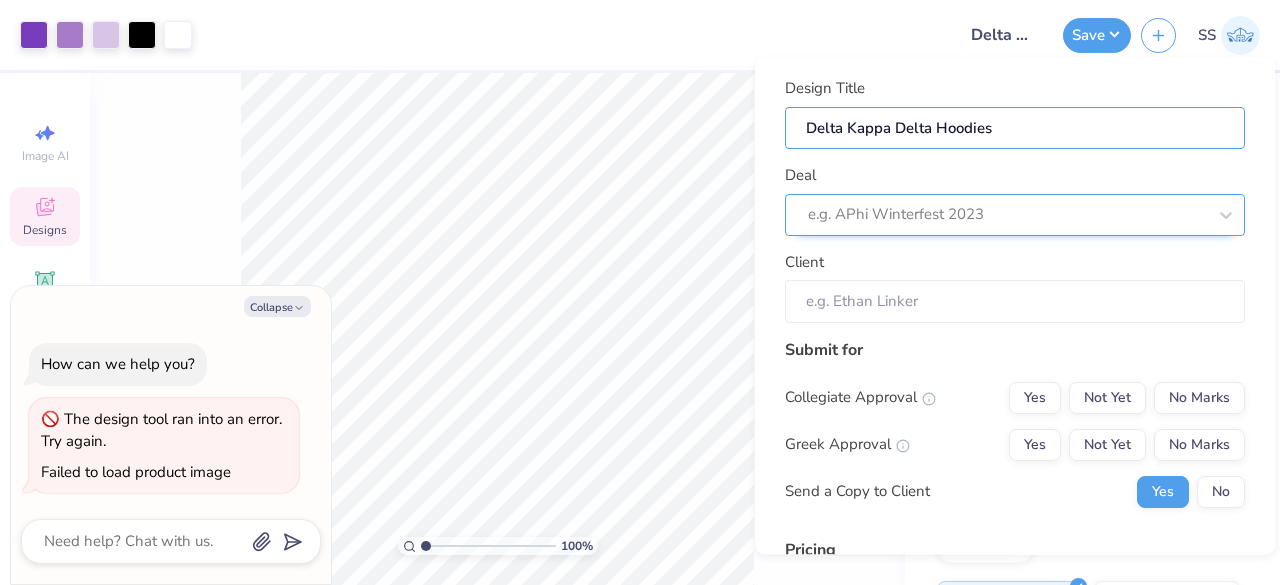 type on "Delta Kappa Delta Hoodies" 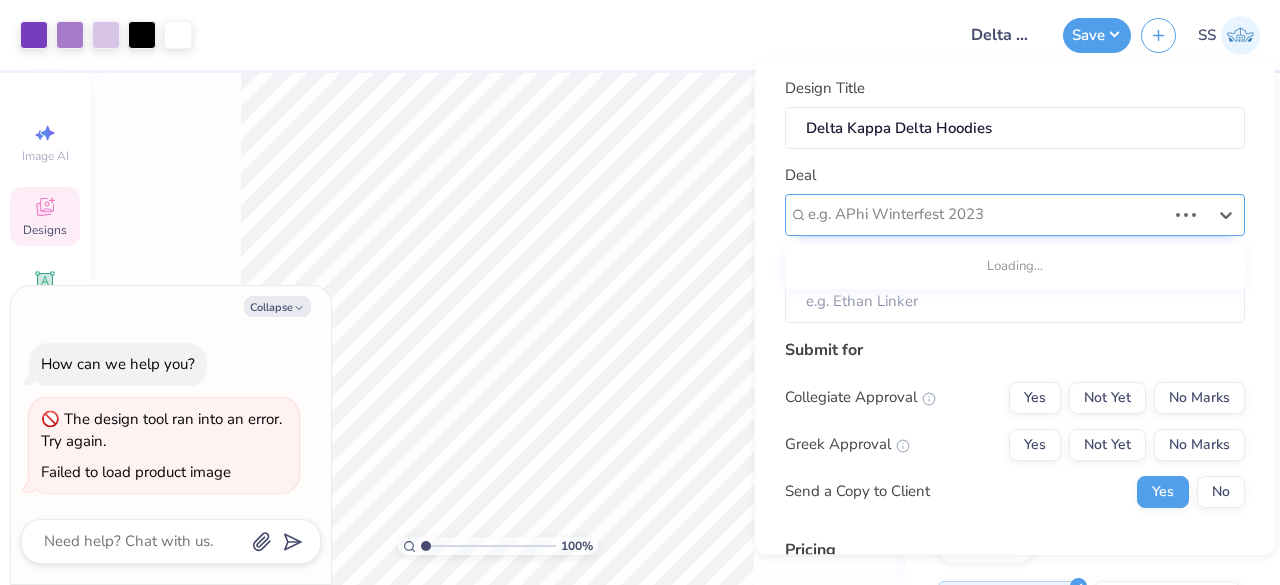 click at bounding box center (987, 215) 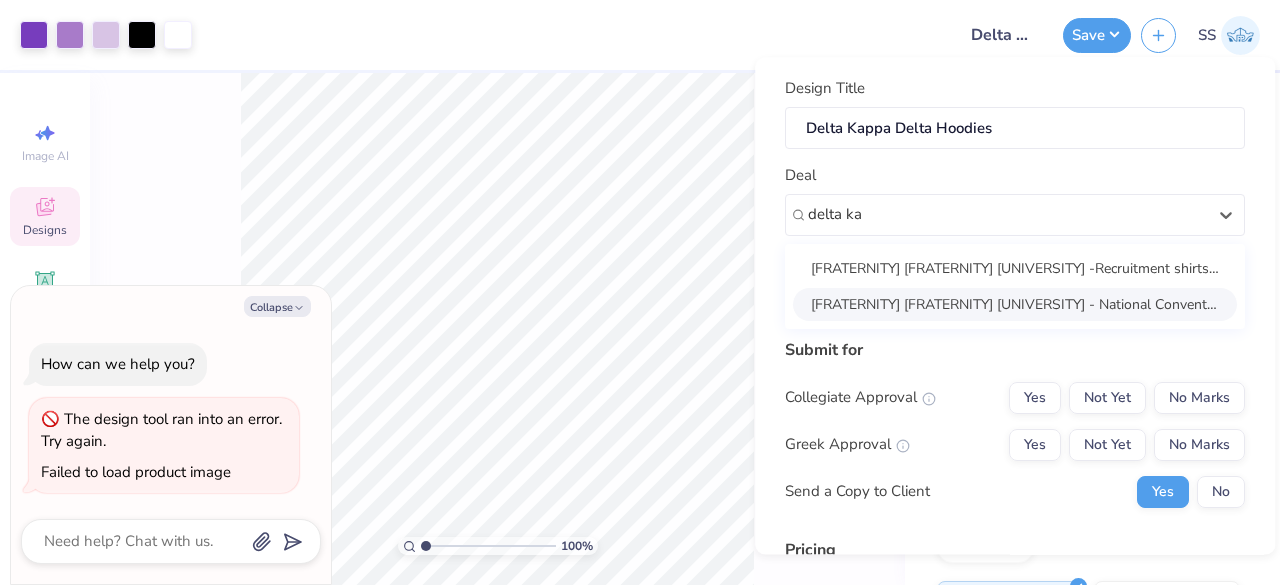 click on "Delta Kappa Delta University Of North Texas- National Convention merch  (T1)" at bounding box center [1015, 304] 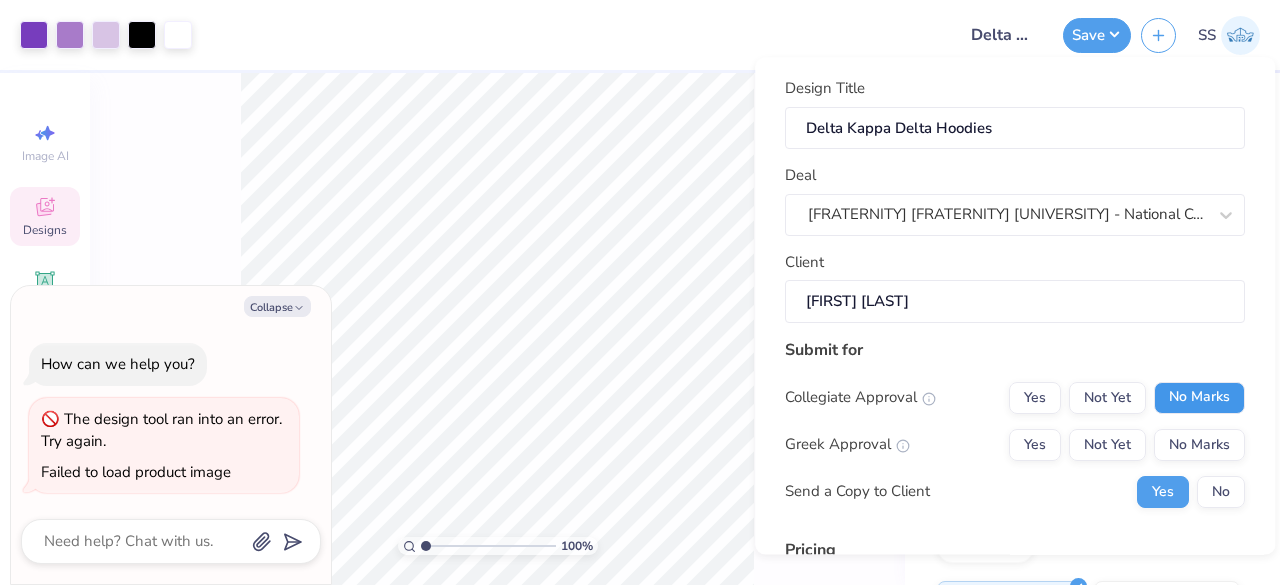 click on "No Marks" at bounding box center [1199, 398] 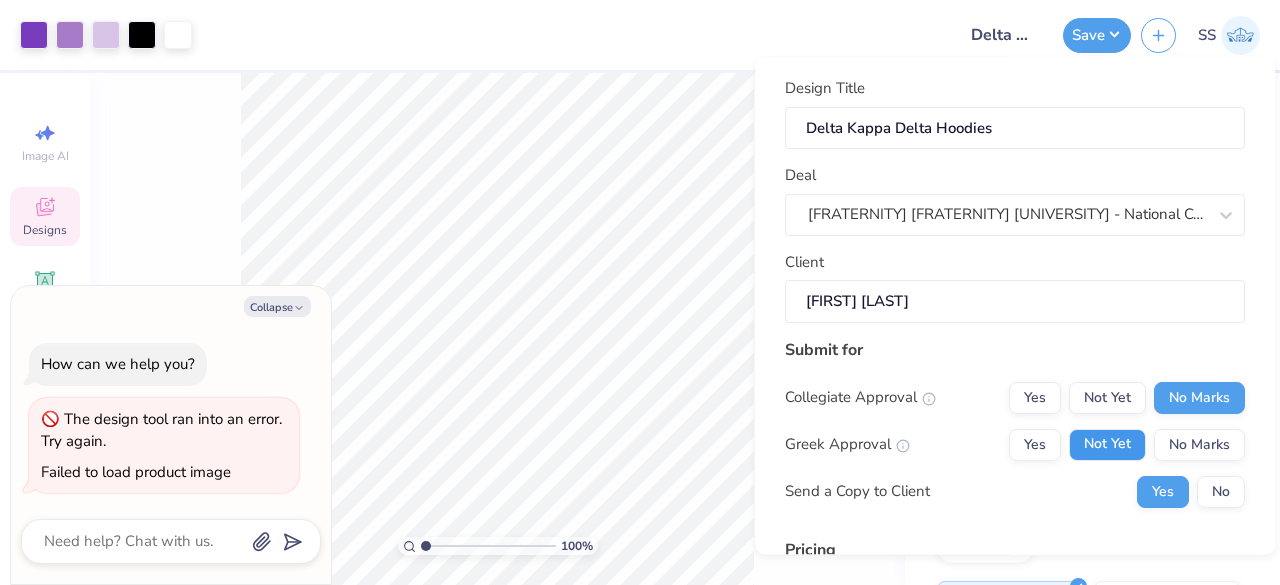 click on "Not Yet" at bounding box center (1107, 445) 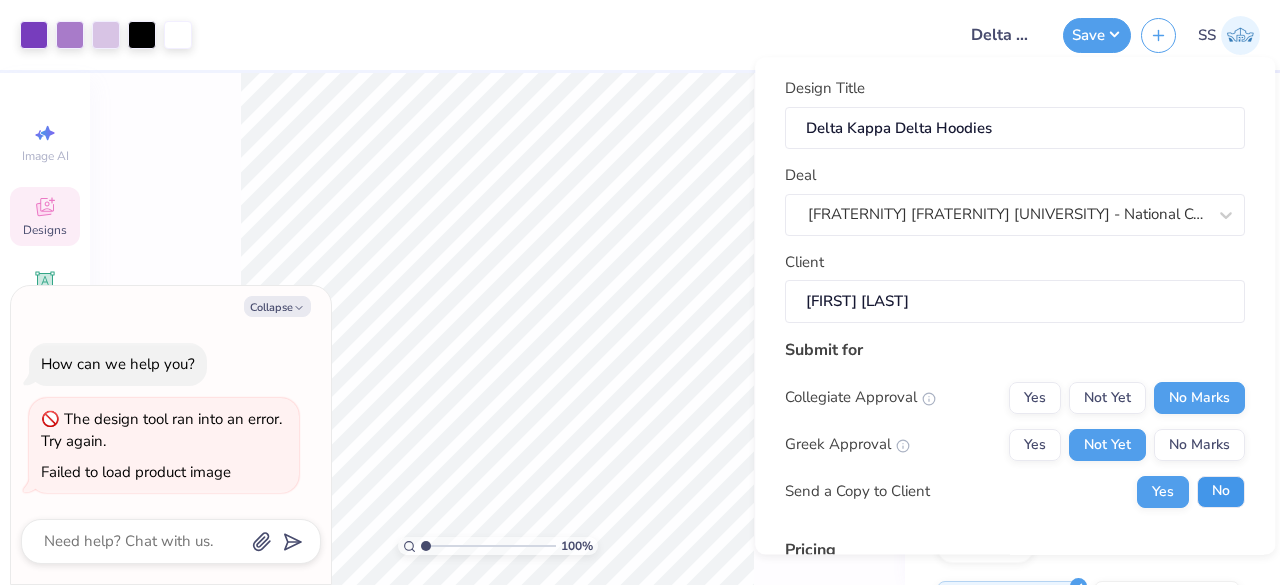 click on "No" at bounding box center (1221, 492) 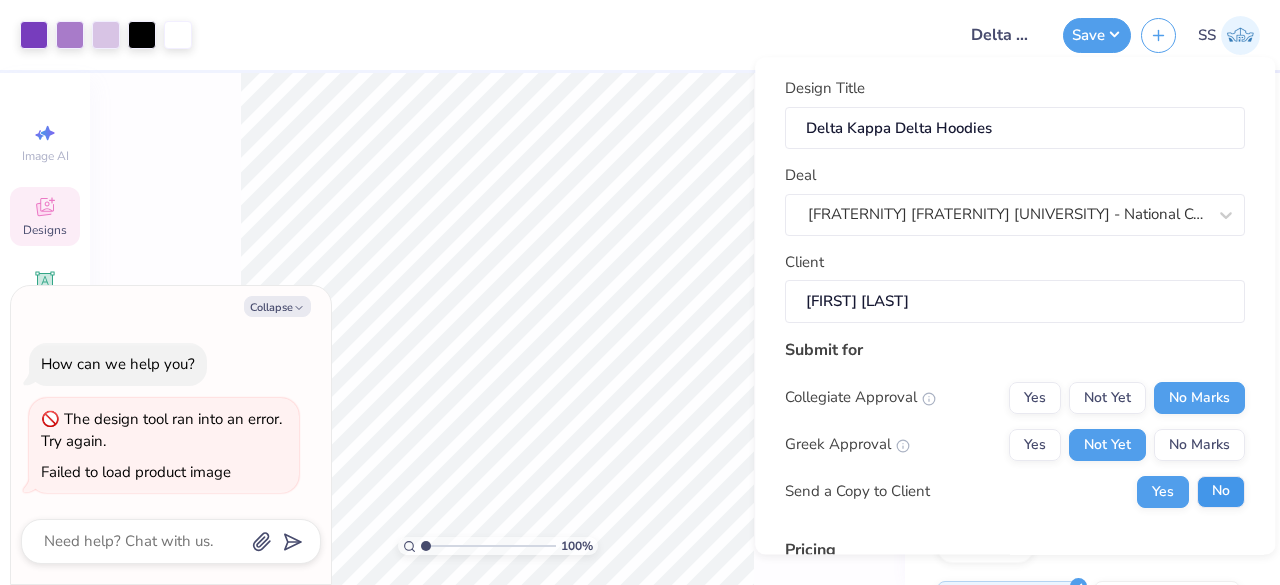 type on "x" 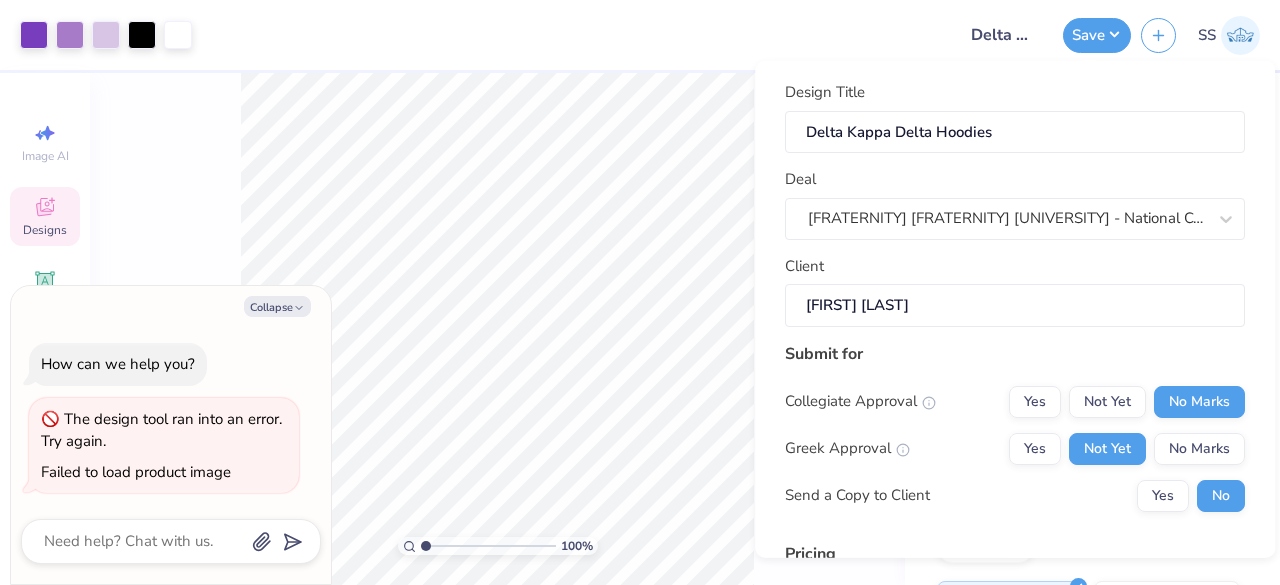scroll, scrollTop: 305, scrollLeft: 0, axis: vertical 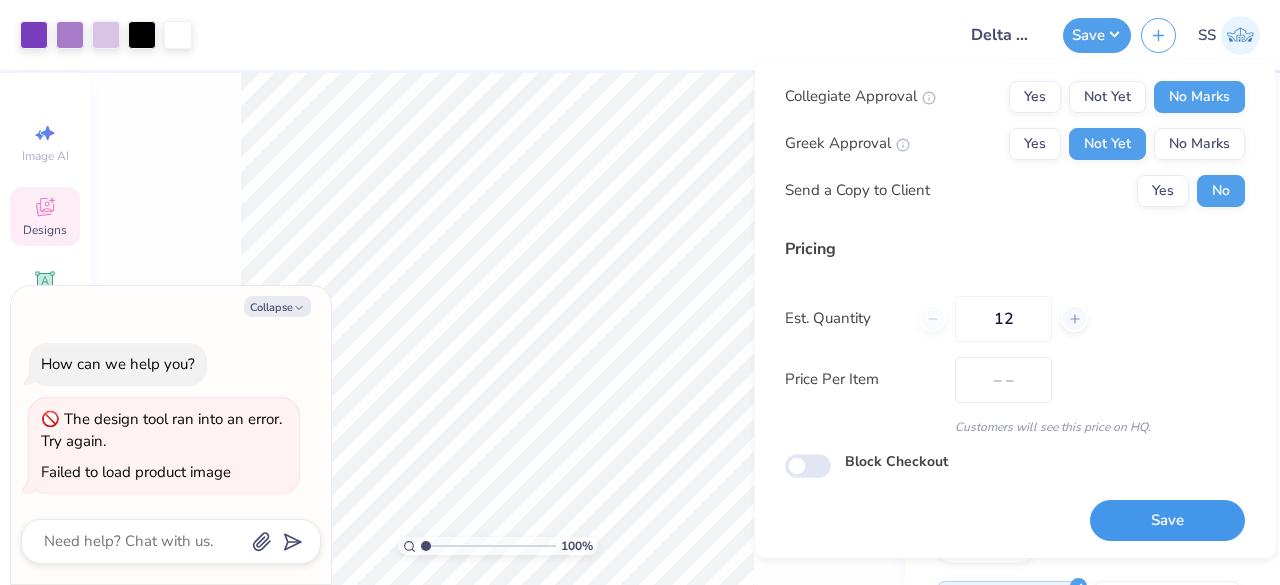 click on "Save" at bounding box center [1167, 520] 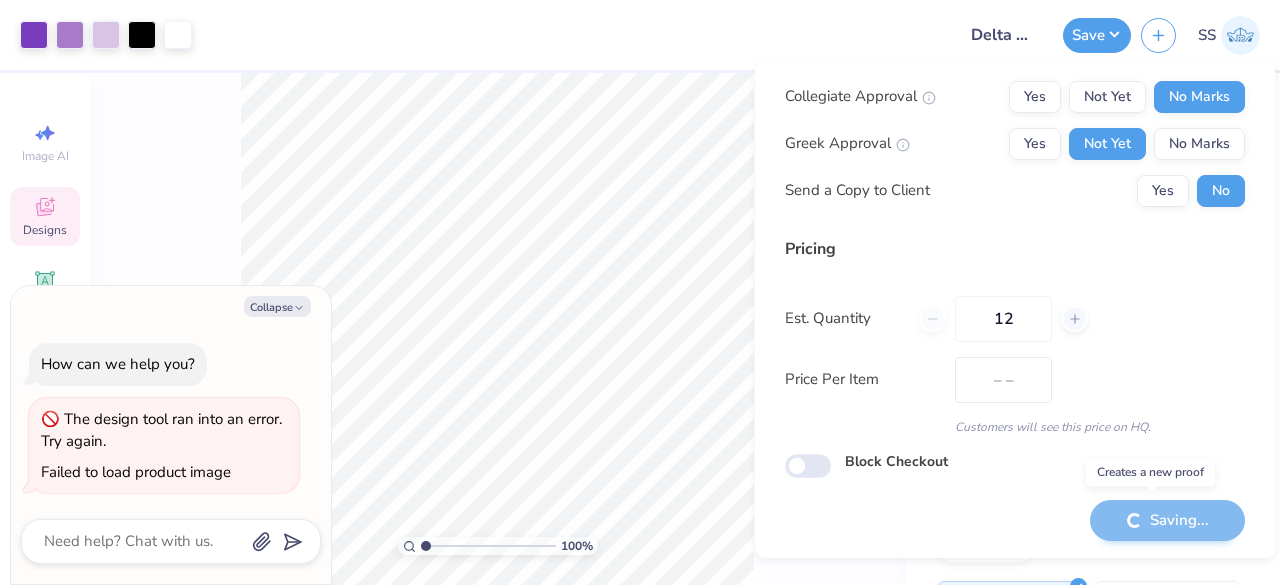 type on "$55.71" 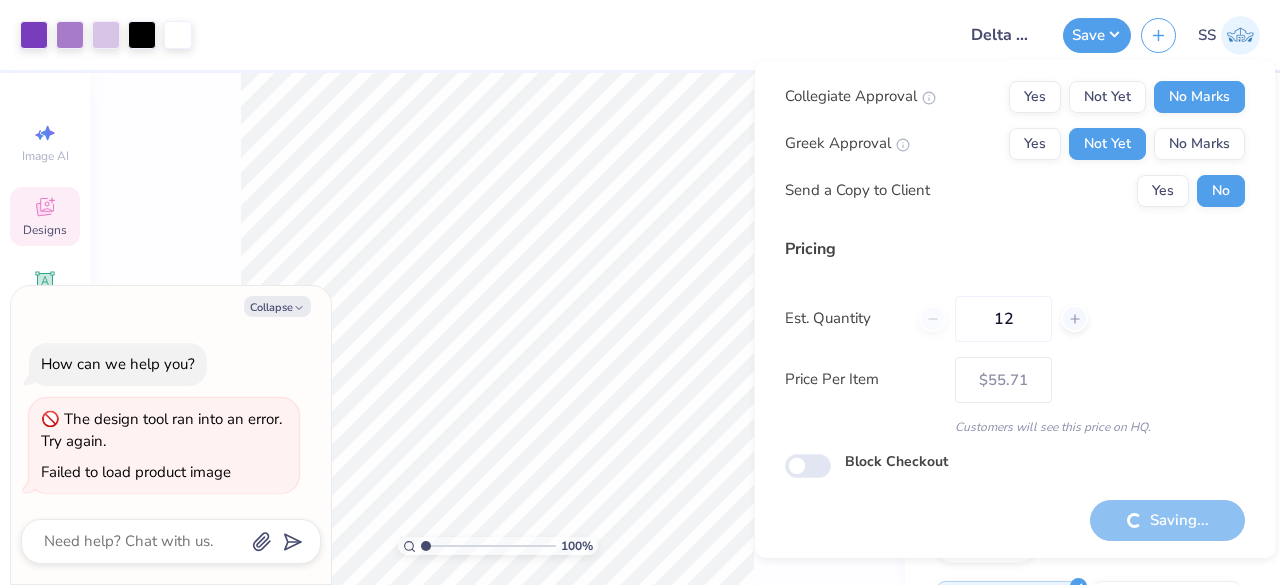 type on "x" 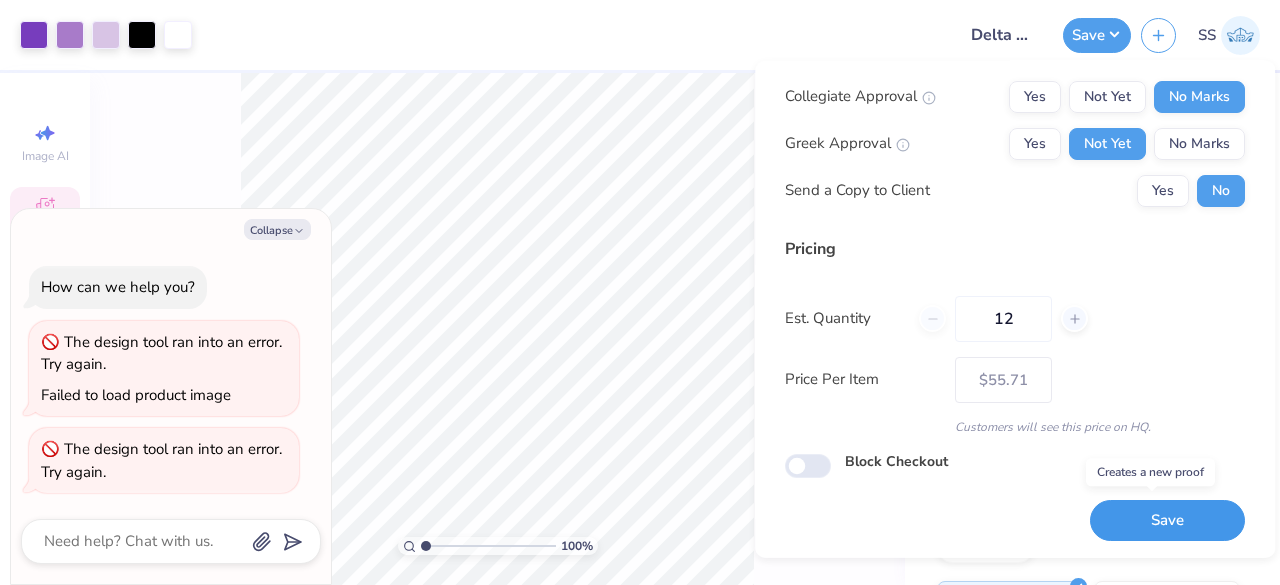 click on "Save" at bounding box center [1167, 520] 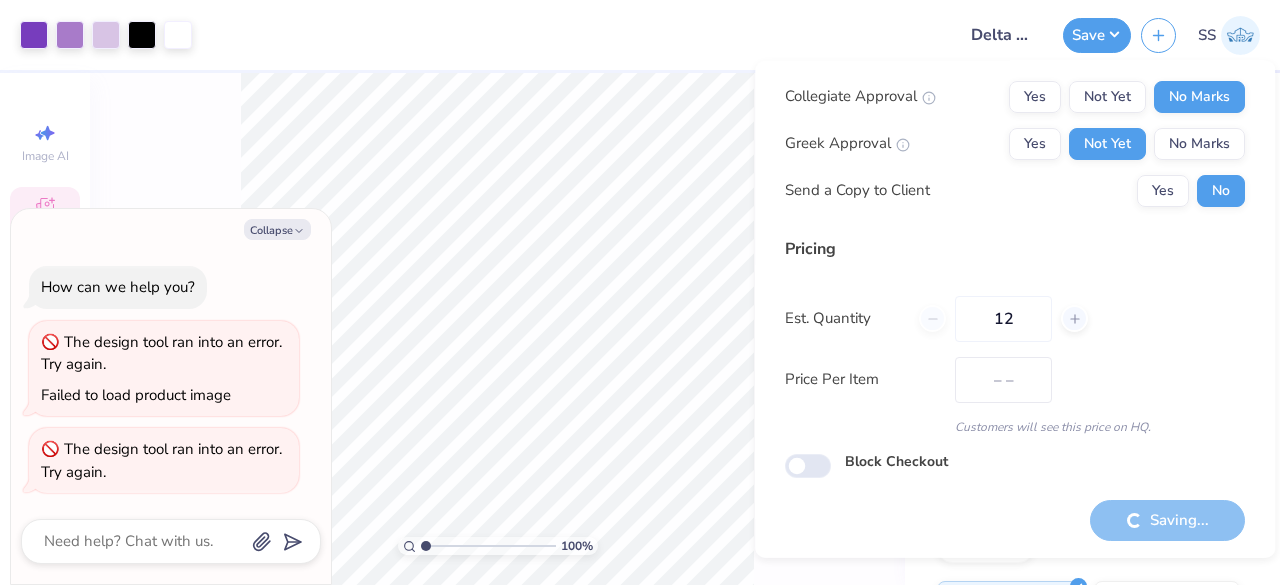 type on "$55.71" 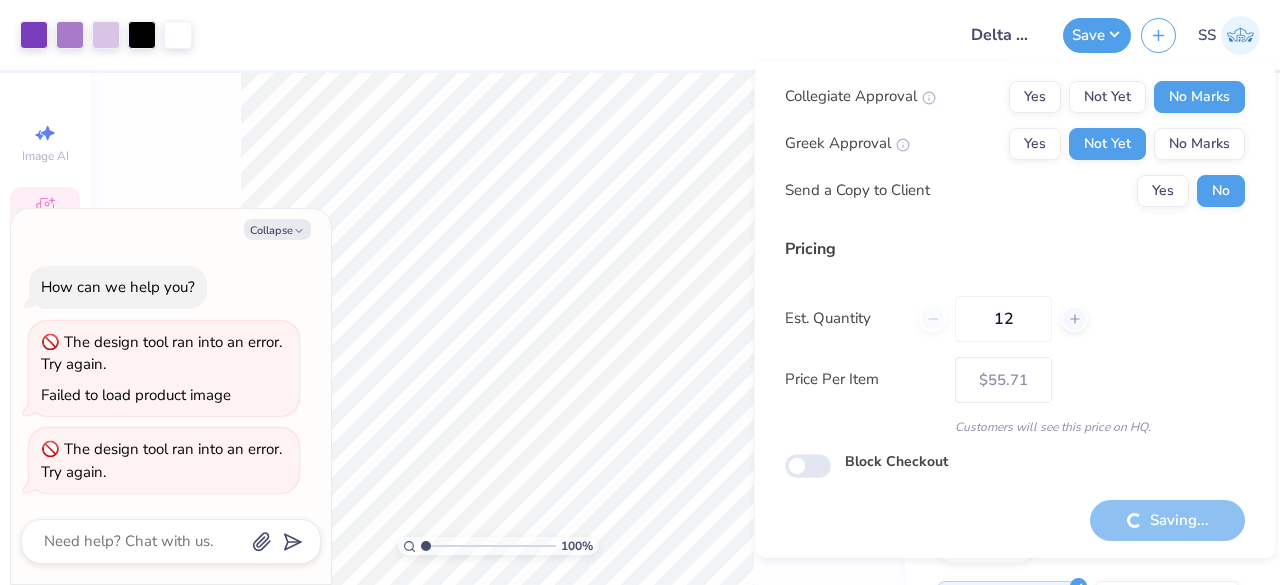 type on "x" 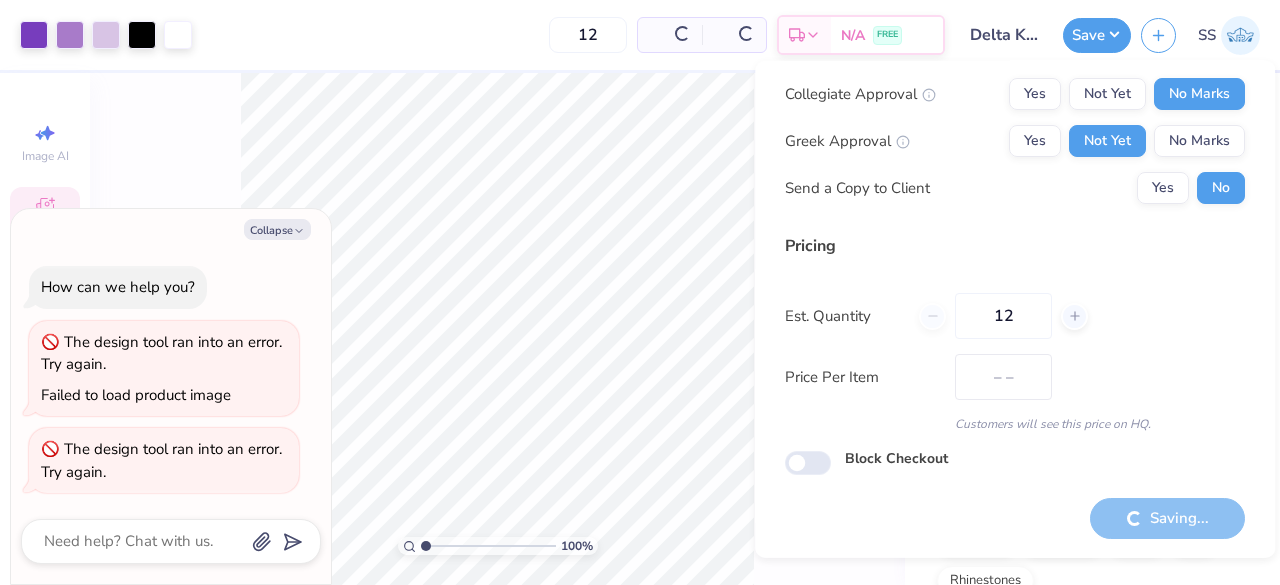 scroll, scrollTop: 46, scrollLeft: 0, axis: vertical 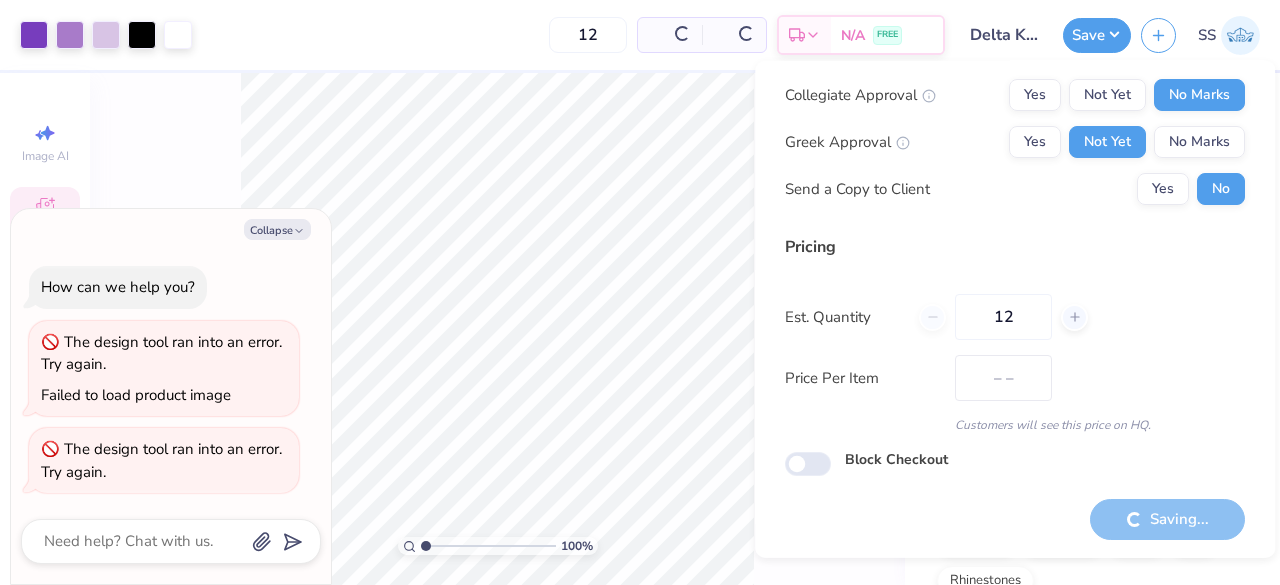type on "$48.42" 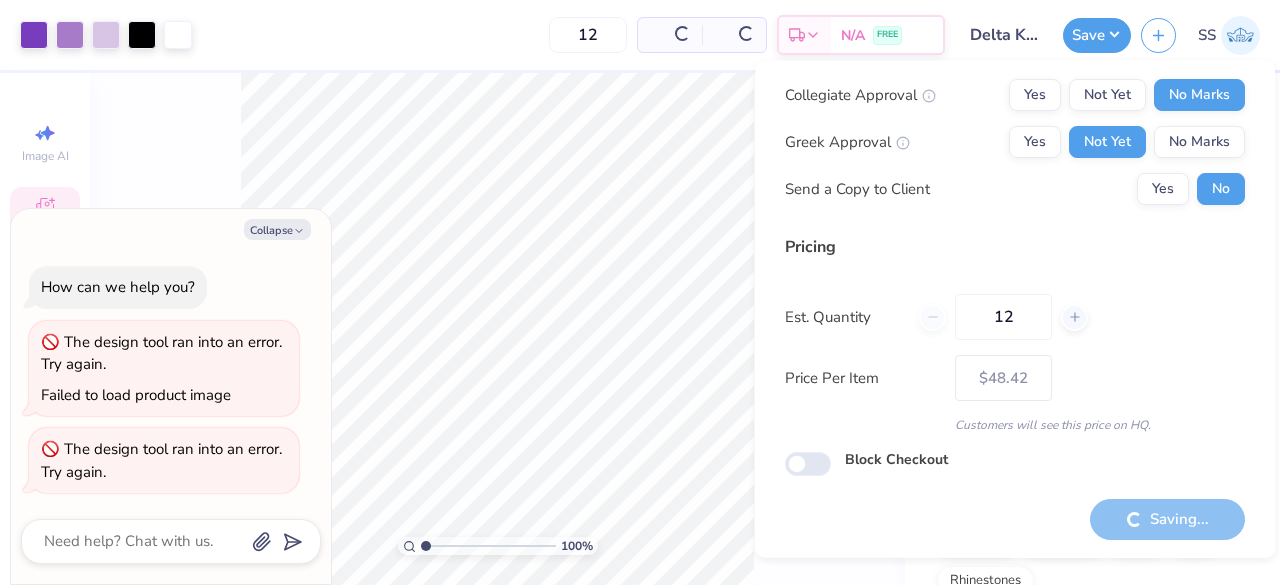 type on "x" 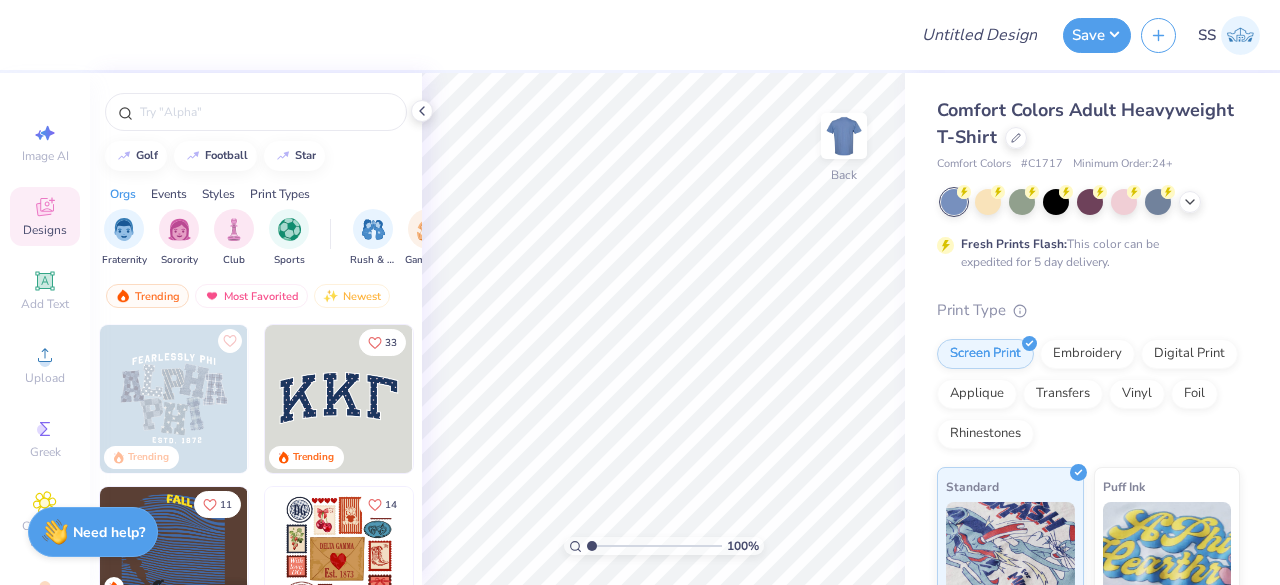 scroll, scrollTop: 0, scrollLeft: 0, axis: both 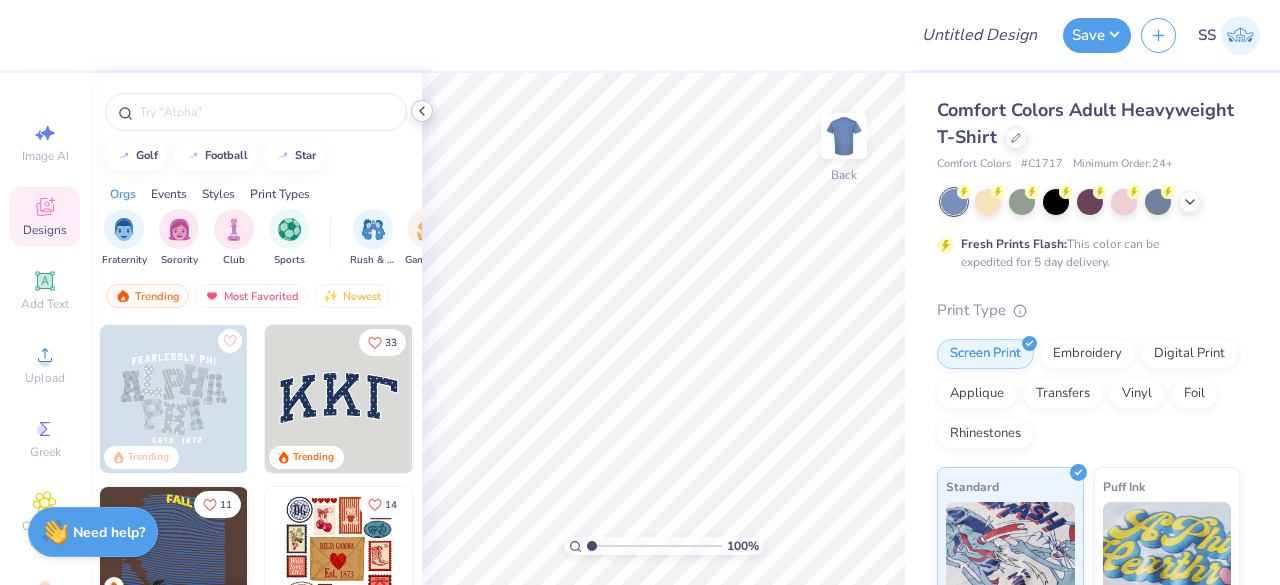 click 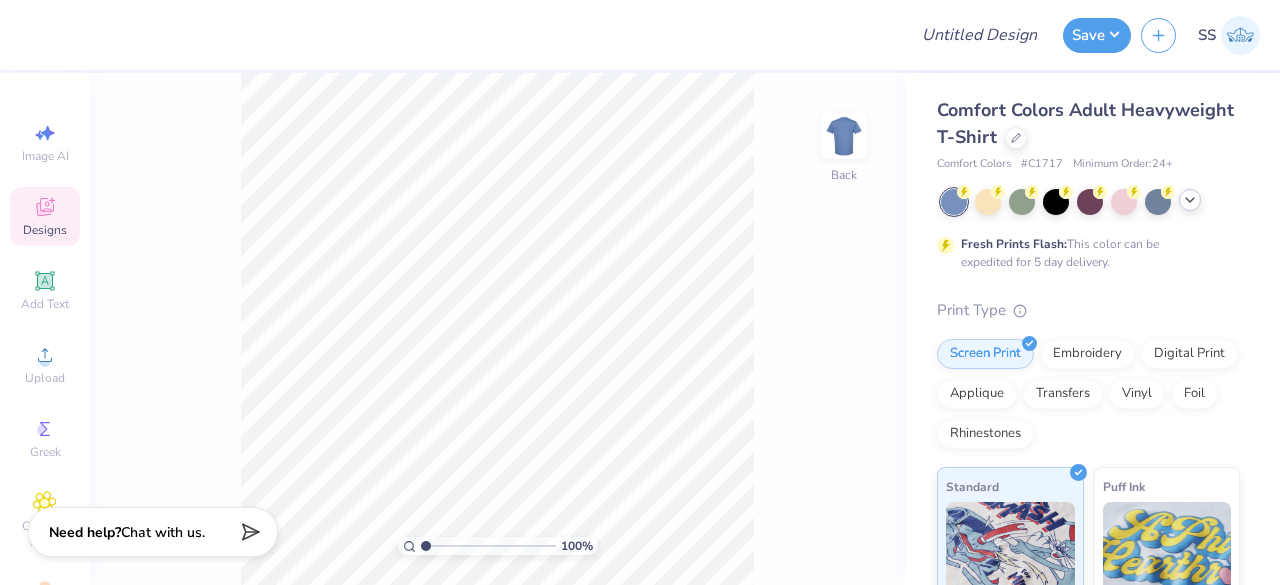 click 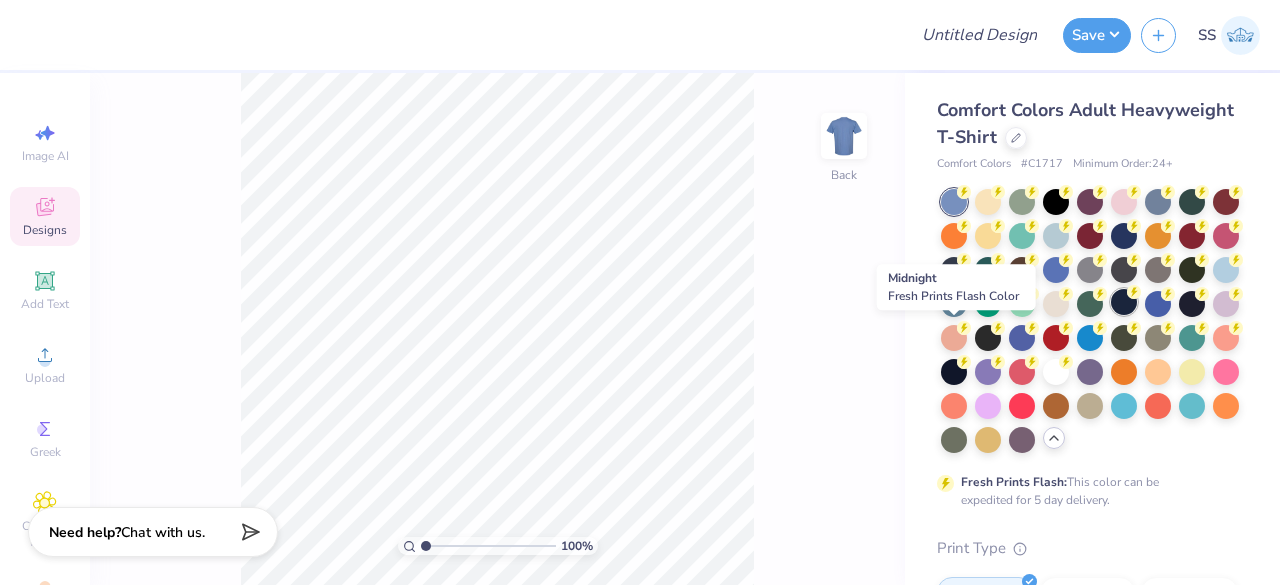 click 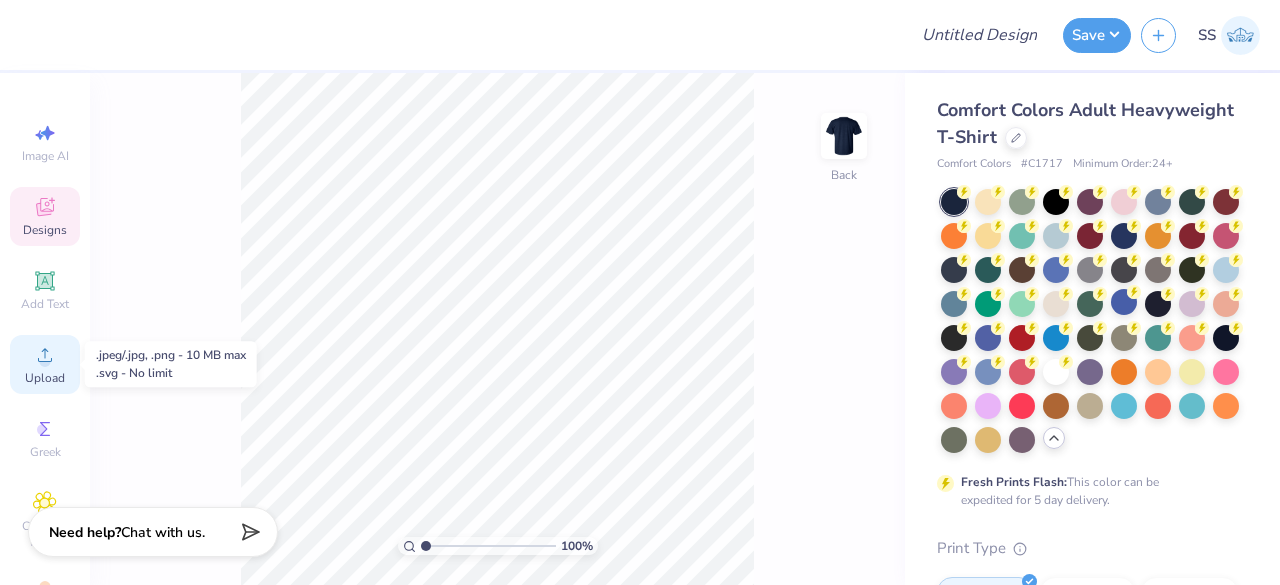 click on "Upload" at bounding box center [45, 364] 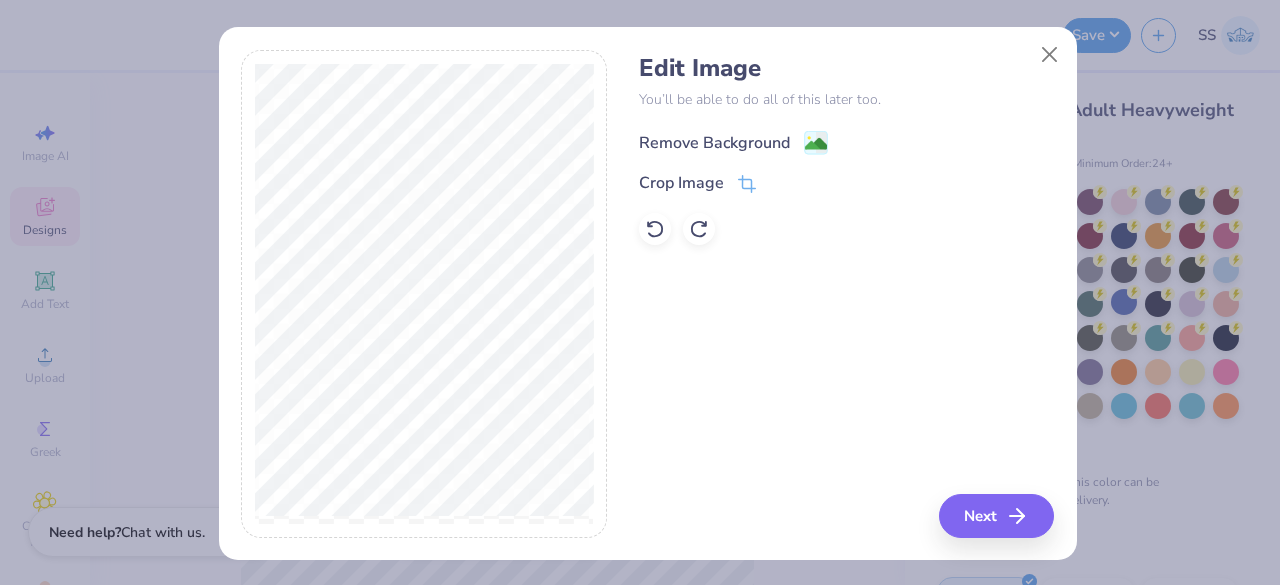 click 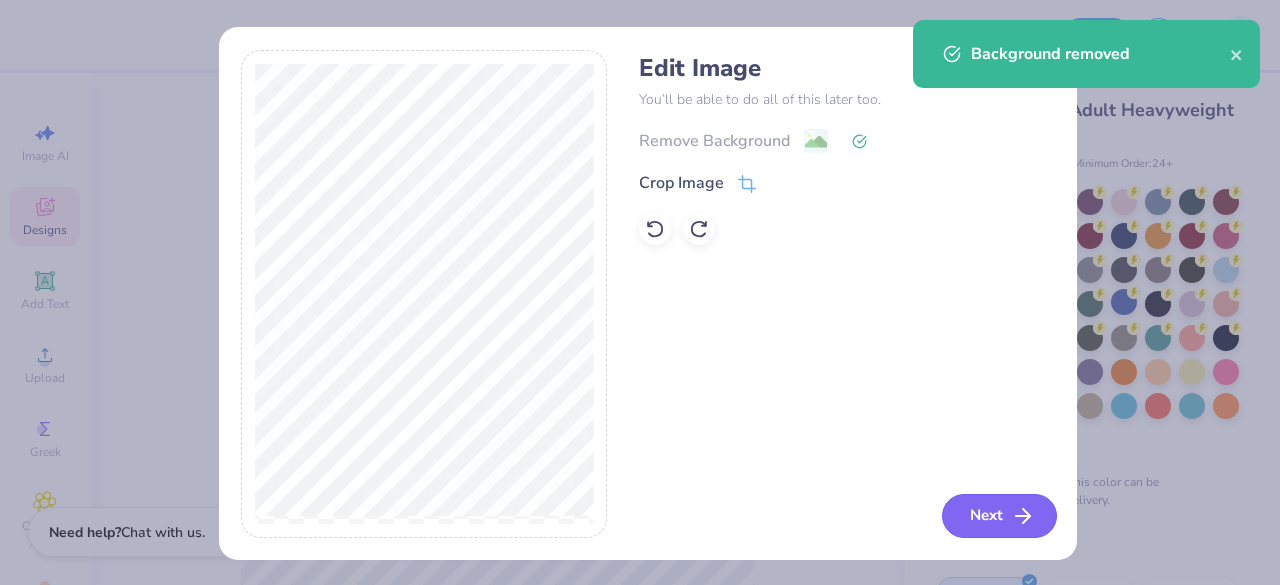 click on "Next" at bounding box center (999, 516) 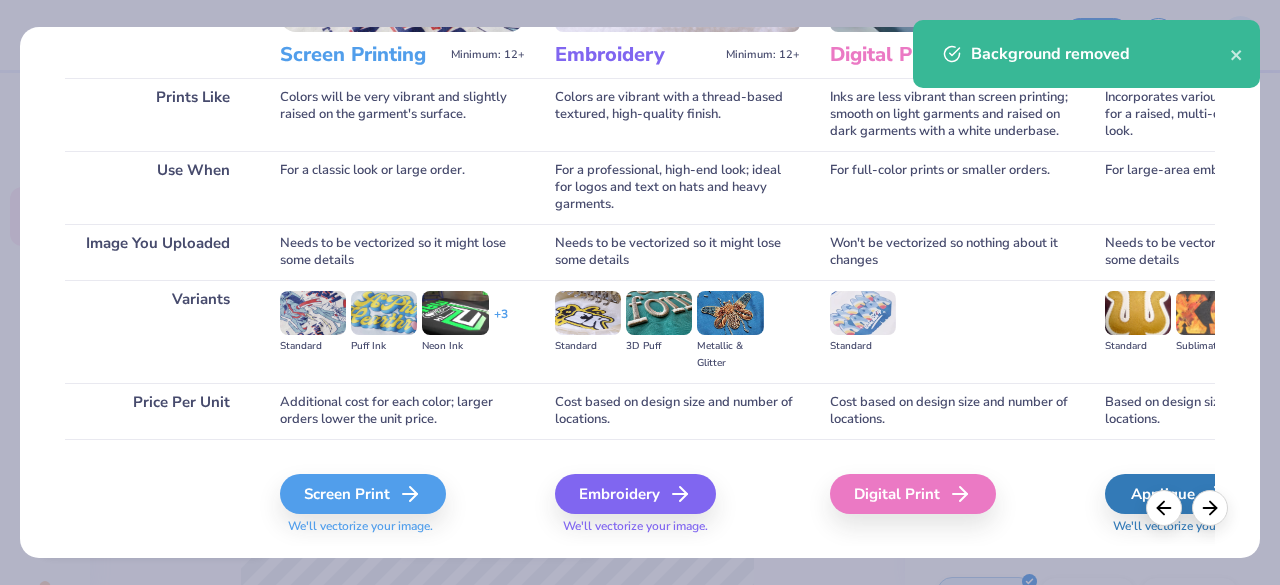 scroll, scrollTop: 311, scrollLeft: 0, axis: vertical 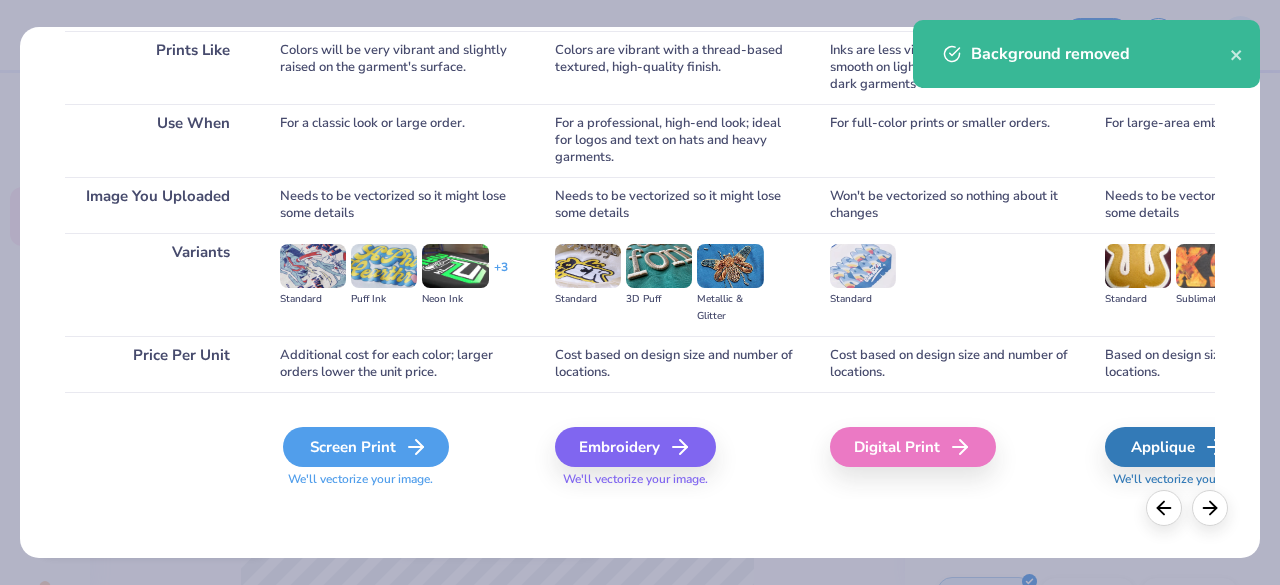 click on "Screen Print" at bounding box center (366, 447) 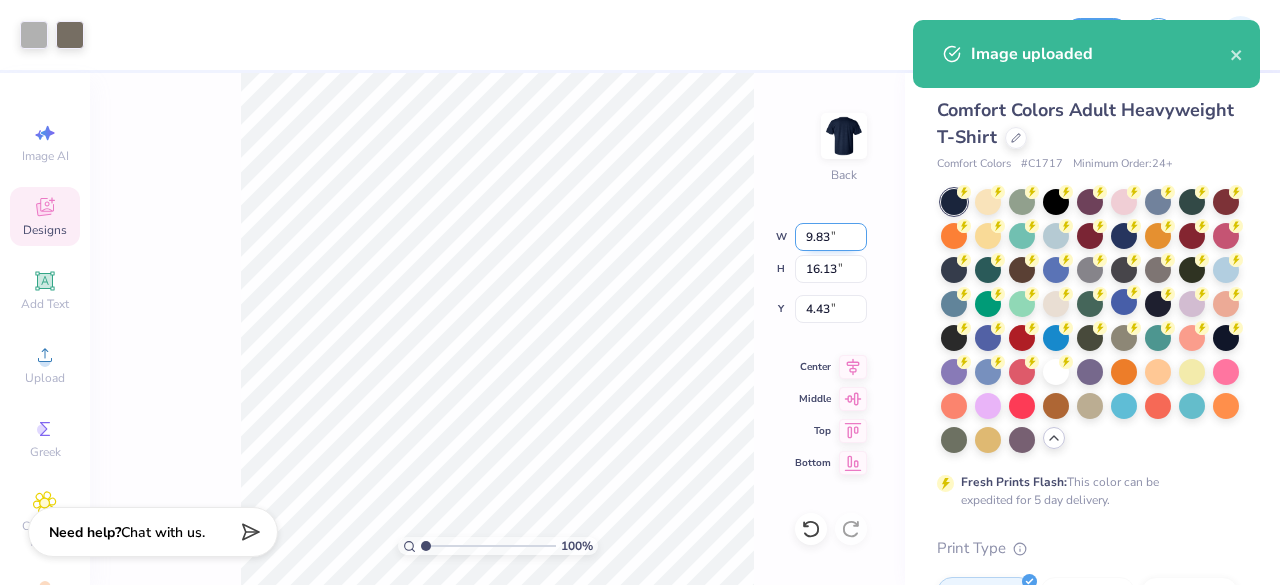 drag, startPoint x: 840, startPoint y: 241, endPoint x: 805, endPoint y: 239, distance: 35.057095 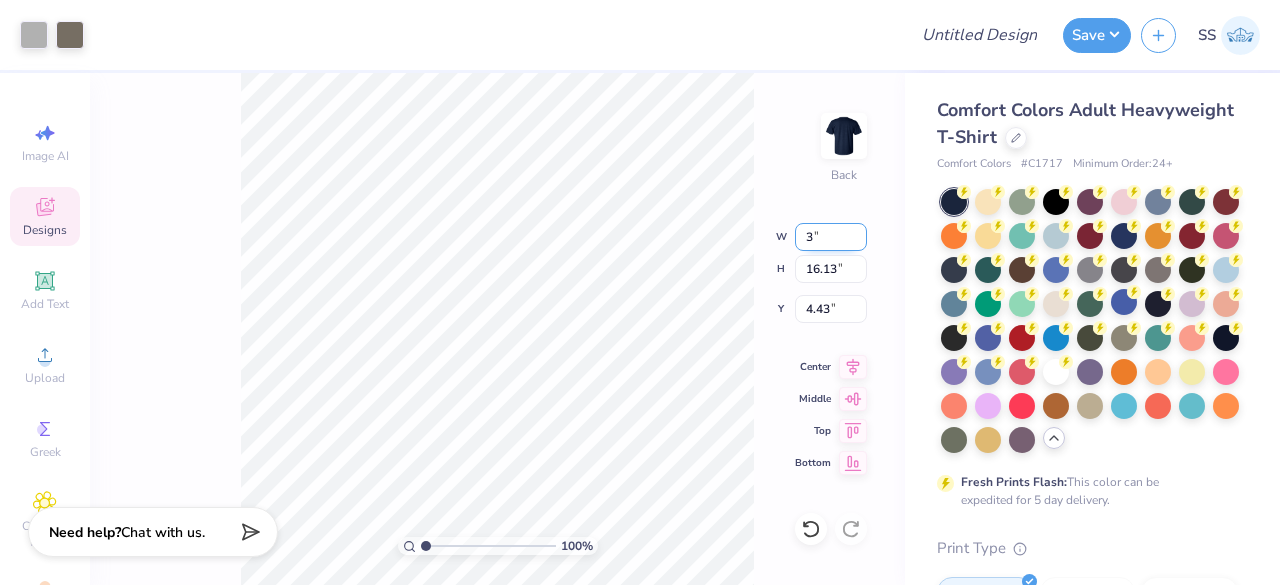 type on "3.00" 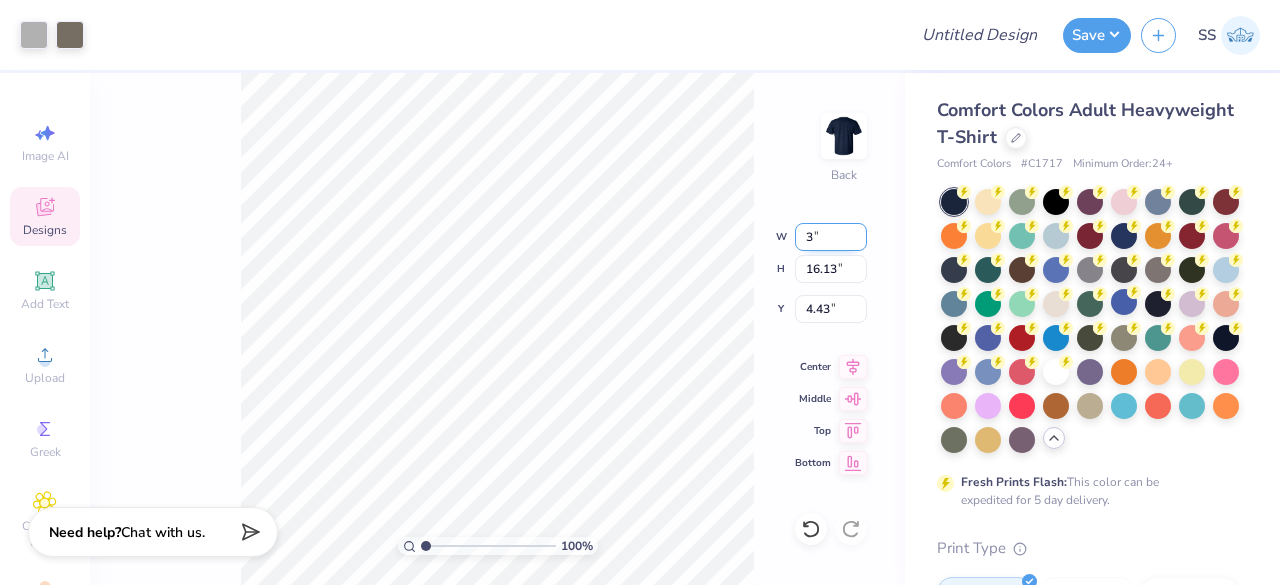 type on "4.92" 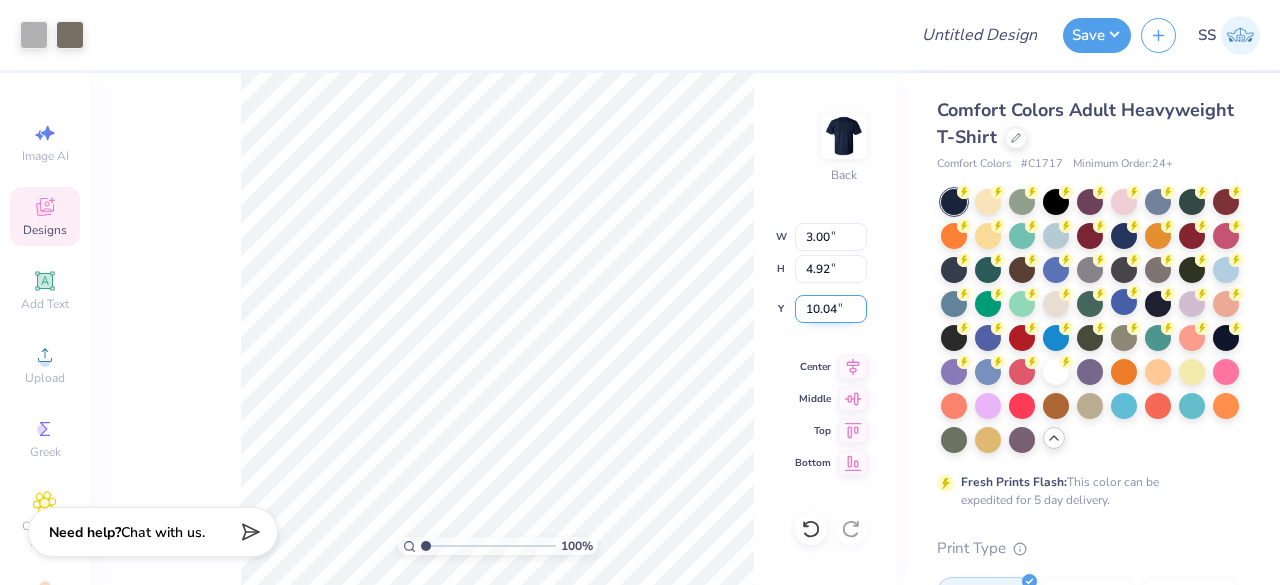 drag, startPoint x: 842, startPoint y: 306, endPoint x: 800, endPoint y: 309, distance: 42.107006 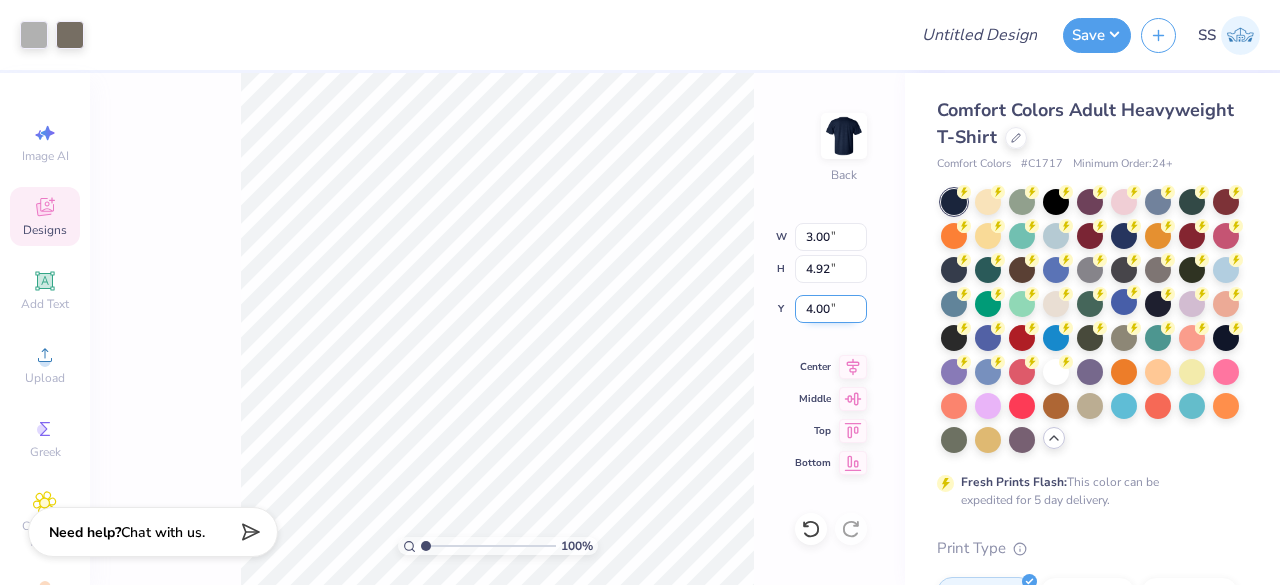 type on "3.00" 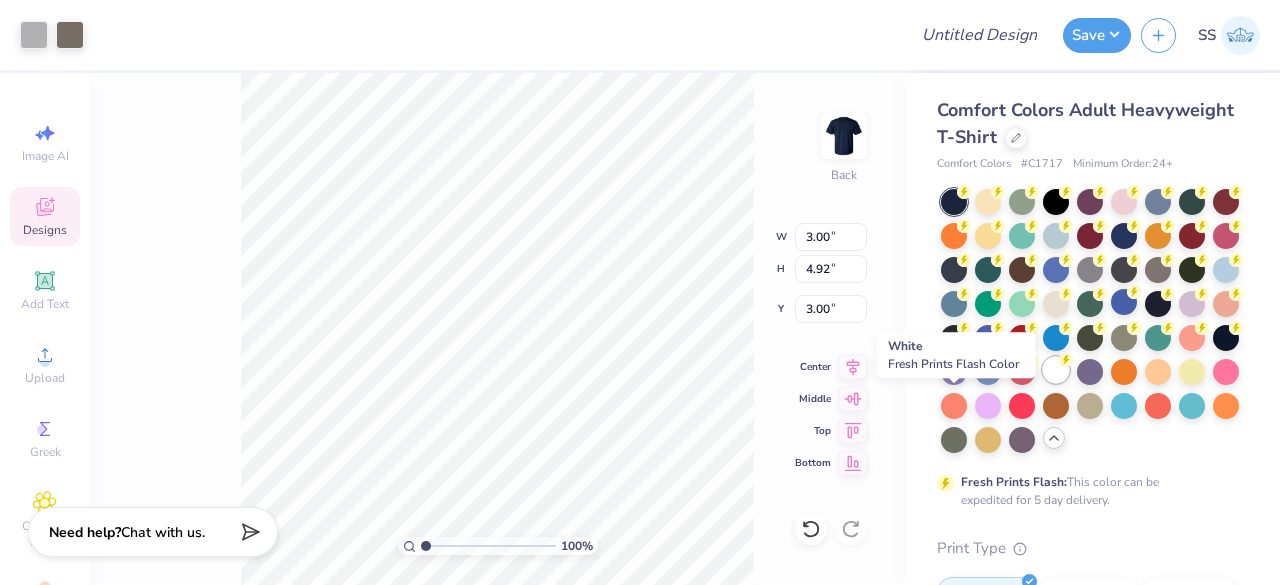 click at bounding box center [1056, 370] 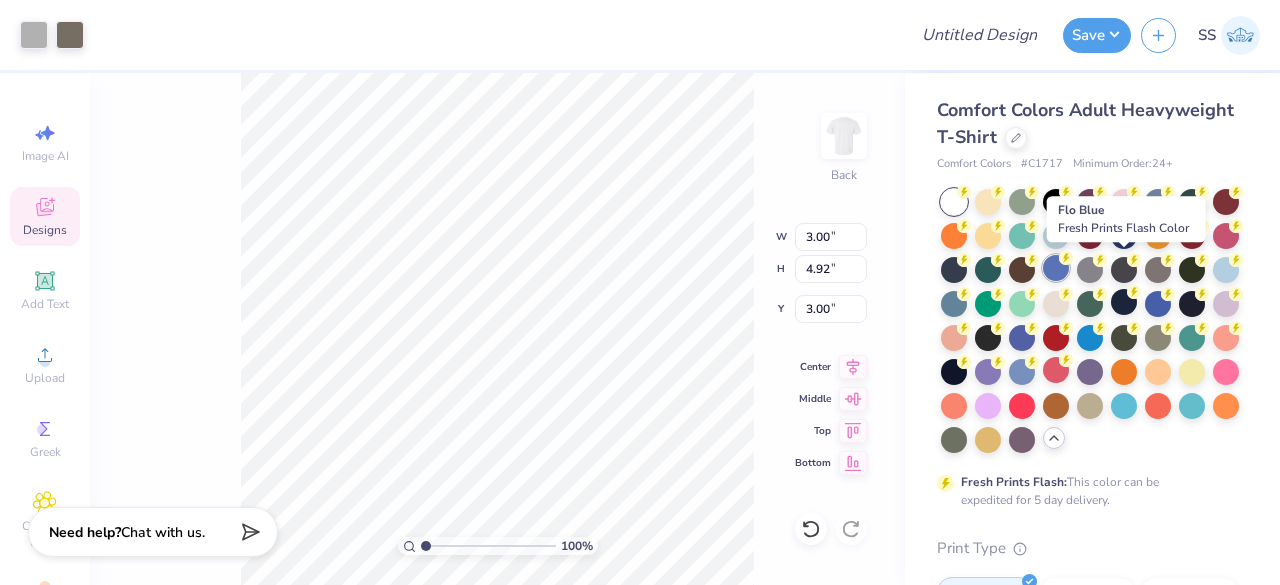 click at bounding box center (1056, 268) 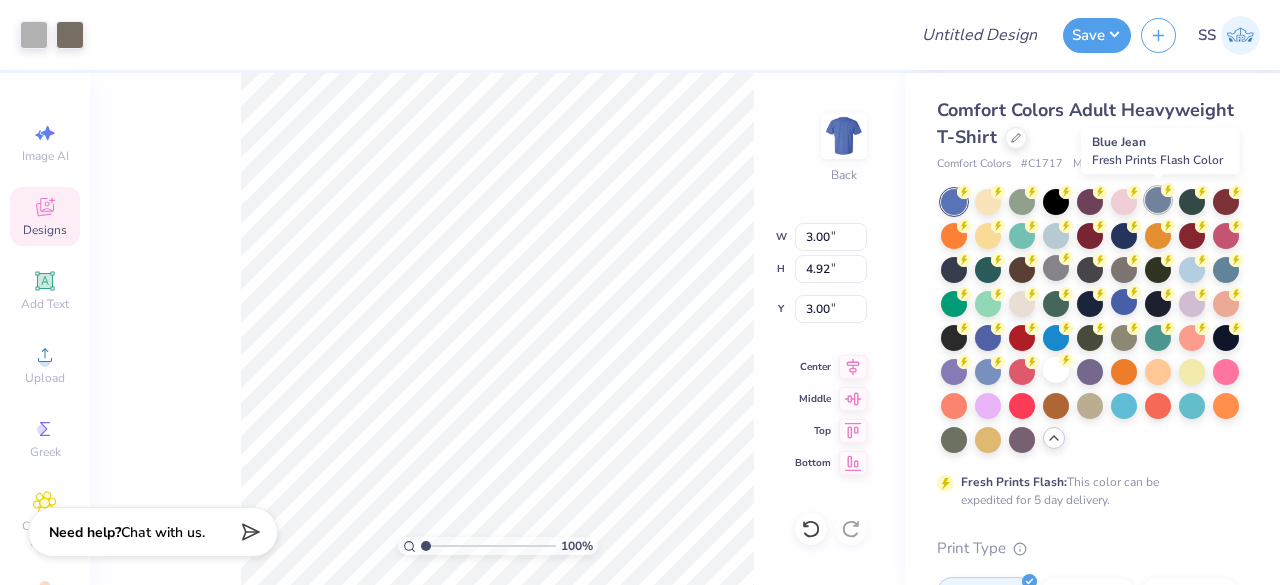 click 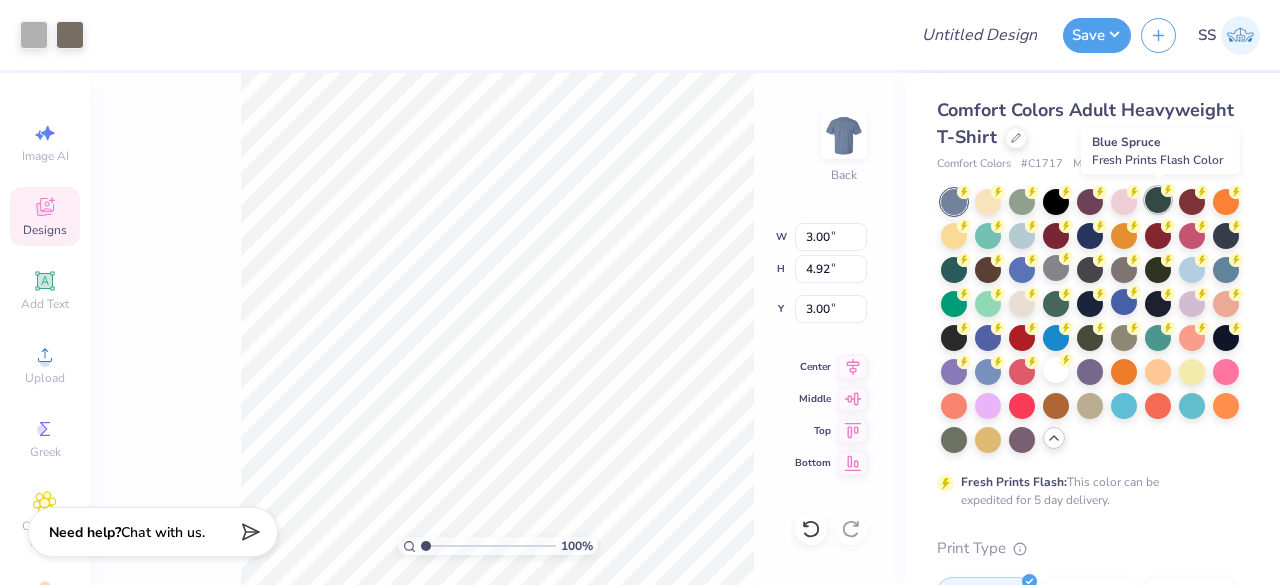 click at bounding box center [1158, 200] 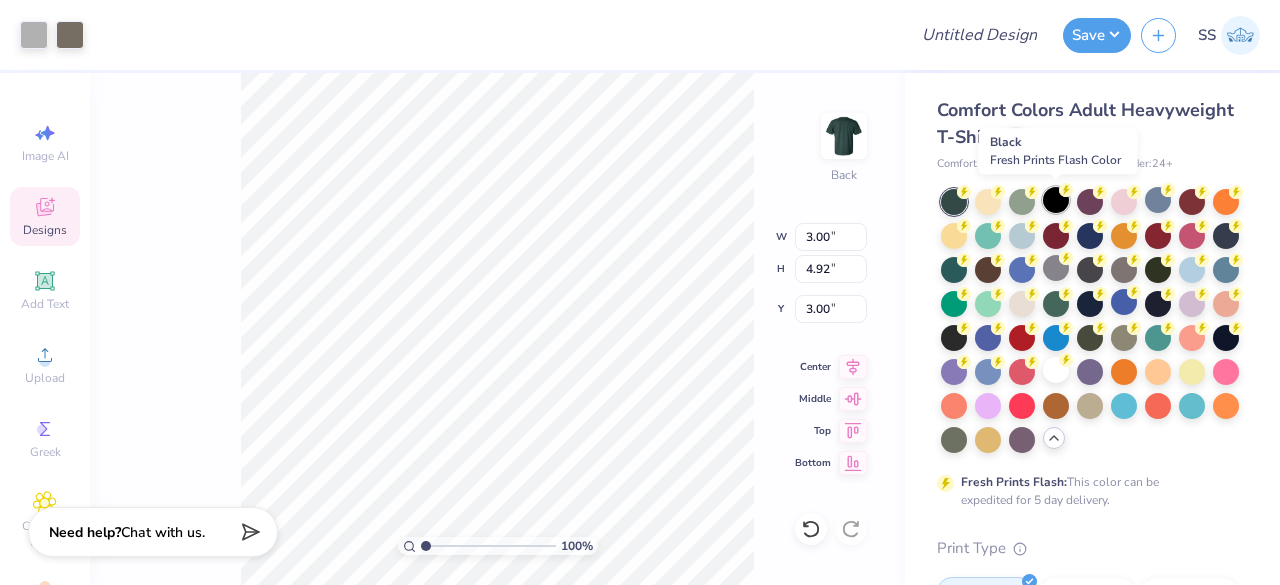 click at bounding box center (1056, 200) 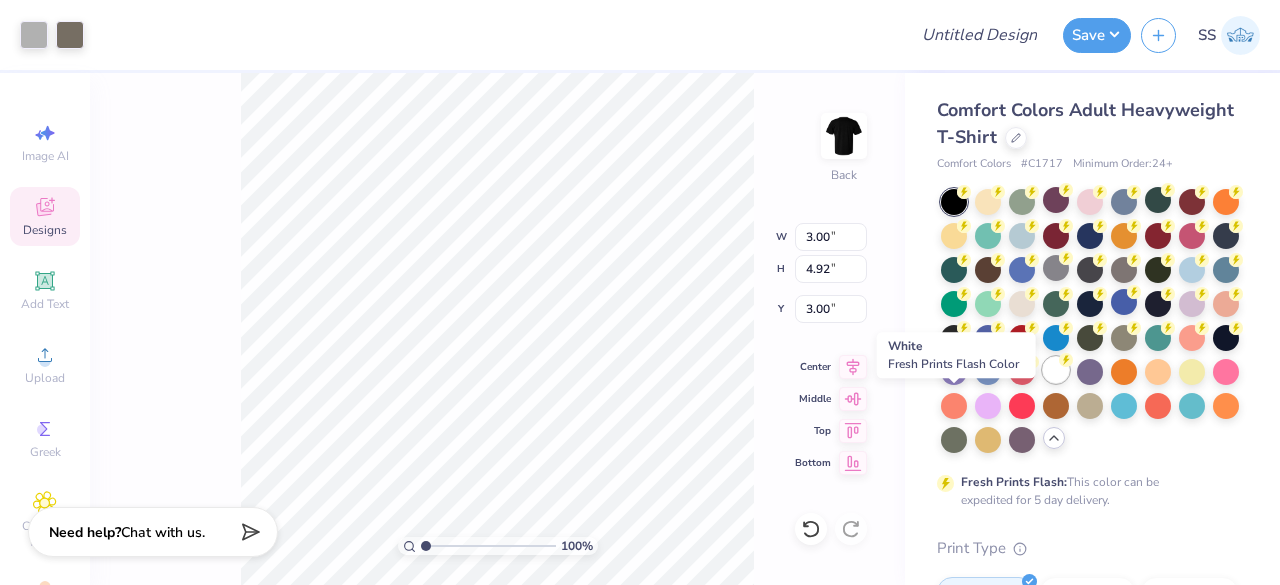 click 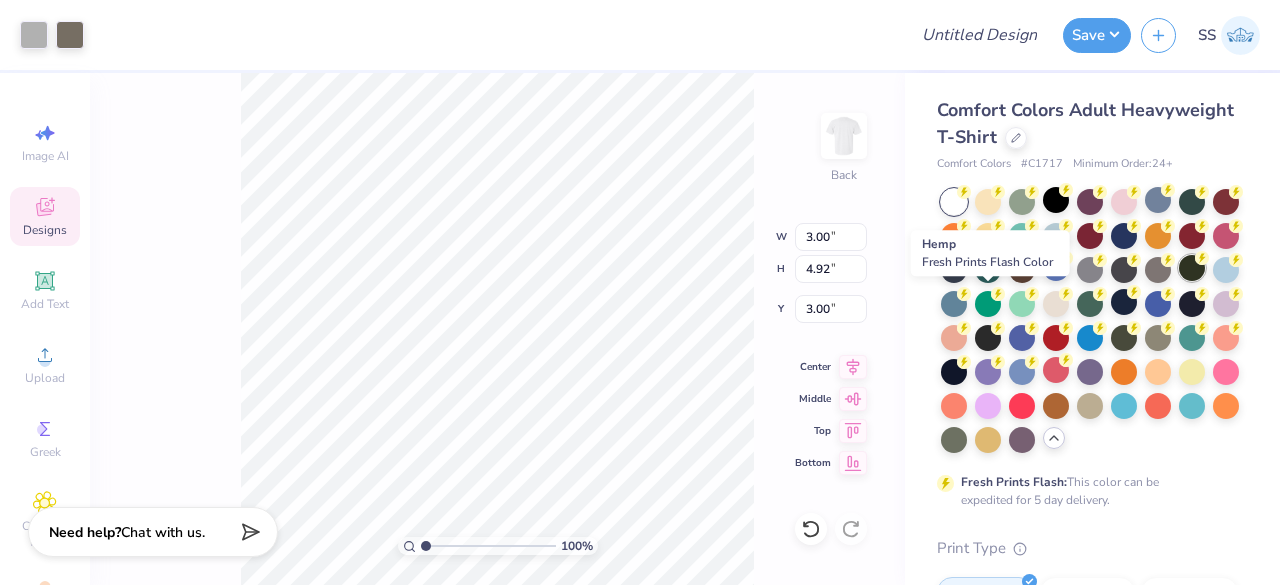 click at bounding box center (1192, 268) 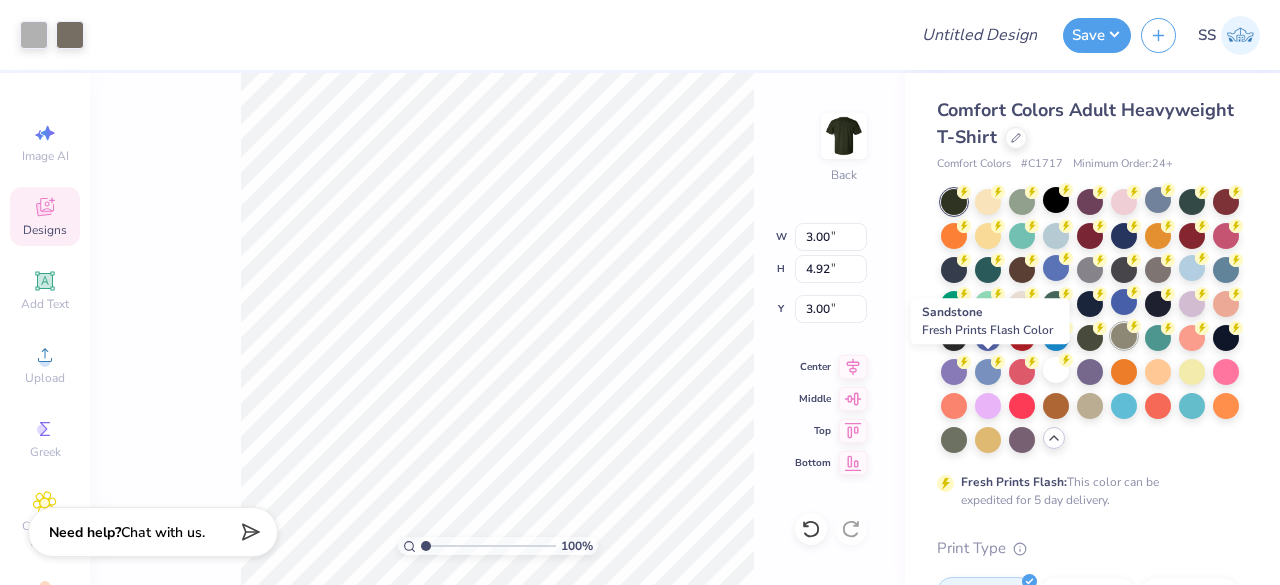 click at bounding box center [1124, 336] 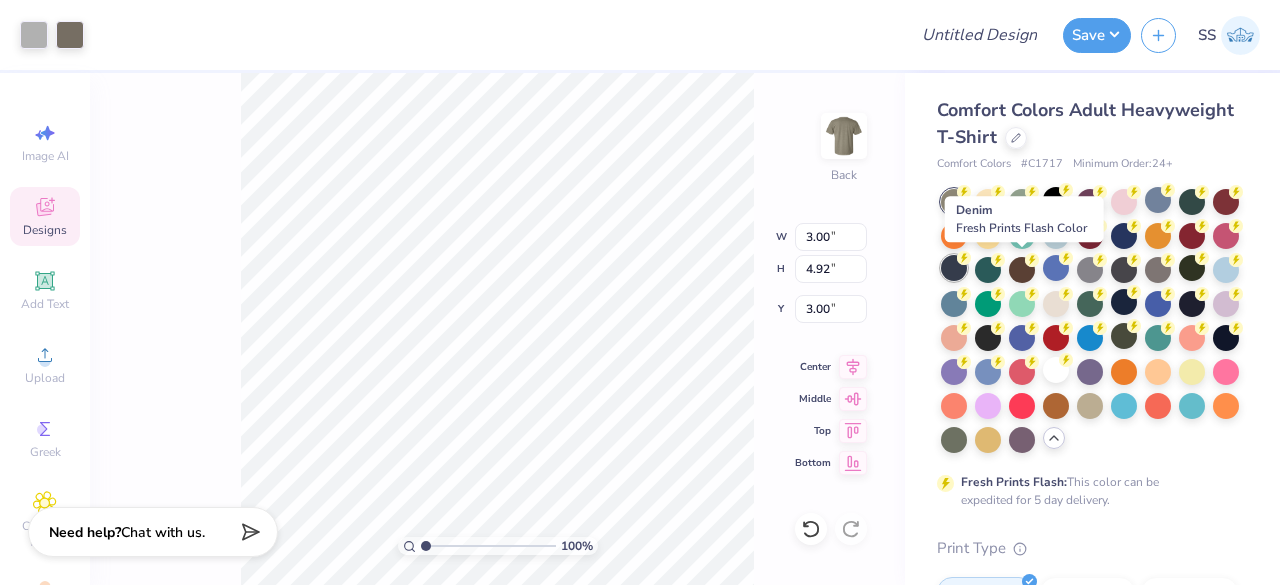 click at bounding box center (954, 268) 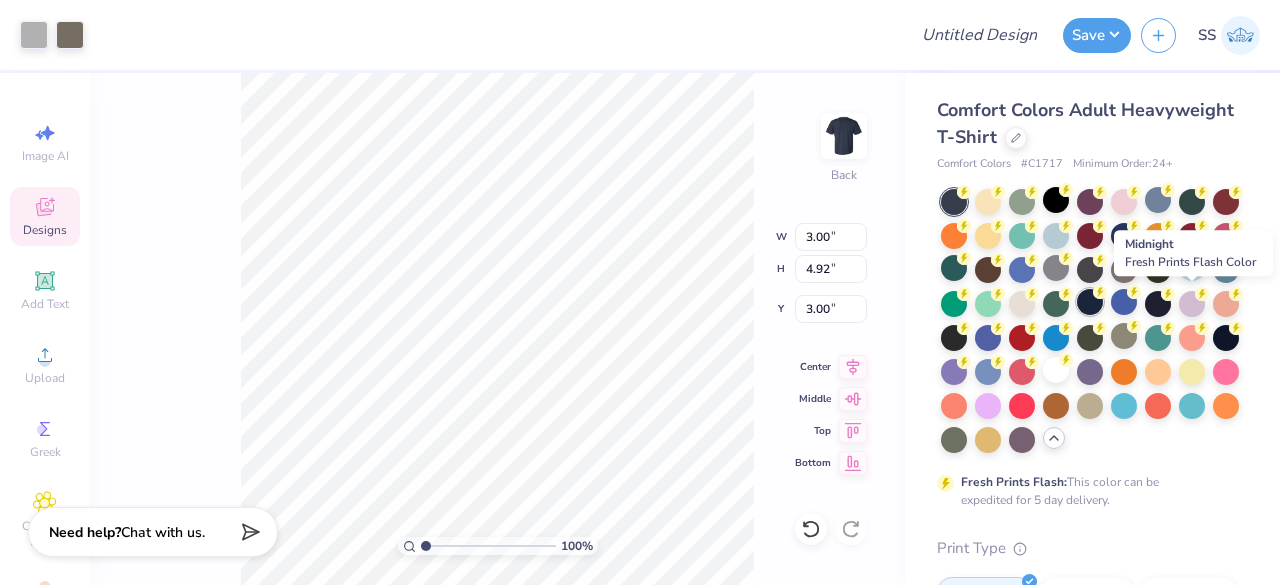 click at bounding box center (1090, 302) 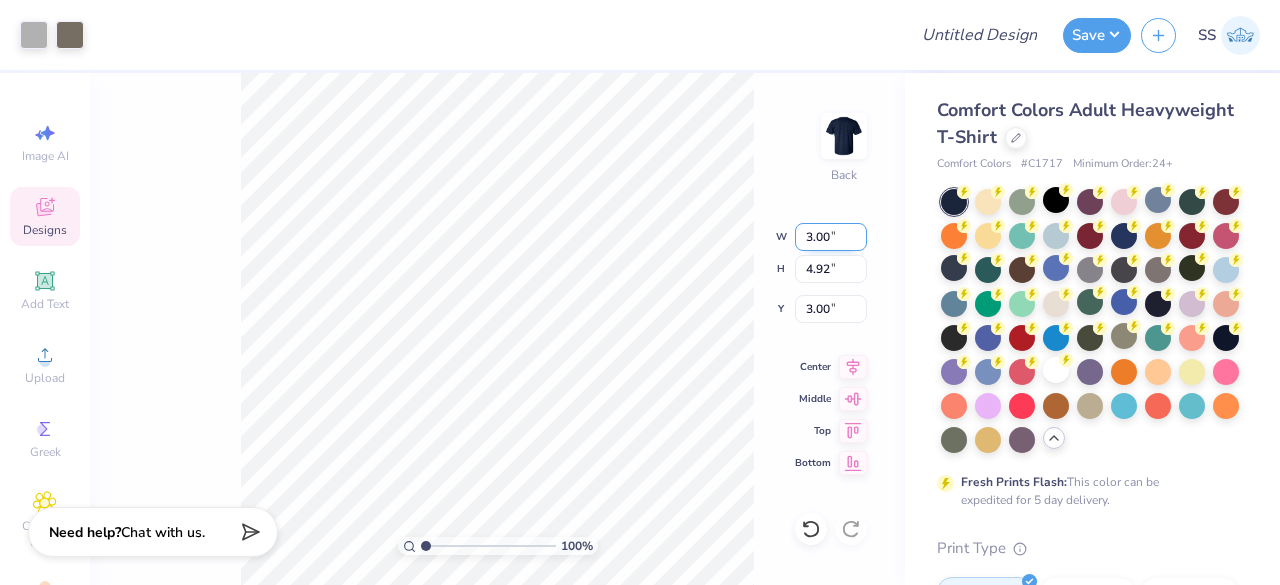 drag, startPoint x: 842, startPoint y: 241, endPoint x: 801, endPoint y: 241, distance: 41 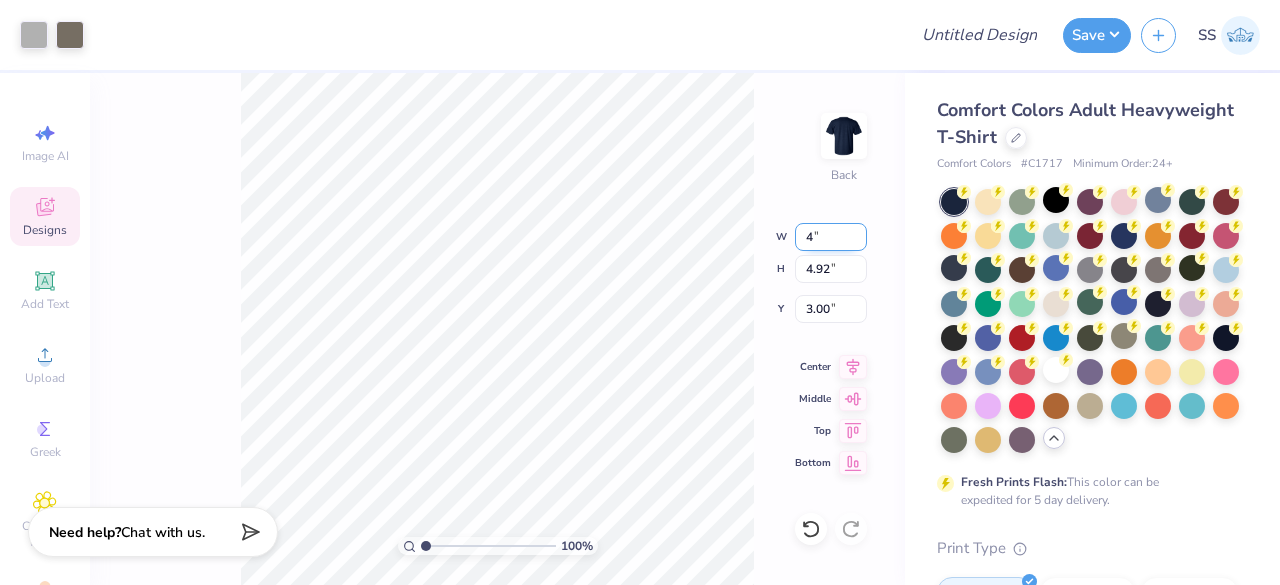 type on "4.00" 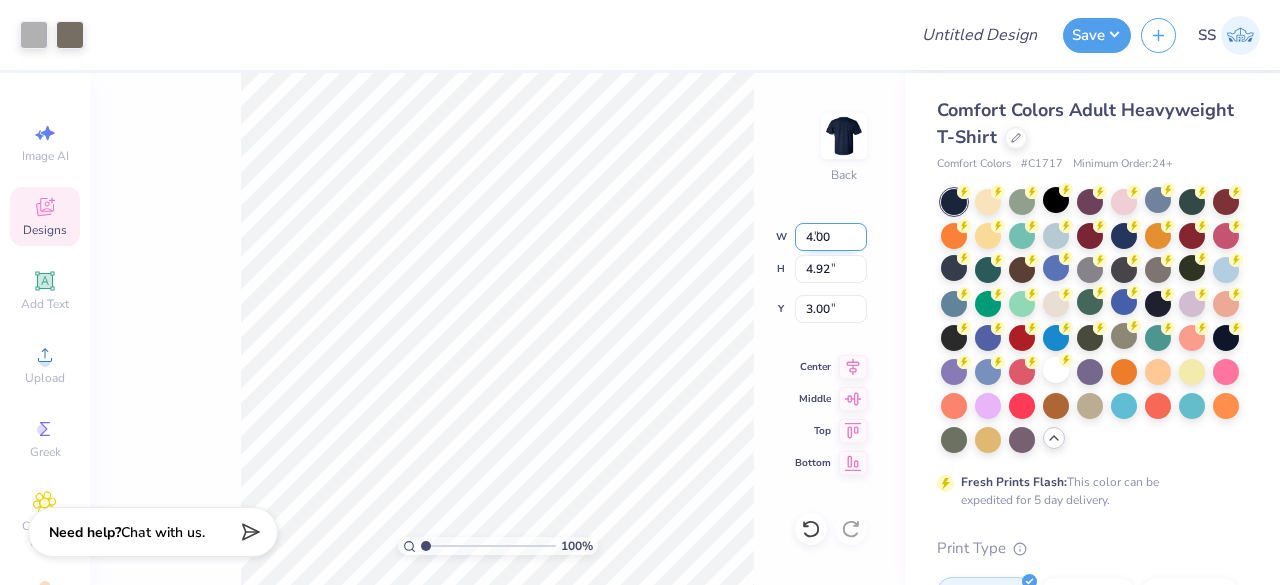 type on "6.56" 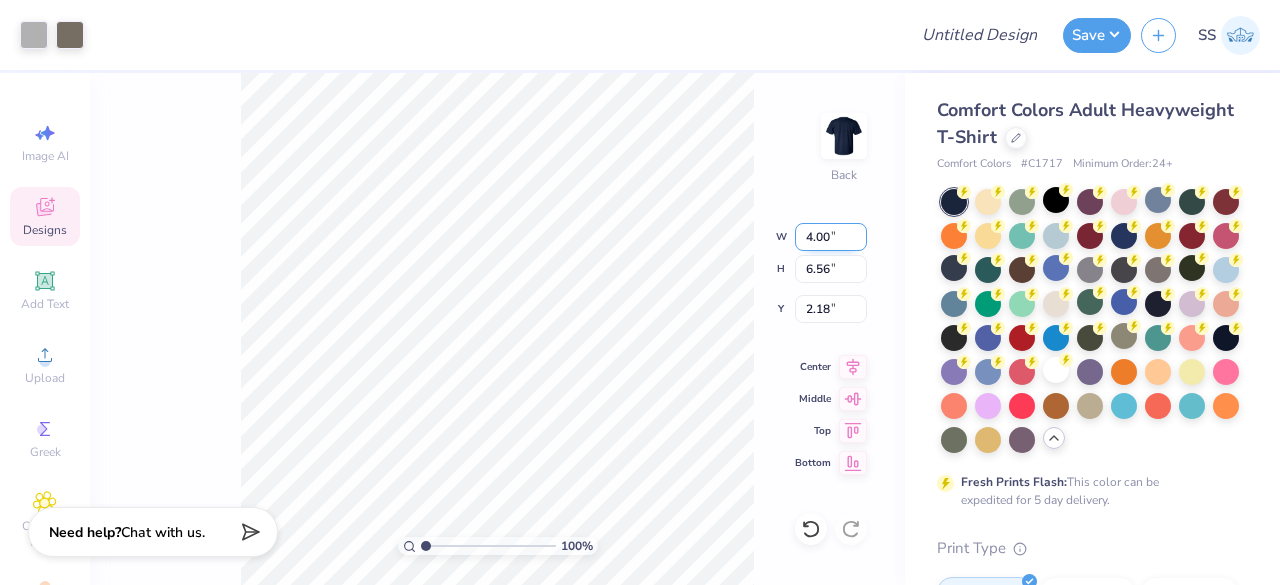 drag, startPoint x: 838, startPoint y: 226, endPoint x: 798, endPoint y: 245, distance: 44.28318 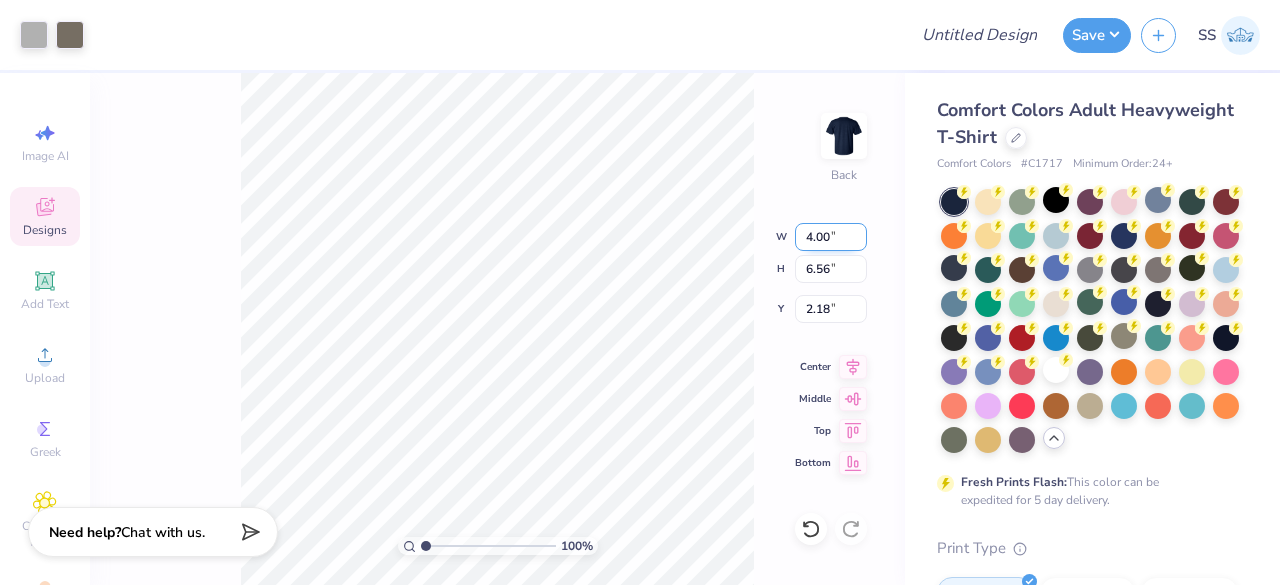 click on "4.00" at bounding box center (831, 237) 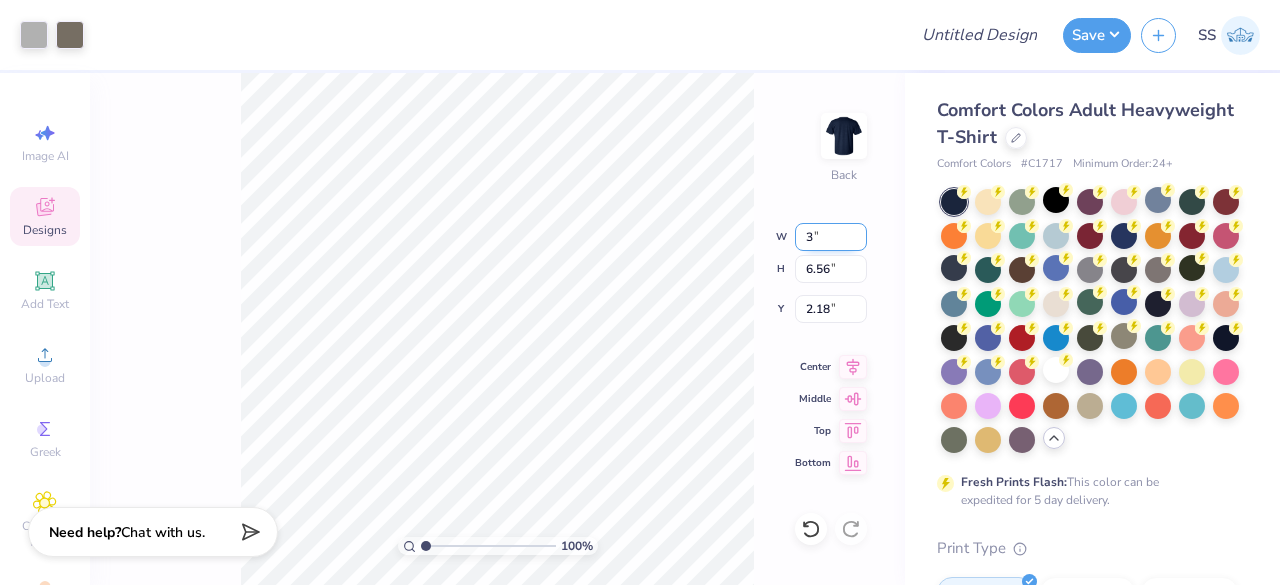 type on "3.00" 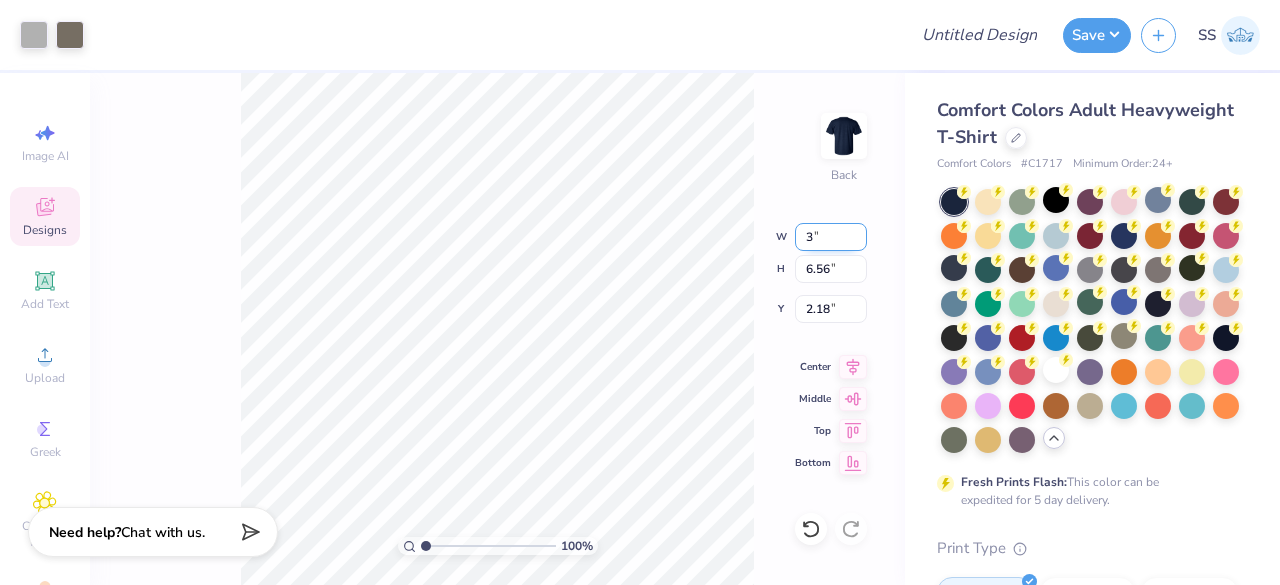 type on "4.92" 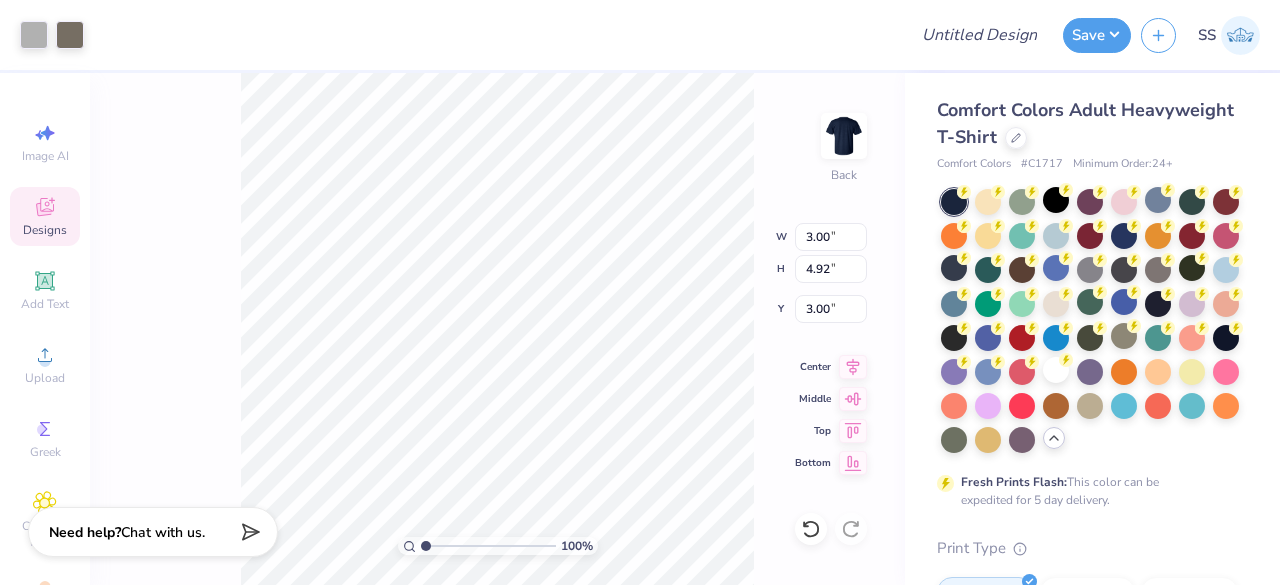 click on "100  % Back W 3.00 3.00 " H 4.92 4.92 " Y 3.00 3.00 " Center Middle Top Bottom" at bounding box center (497, 329) 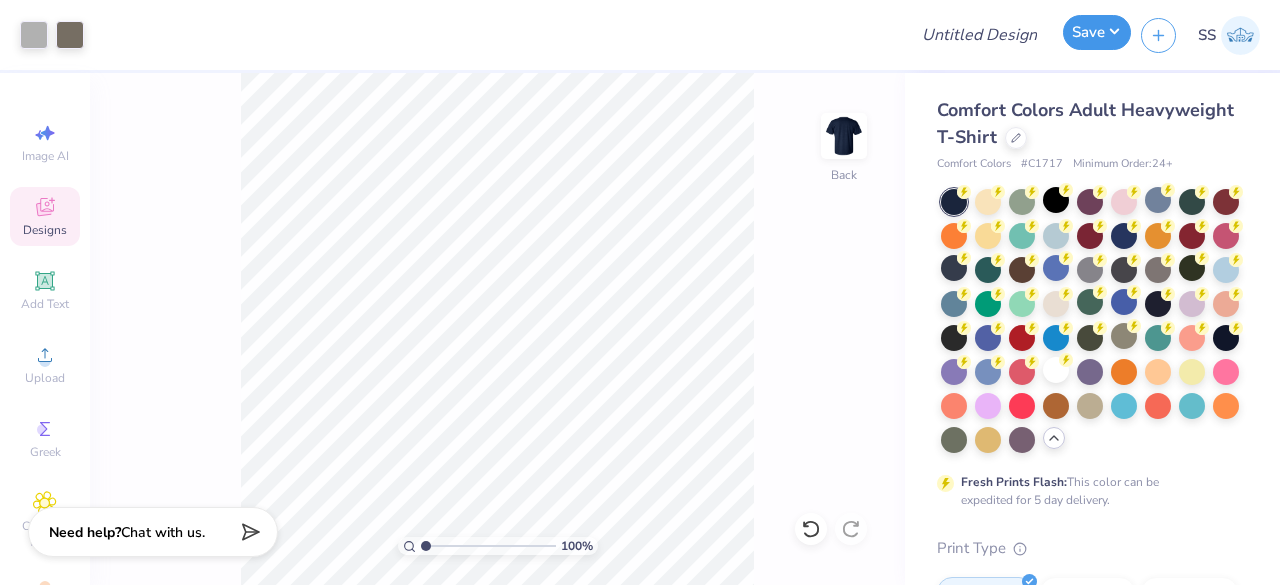 click on "Save" at bounding box center (1097, 32) 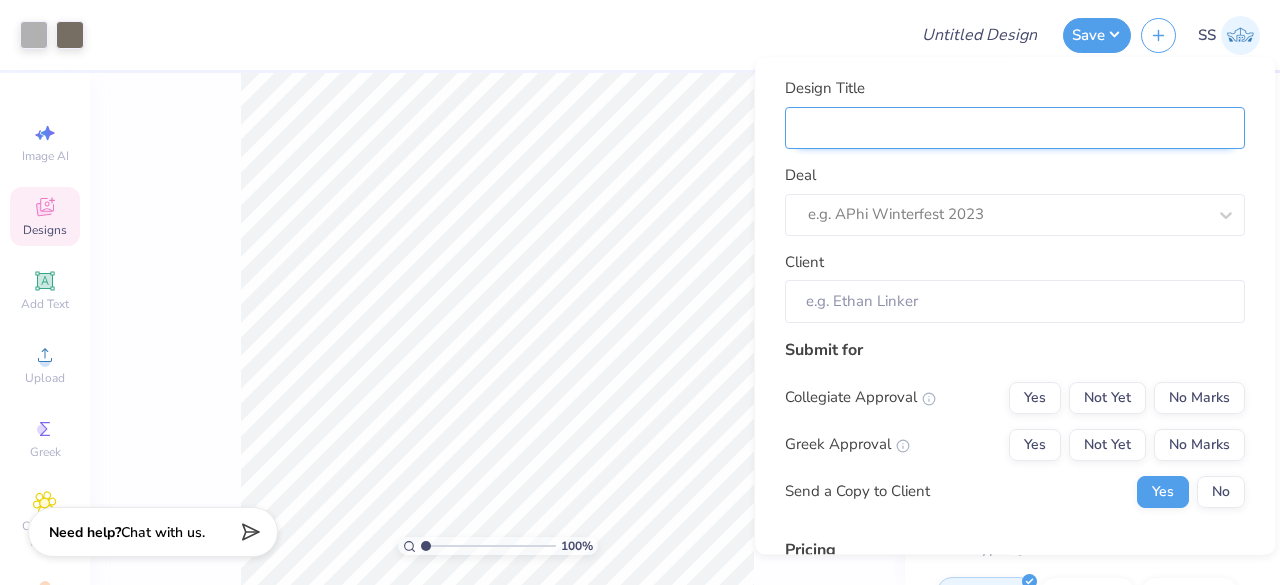 click on "Design Title" at bounding box center (1015, 128) 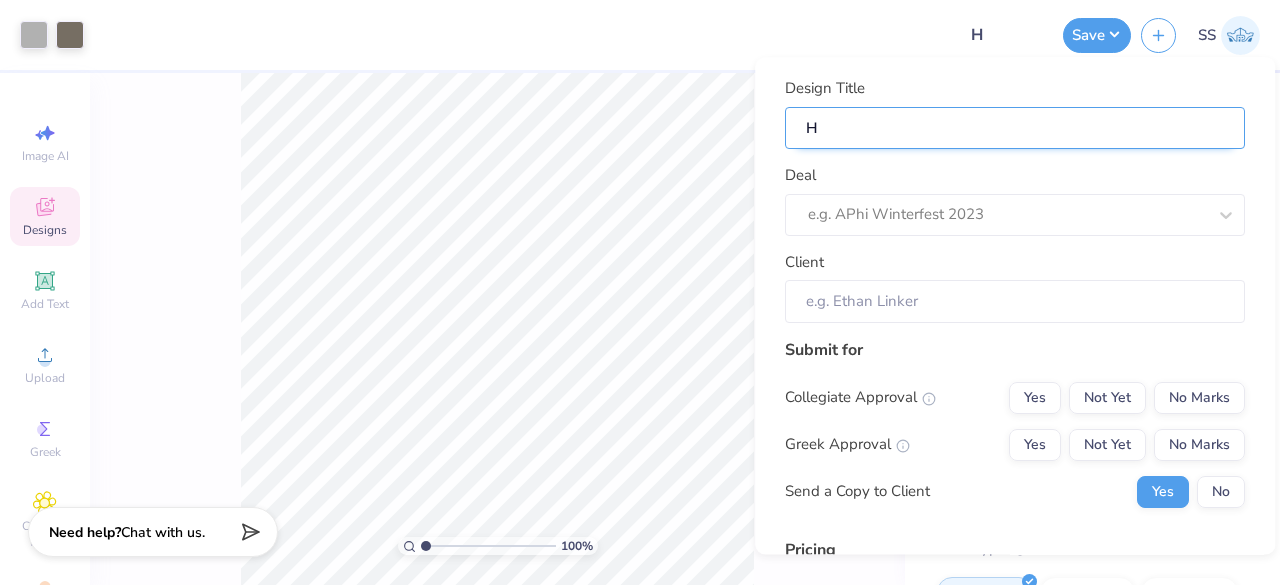 type on "HC" 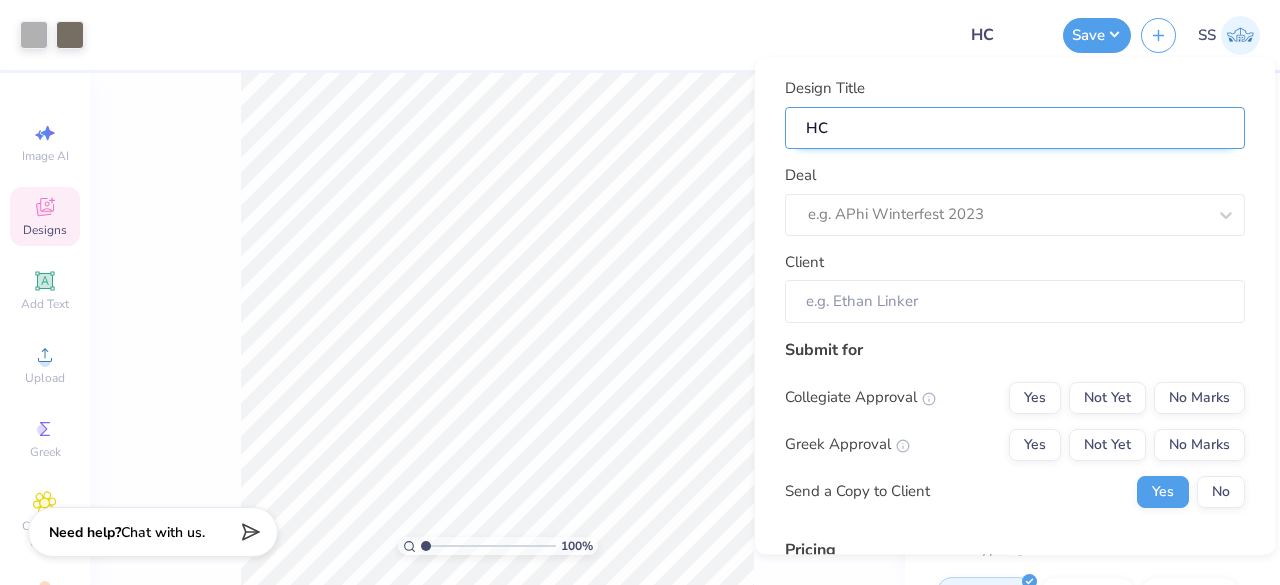 type on "HCF" 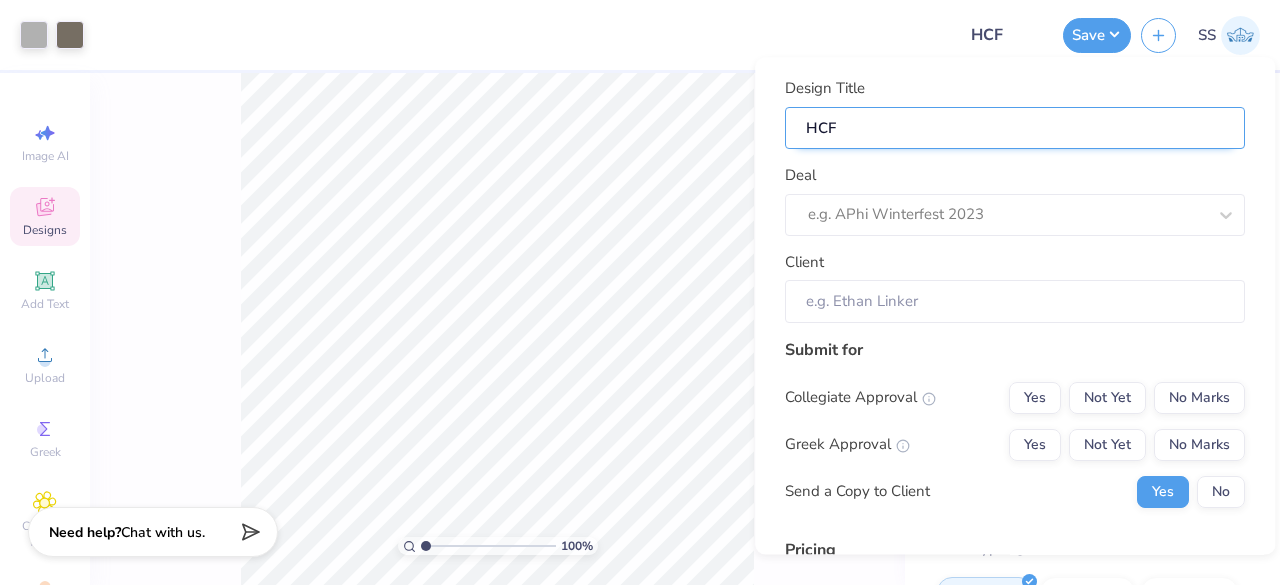 type on "HCFA" 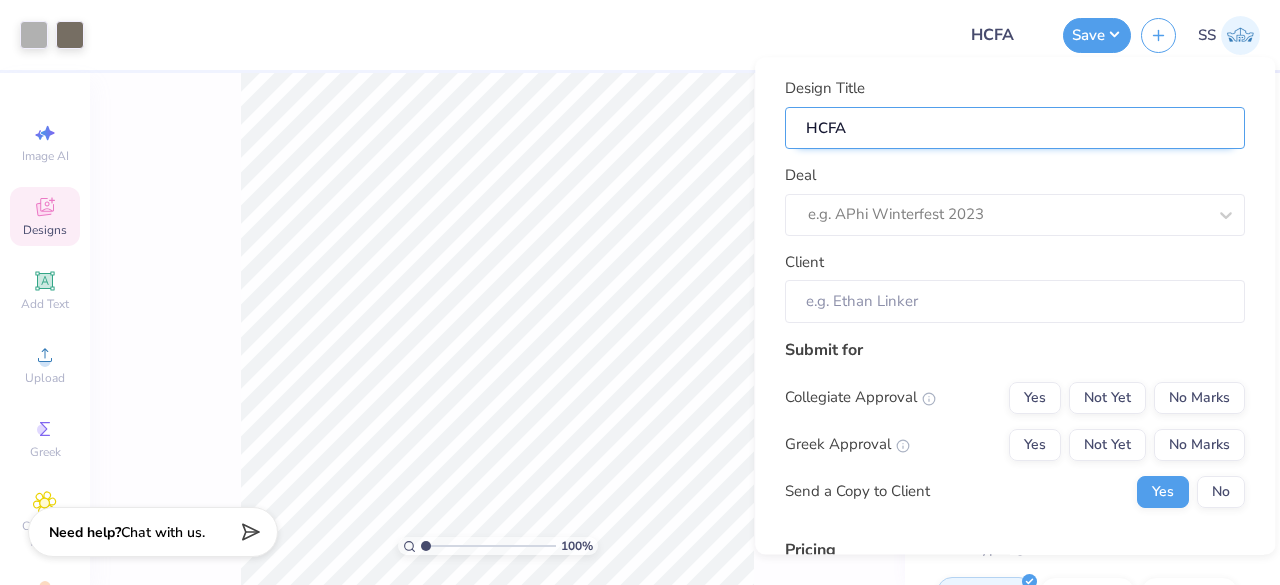 type on "HCFA" 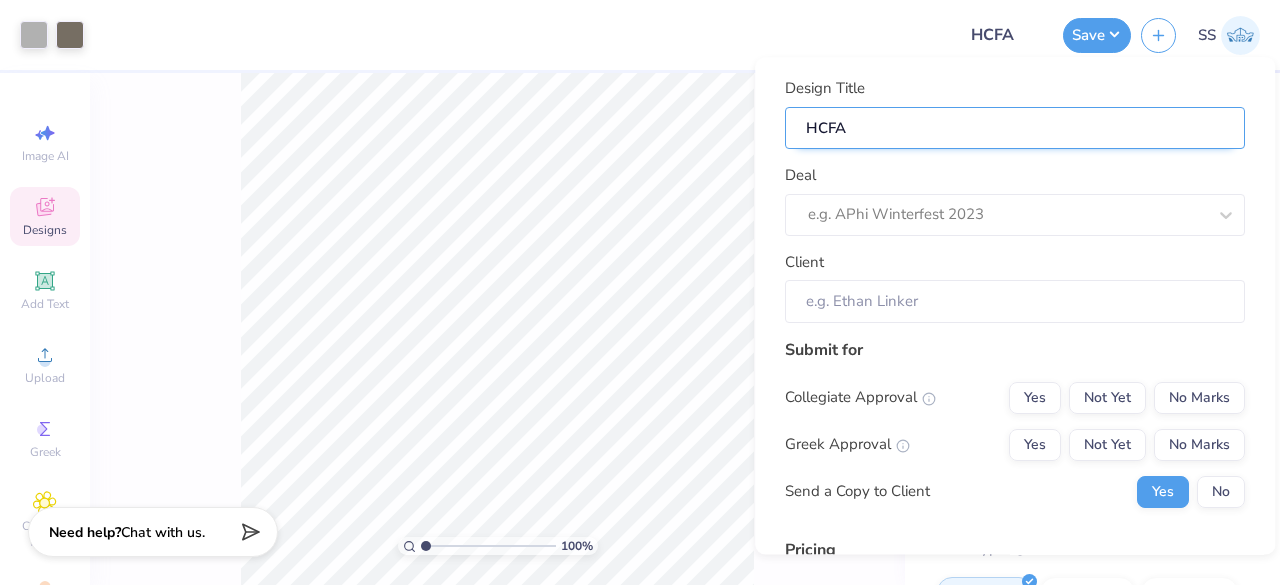type on "HCFA S" 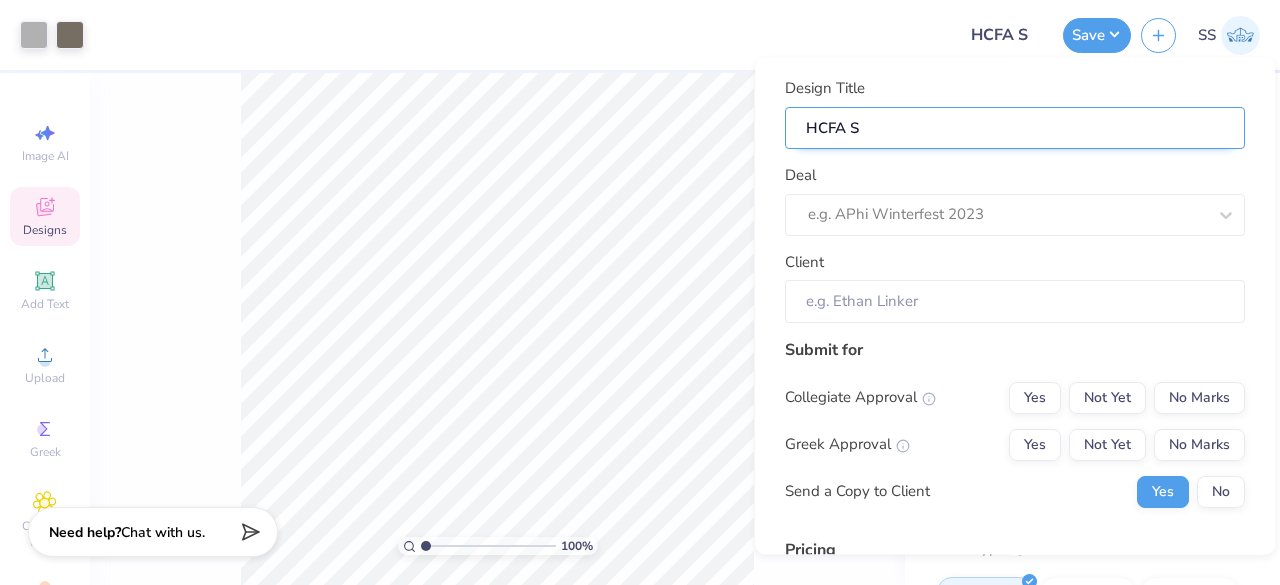 type on "HCFA Sh" 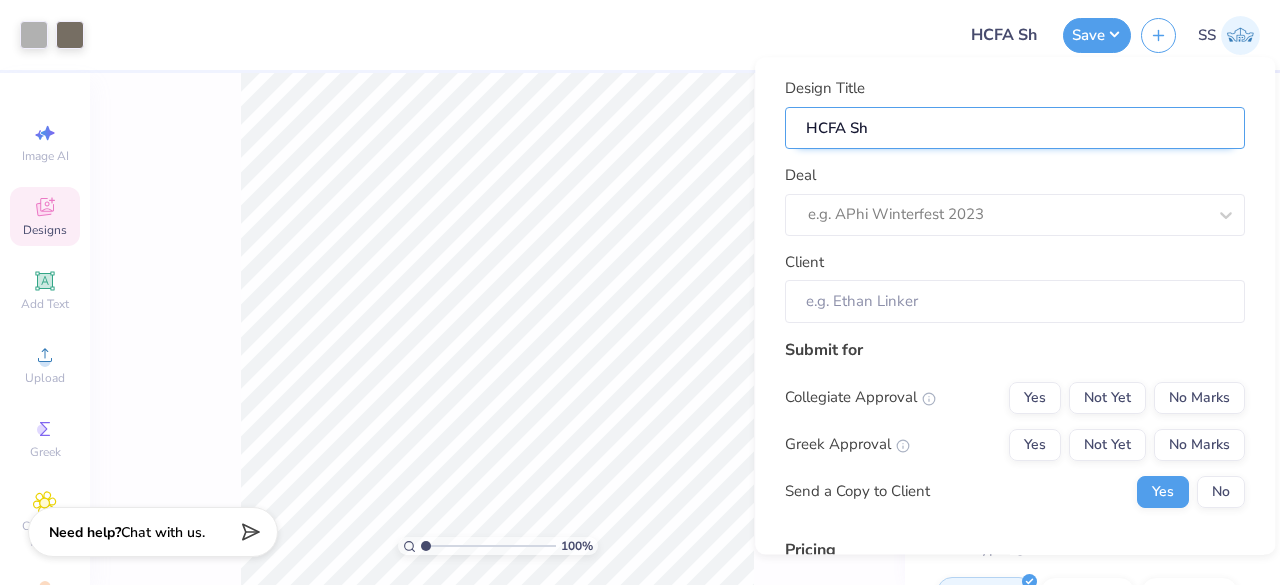 type on "HCFA Shi" 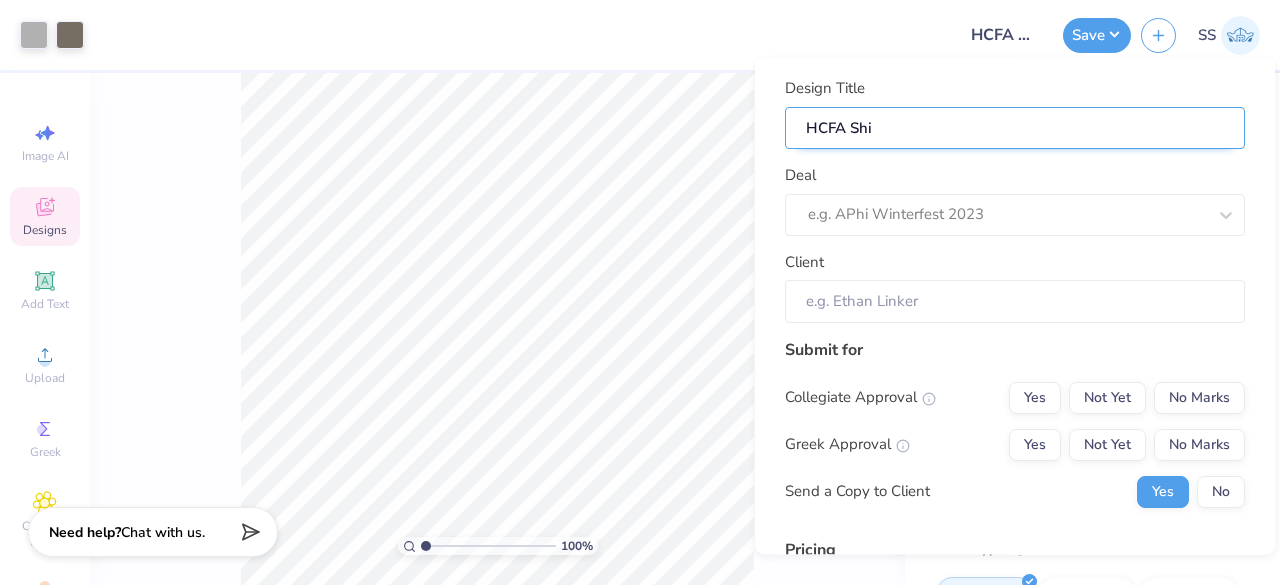 type on "HCFA Shir" 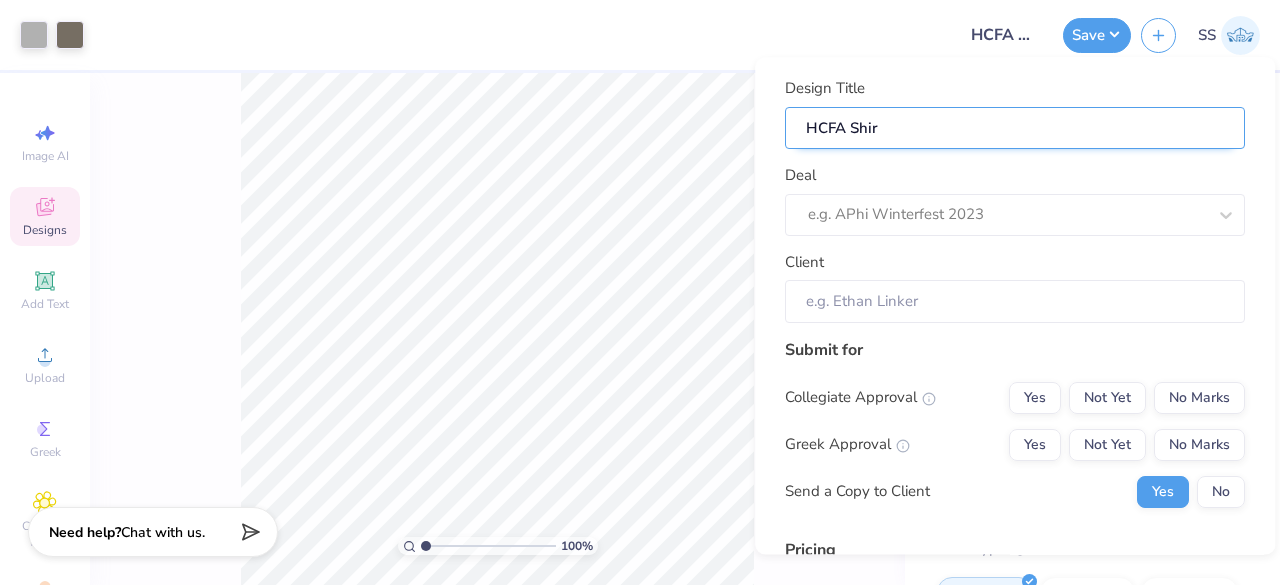 type on "HCFA Shirt" 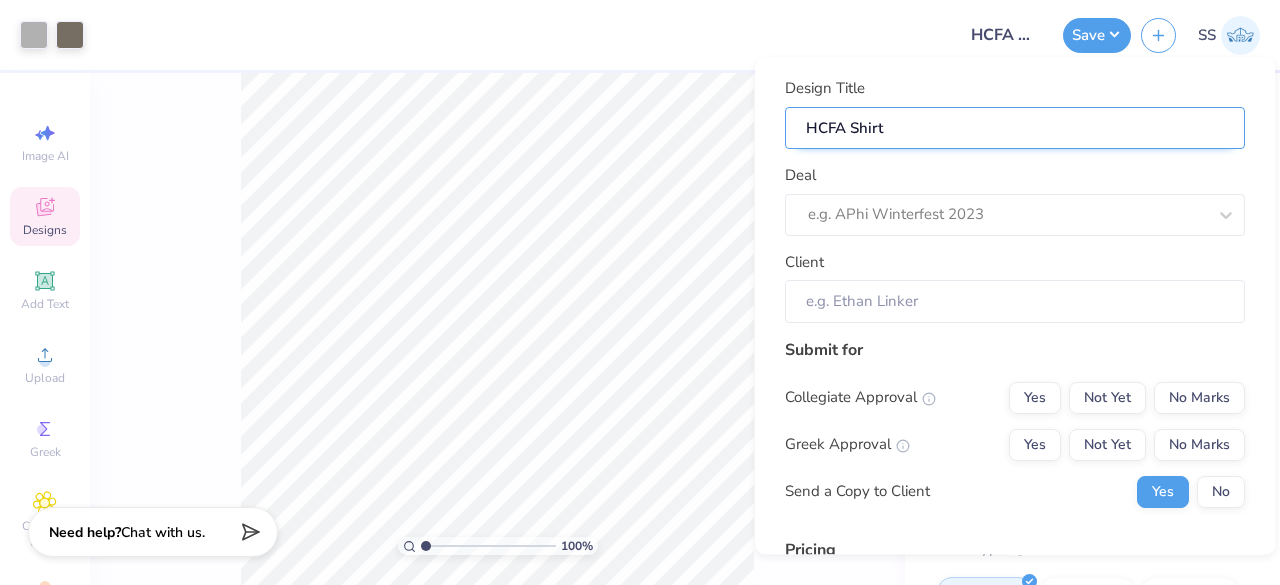 type on "HCFA Shirts" 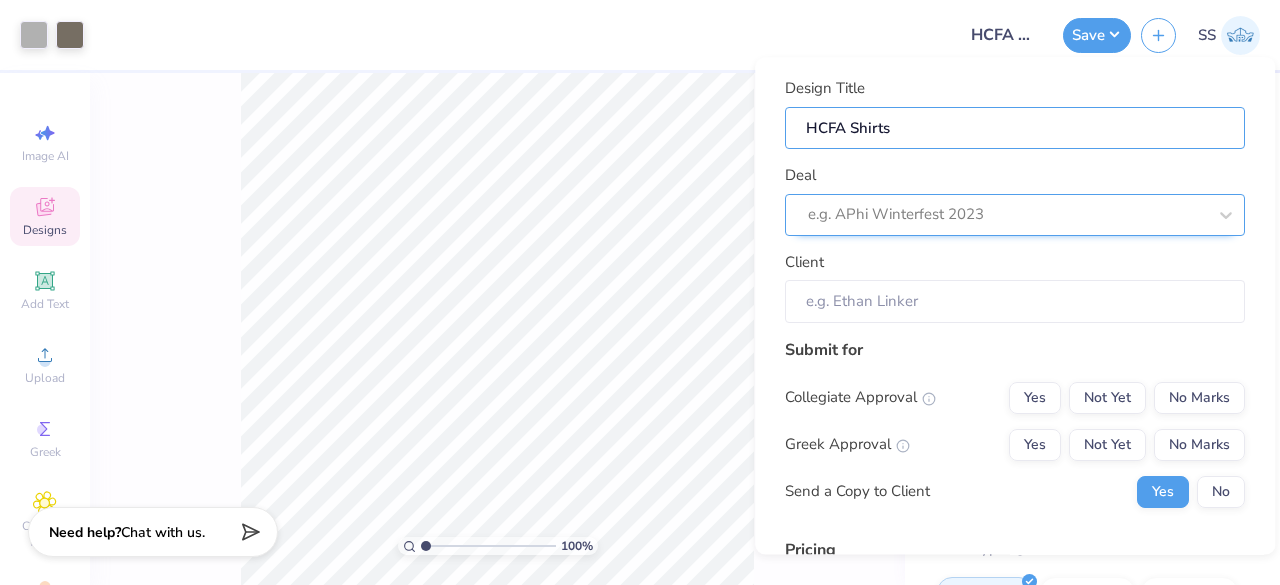 type on "HCFA Shirts" 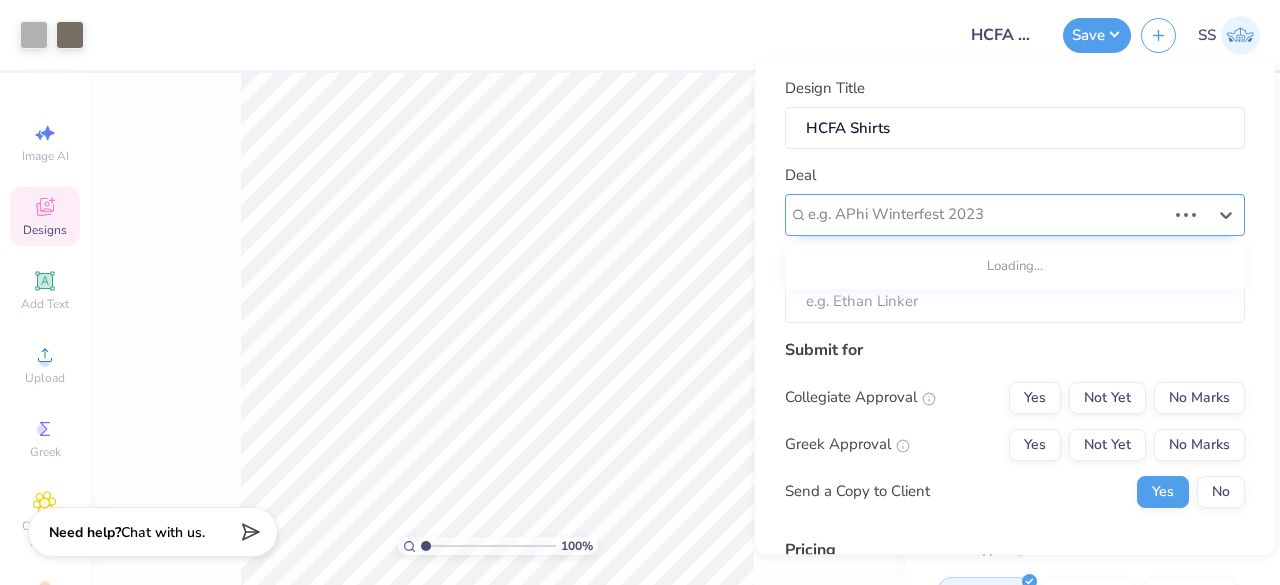 click at bounding box center (987, 215) 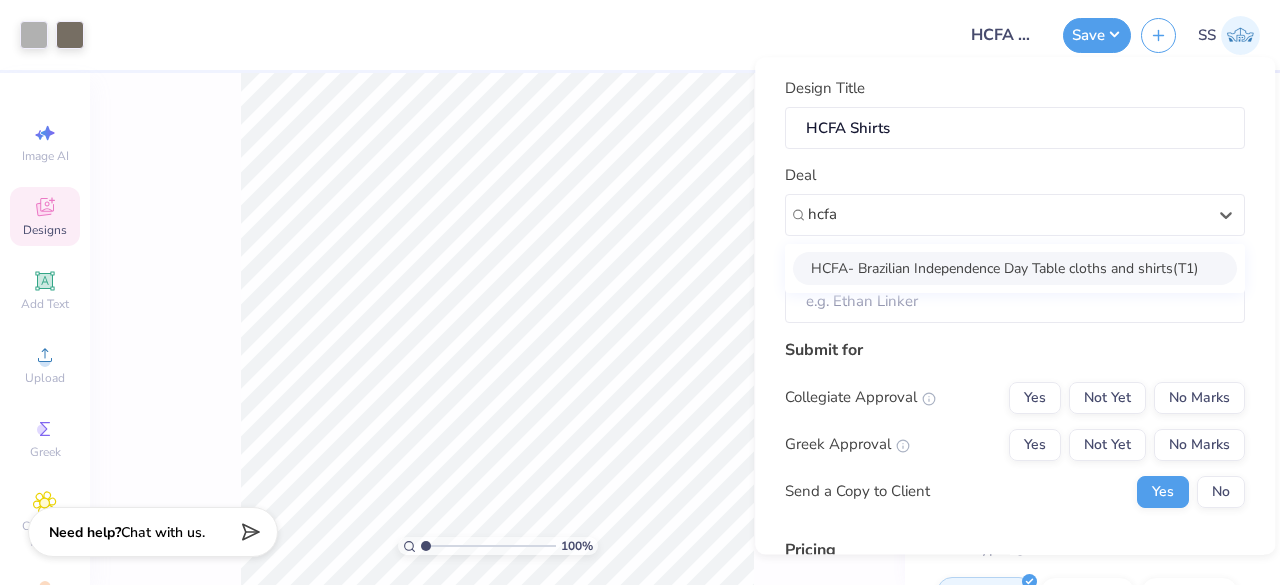 click on "HCFA- Brazilian Independence Day Table cloths and shirts(T1)" at bounding box center (1015, 268) 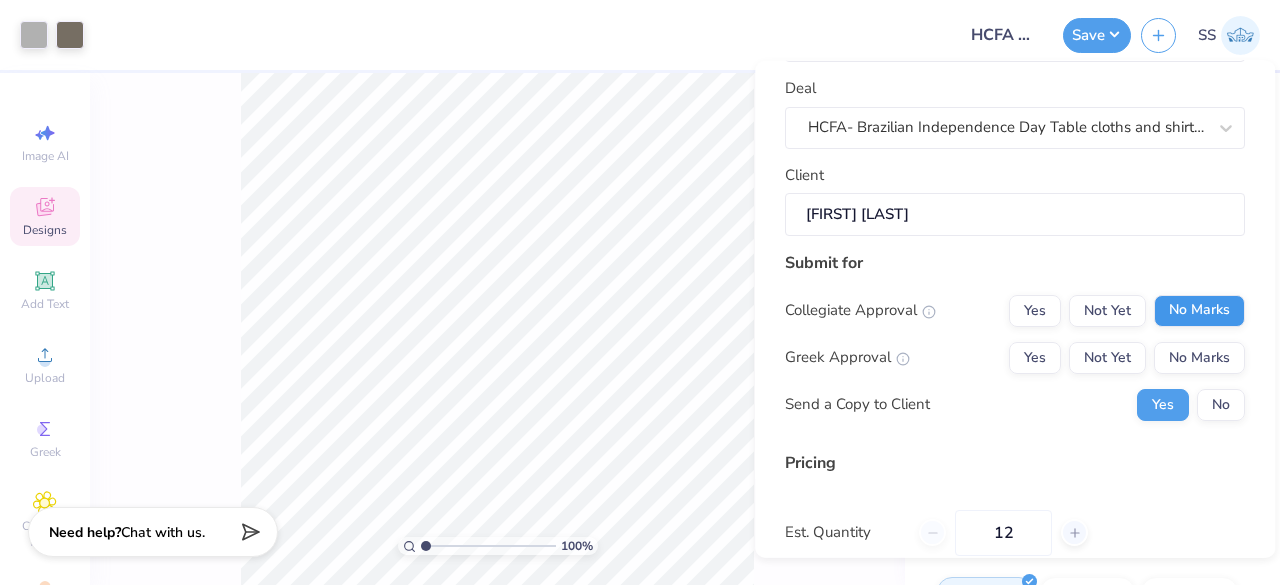 scroll, scrollTop: 92, scrollLeft: 0, axis: vertical 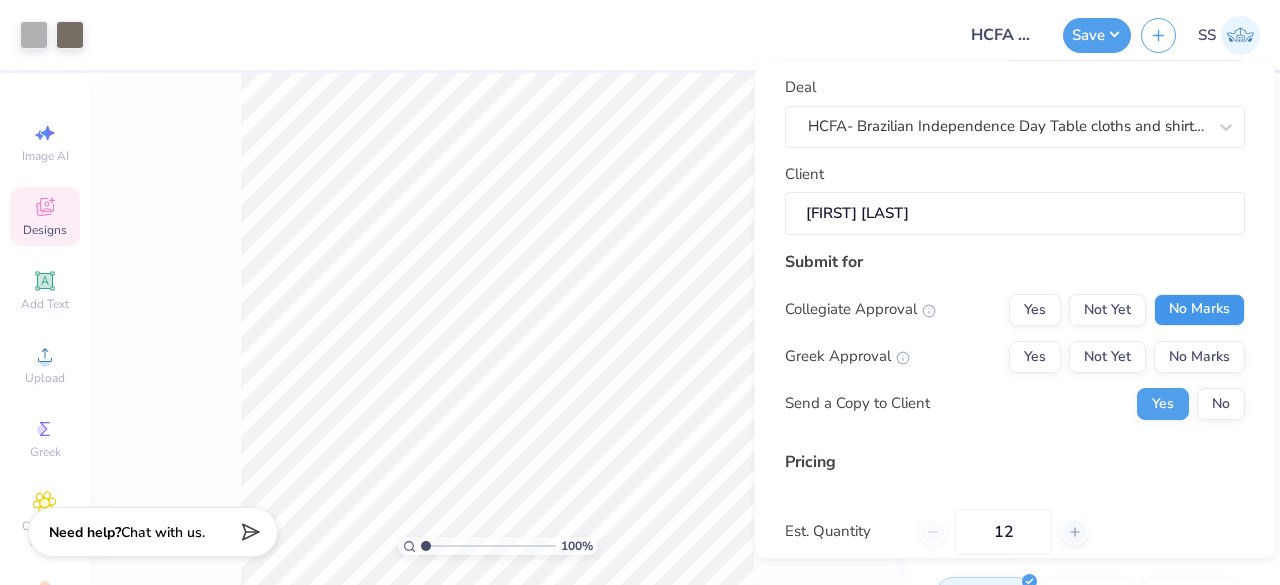 click on "No Marks" at bounding box center (1199, 309) 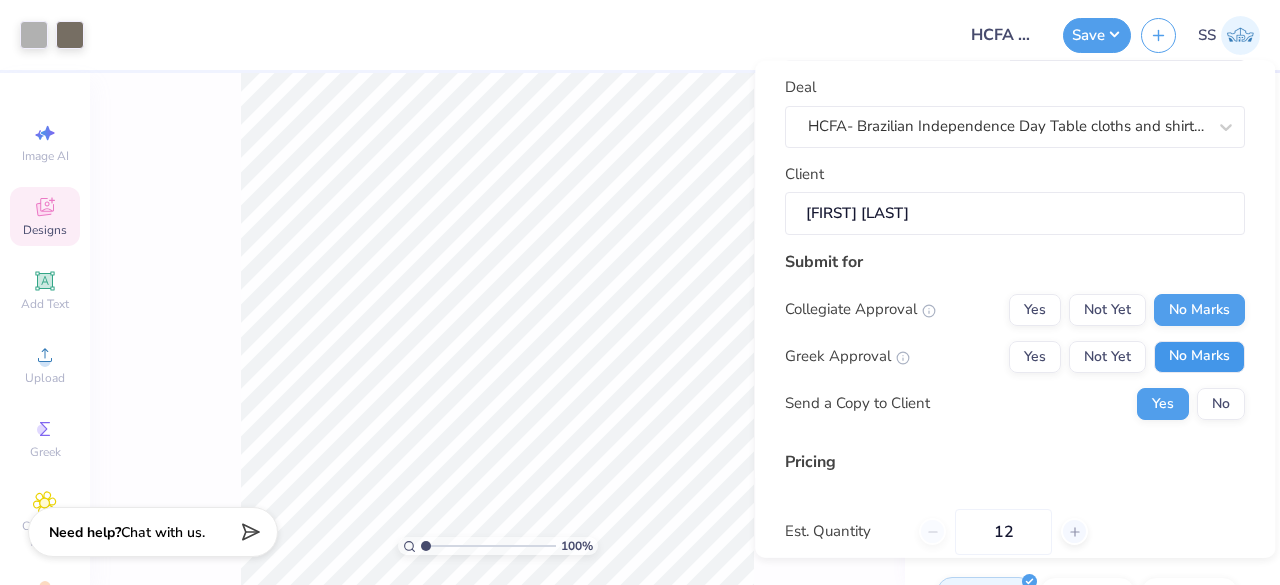 click on "No Marks" at bounding box center [1199, 356] 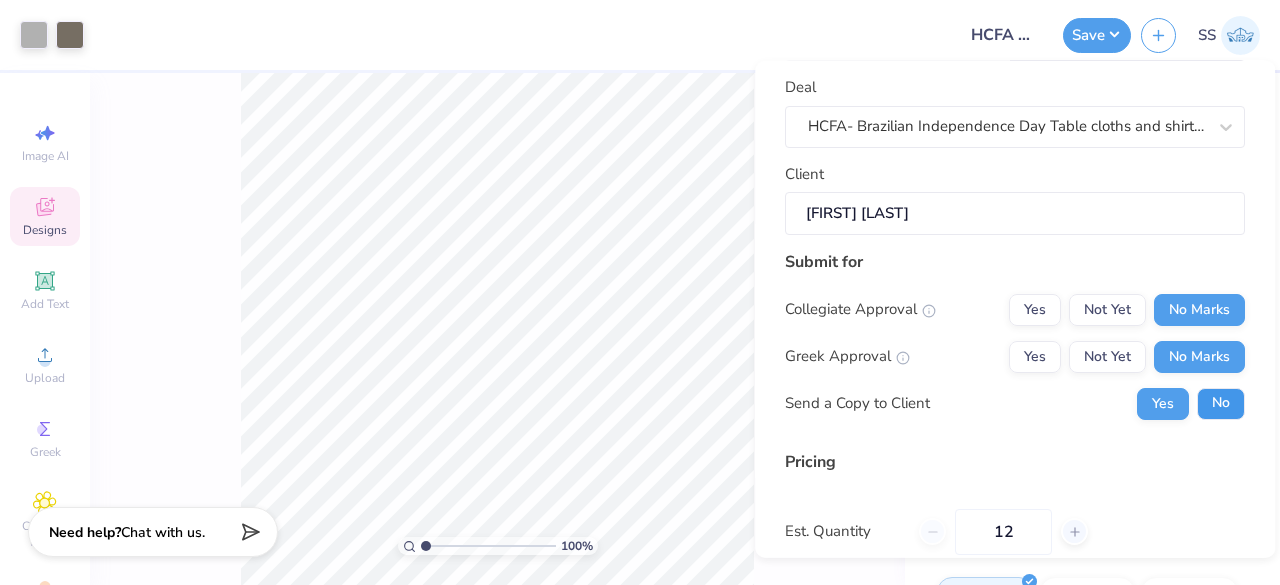 click on "No" at bounding box center (1221, 403) 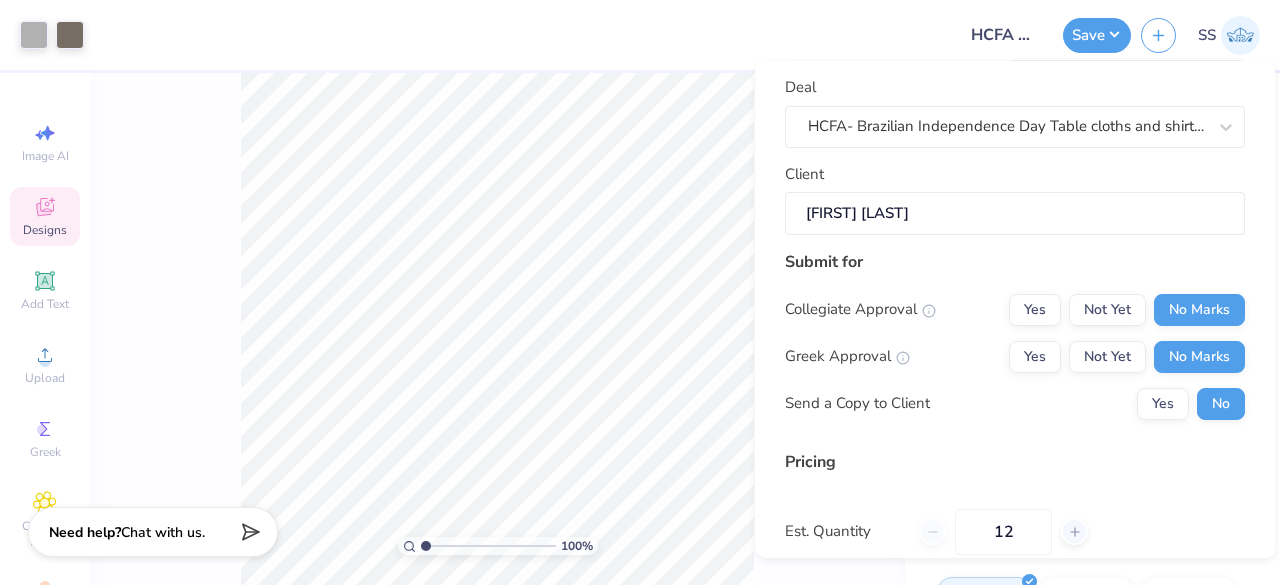 scroll, scrollTop: 305, scrollLeft: 0, axis: vertical 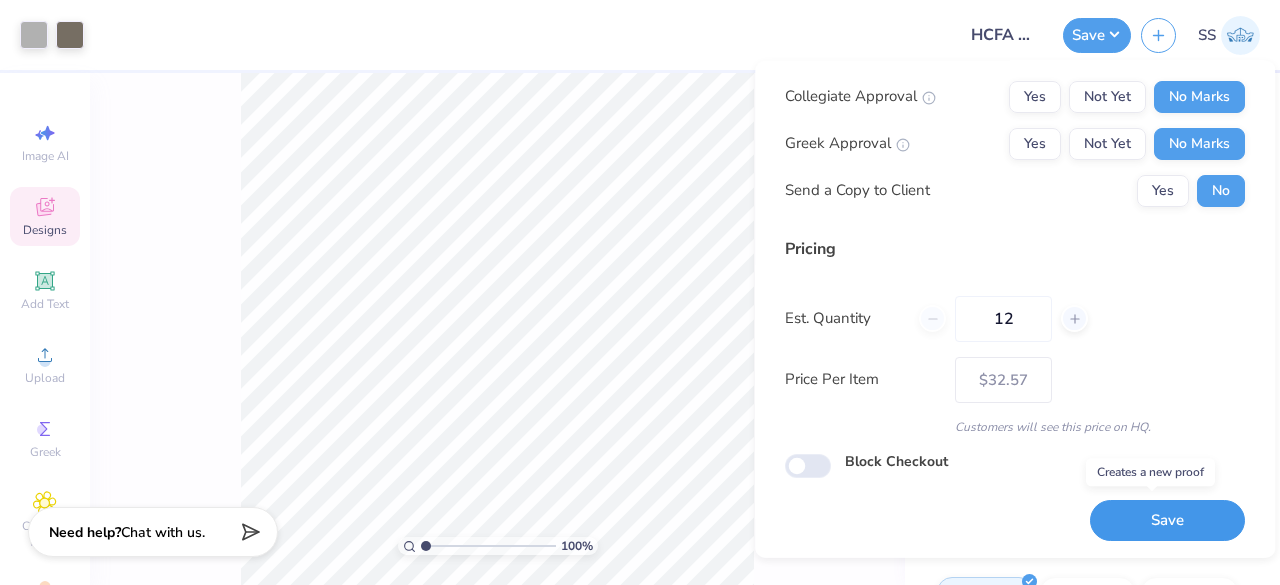 click on "Save" at bounding box center (1167, 520) 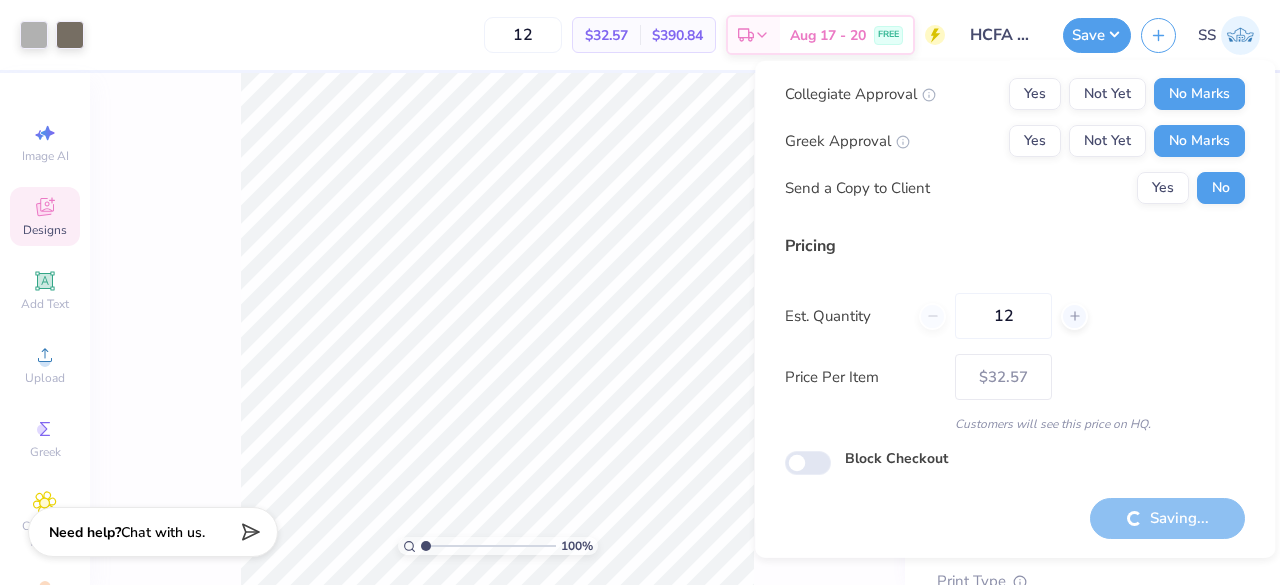 type on "– –" 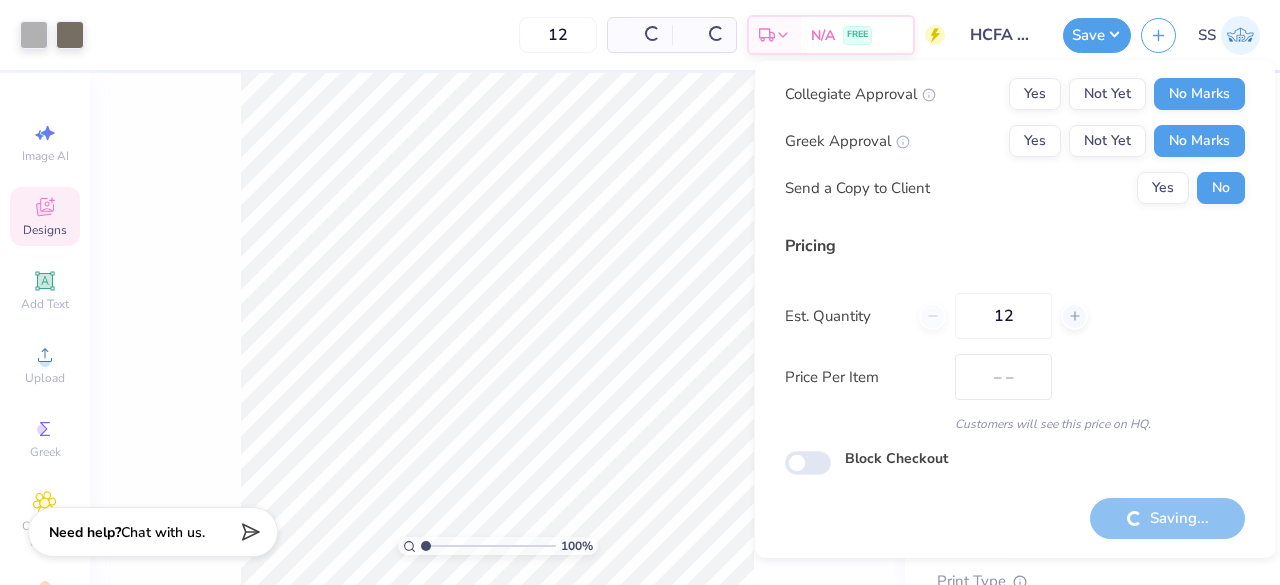 scroll, scrollTop: 46, scrollLeft: 0, axis: vertical 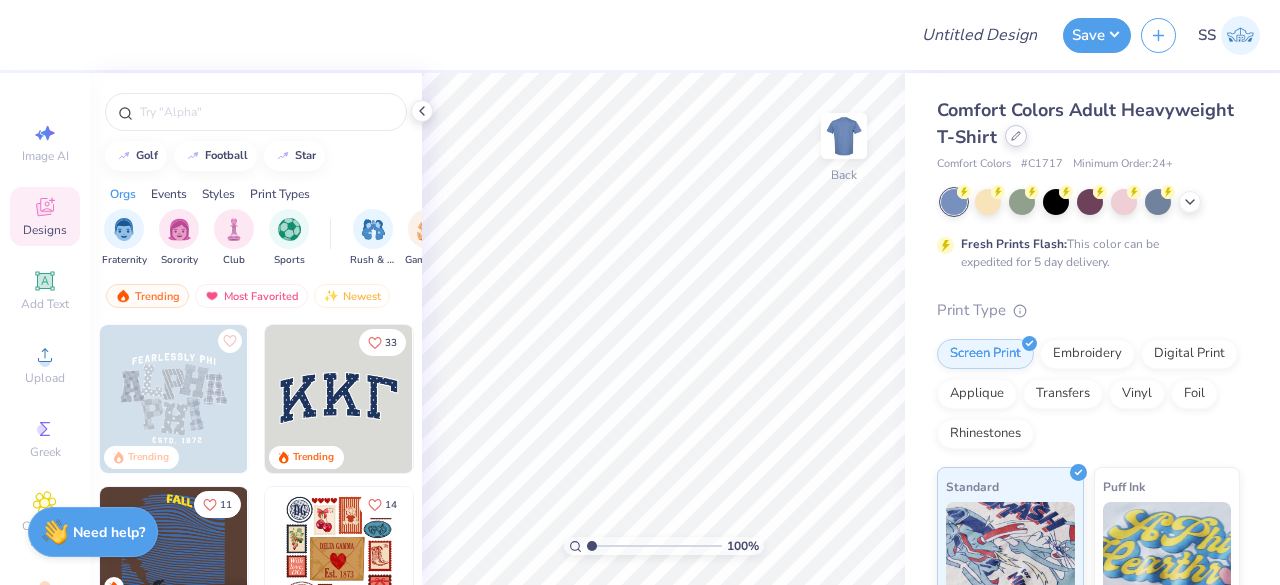 click 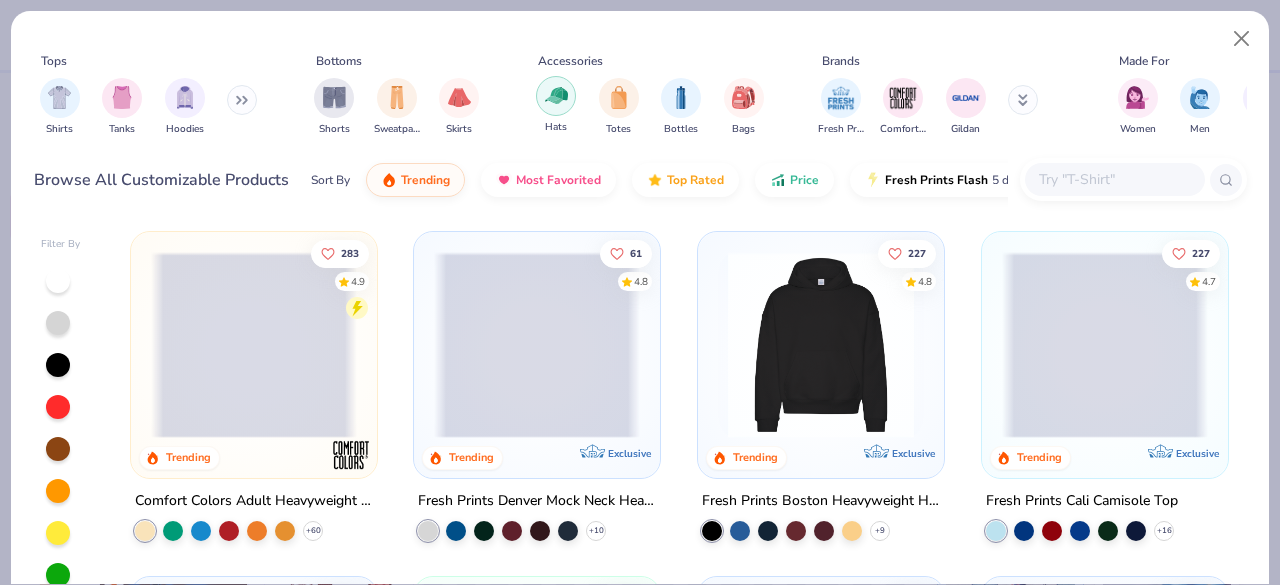 click at bounding box center (556, 96) 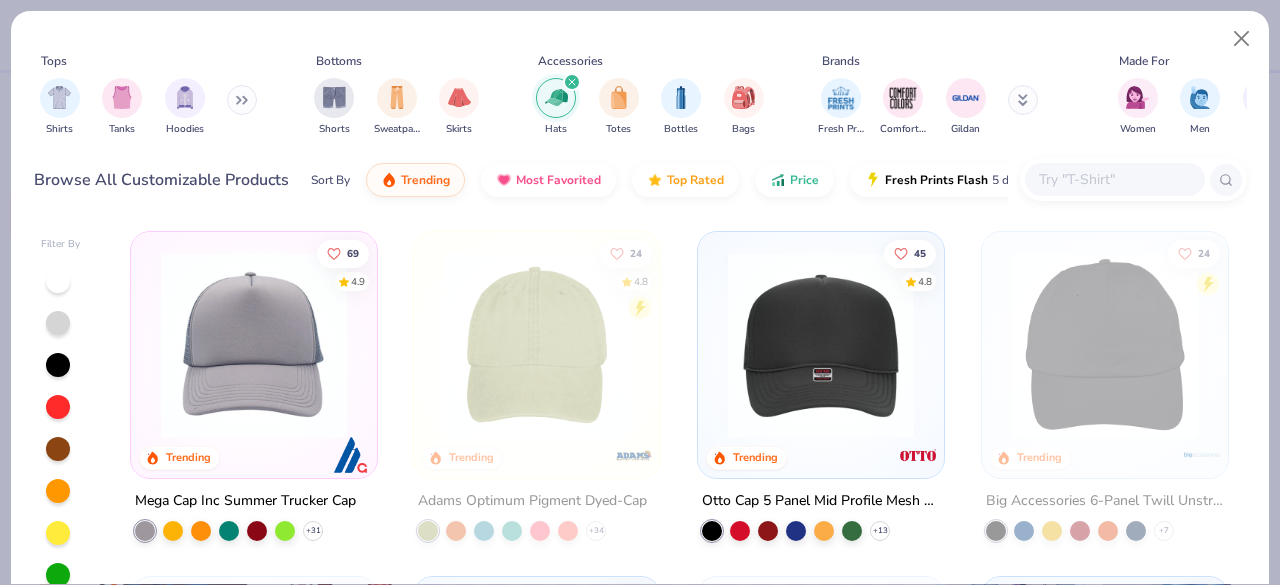 click at bounding box center (821, 345) 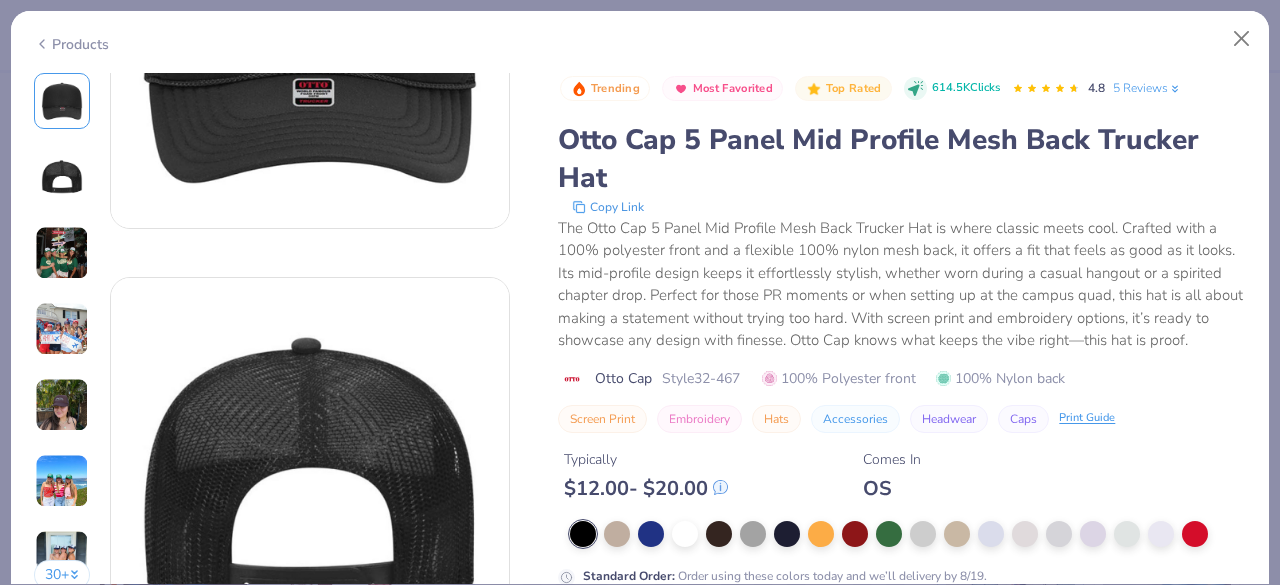 scroll, scrollTop: 0, scrollLeft: 0, axis: both 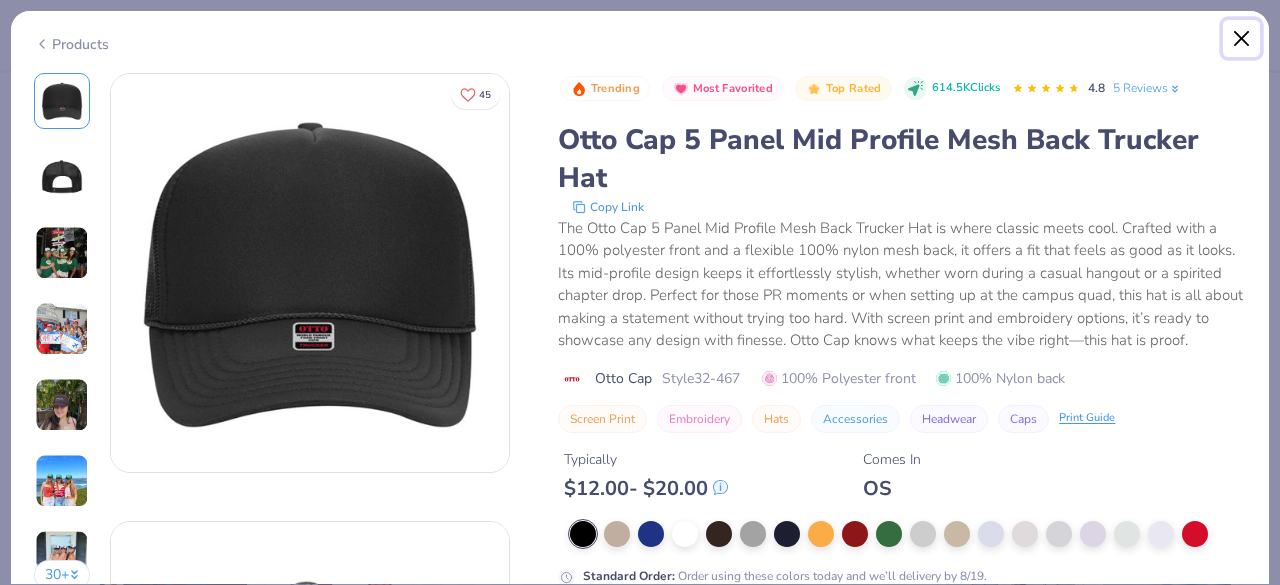 click at bounding box center [1242, 39] 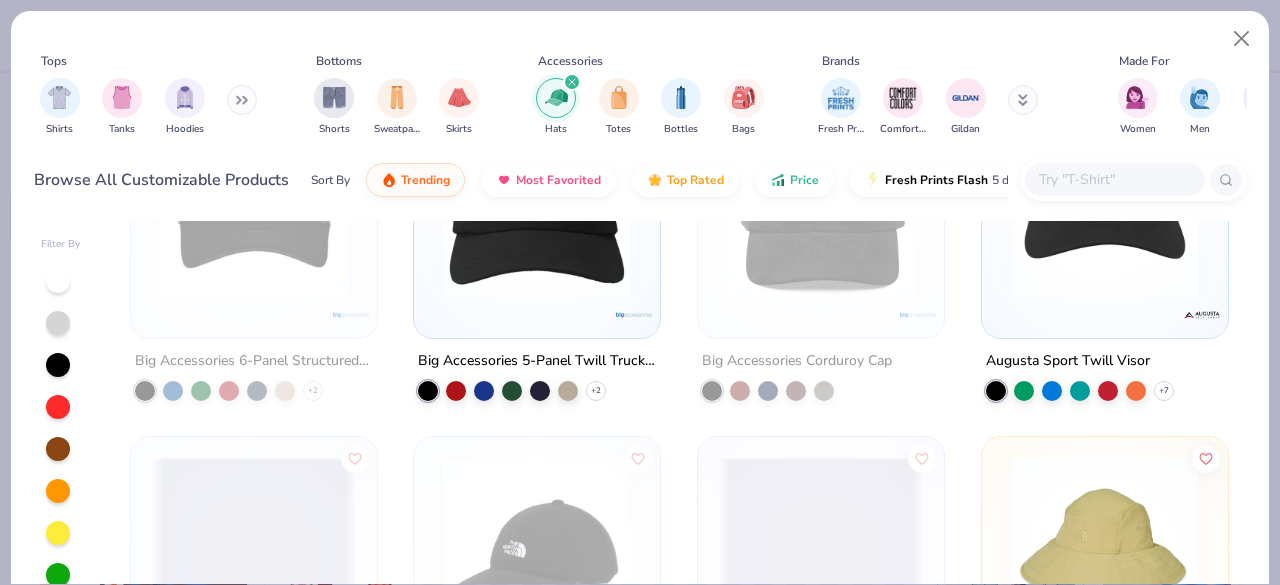 scroll, scrollTop: 3122, scrollLeft: 0, axis: vertical 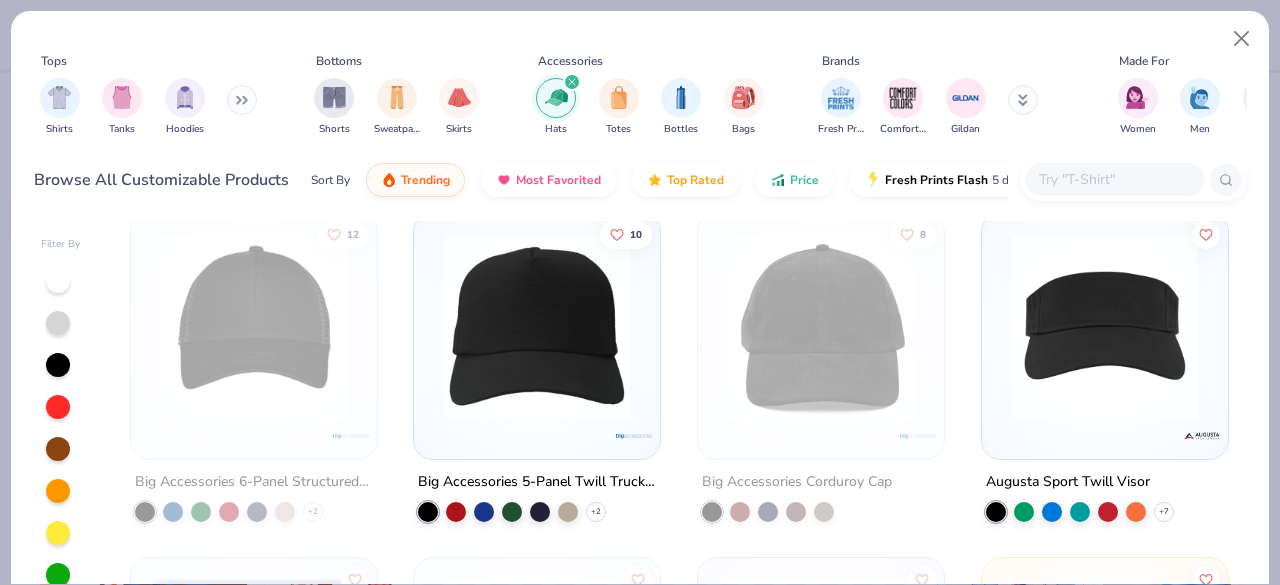 click at bounding box center [537, 326] 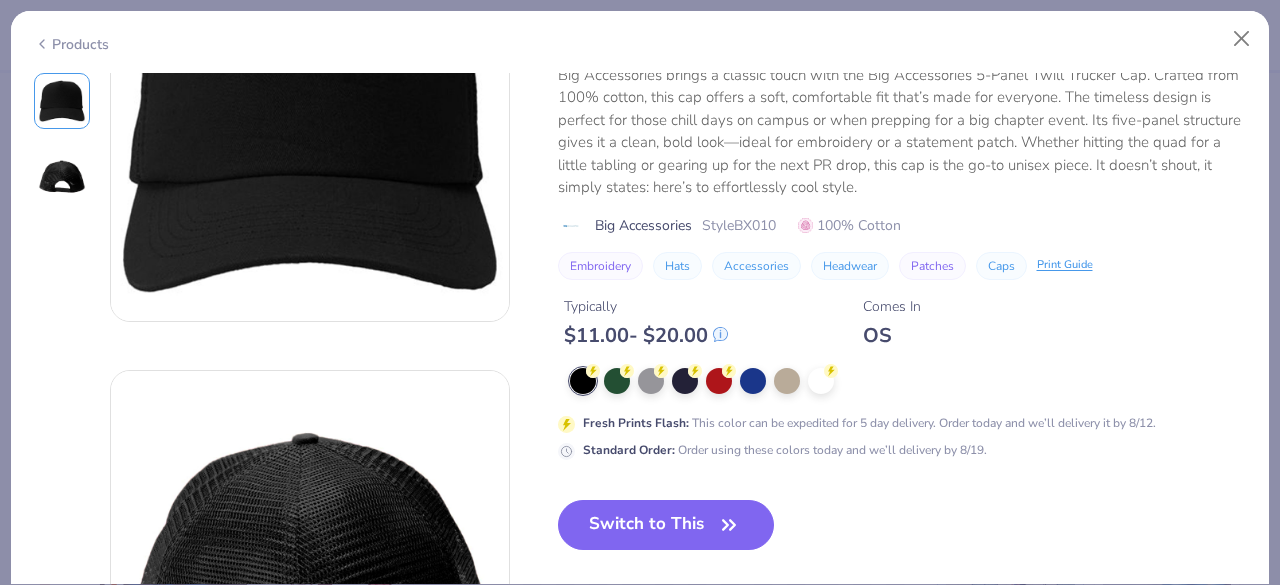 scroll, scrollTop: 154, scrollLeft: 0, axis: vertical 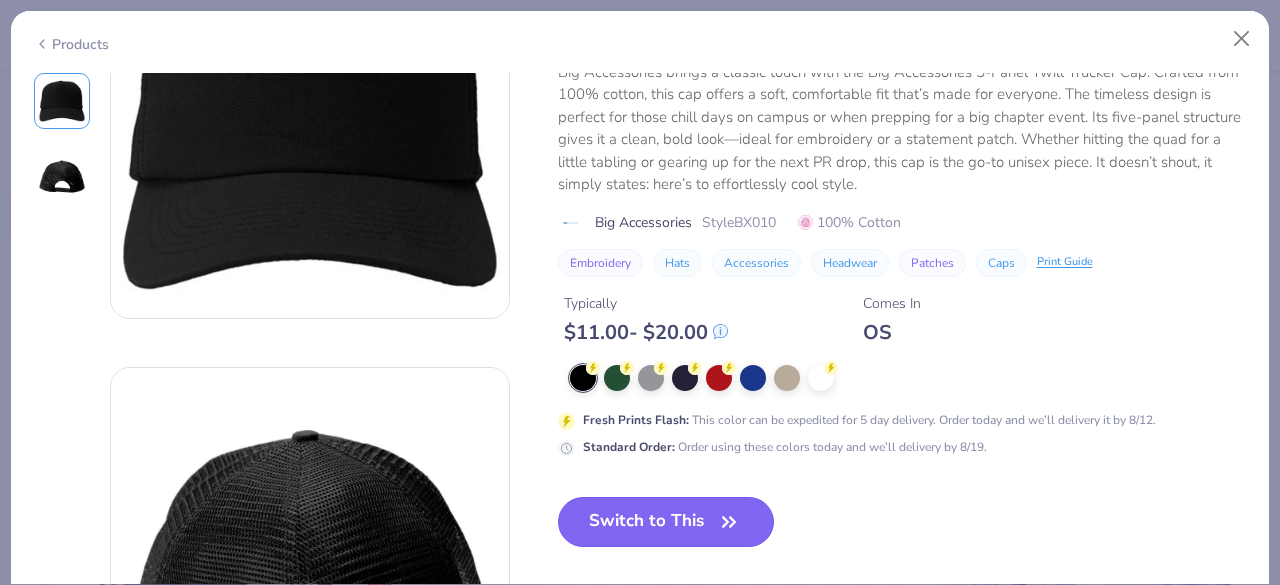 click on "Switch to This" at bounding box center [666, 522] 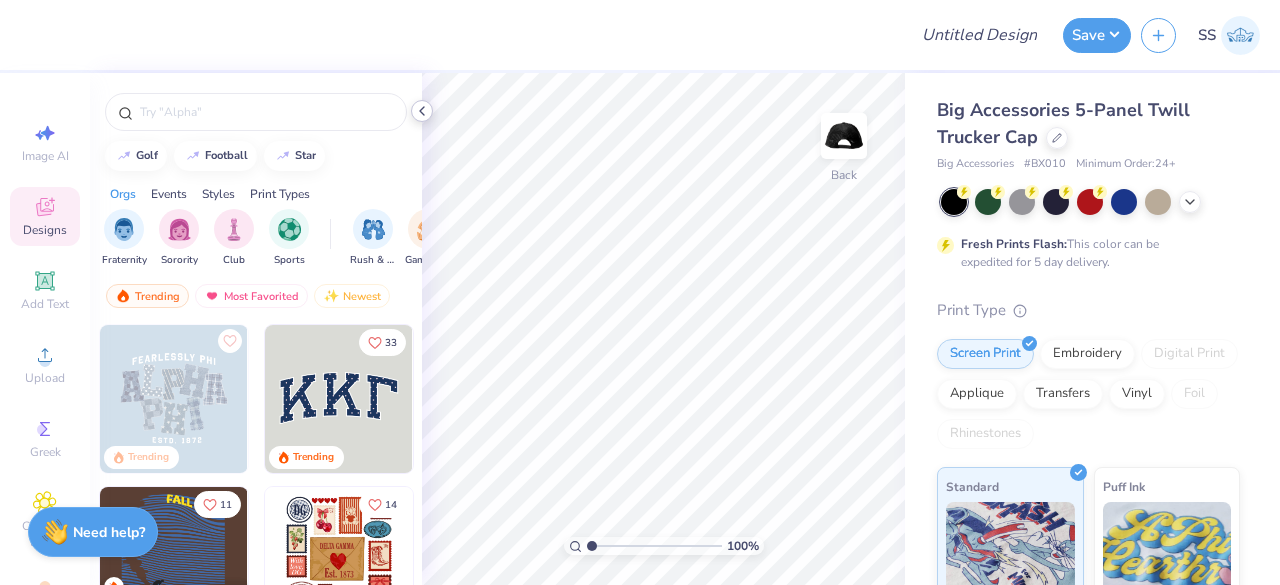 click 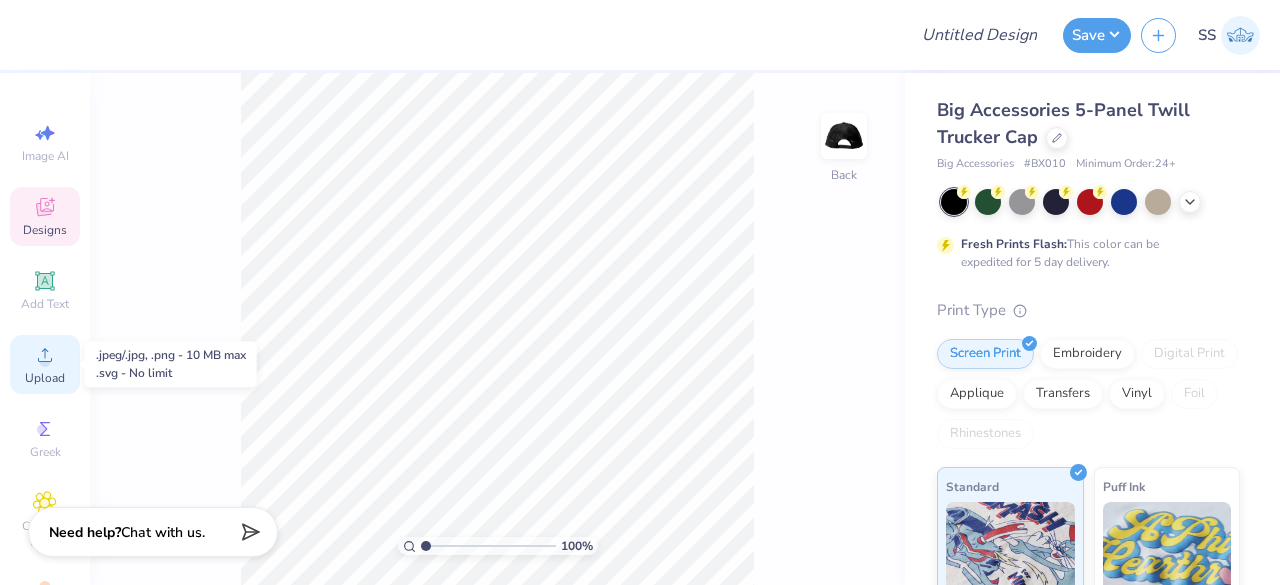click on "Upload" at bounding box center (45, 364) 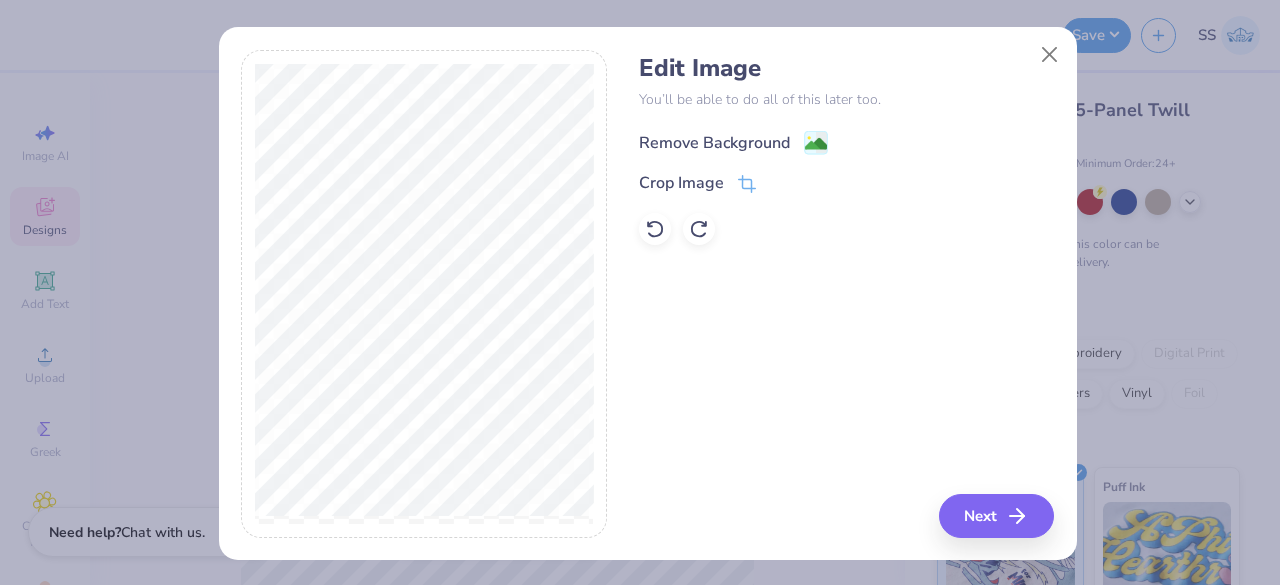 click 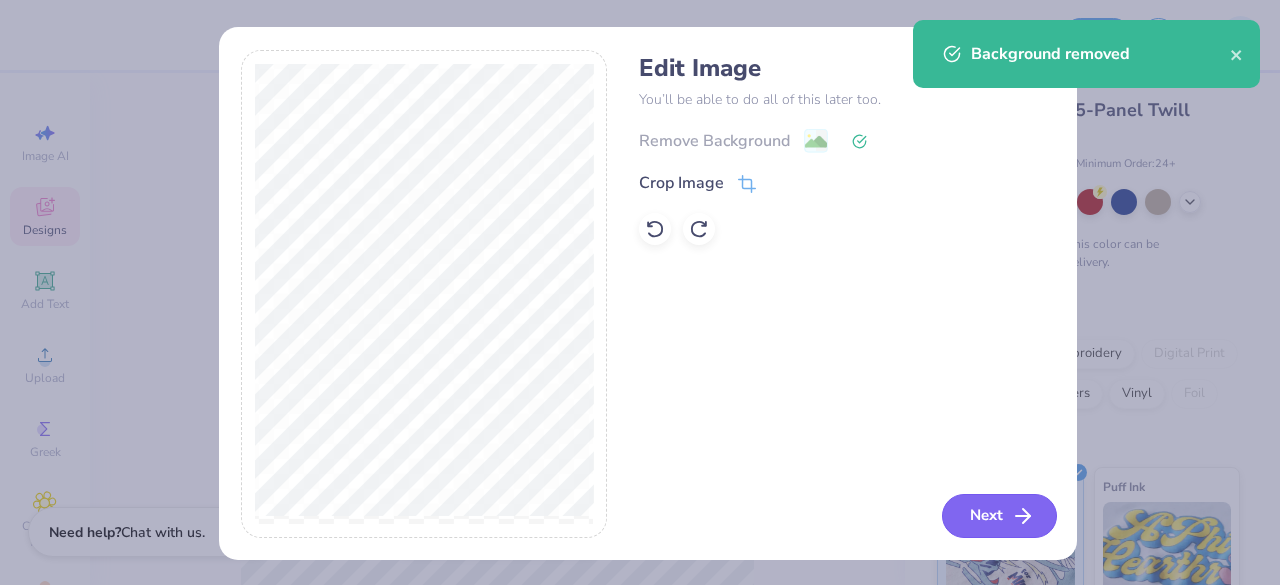 click on "Next" at bounding box center [999, 516] 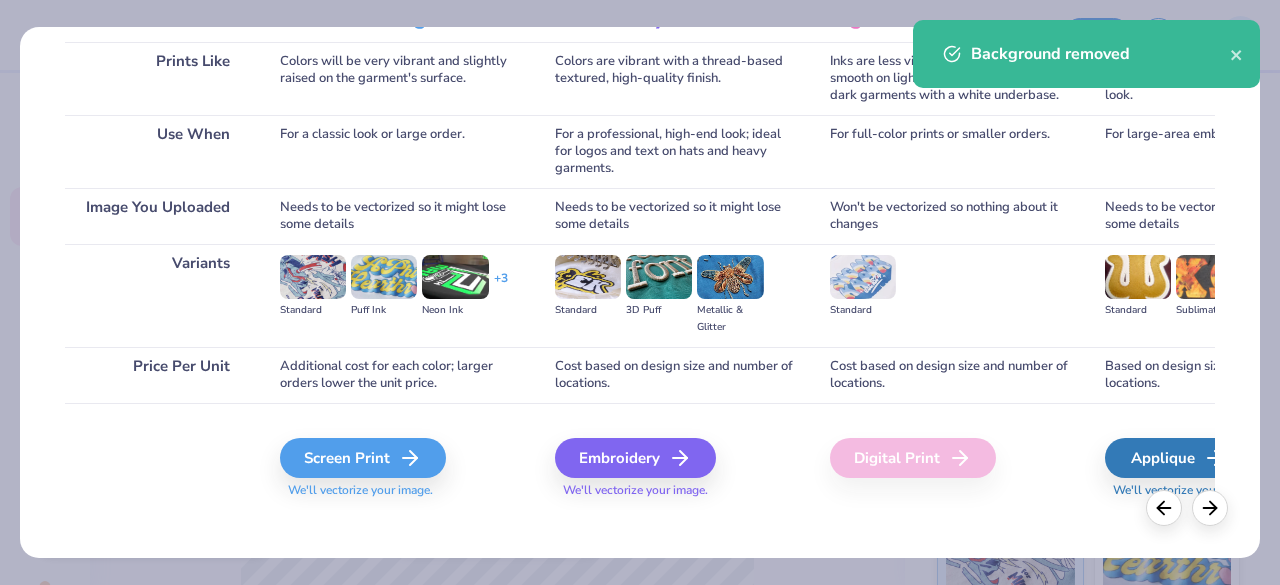 scroll, scrollTop: 311, scrollLeft: 0, axis: vertical 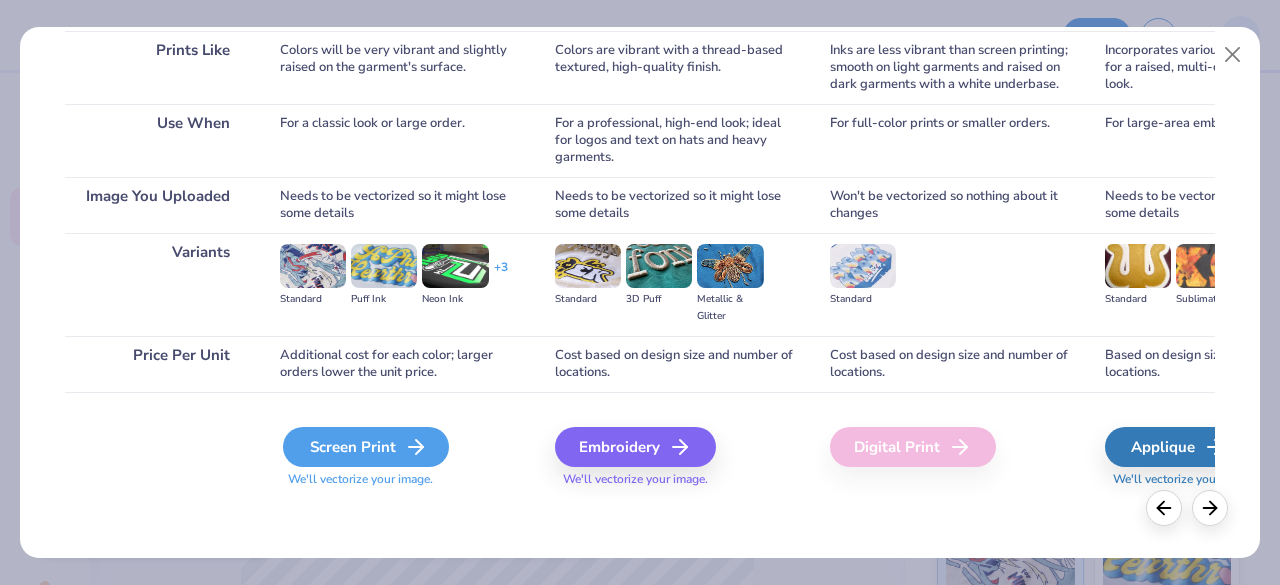 click 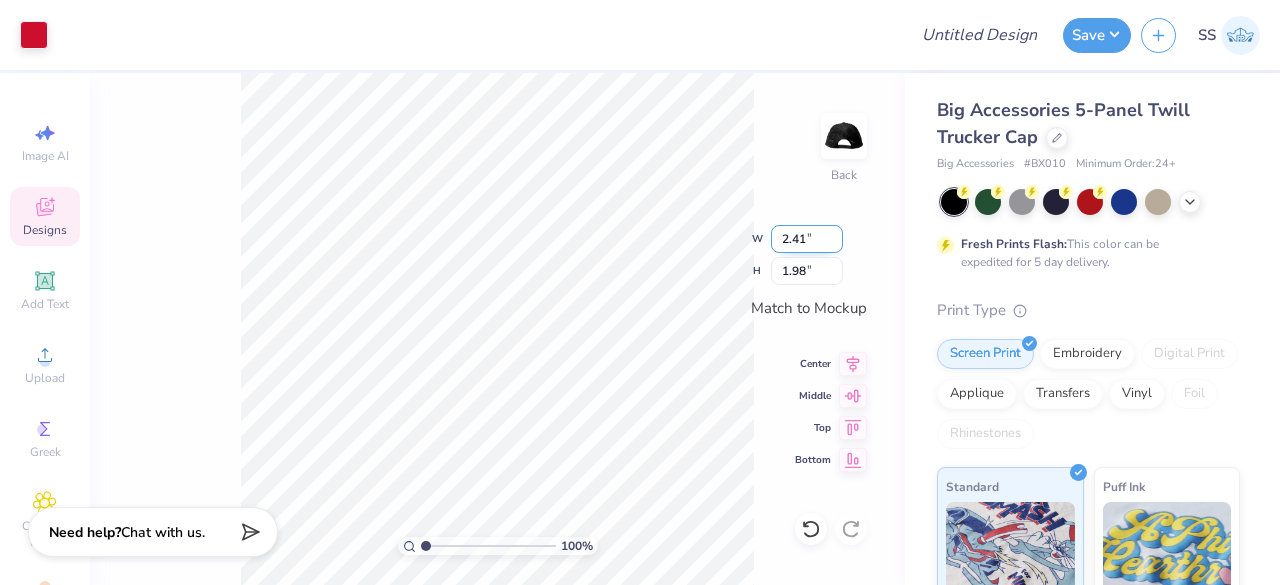 drag, startPoint x: 812, startPoint y: 239, endPoint x: 771, endPoint y: 239, distance: 41 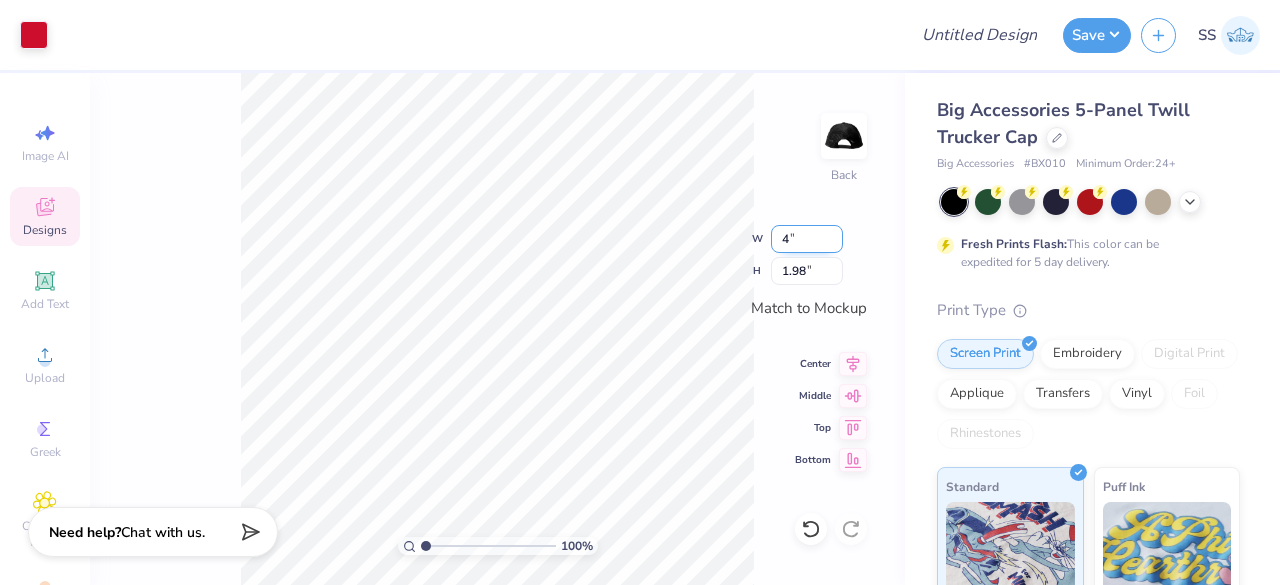 type on "2.43" 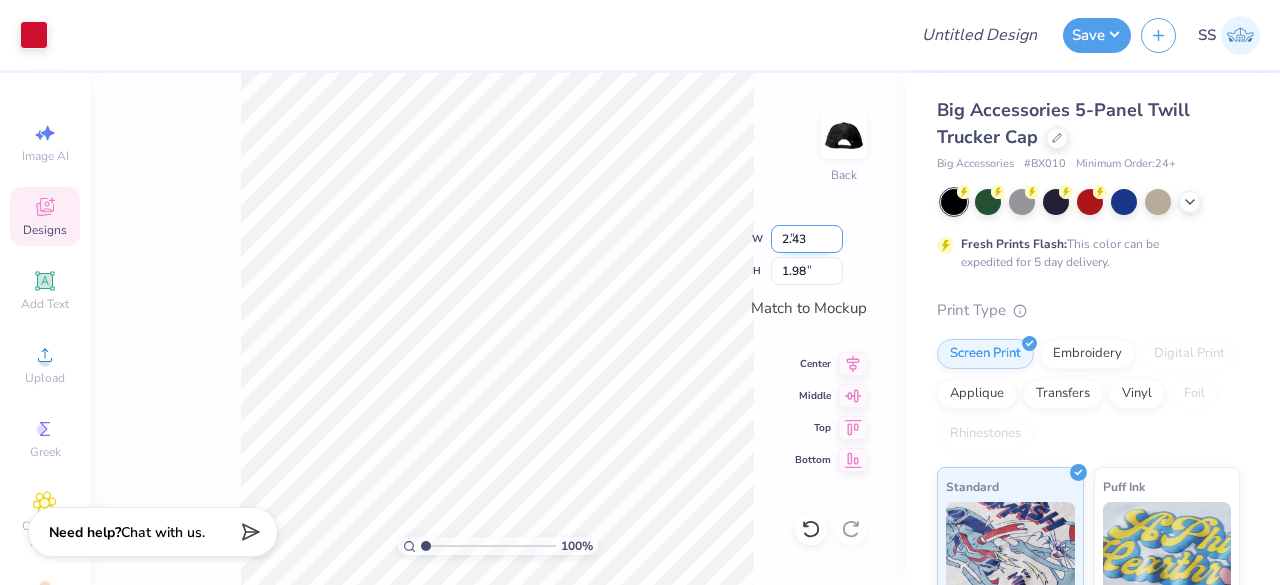 type on "2.00" 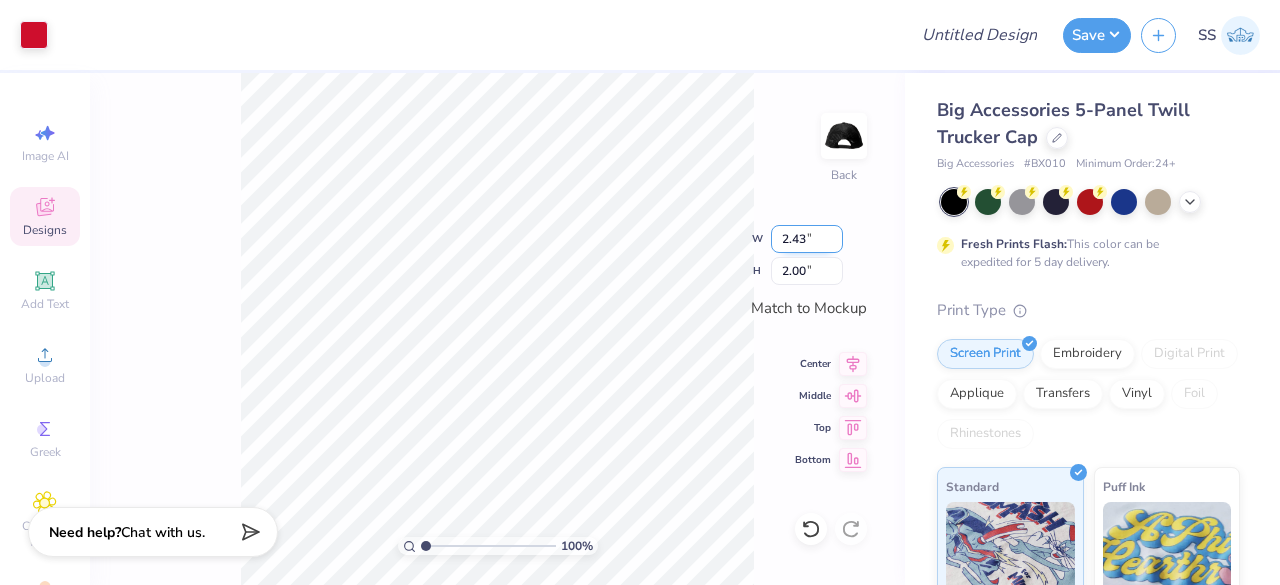 drag, startPoint x: 811, startPoint y: 251, endPoint x: 784, endPoint y: 249, distance: 27.073973 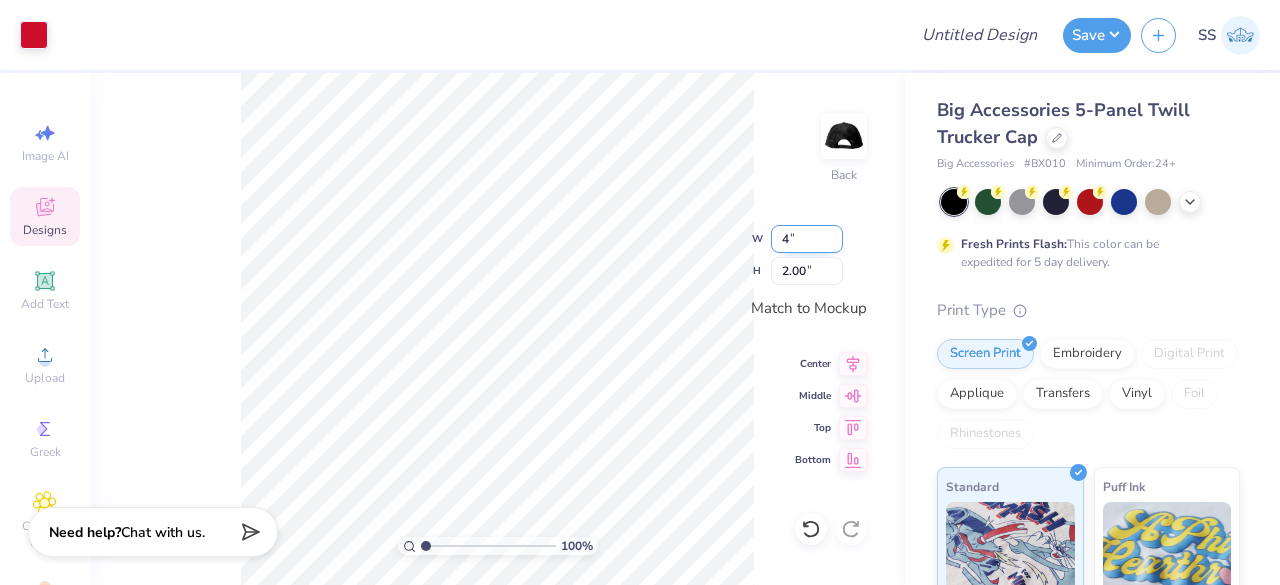 type on "4" 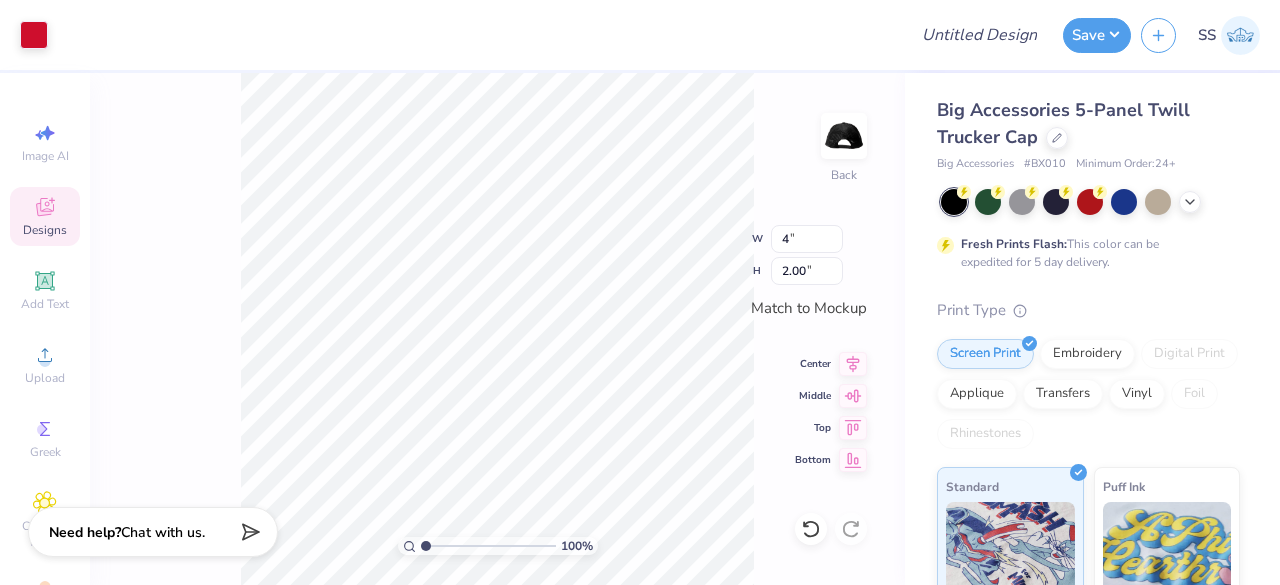 click on "100  % Back W 4 4 " H 2.00 2.00 " Match to Mockup Center Middle Top Bottom" at bounding box center (497, 329) 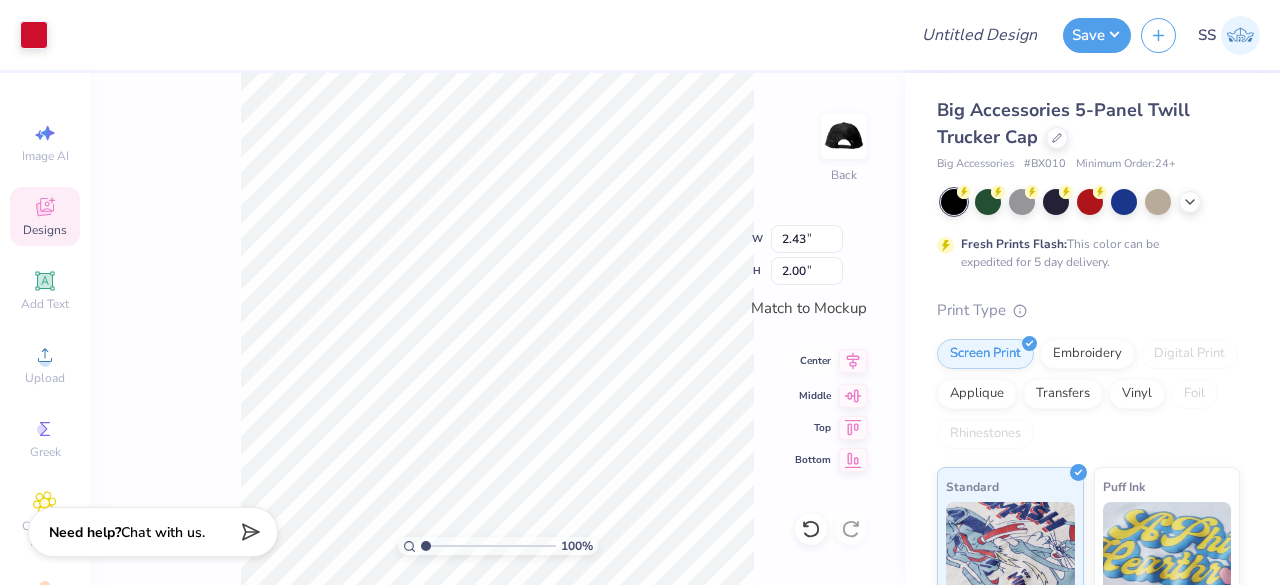 click 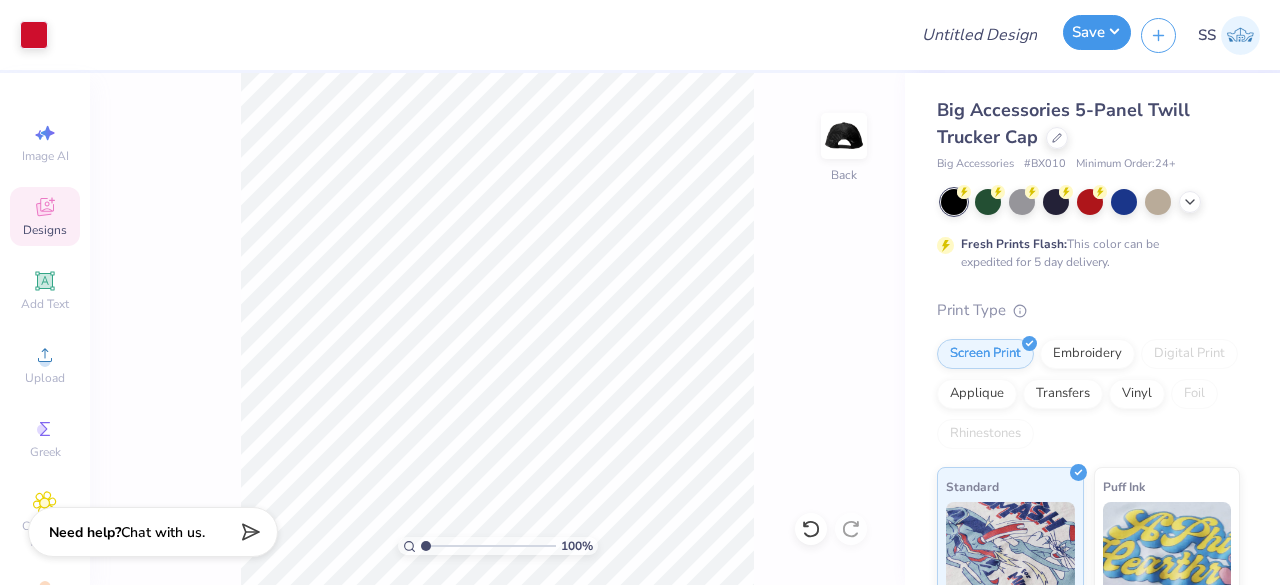 click on "Save" at bounding box center [1097, 32] 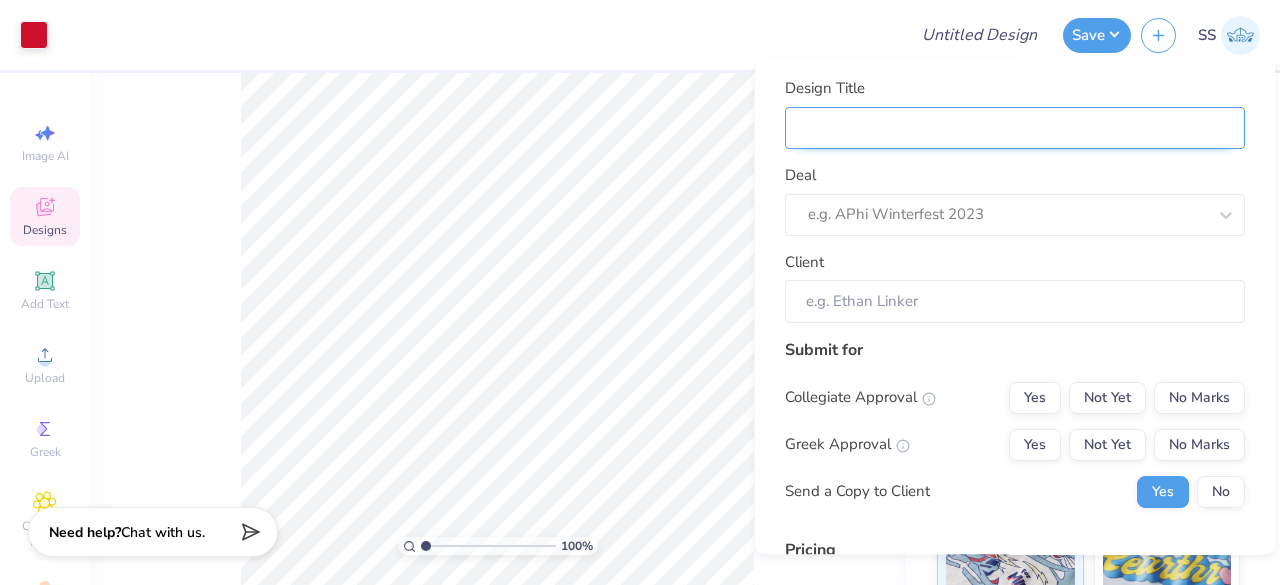click on "Design Title" at bounding box center [1015, 128] 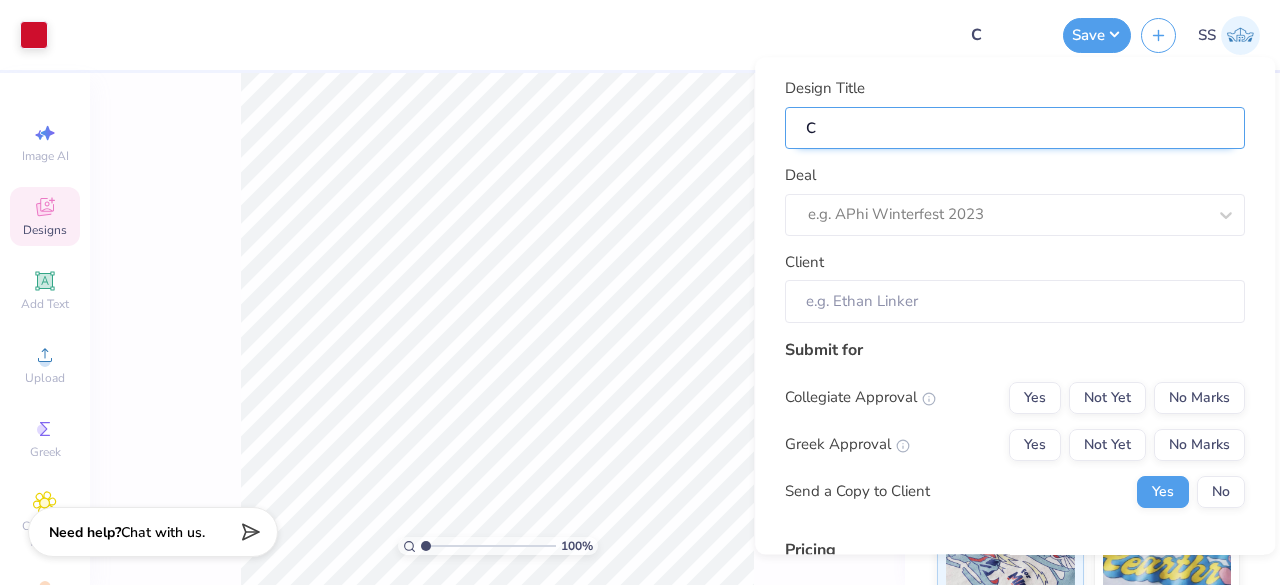 type on "Ca" 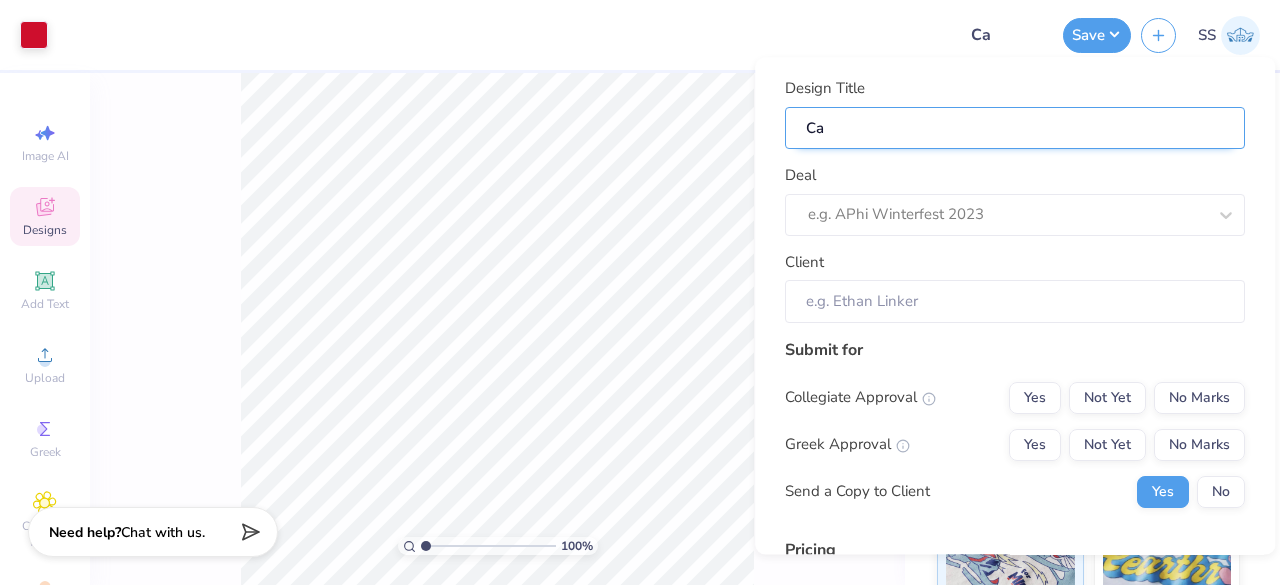 type on "Cap" 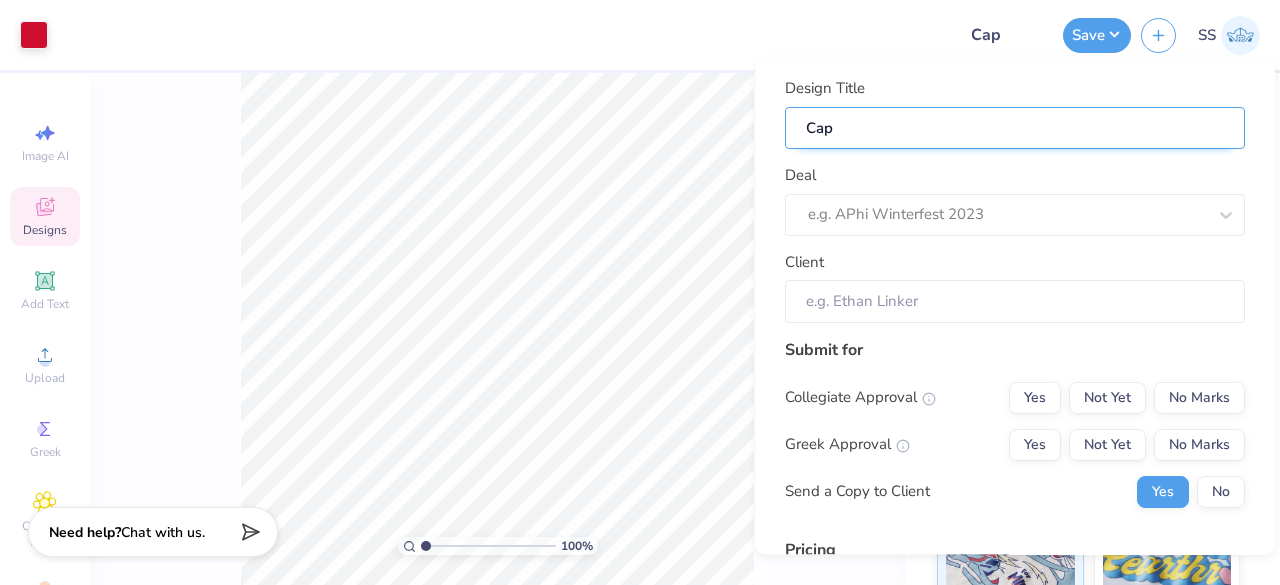 type on "Caps" 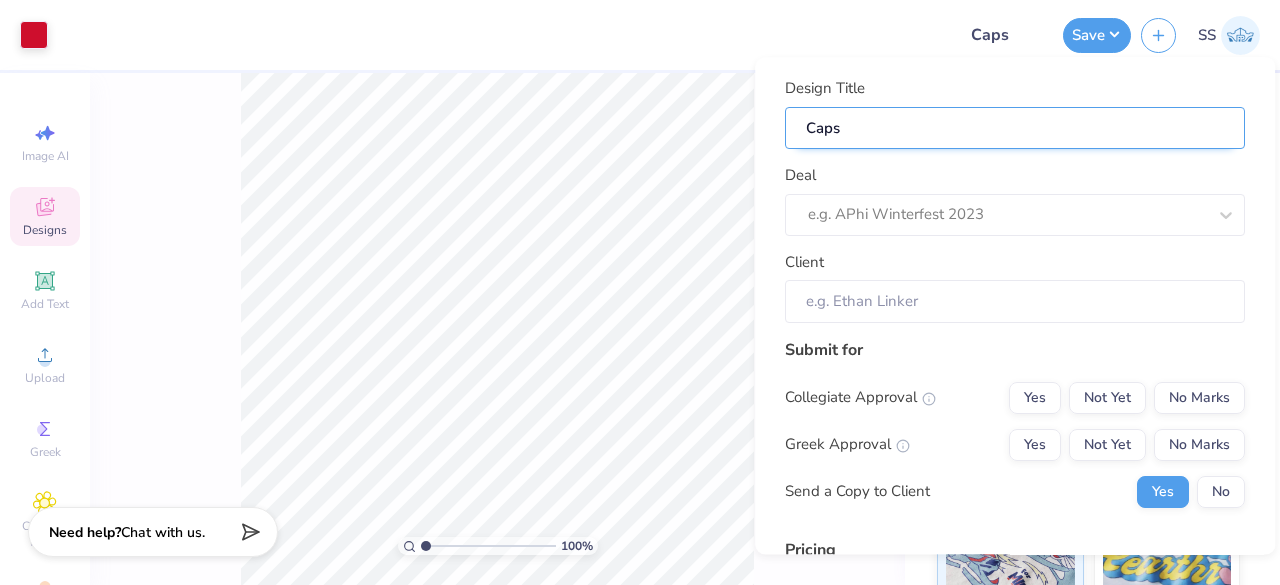 type on "Caps" 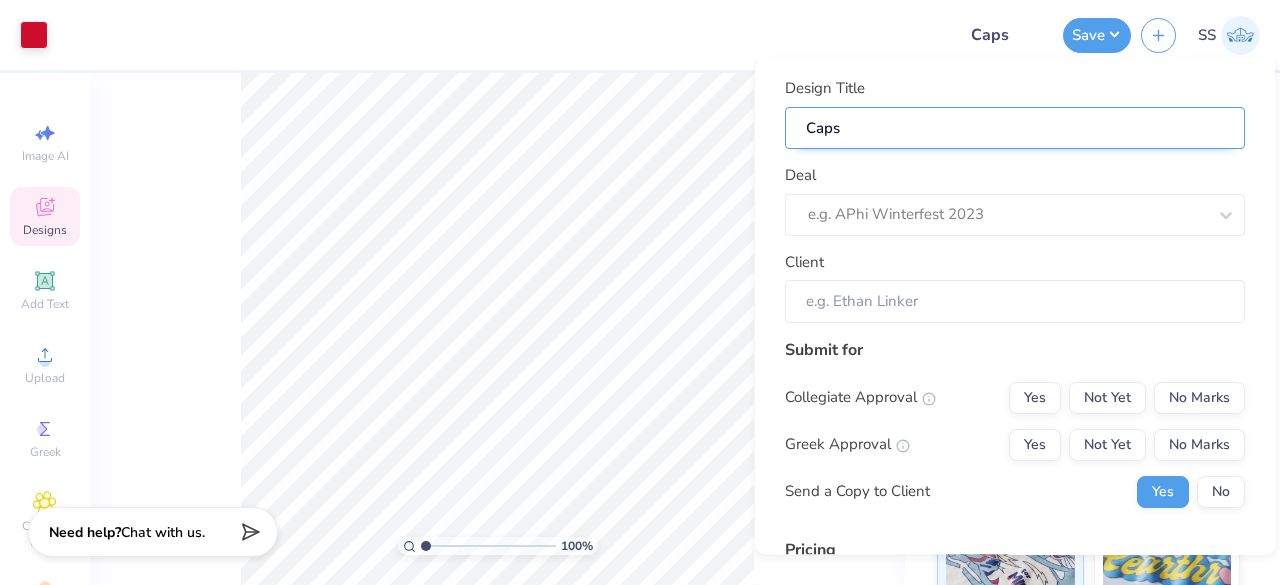 type on "Caps f" 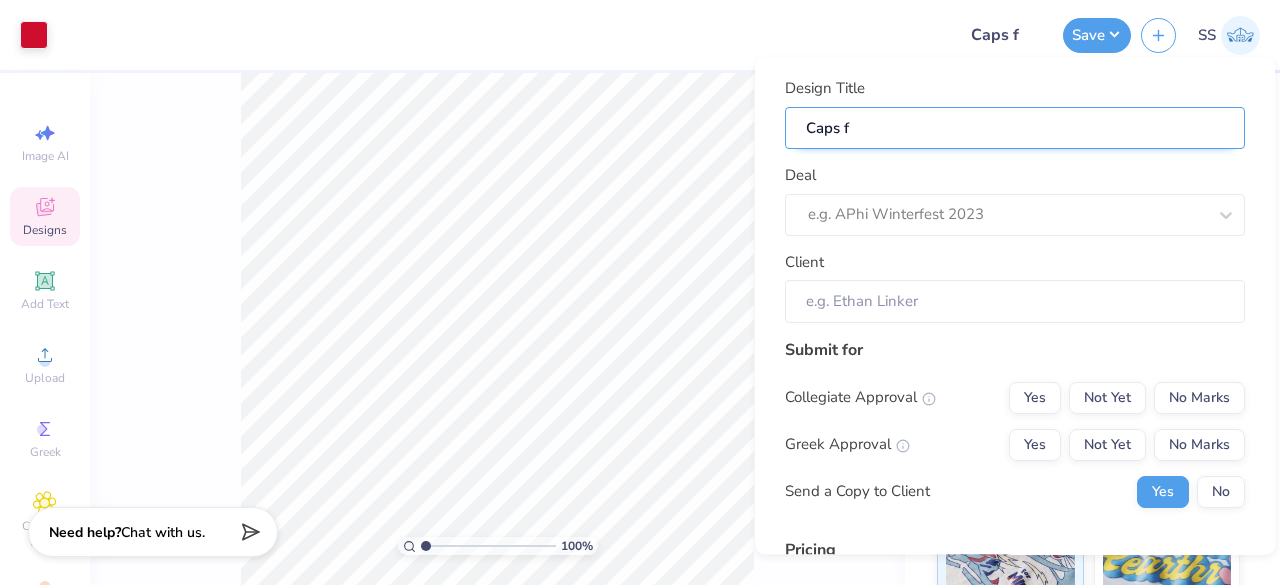type on "Caps fo" 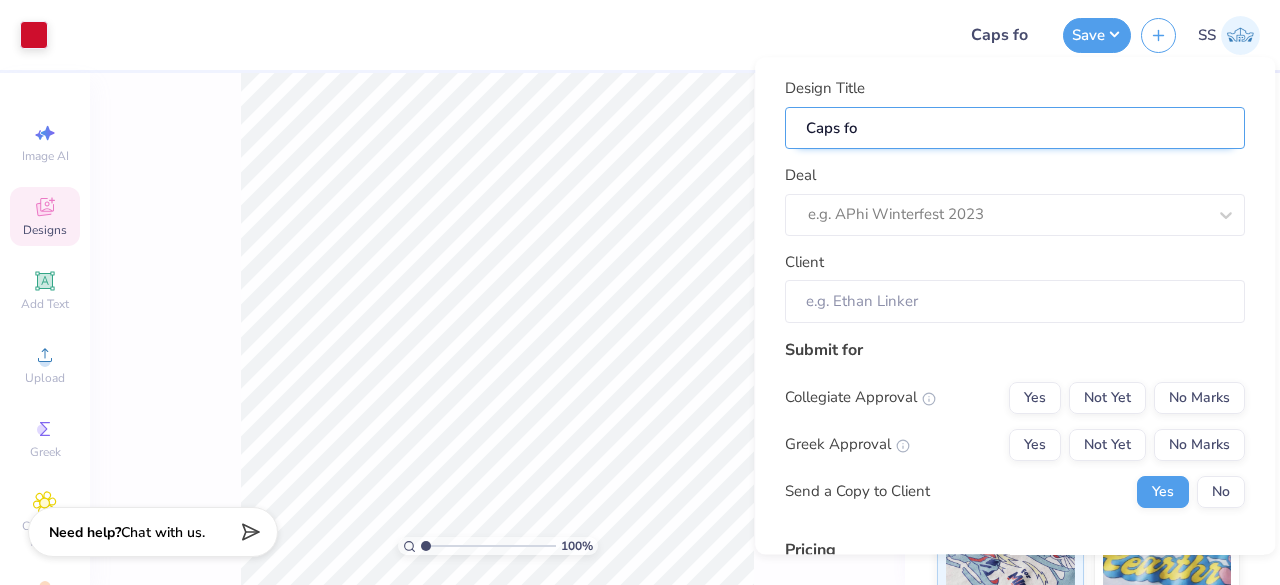 type on "Caps for" 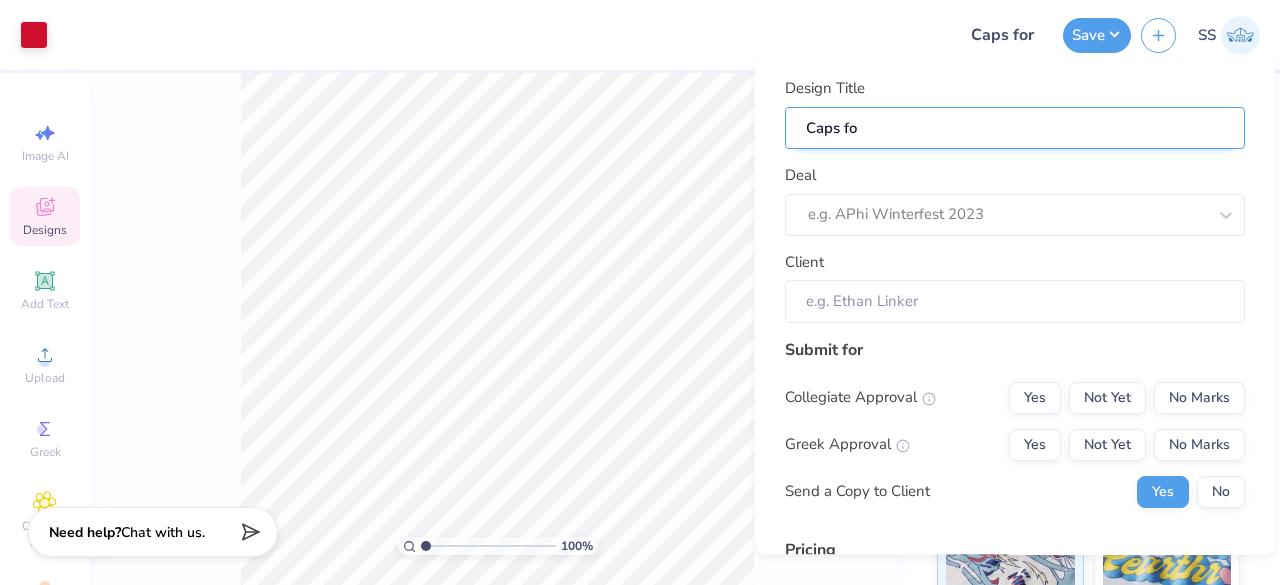 type on "Caps for" 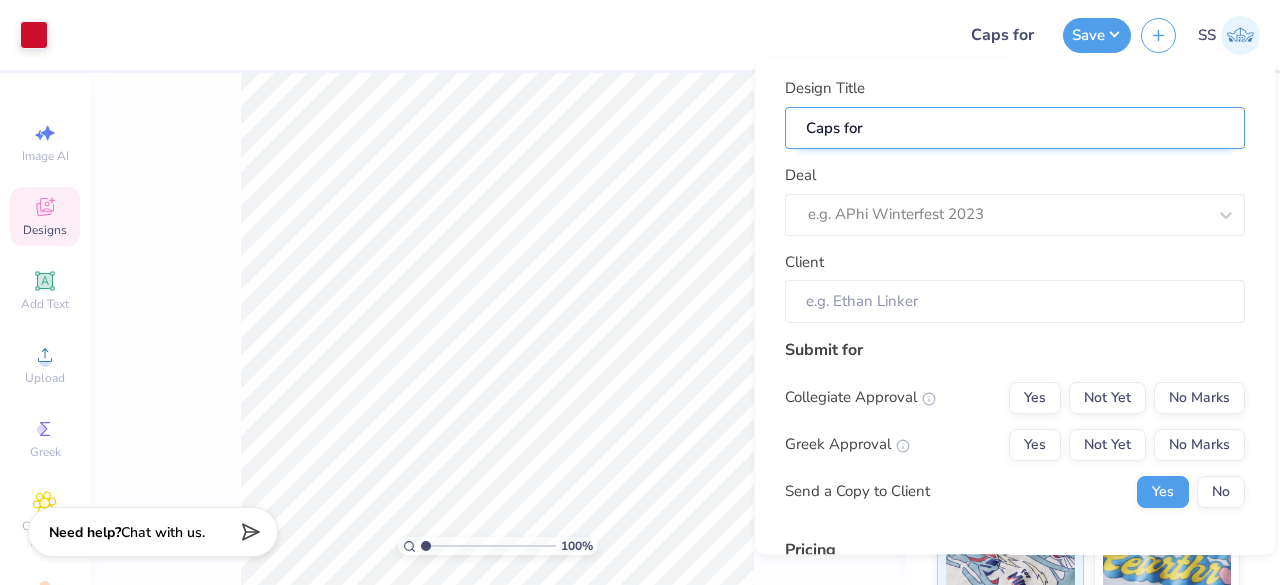 type on "Caps for" 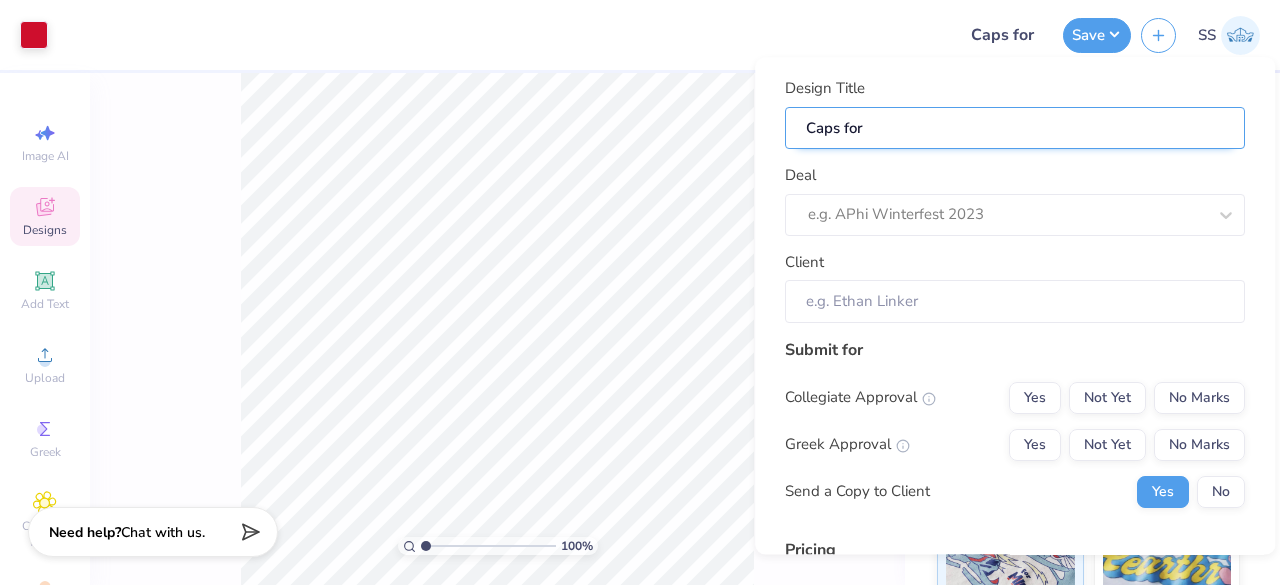 type on "Caps for R" 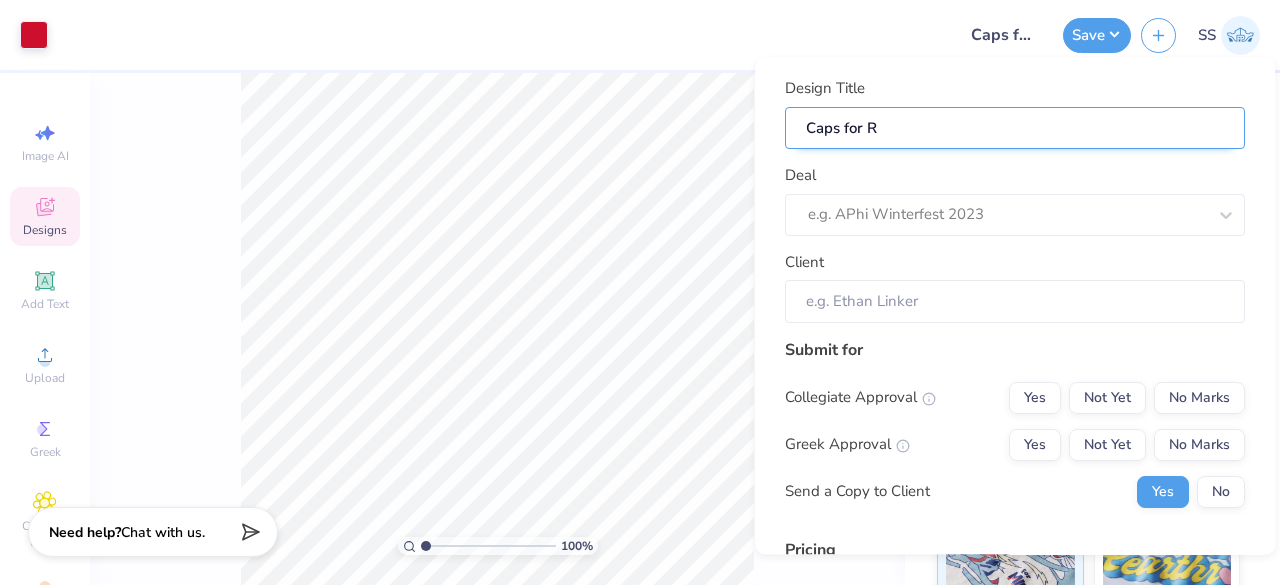 type on "Caps for Re" 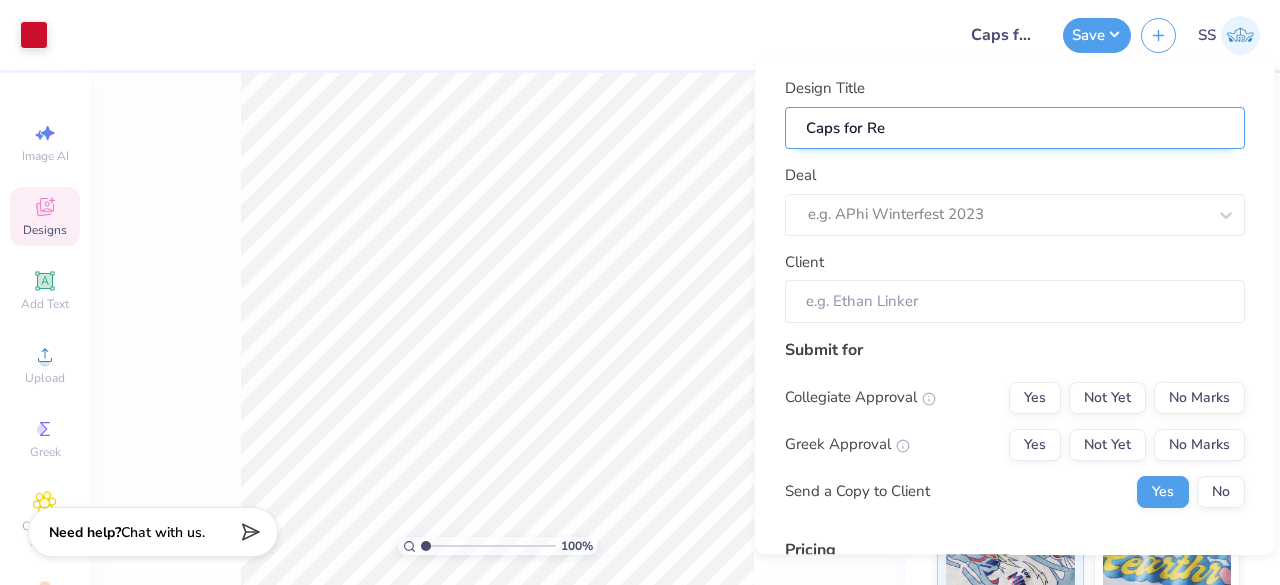 type on "Caps for Red" 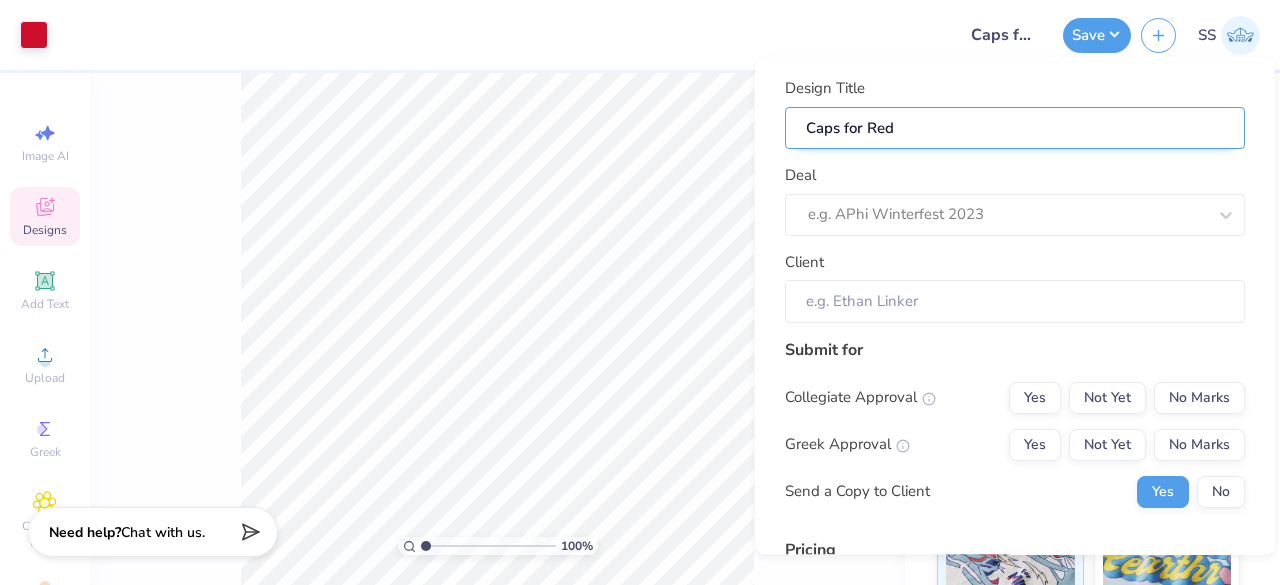type on "Caps for Red" 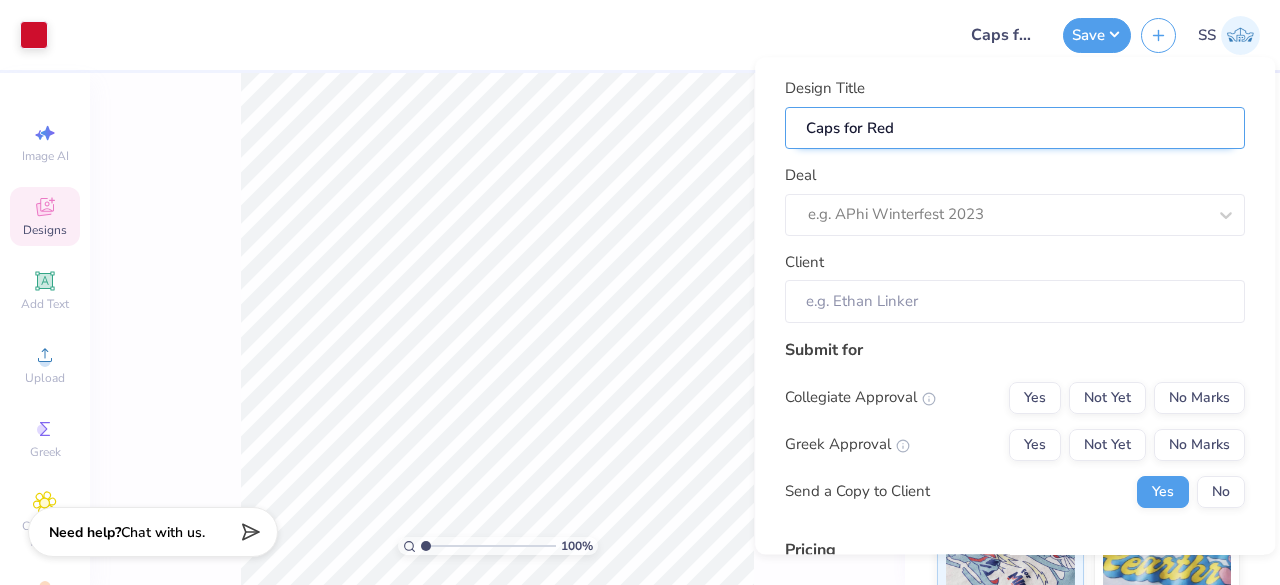 type on "Caps for Red S" 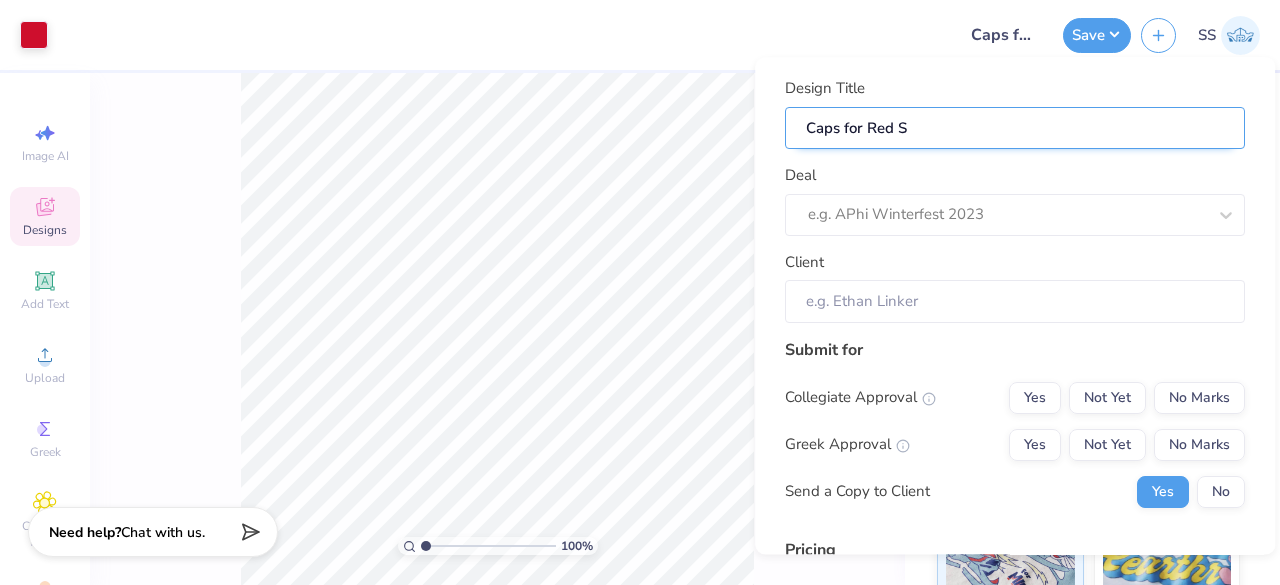 type on "Caps for Red St" 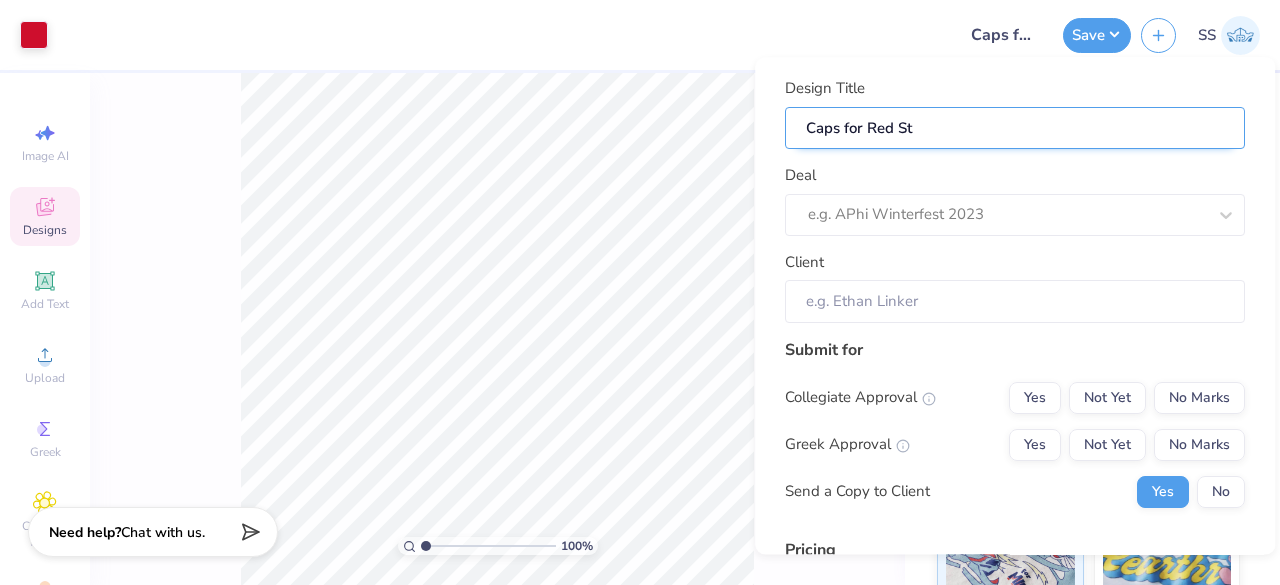 type on "Caps for Red Sto" 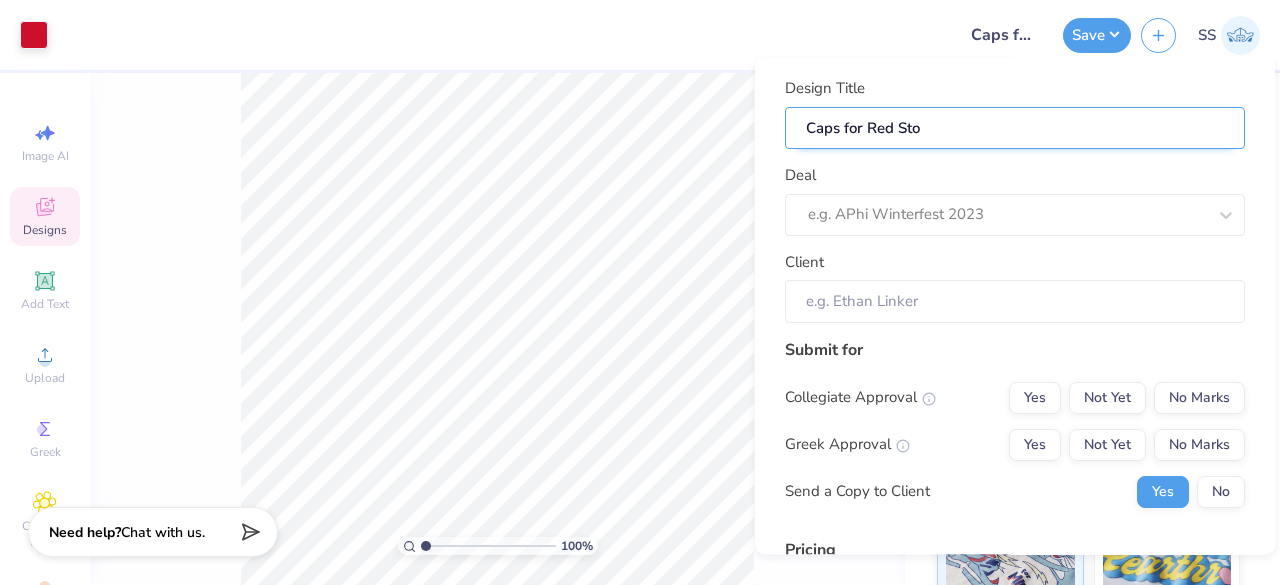 type on "Caps for Red Stor" 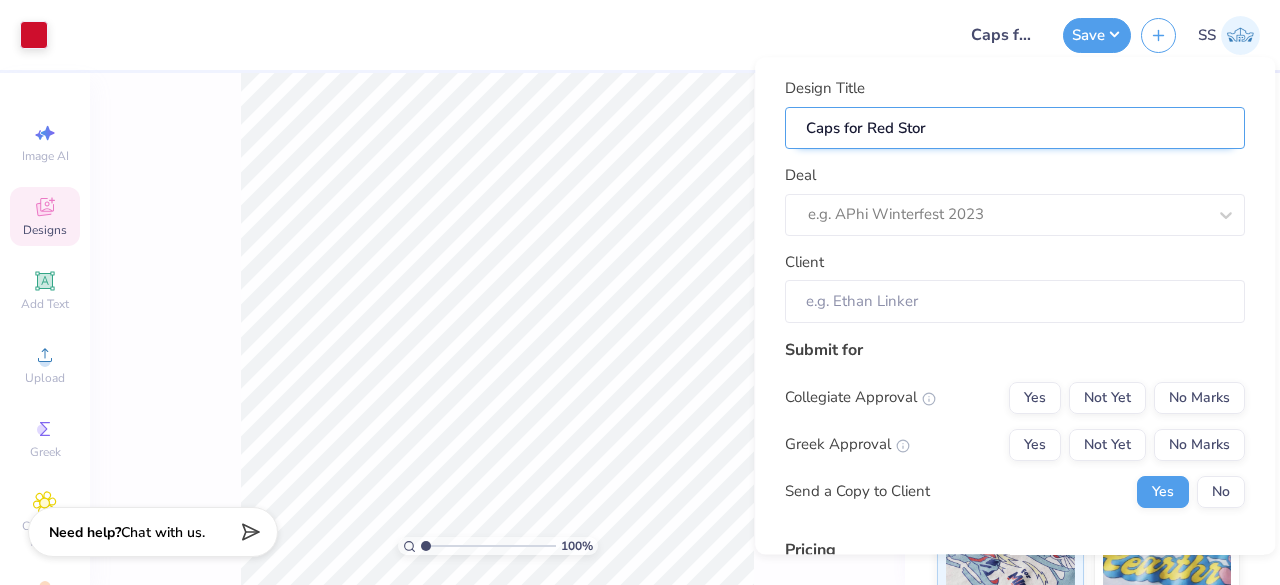 type on "Caps for Red Storm" 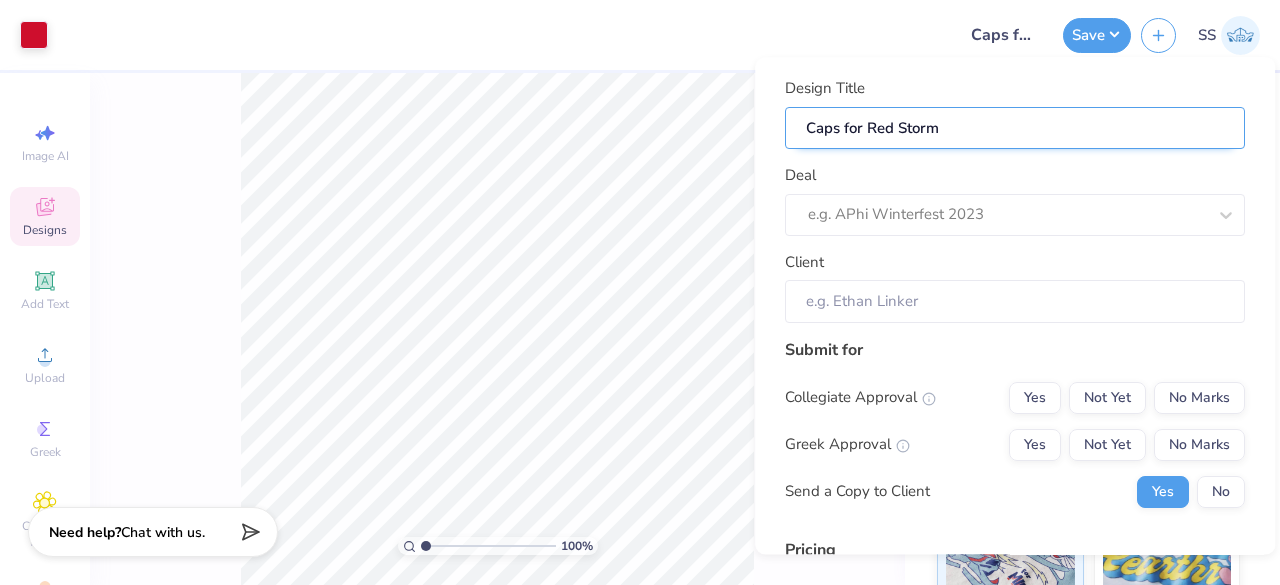 type on "Caps for Red Storm" 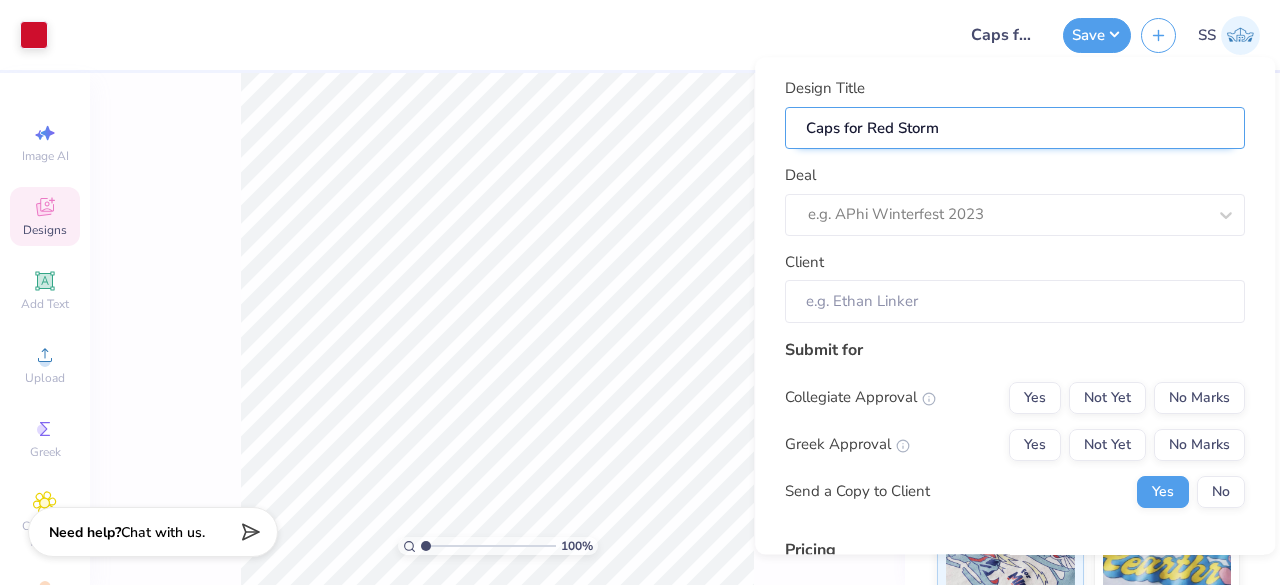 type on "Caps for Red Storm B" 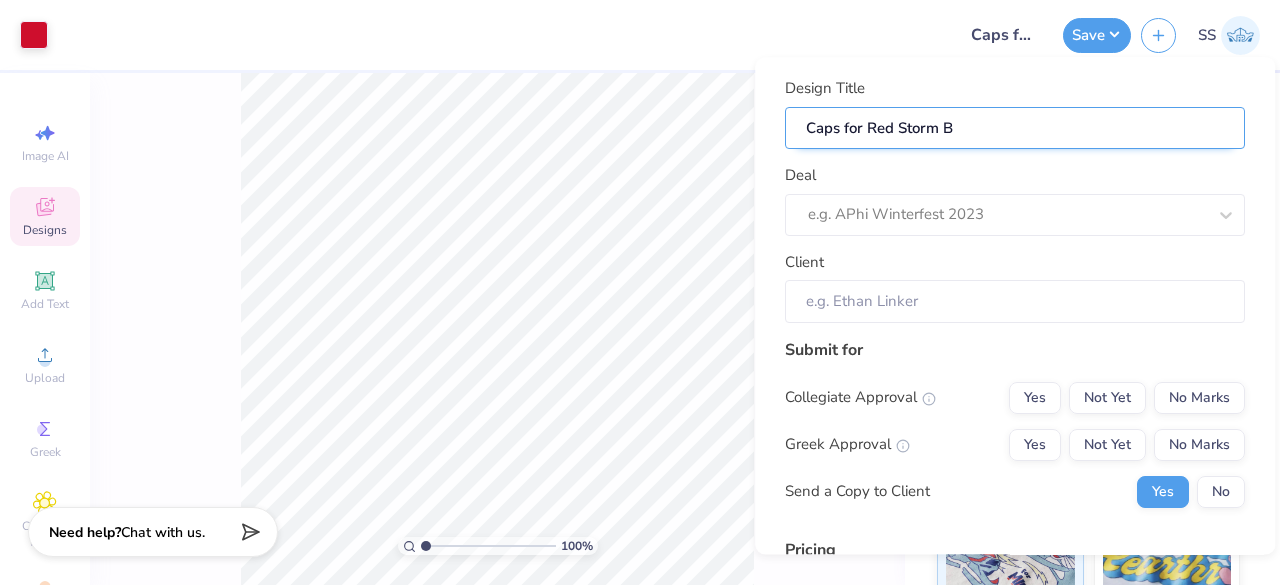 type on "Caps for Red Storm Bl" 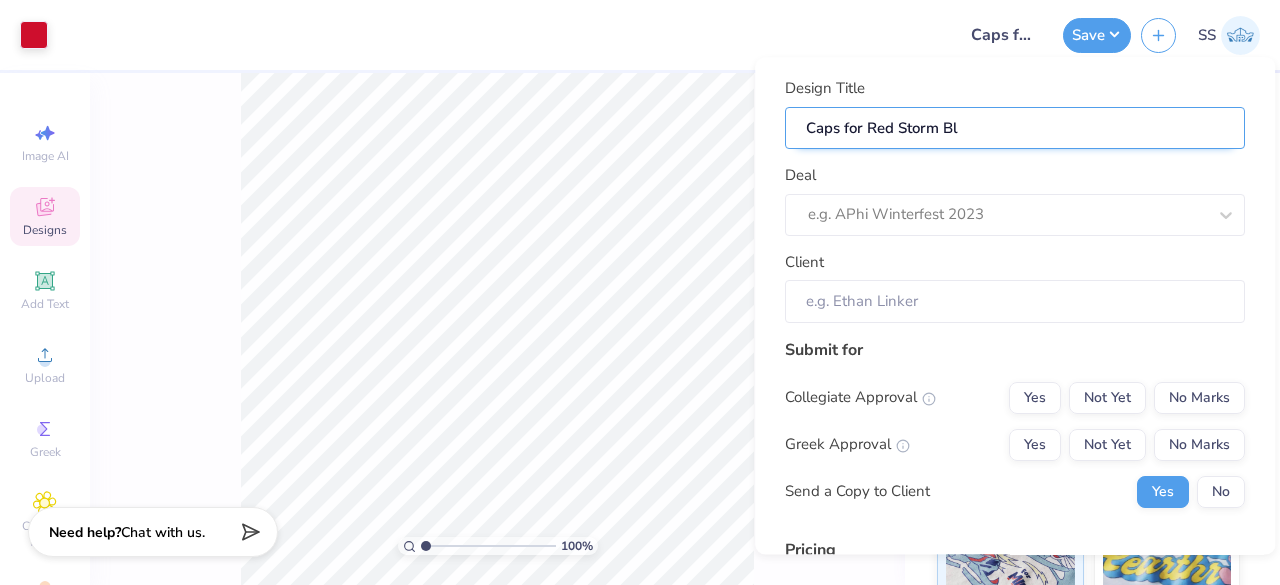 type on "Caps for Red Storm Blu" 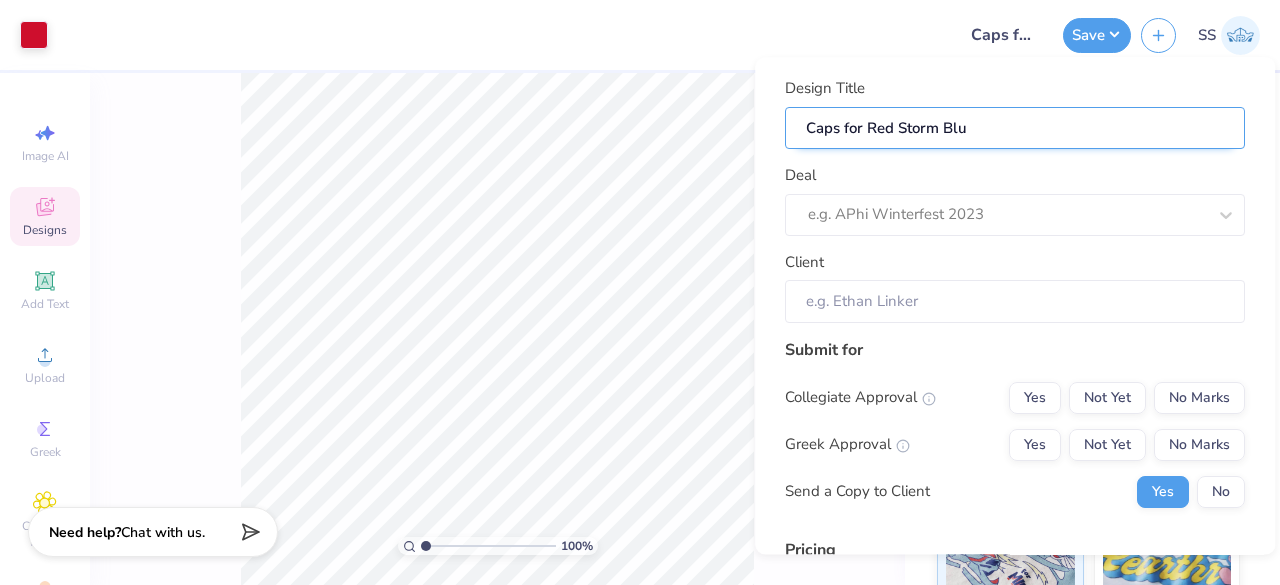 type on "Caps for Red Storm Blue" 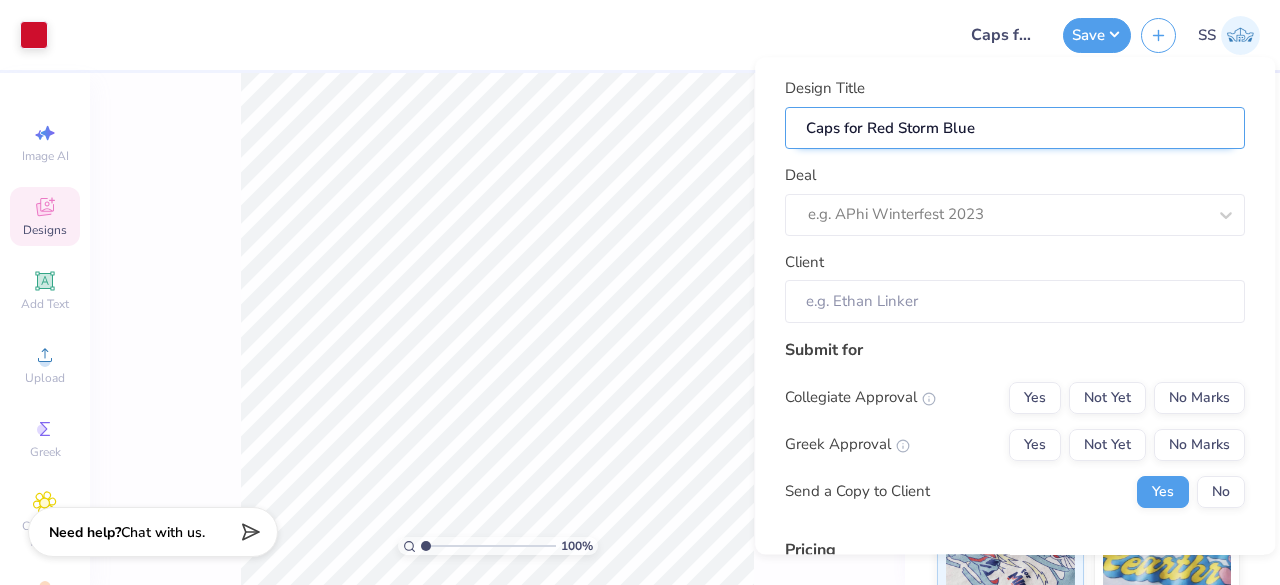 type on "Caps for Red Storm Blues" 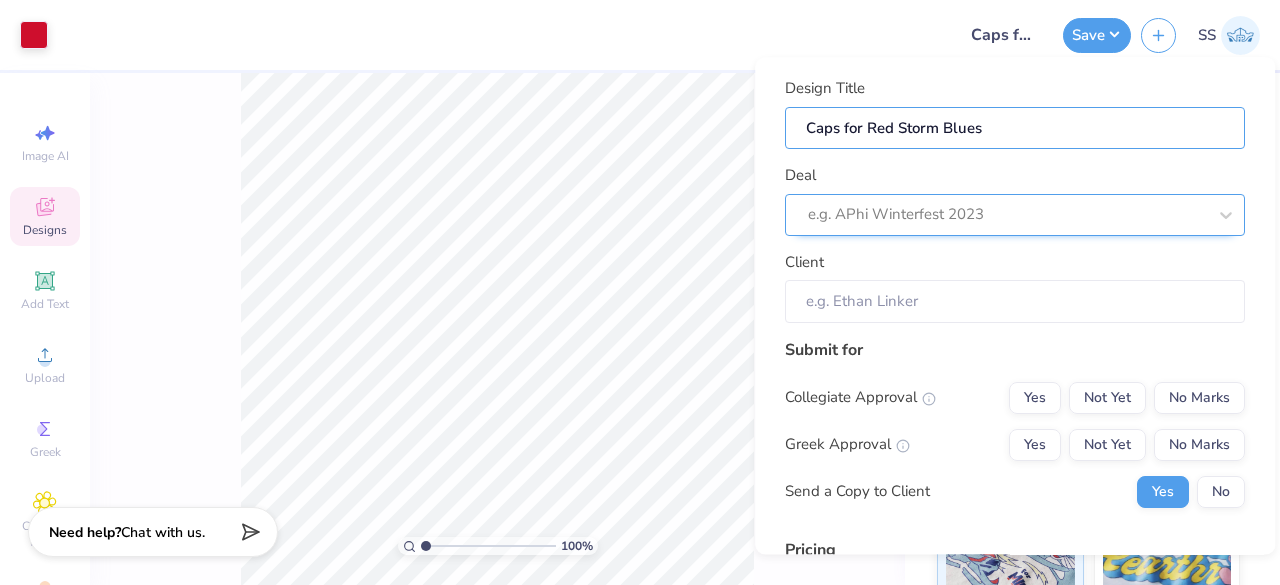 type on "Caps for Red Storm Blues" 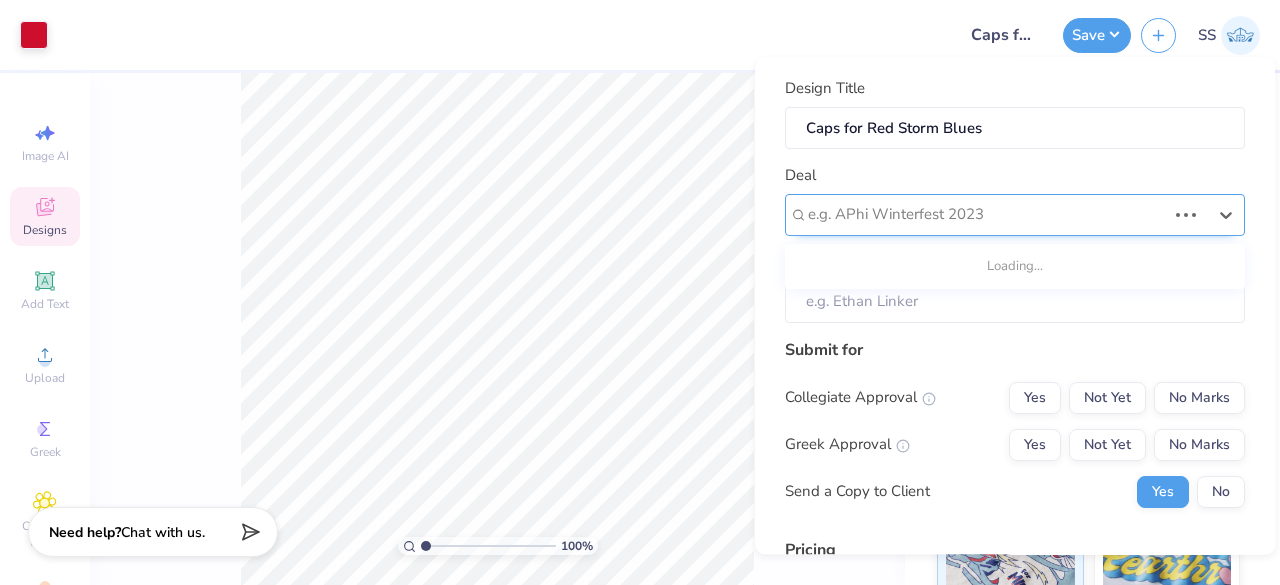 click at bounding box center (987, 215) 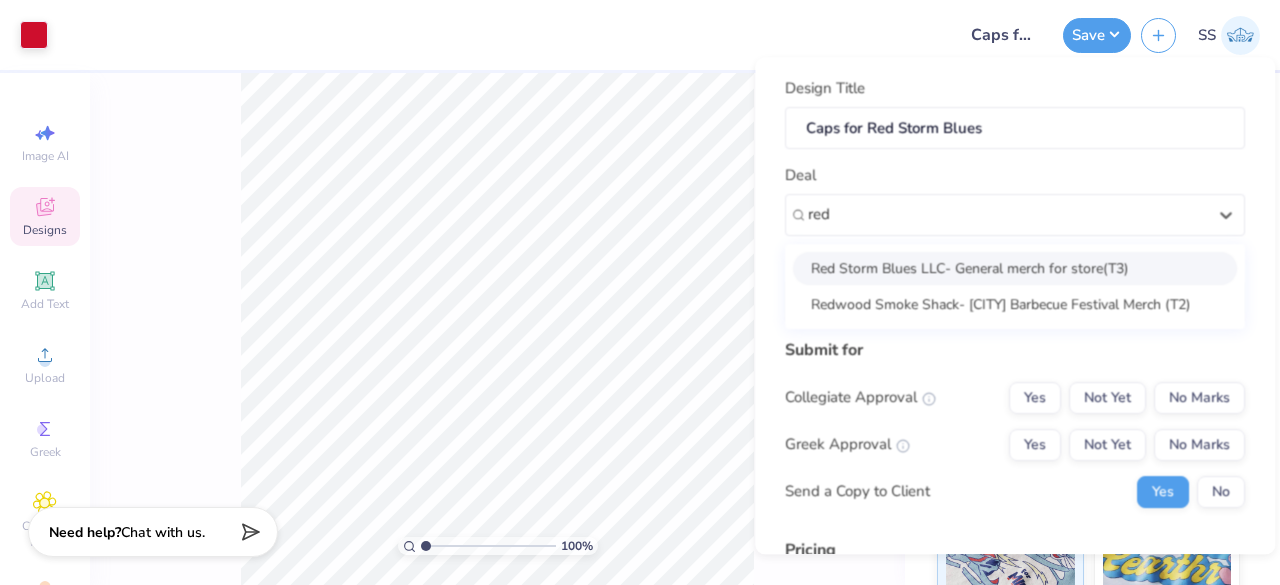 click on "Red Storm Blues LLC- General merch for store(T3)" at bounding box center [1015, 268] 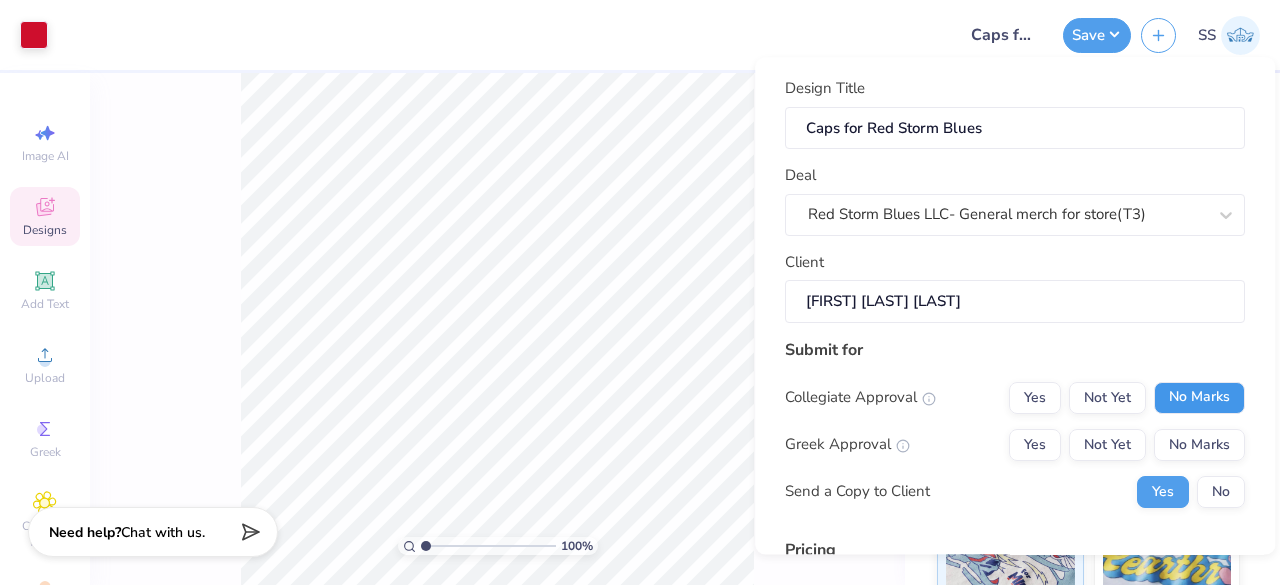 click on "No Marks" at bounding box center (1199, 398) 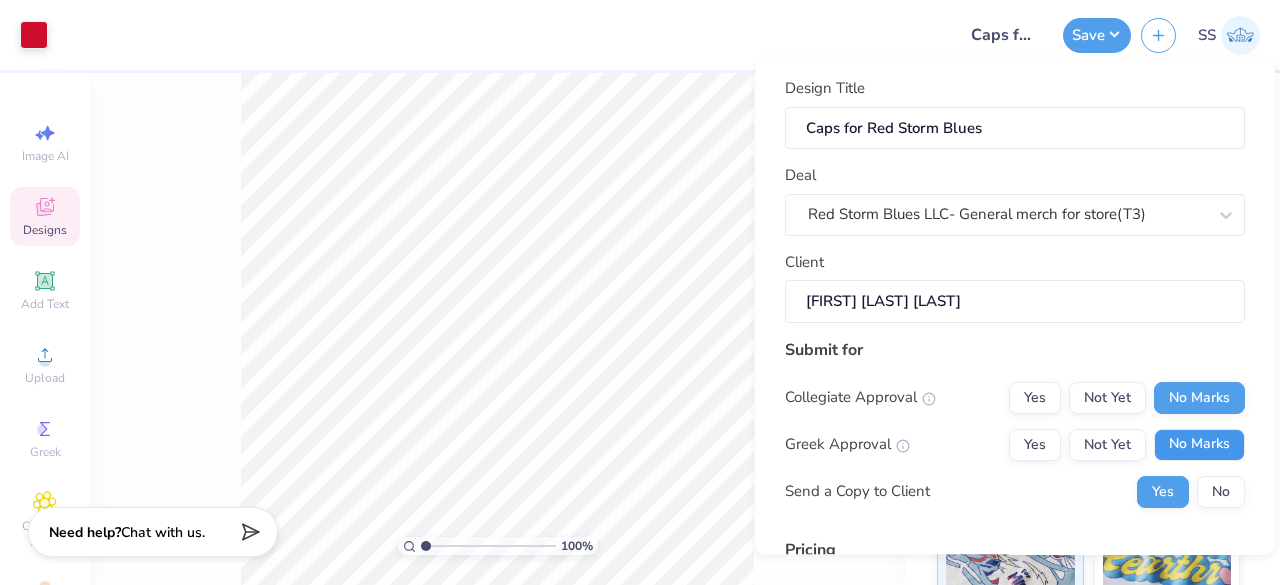 click on "No Marks" at bounding box center (1199, 445) 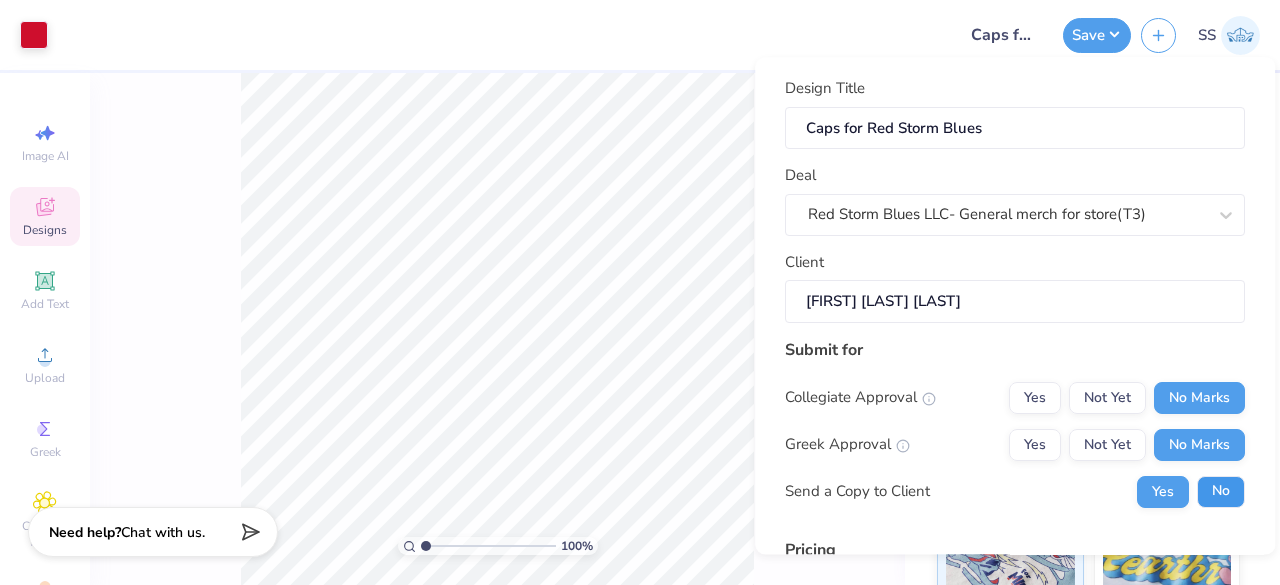click on "No" at bounding box center (1221, 492) 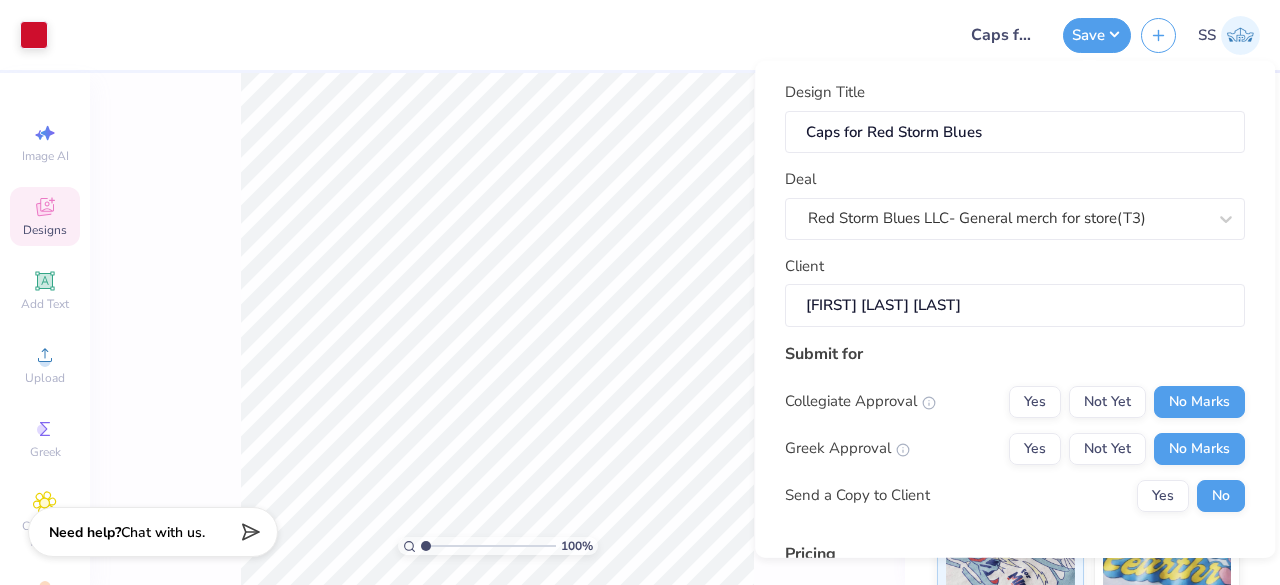 scroll, scrollTop: 305, scrollLeft: 0, axis: vertical 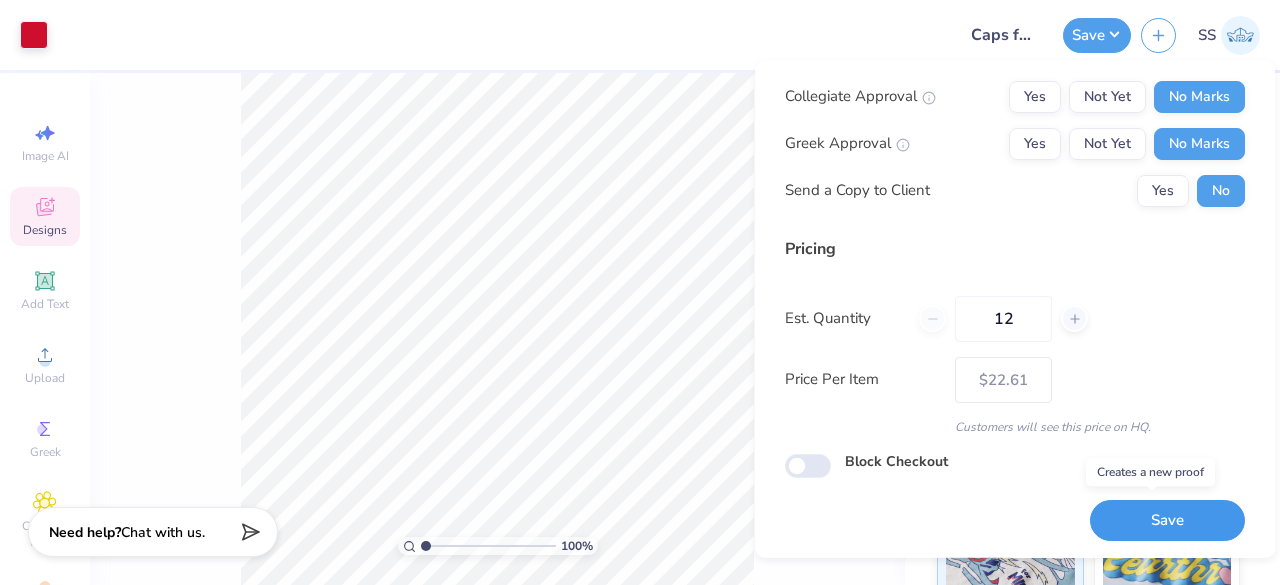 click on "Save" at bounding box center [1167, 520] 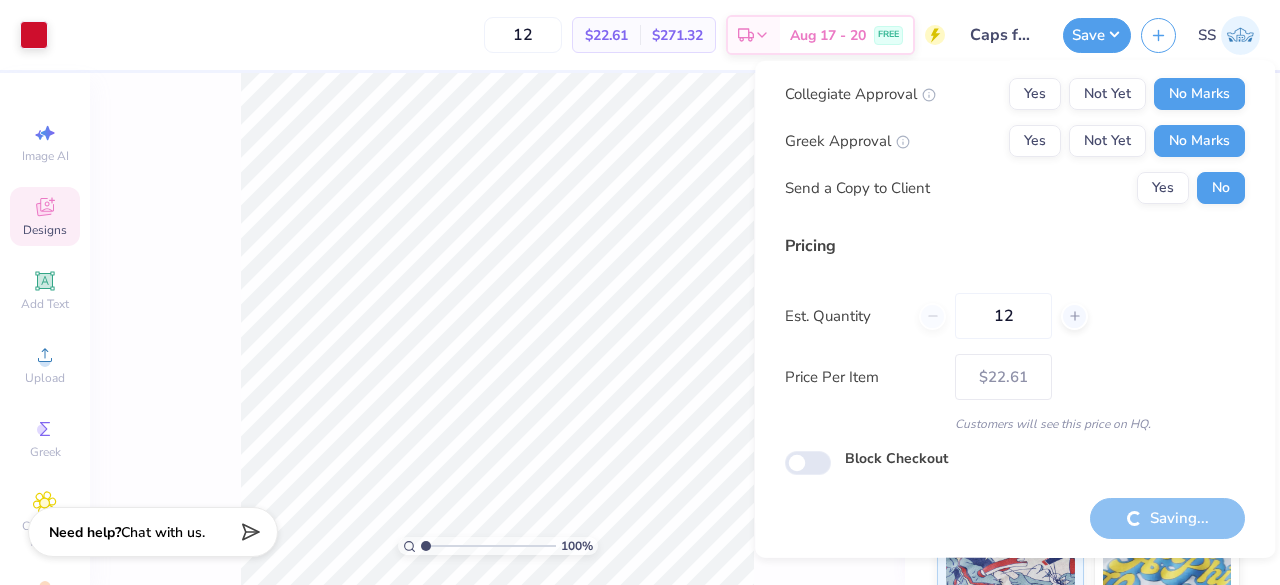type on "– –" 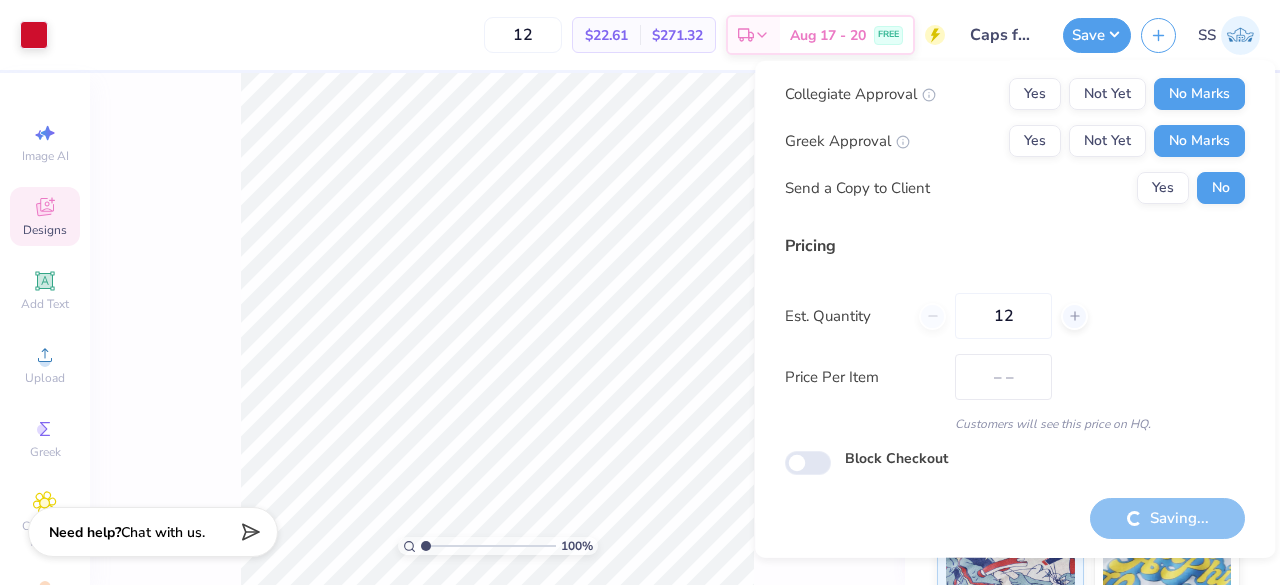 scroll, scrollTop: 46, scrollLeft: 0, axis: vertical 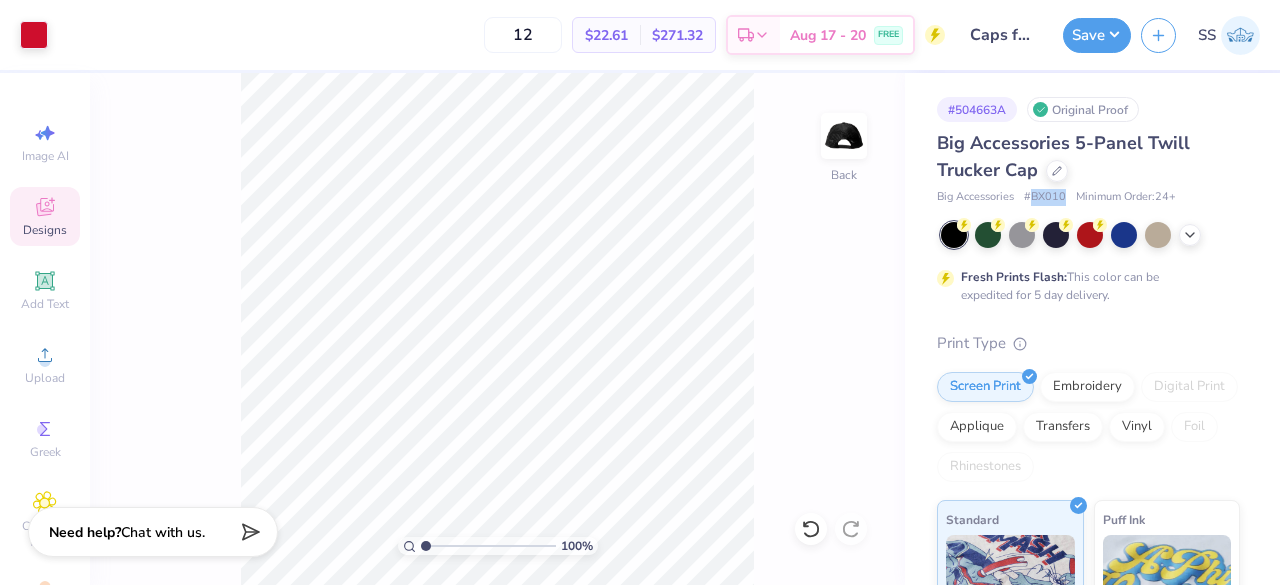 drag, startPoint x: 1066, startPoint y: 196, endPoint x: 1033, endPoint y: 200, distance: 33.24154 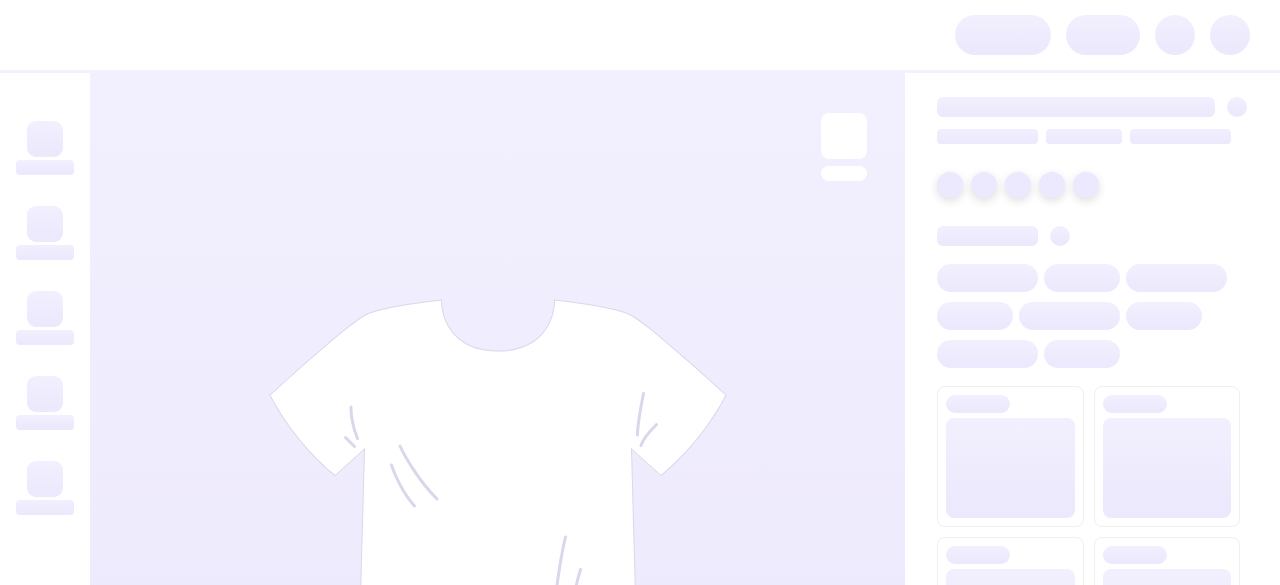 scroll, scrollTop: 0, scrollLeft: 0, axis: both 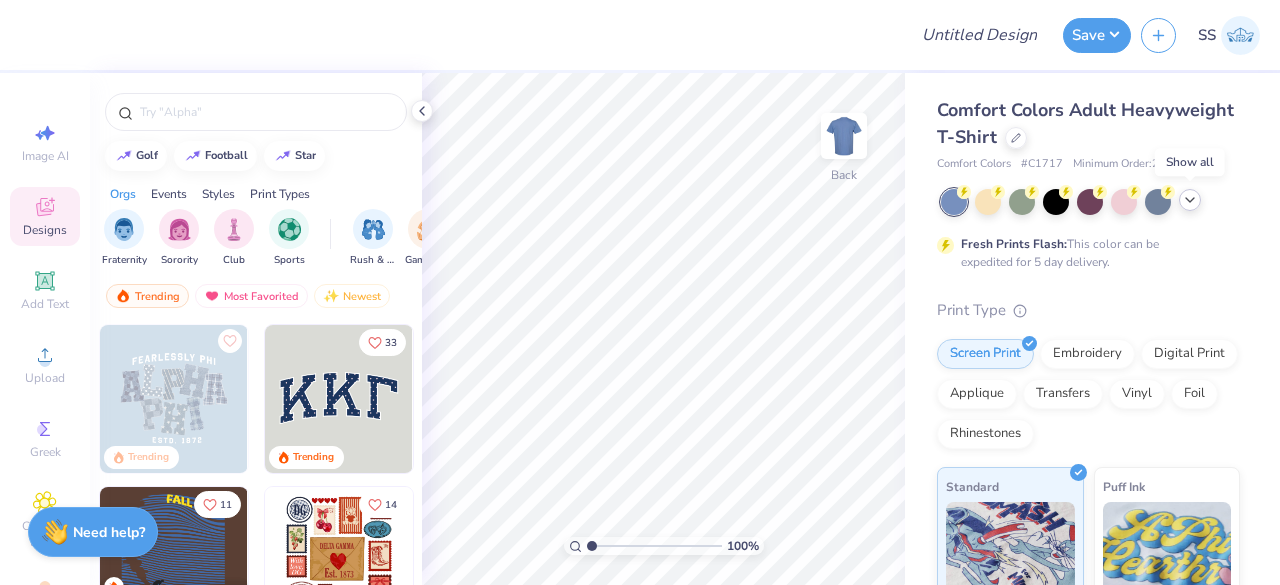 click 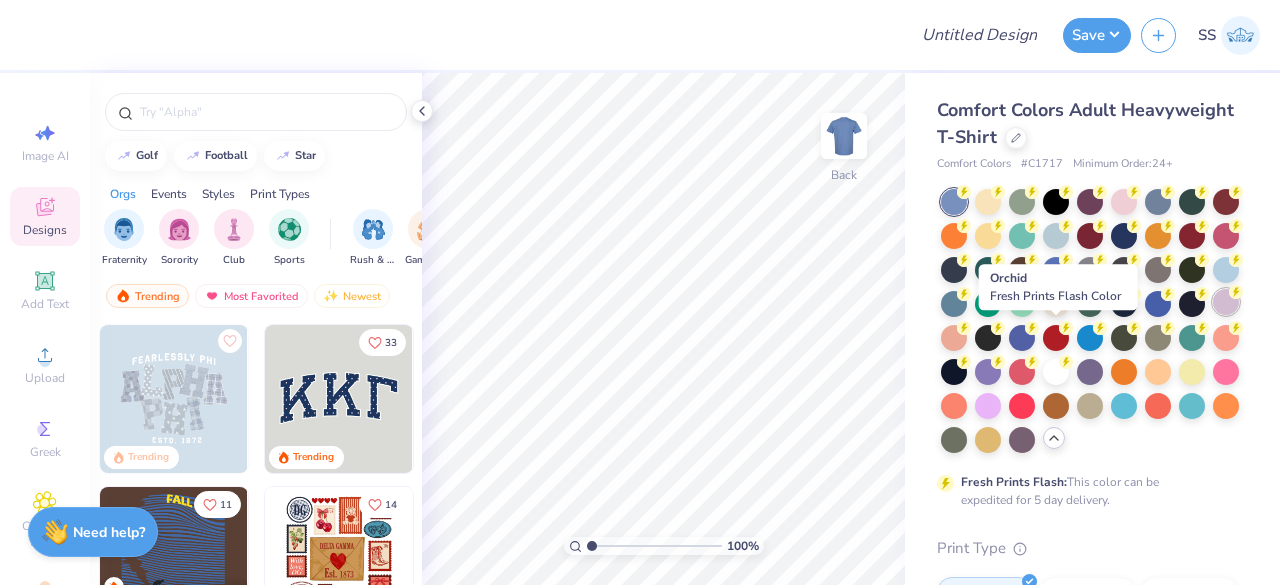 click at bounding box center [1226, 302] 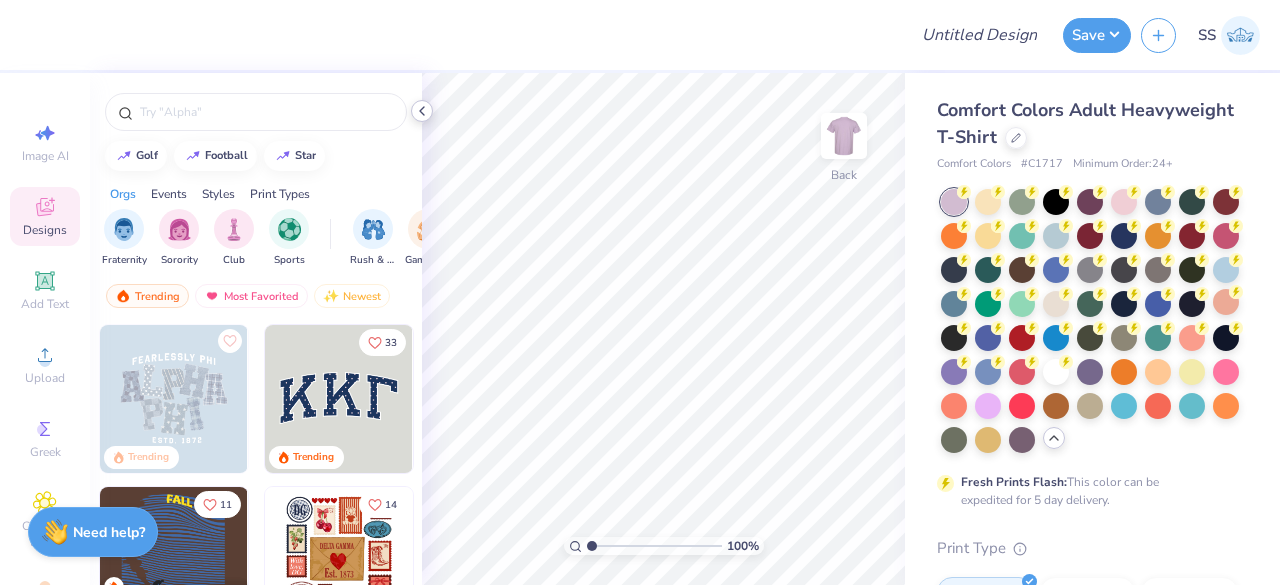 click at bounding box center (422, 111) 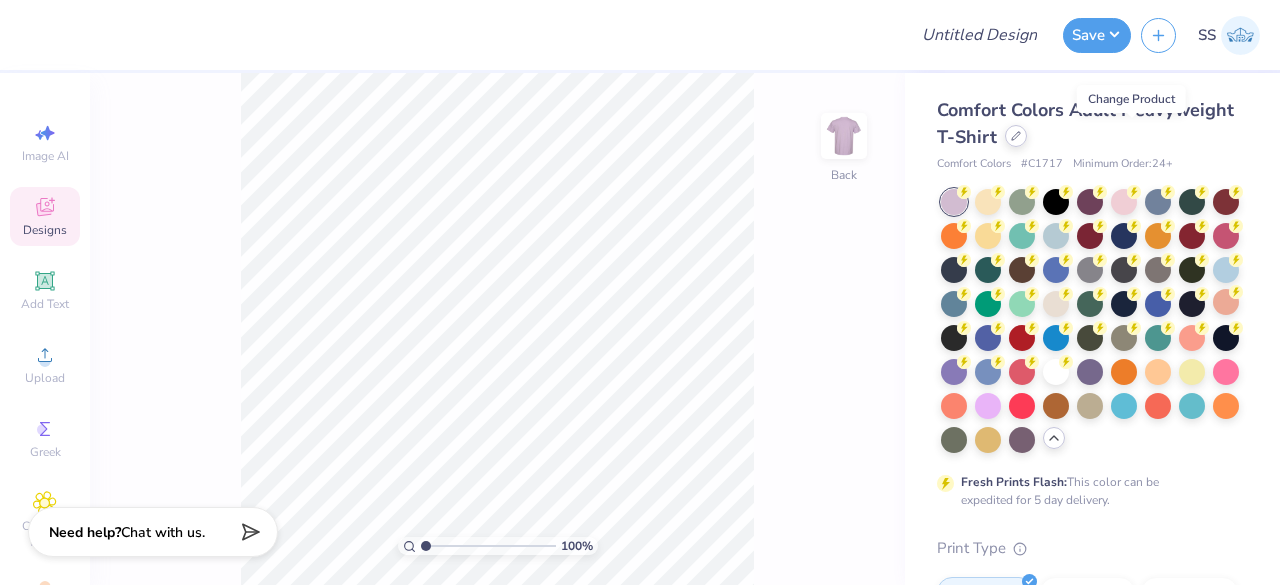 click 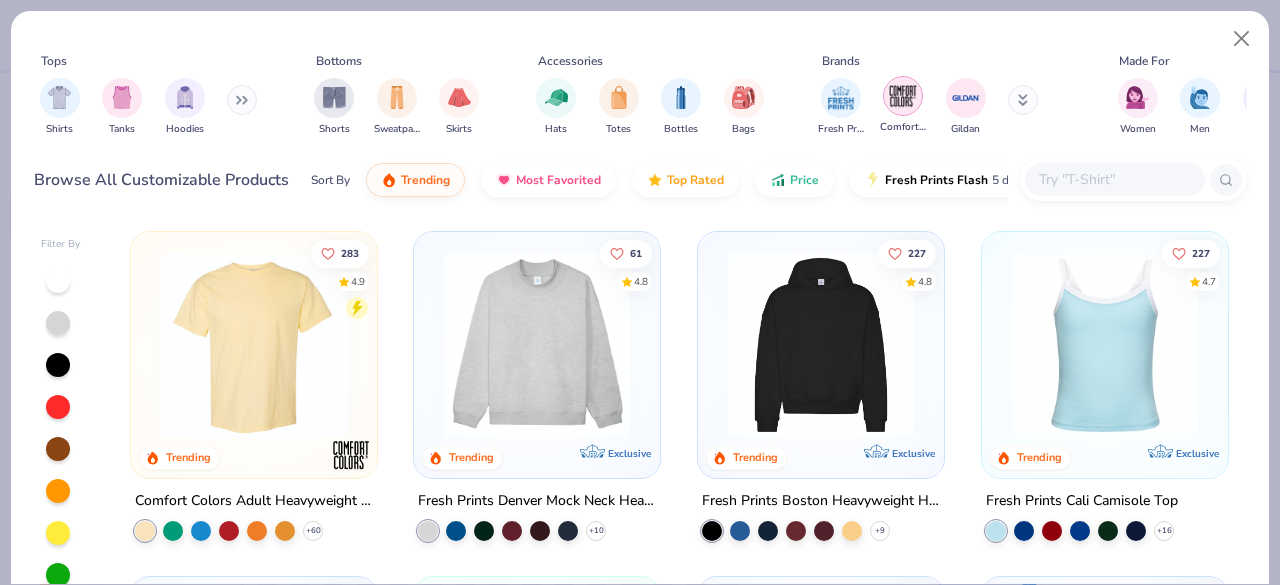 click at bounding box center (903, 96) 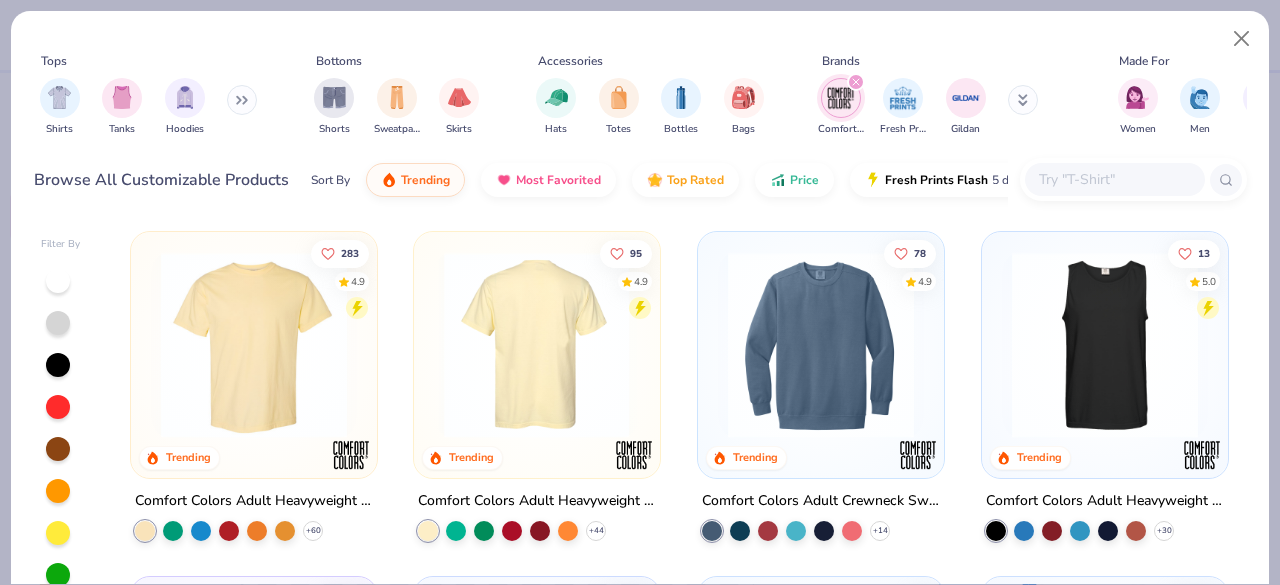 click at bounding box center [537, 345] 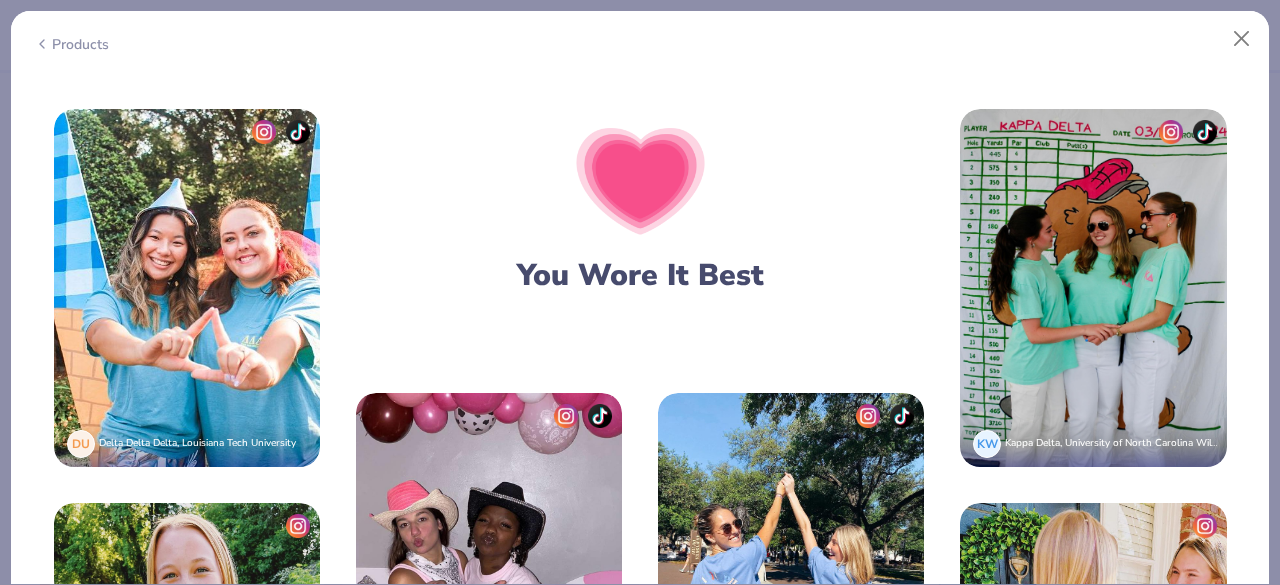 scroll, scrollTop: 3185, scrollLeft: 0, axis: vertical 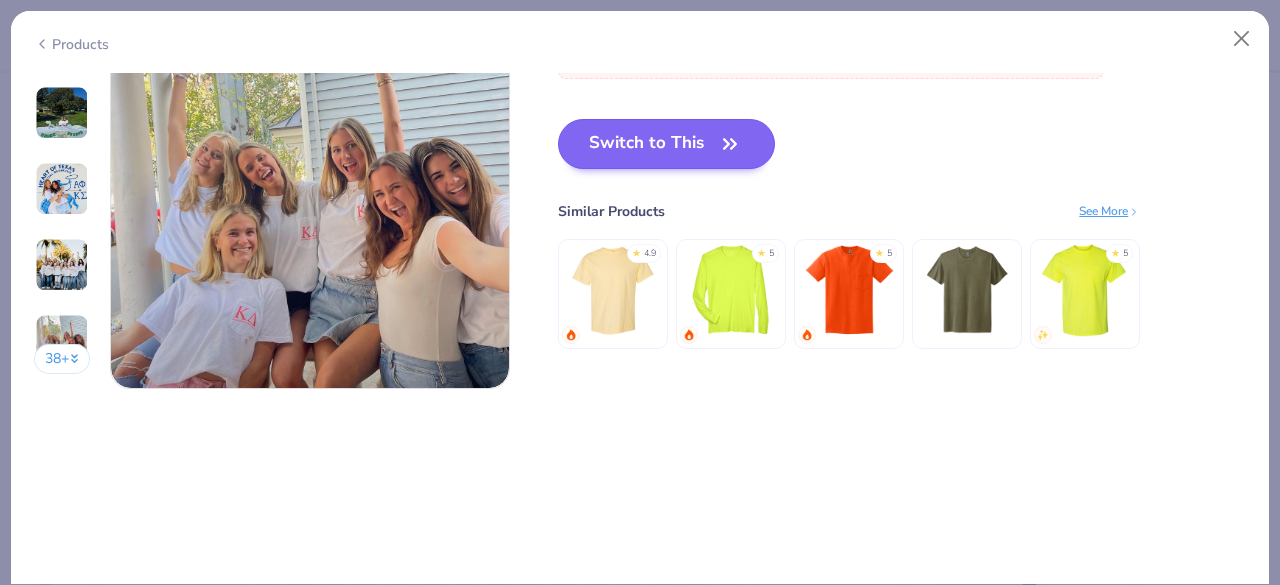 drag, startPoint x: 668, startPoint y: 176, endPoint x: 661, endPoint y: 155, distance: 22.135944 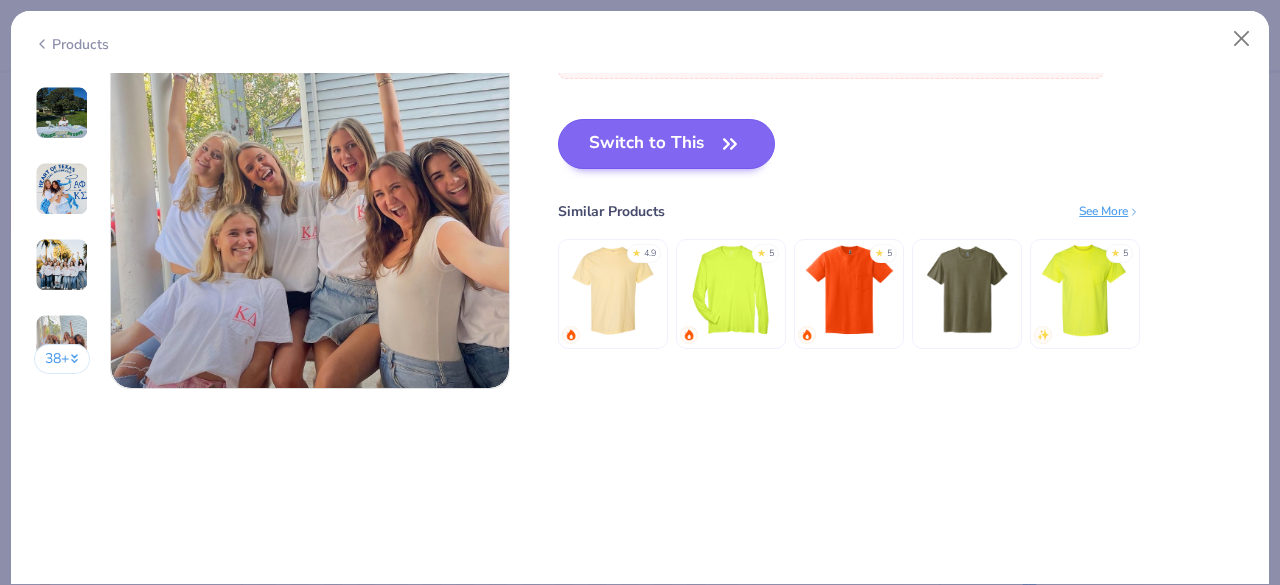 click on "Switch to This Similar Products See More ★ 4.9 ★ 5 ★ 5 ★ 5" at bounding box center [849, 254] 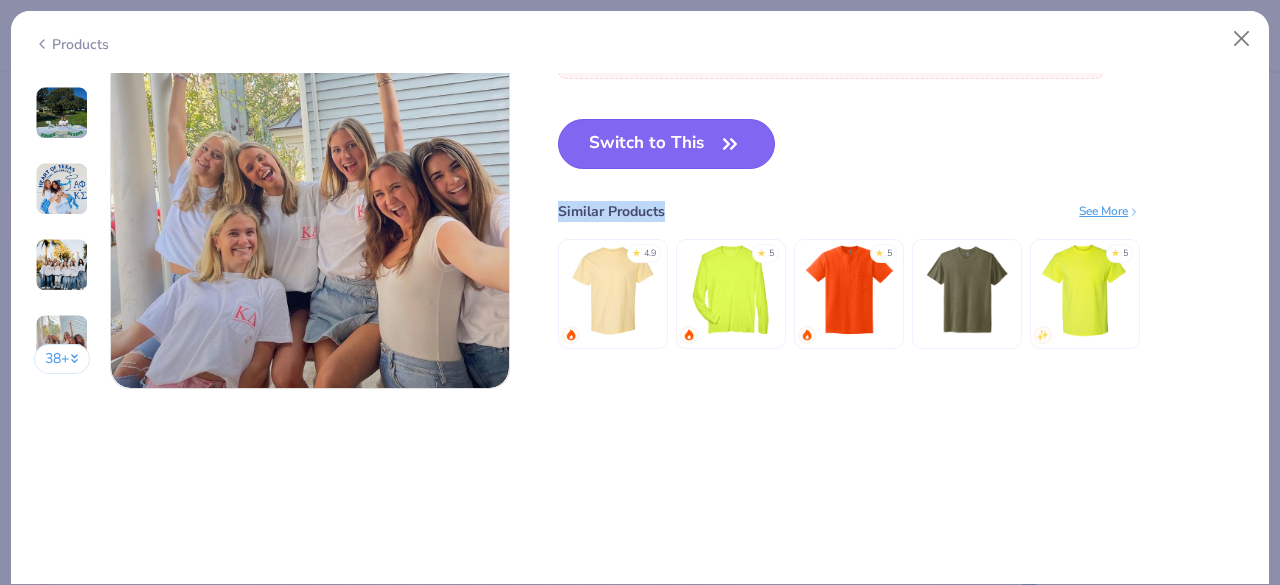 click on "Switch to This" at bounding box center (666, 144) 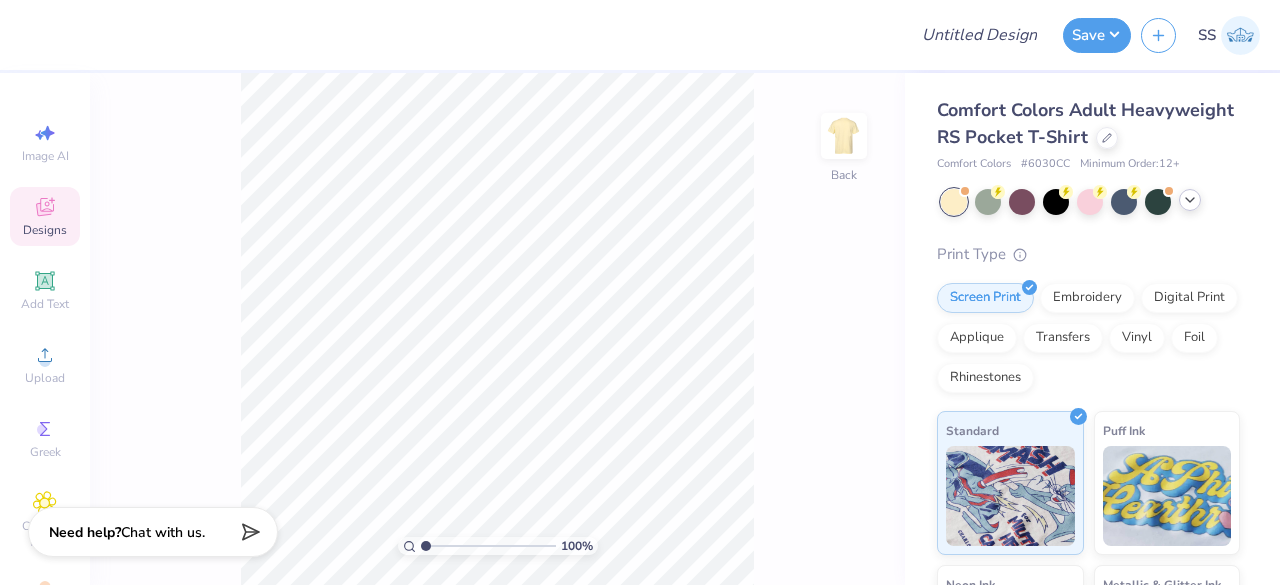 click at bounding box center (1090, 202) 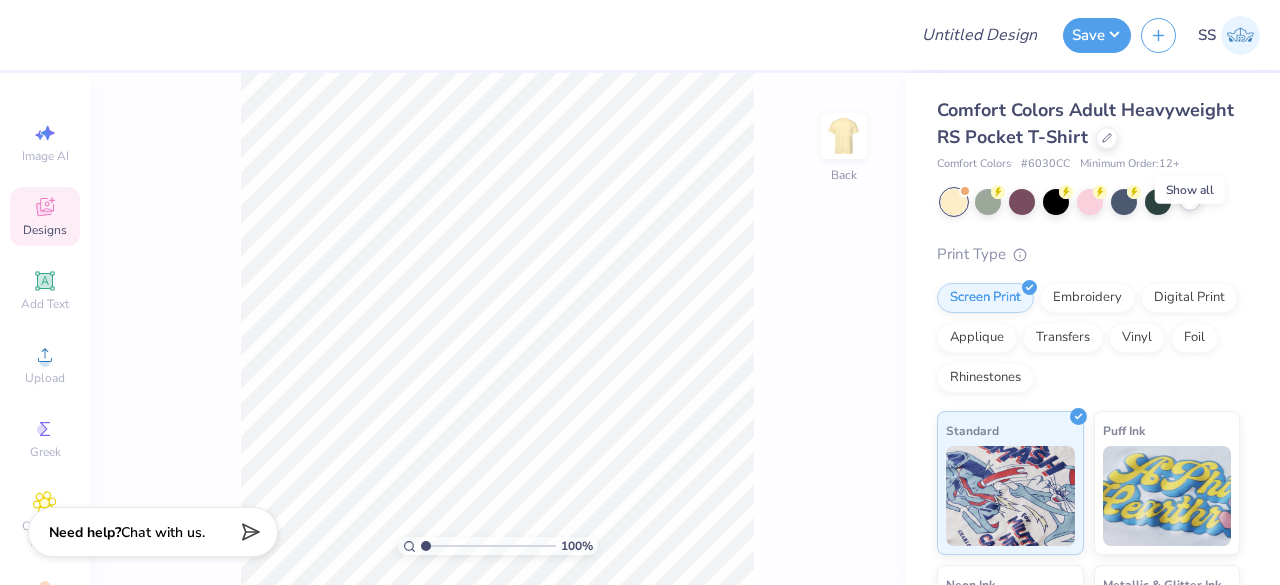 click 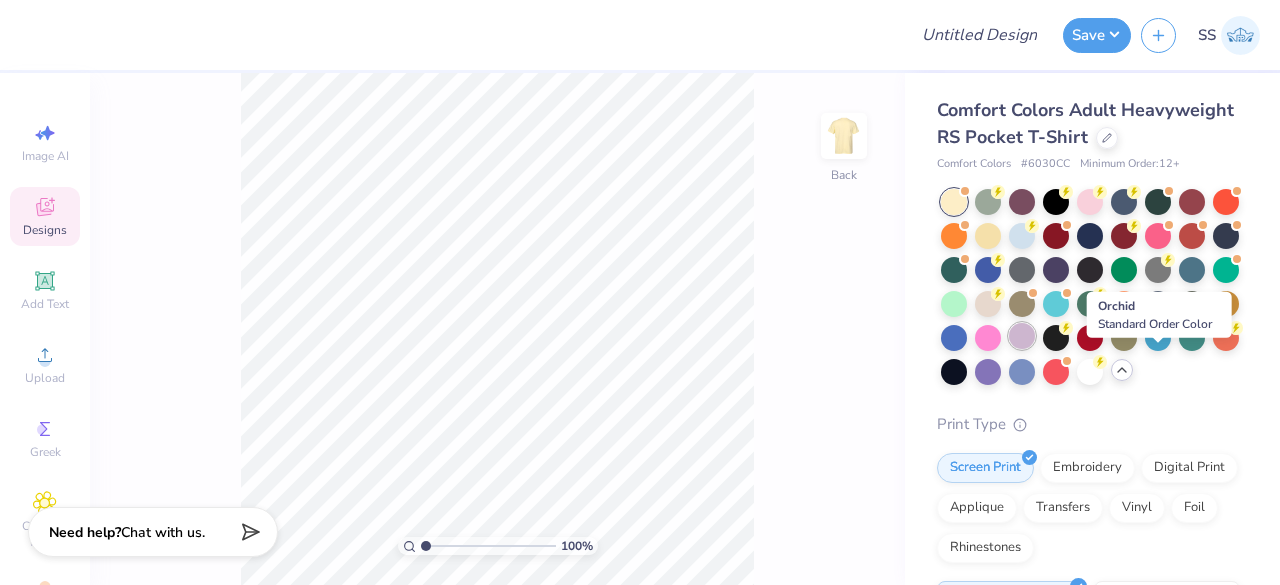 click at bounding box center [1022, 336] 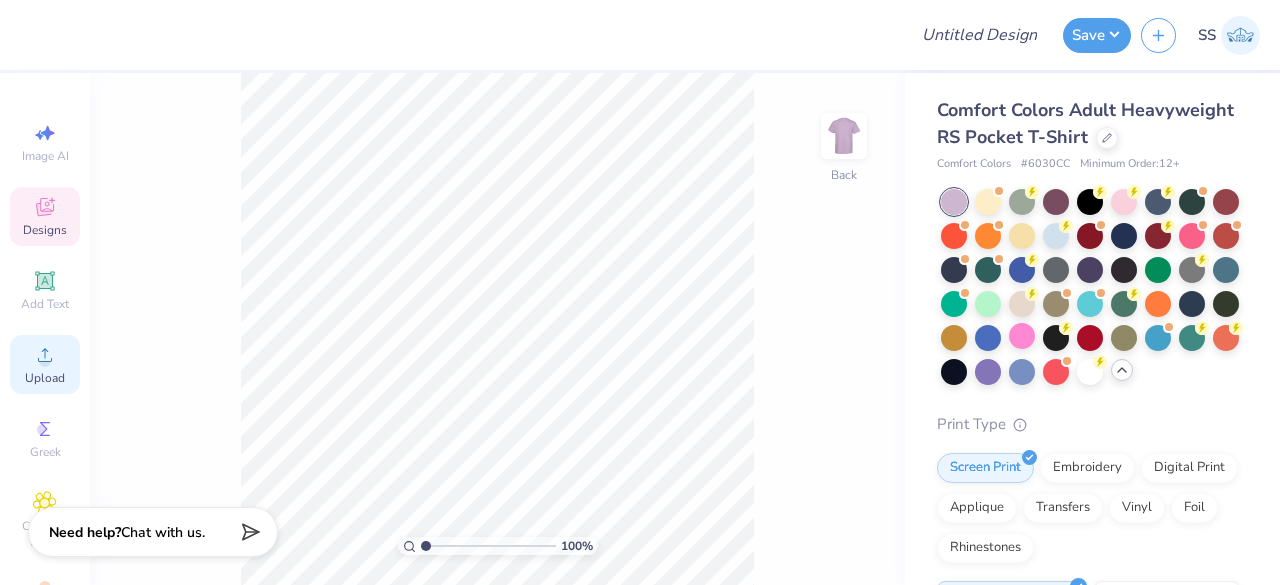 click on "Upload" at bounding box center (45, 378) 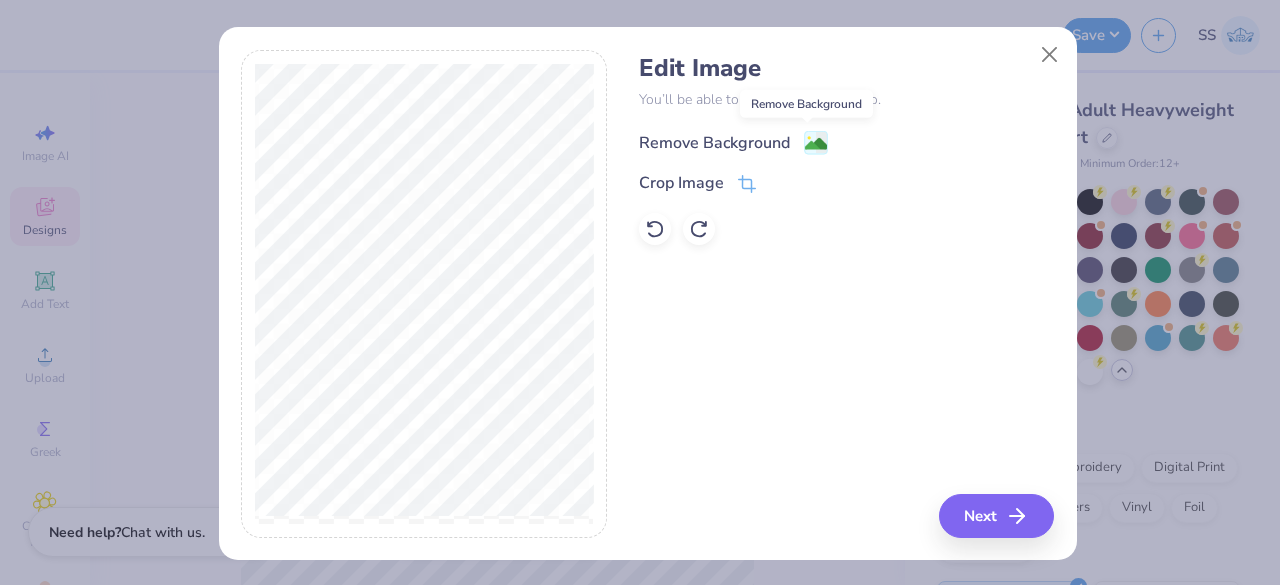 click 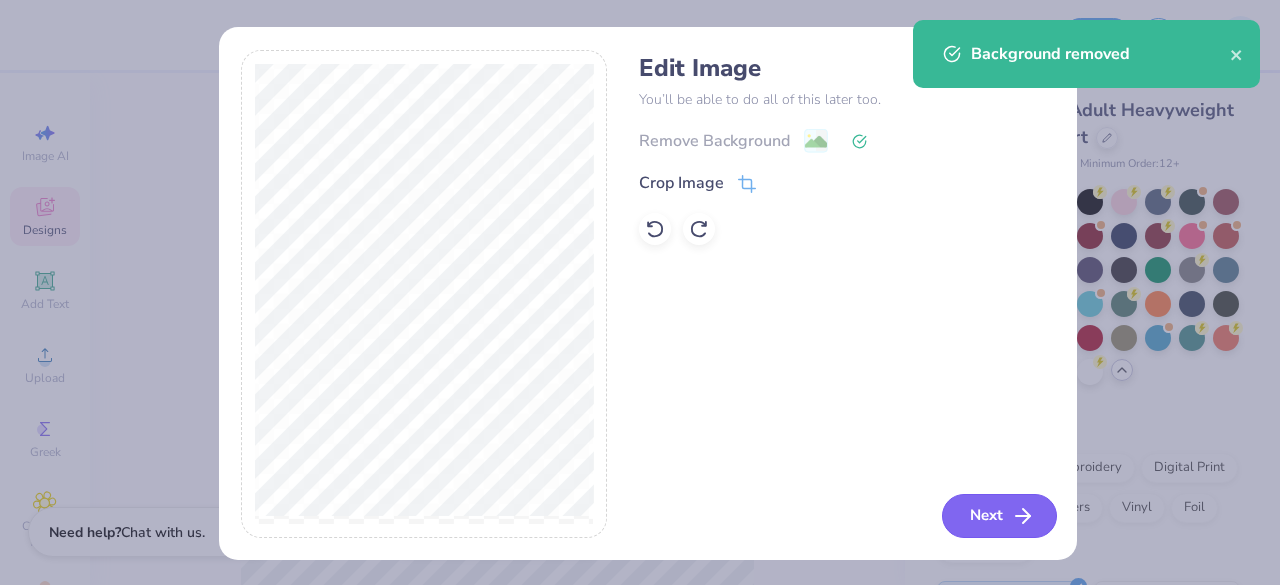 click on "Next" at bounding box center (999, 516) 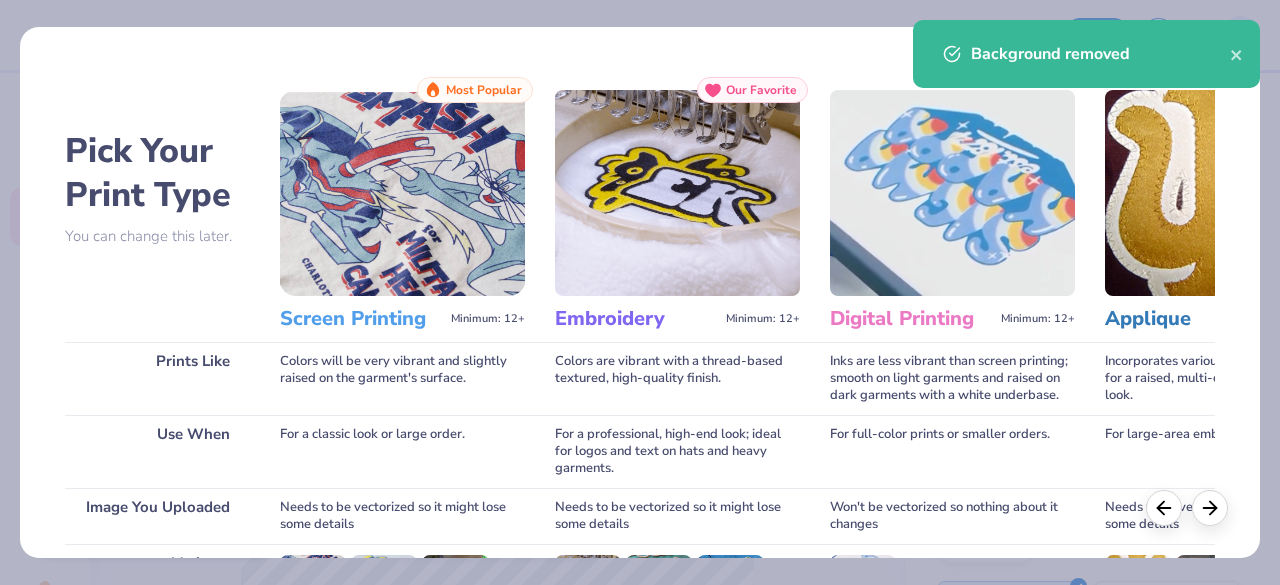 scroll, scrollTop: 311, scrollLeft: 0, axis: vertical 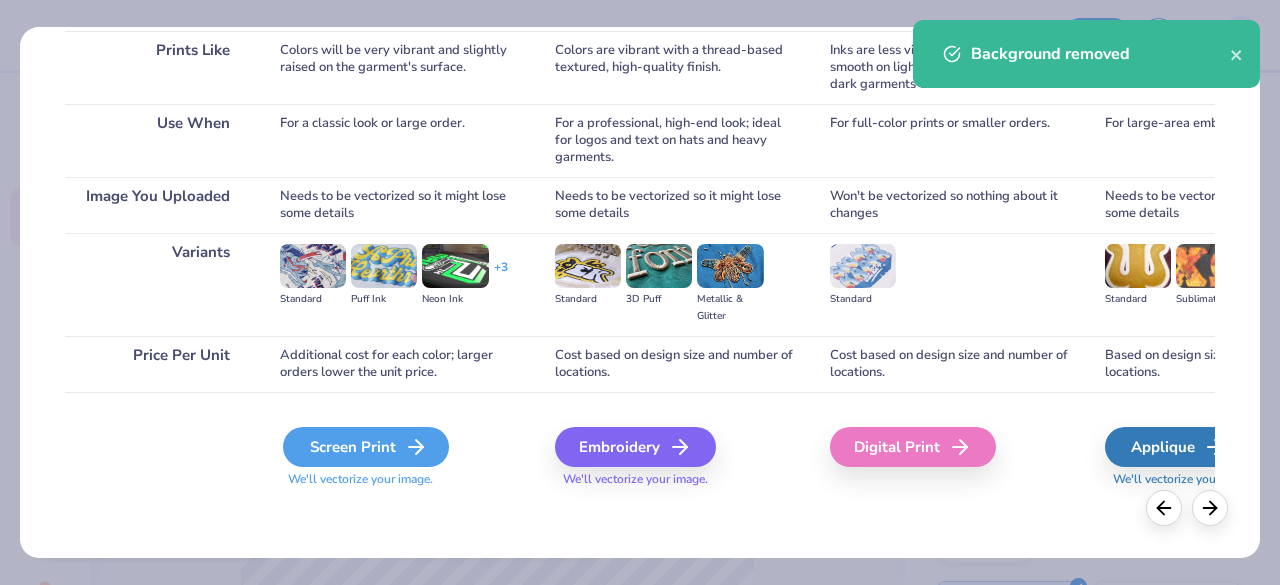click on "Screen Print" at bounding box center (366, 447) 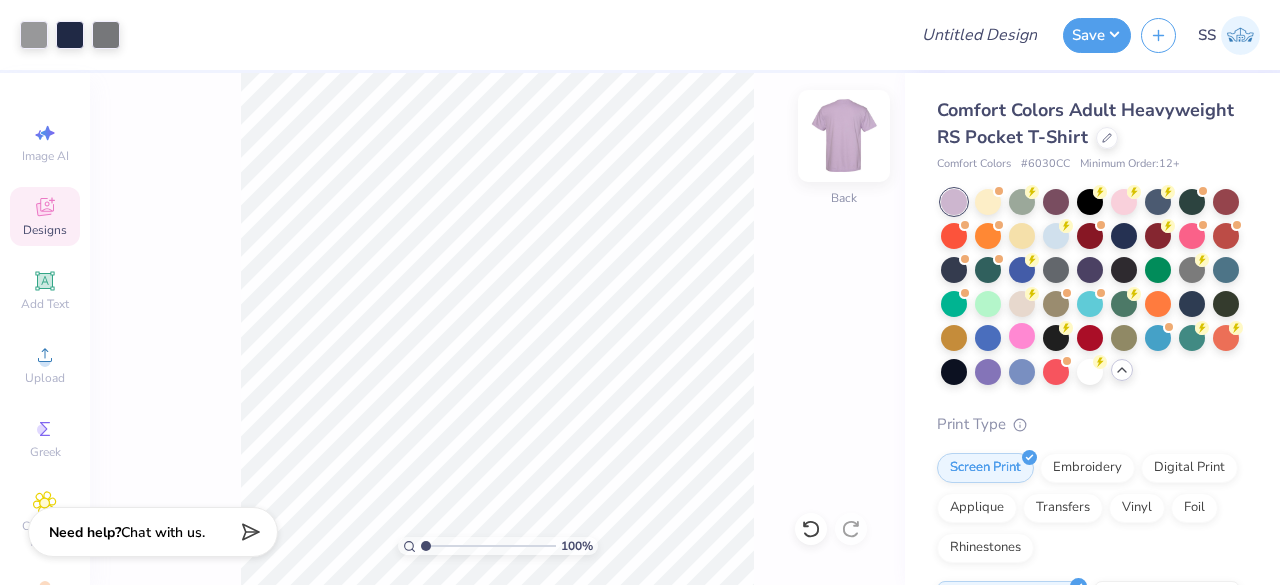 click at bounding box center (844, 136) 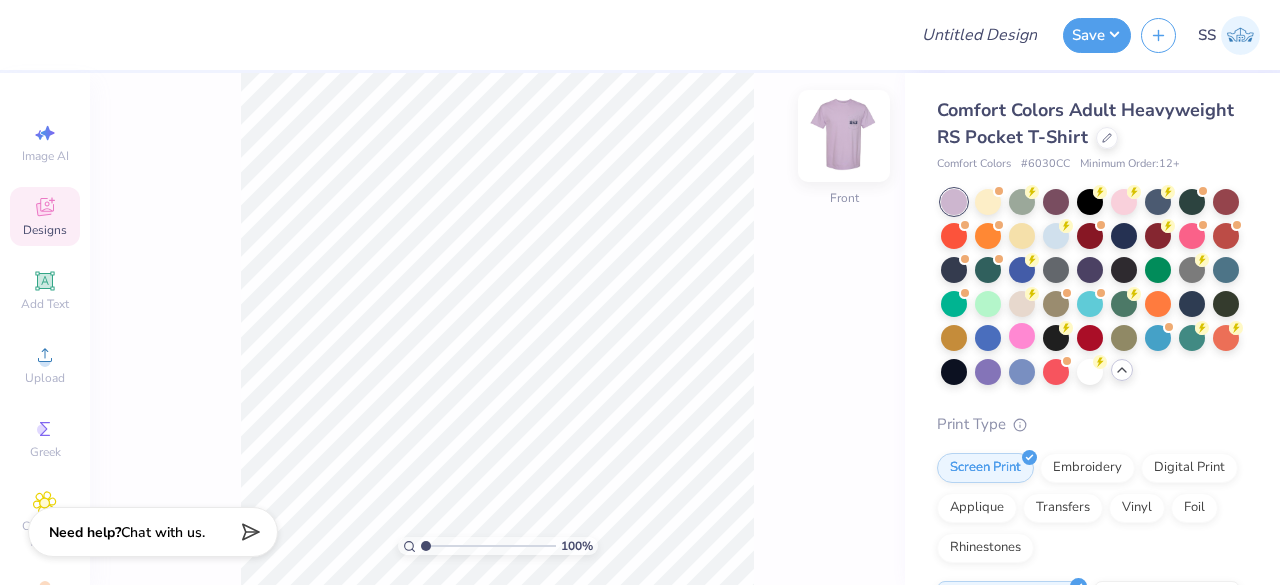 click at bounding box center (844, 136) 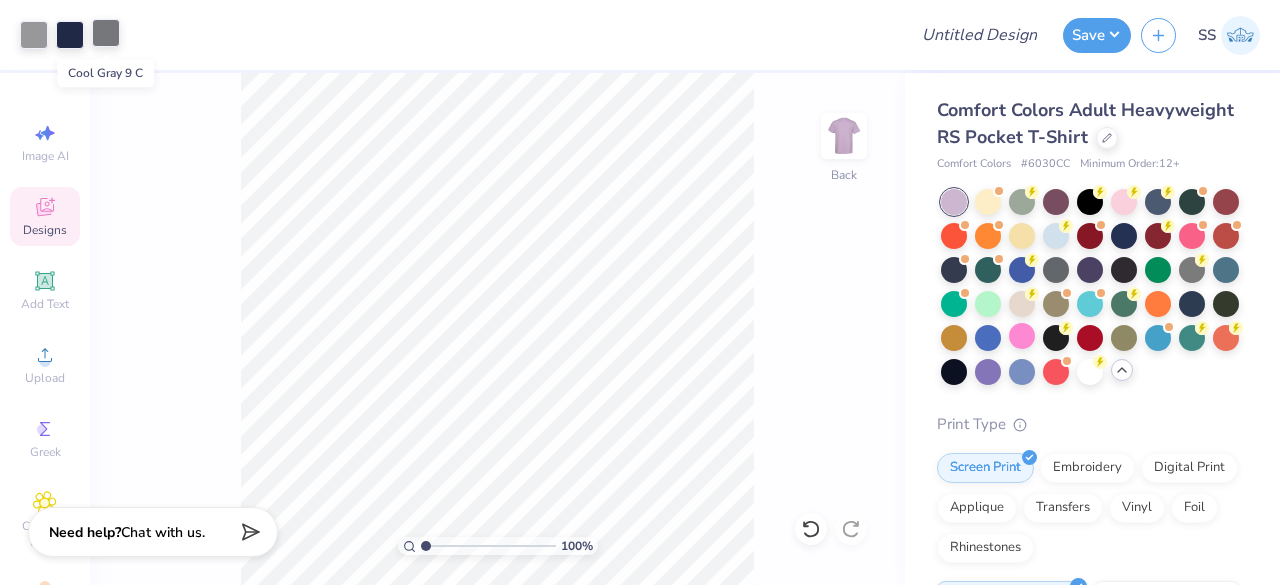 click at bounding box center (106, 33) 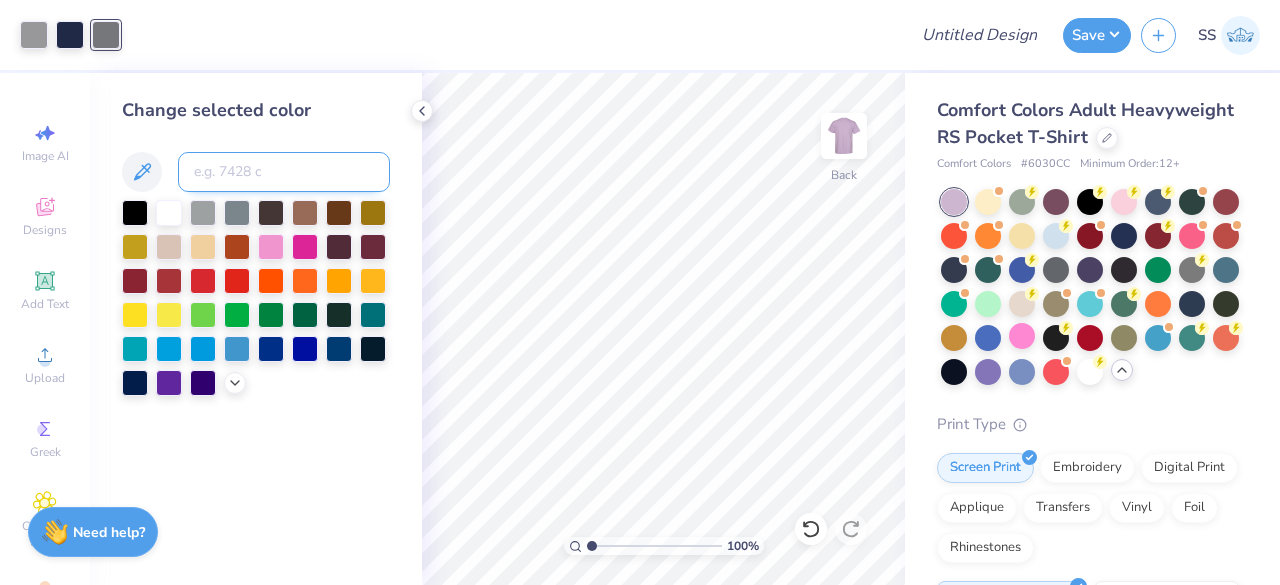 click at bounding box center (284, 172) 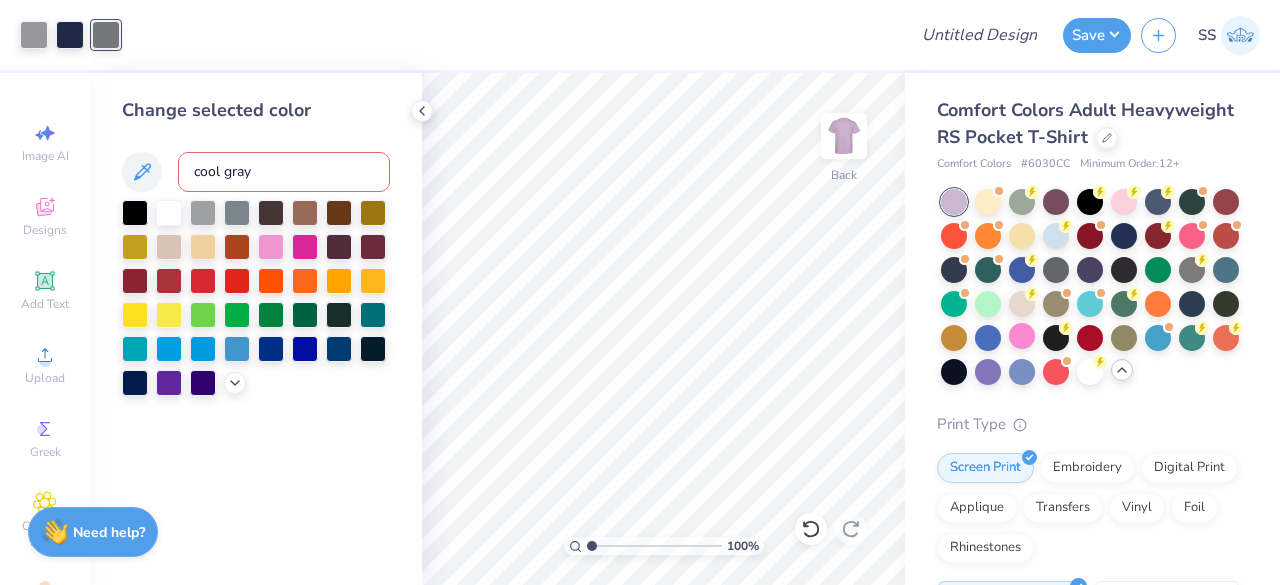 type on "cool gray7" 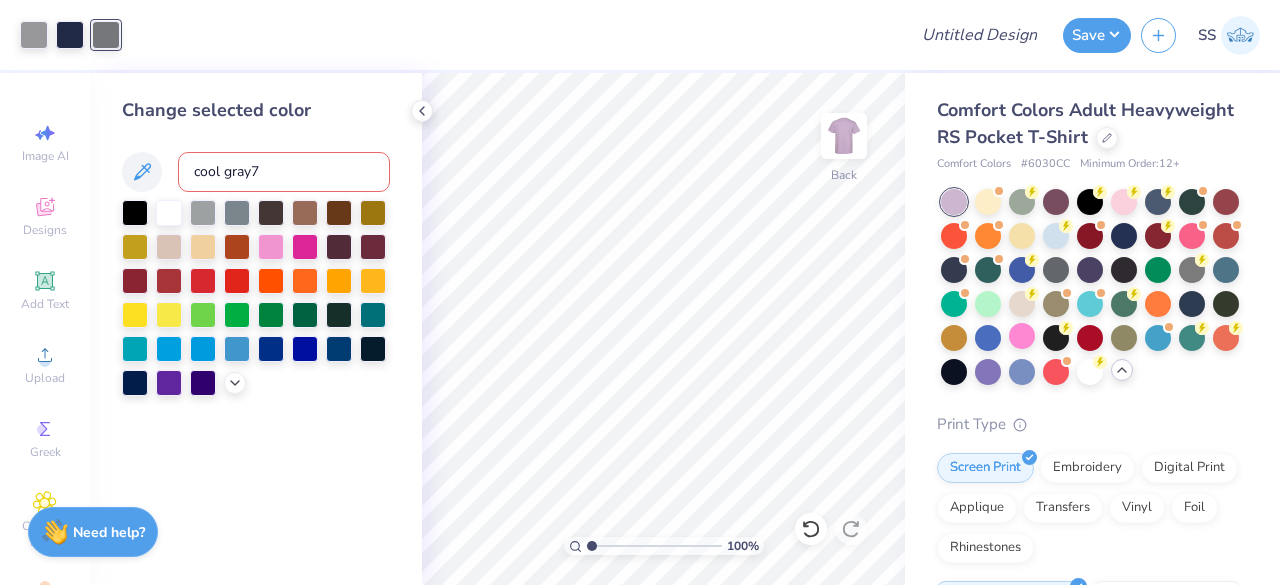 type 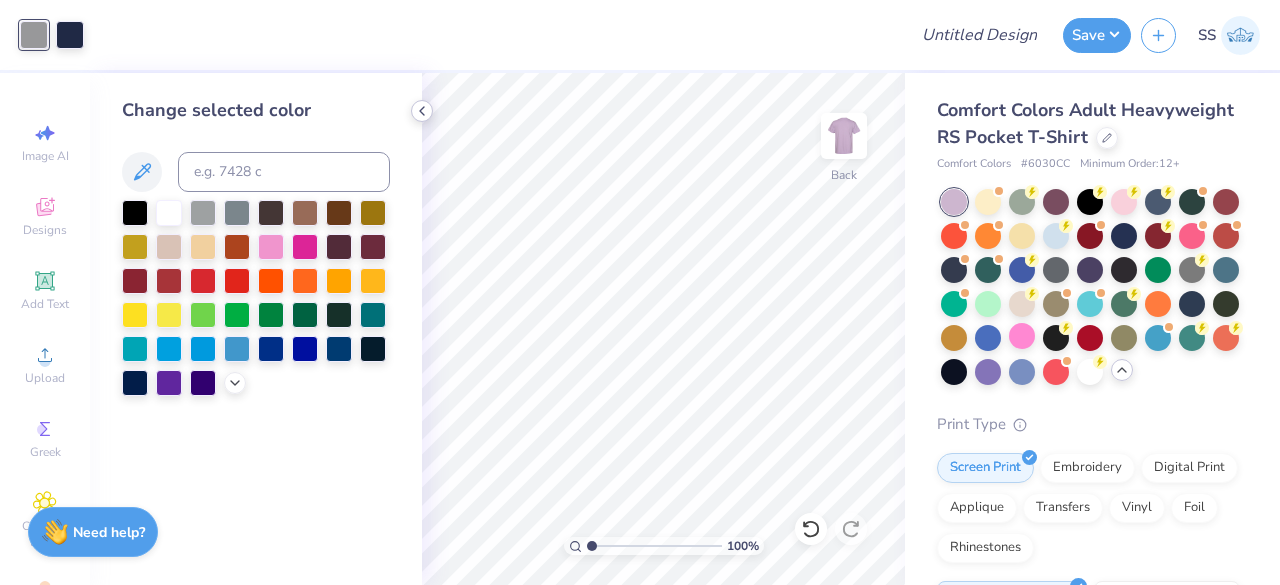 click 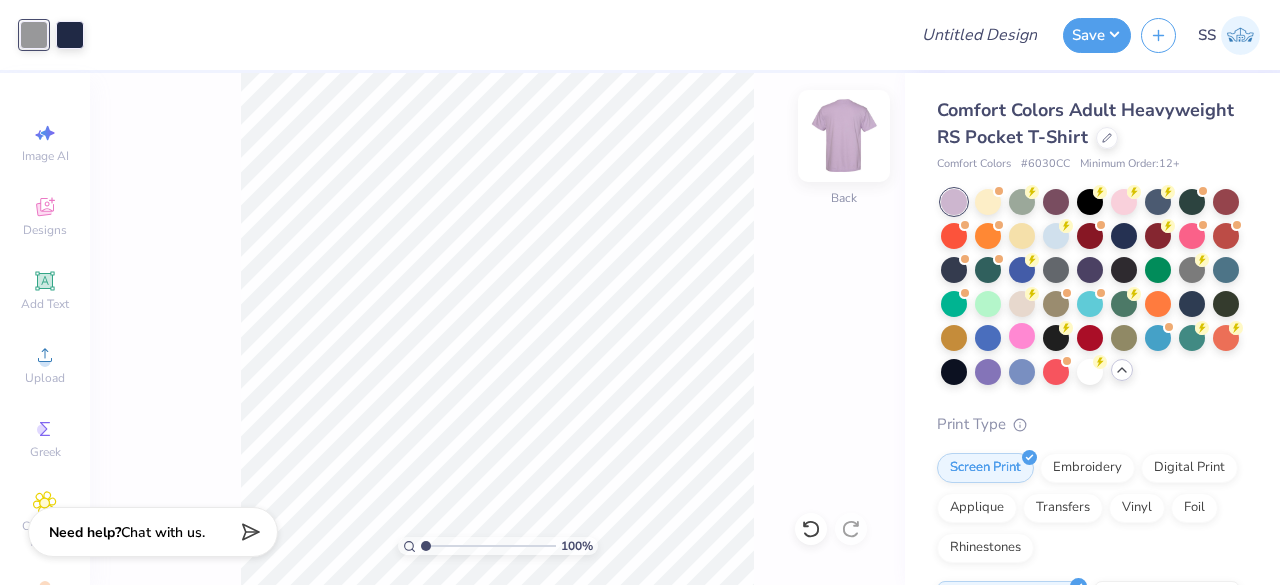click at bounding box center [844, 136] 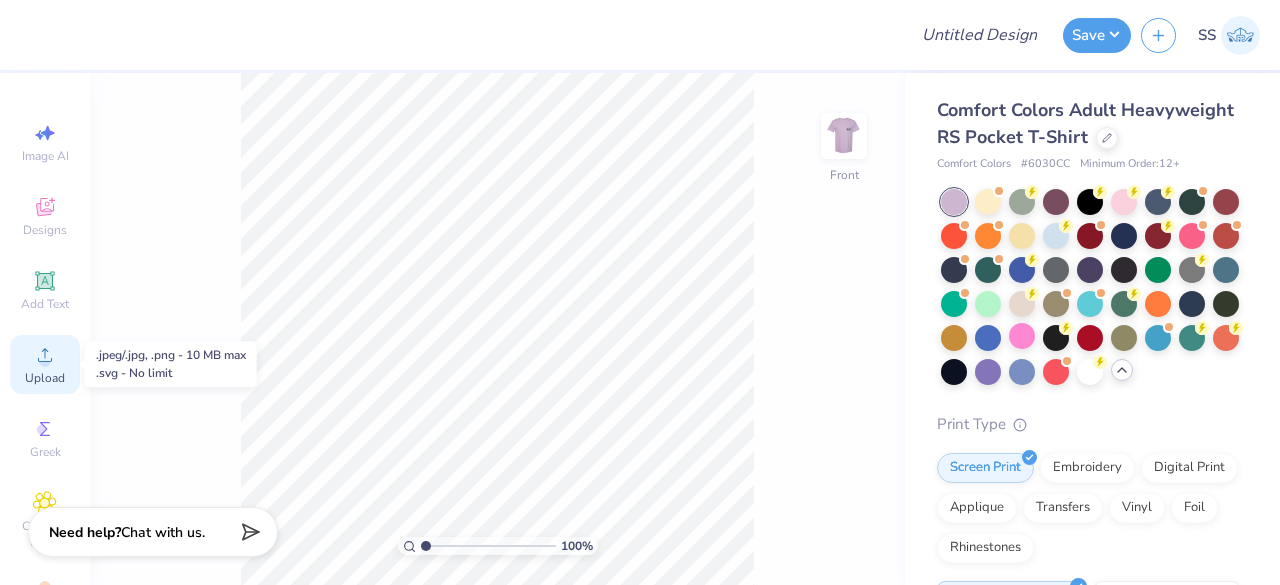 click on "Upload" at bounding box center (45, 364) 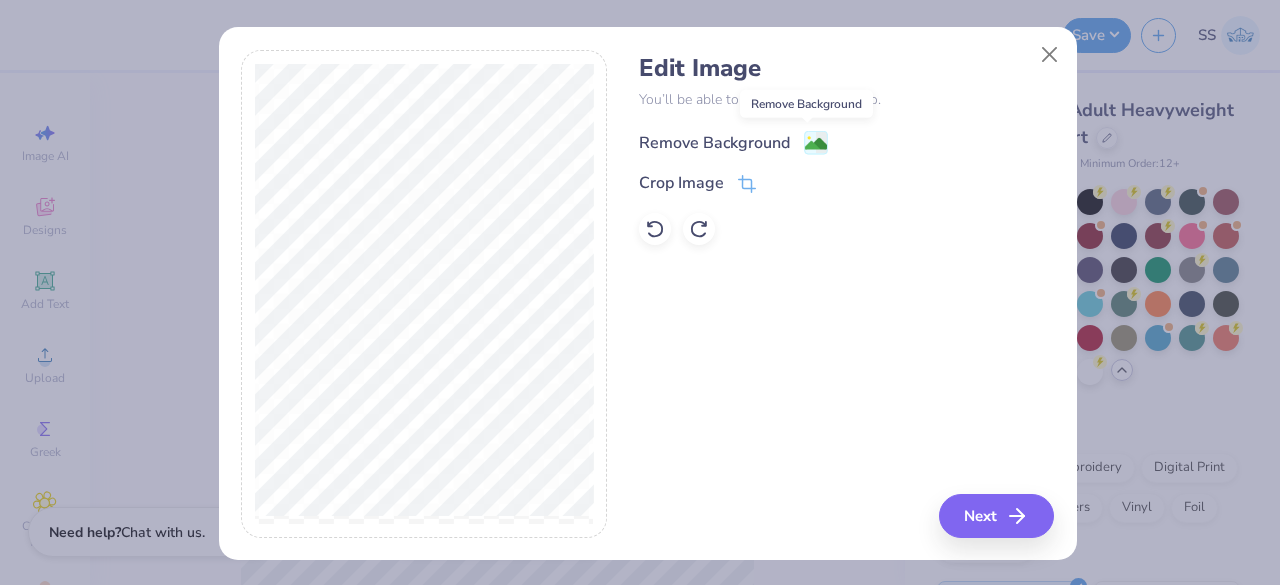 click 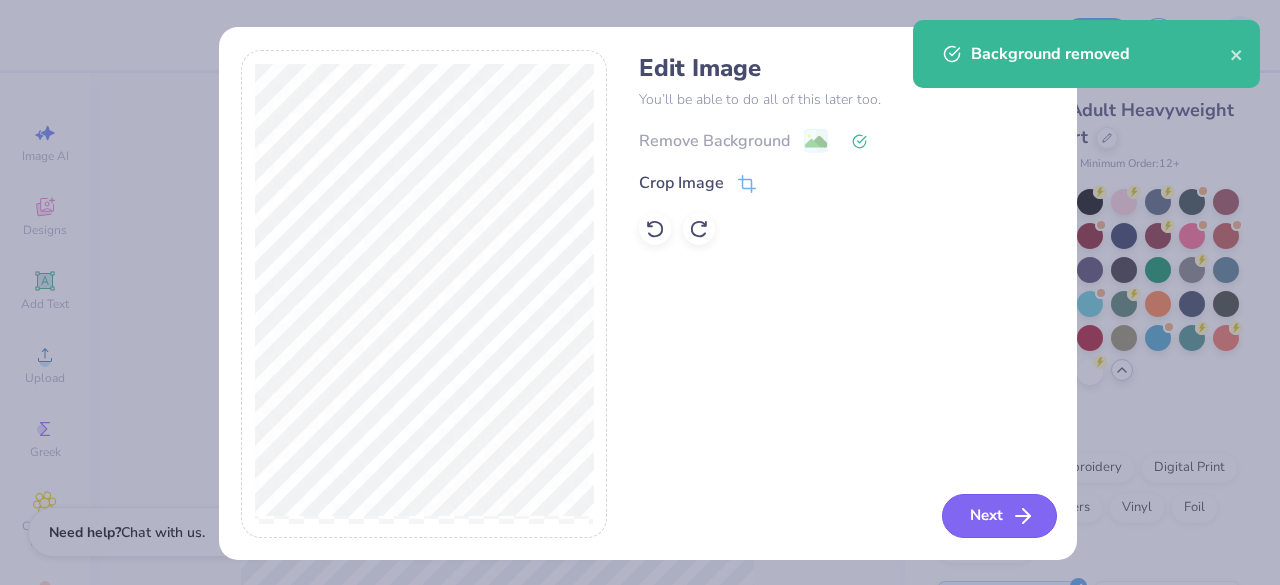 click on "Next" at bounding box center [999, 516] 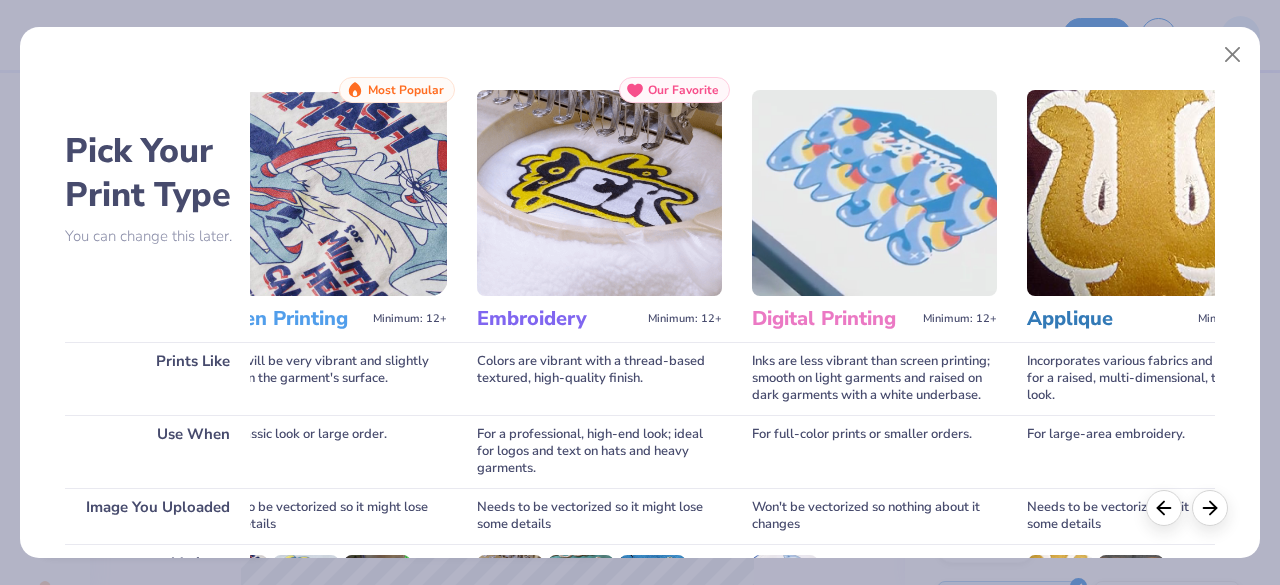scroll, scrollTop: 0, scrollLeft: 0, axis: both 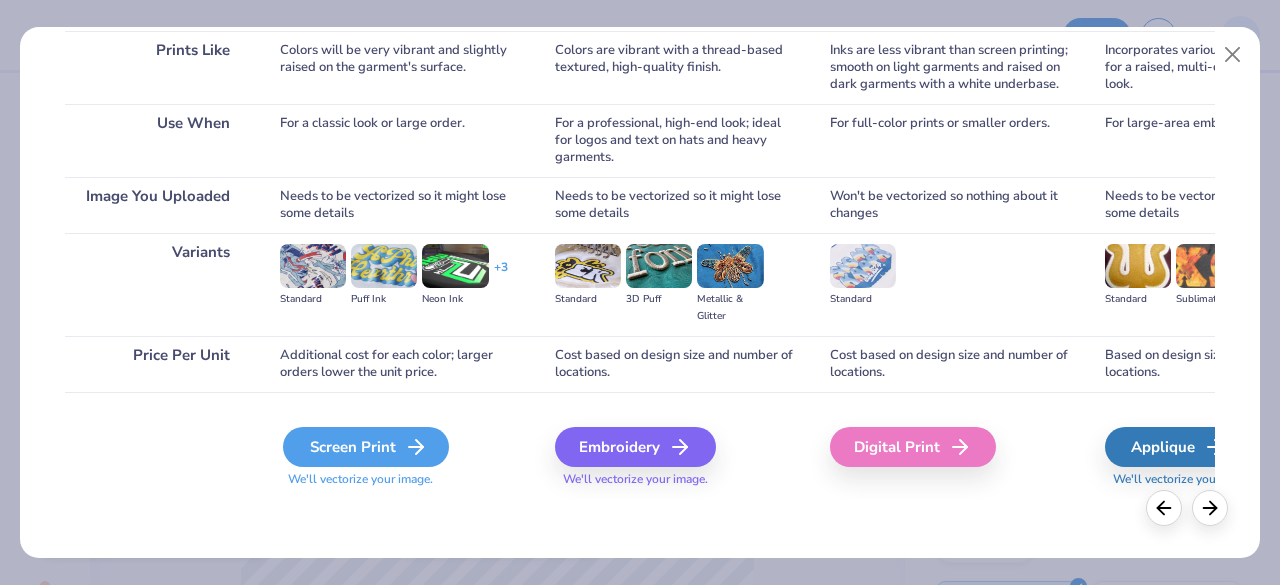 click on "Screen Print" at bounding box center (366, 447) 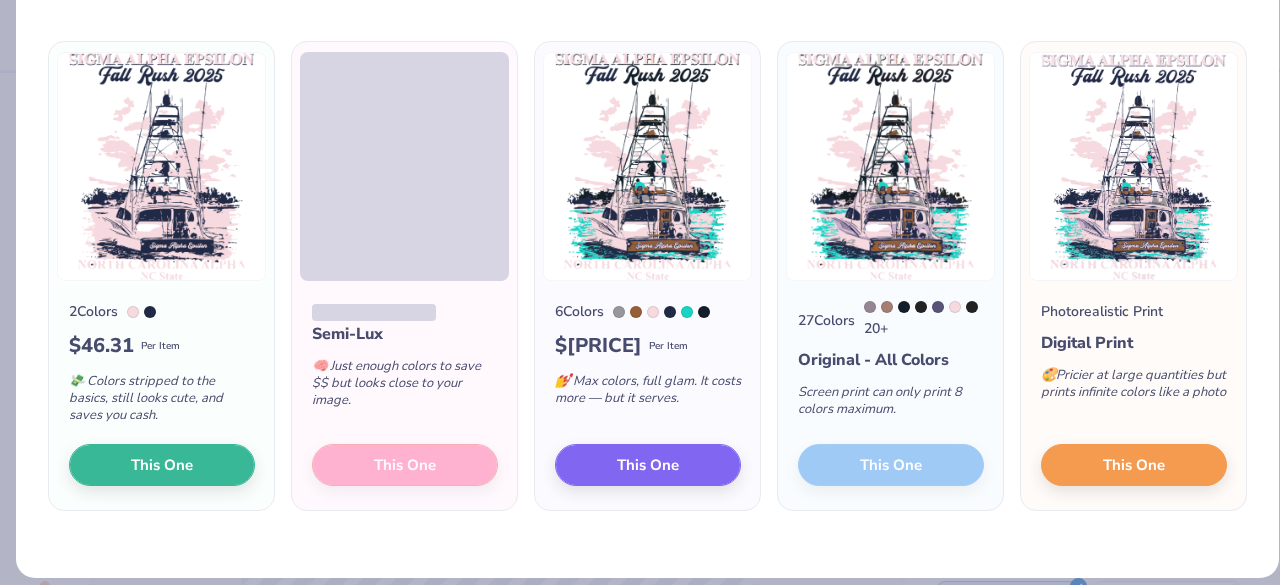 scroll, scrollTop: 126, scrollLeft: 0, axis: vertical 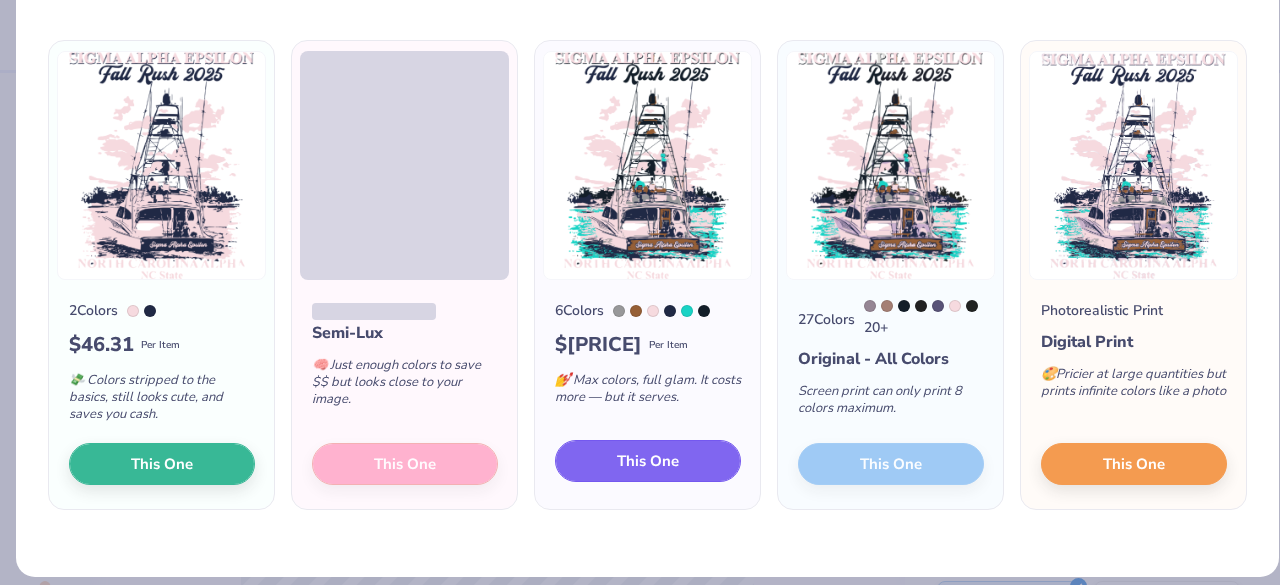 click on "This One" at bounding box center (648, 461) 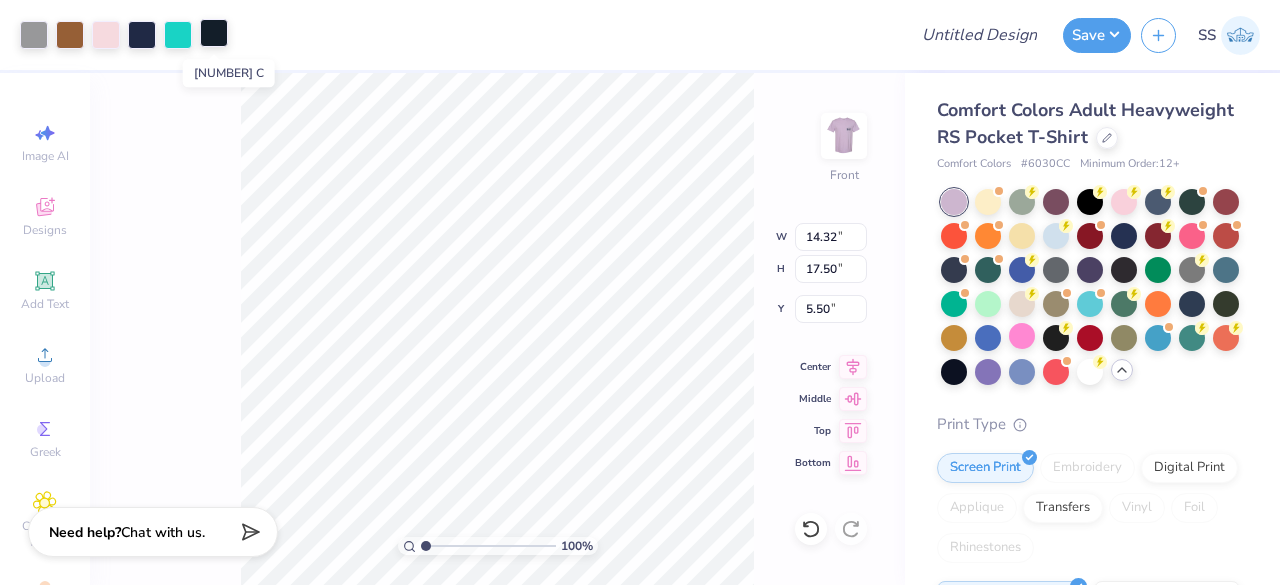 click at bounding box center [214, 33] 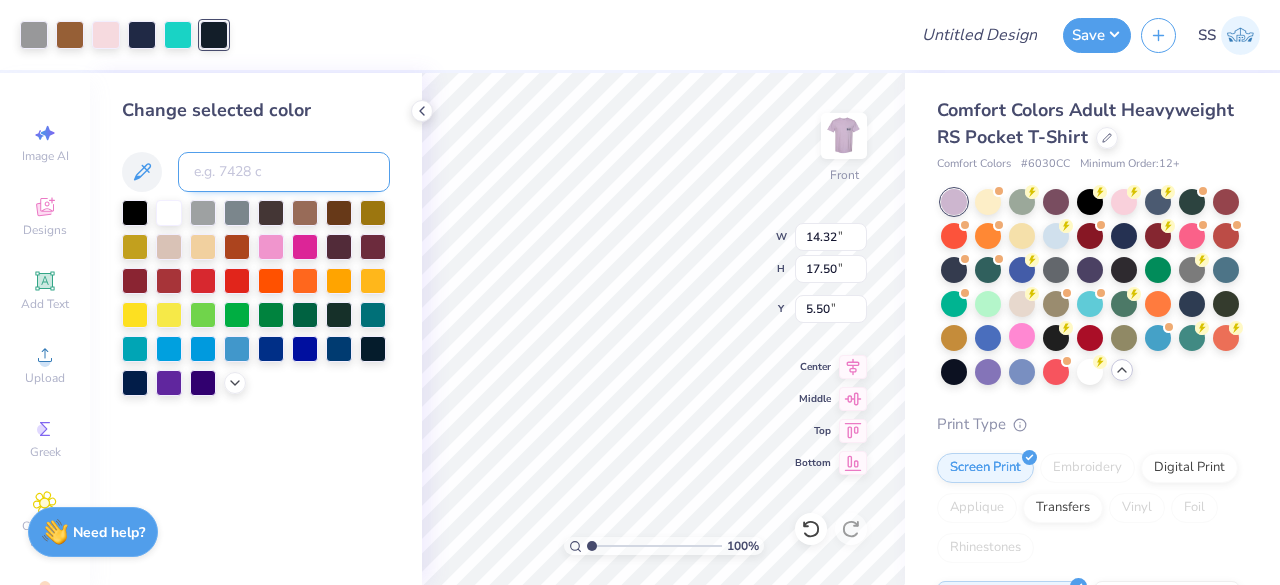 click at bounding box center (284, 172) 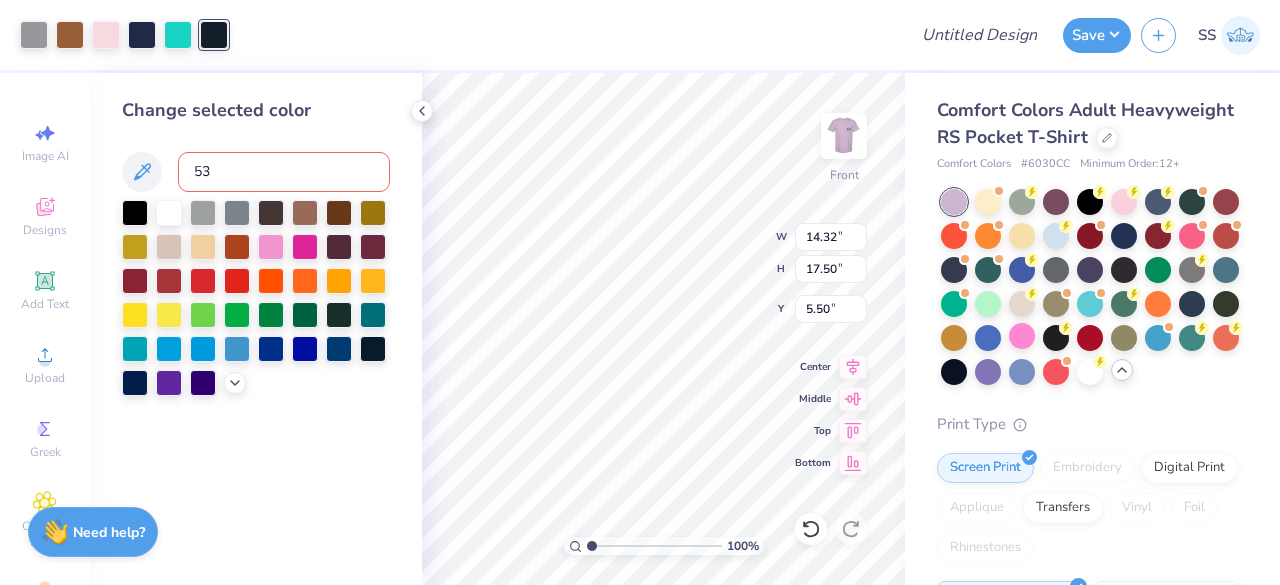 type on "533" 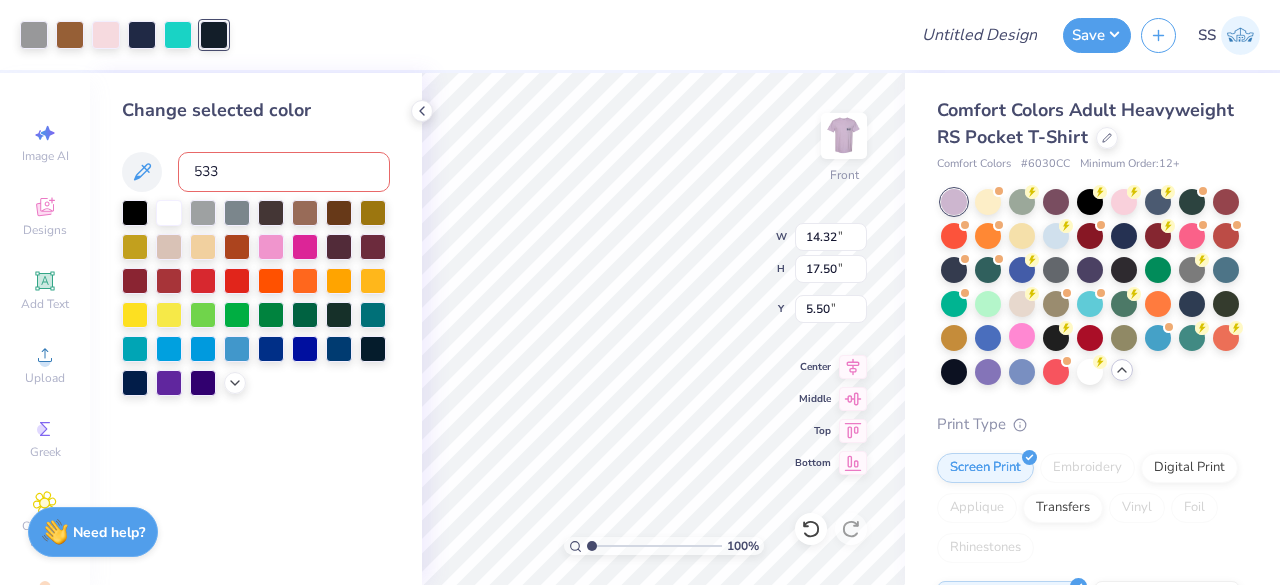 type 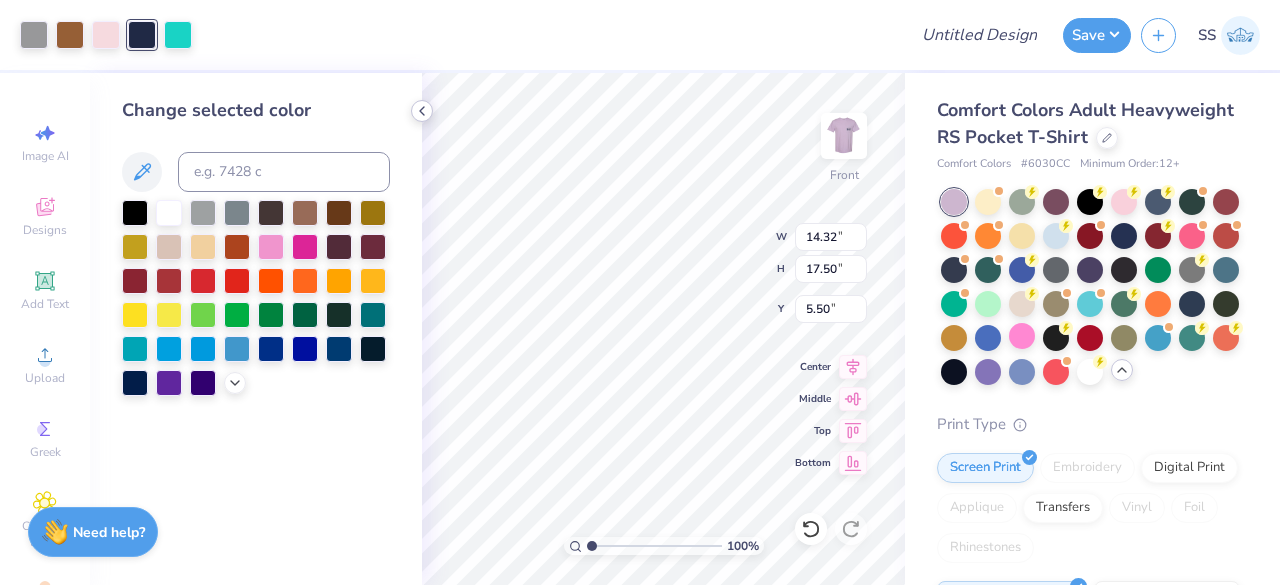 click 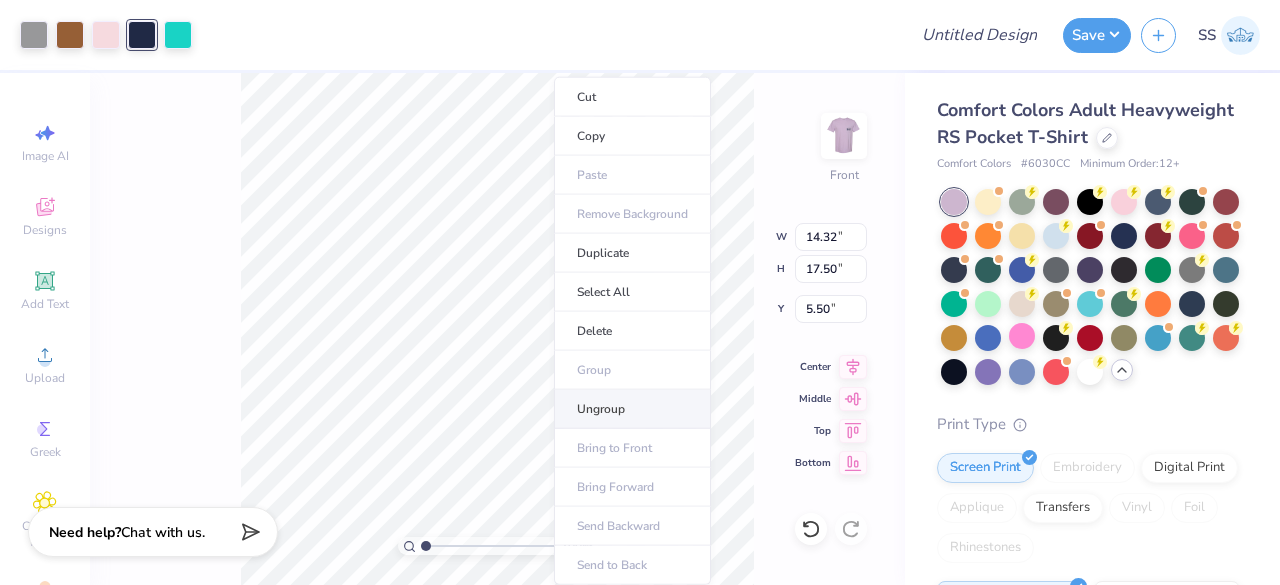 click on "Ungroup" at bounding box center [632, 409] 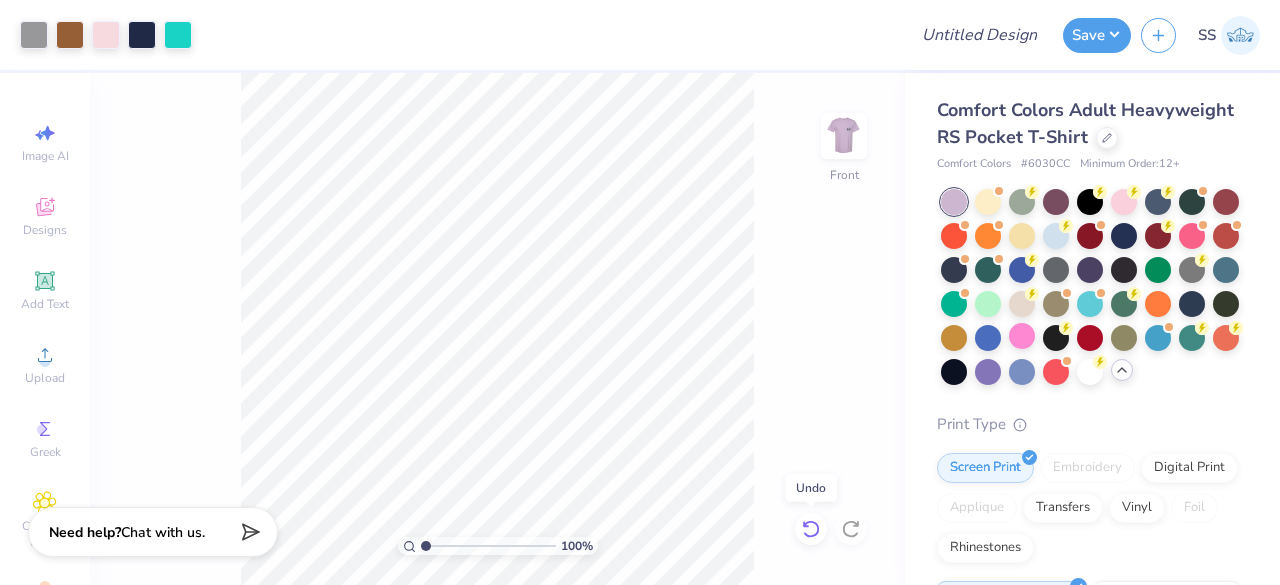 click at bounding box center (811, 529) 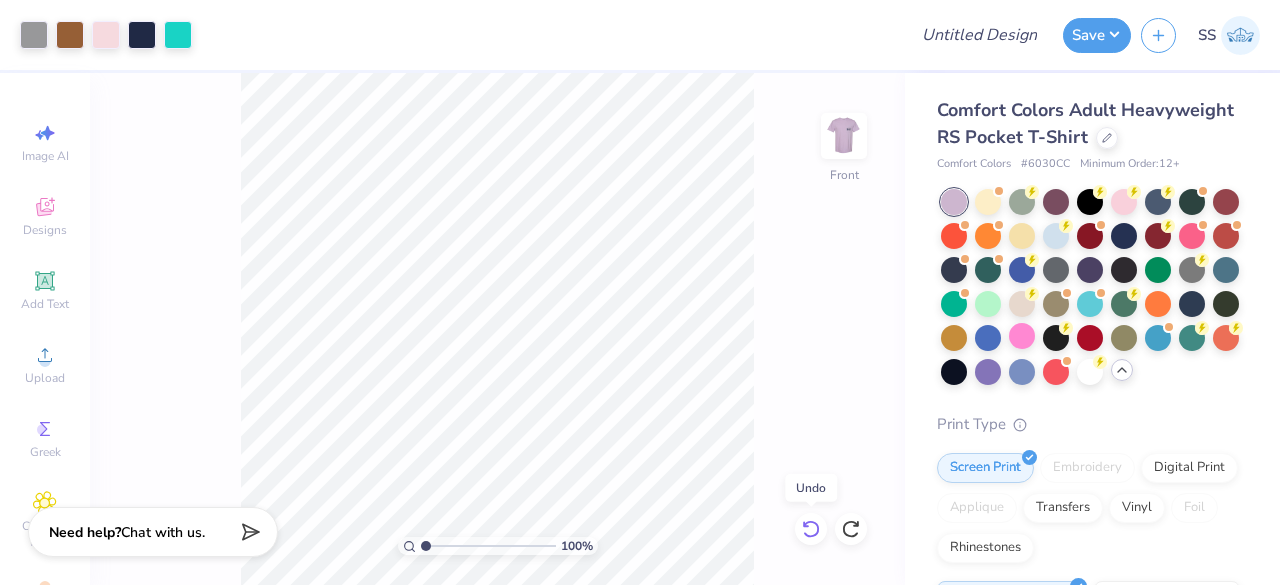 click 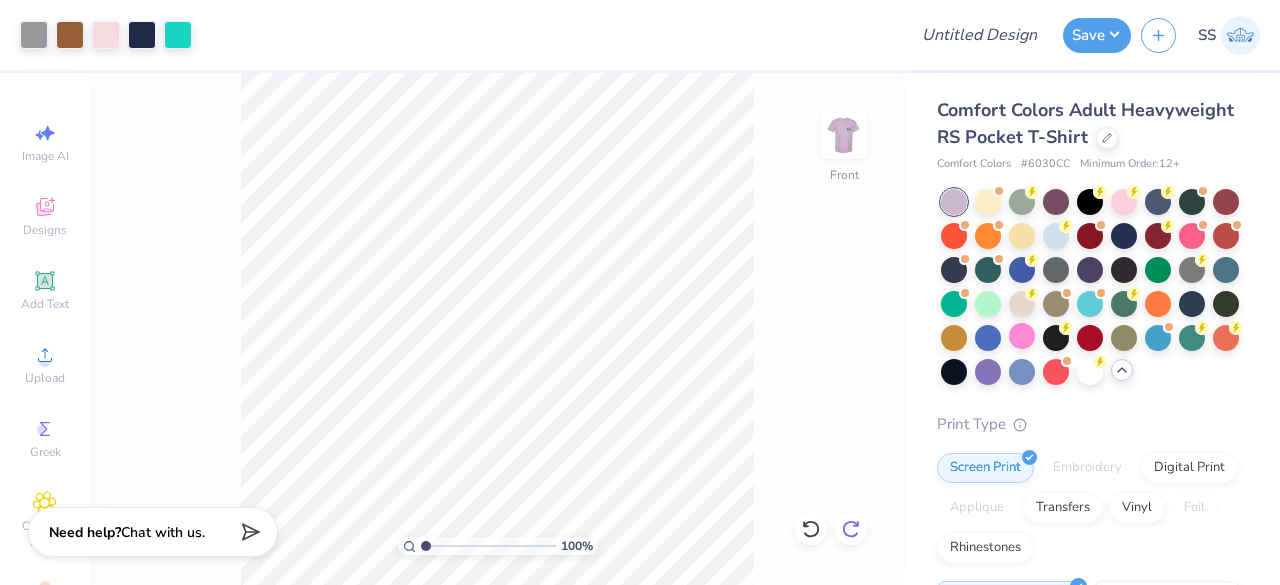 click 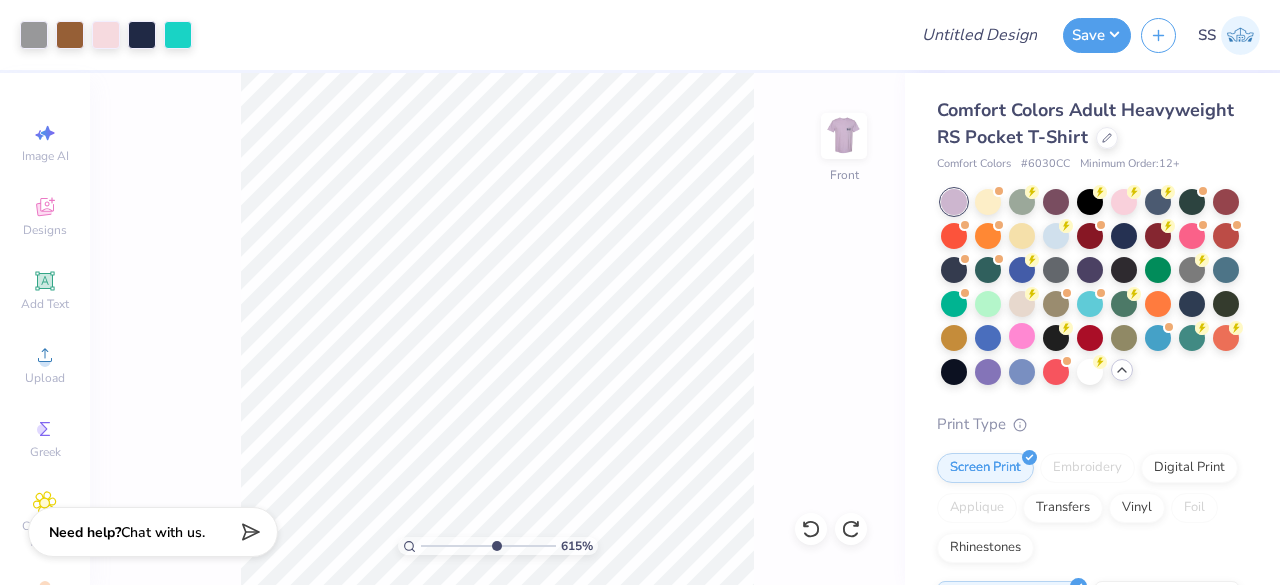 drag, startPoint x: 425, startPoint y: 542, endPoint x: 494, endPoint y: 539, distance: 69.065186 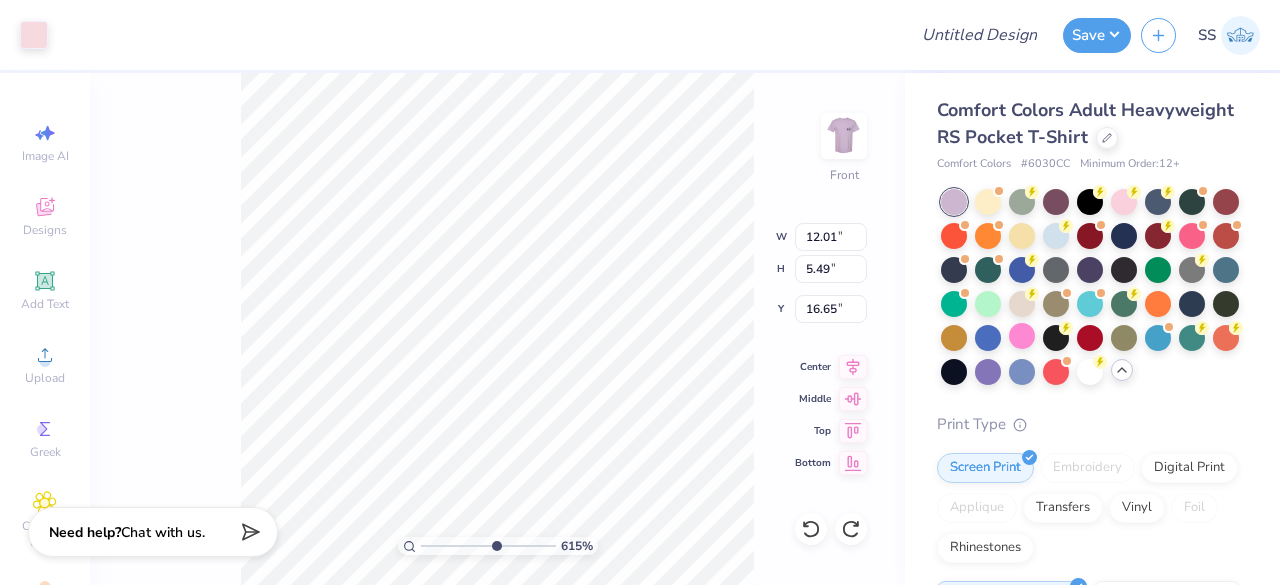 type on "12.87" 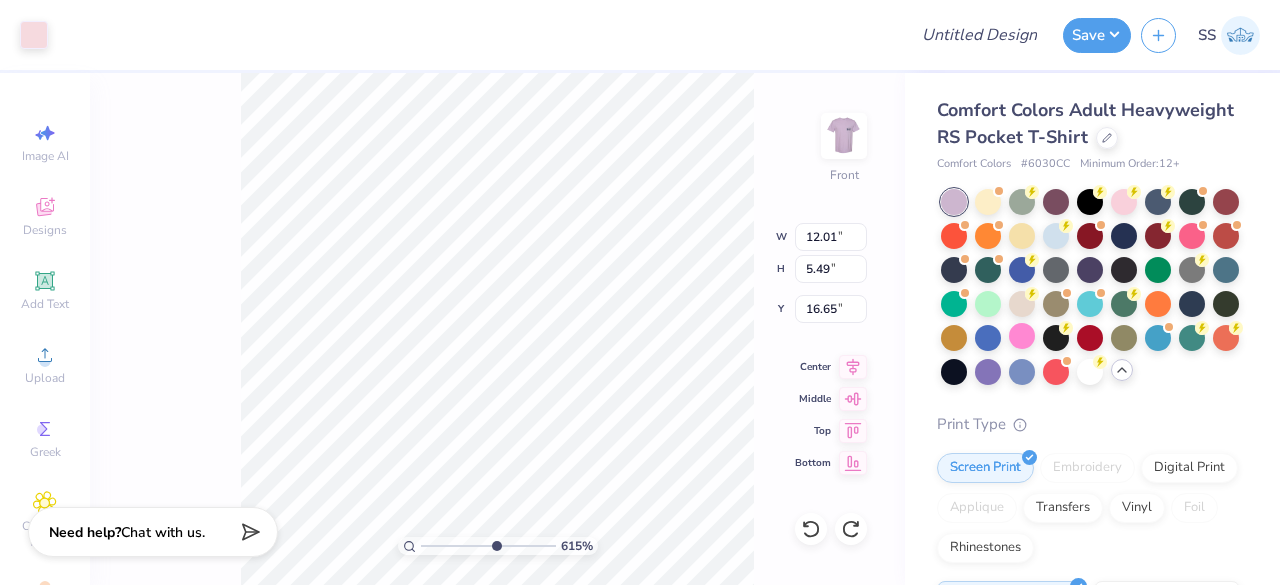 type on "0.71" 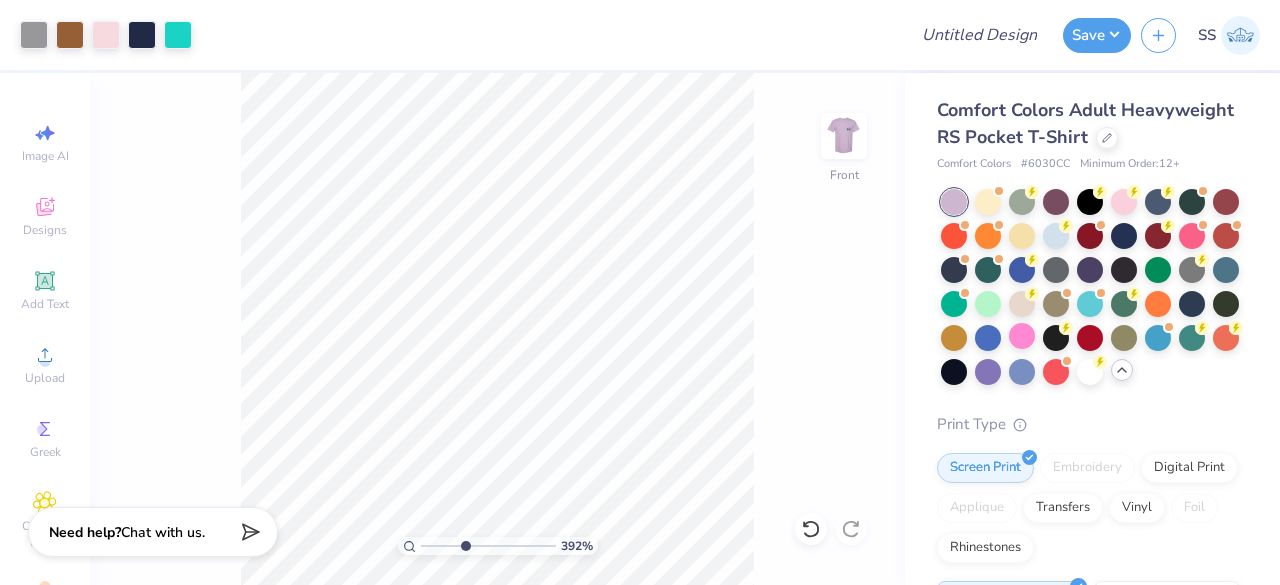 drag, startPoint x: 493, startPoint y: 545, endPoint x: 464, endPoint y: 548, distance: 29.15476 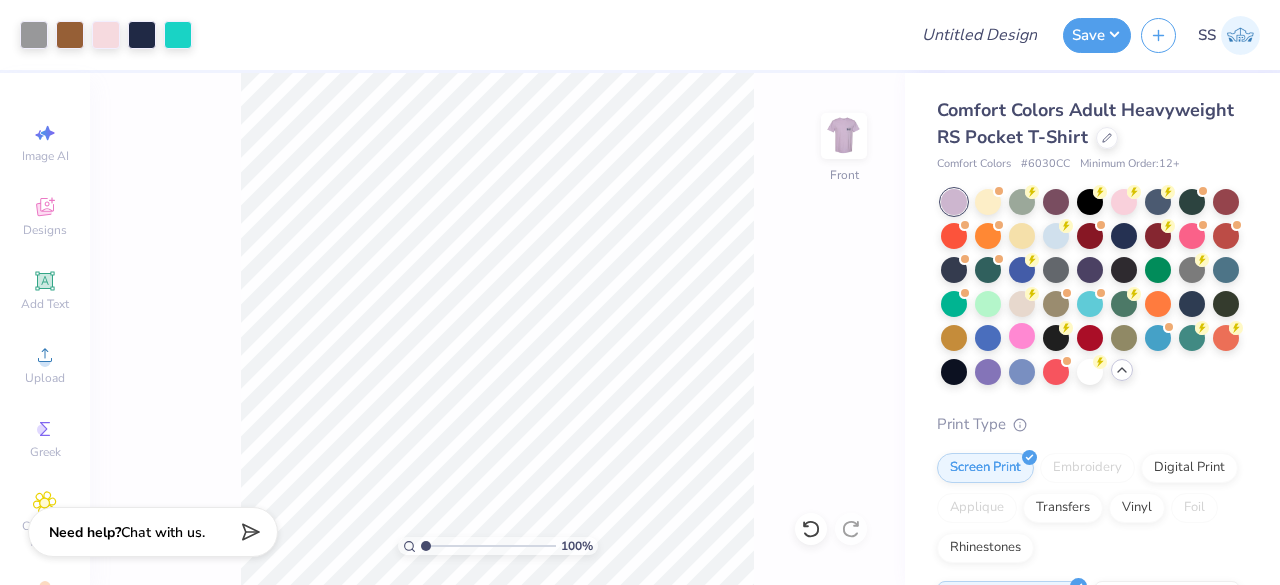 drag, startPoint x: 463, startPoint y: 549, endPoint x: 406, endPoint y: 549, distance: 57 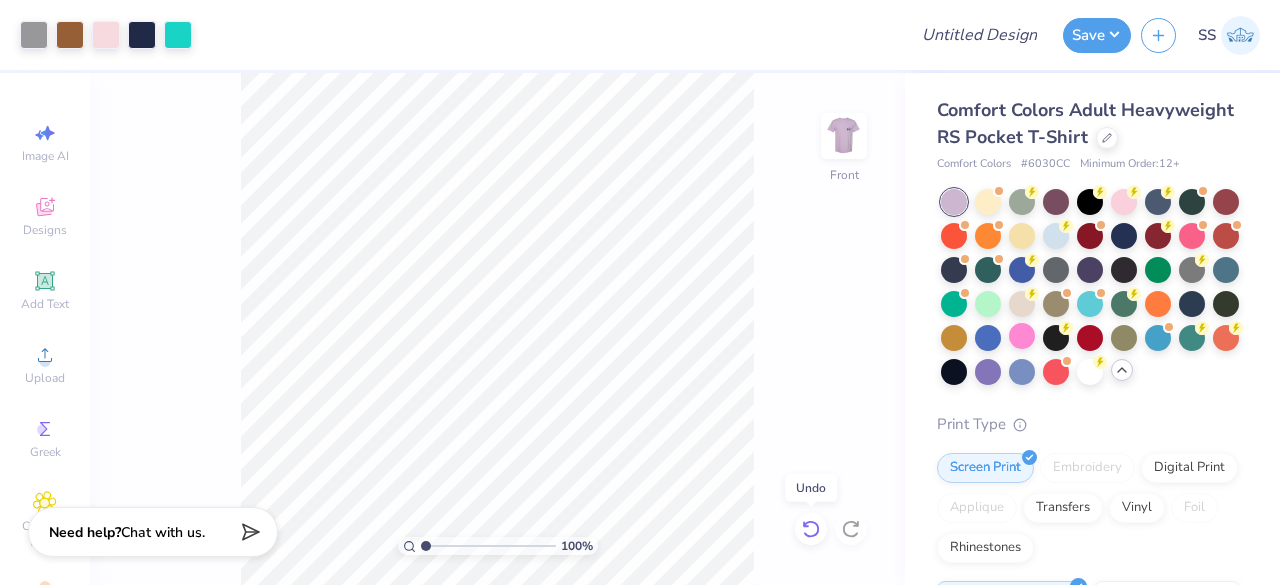 click 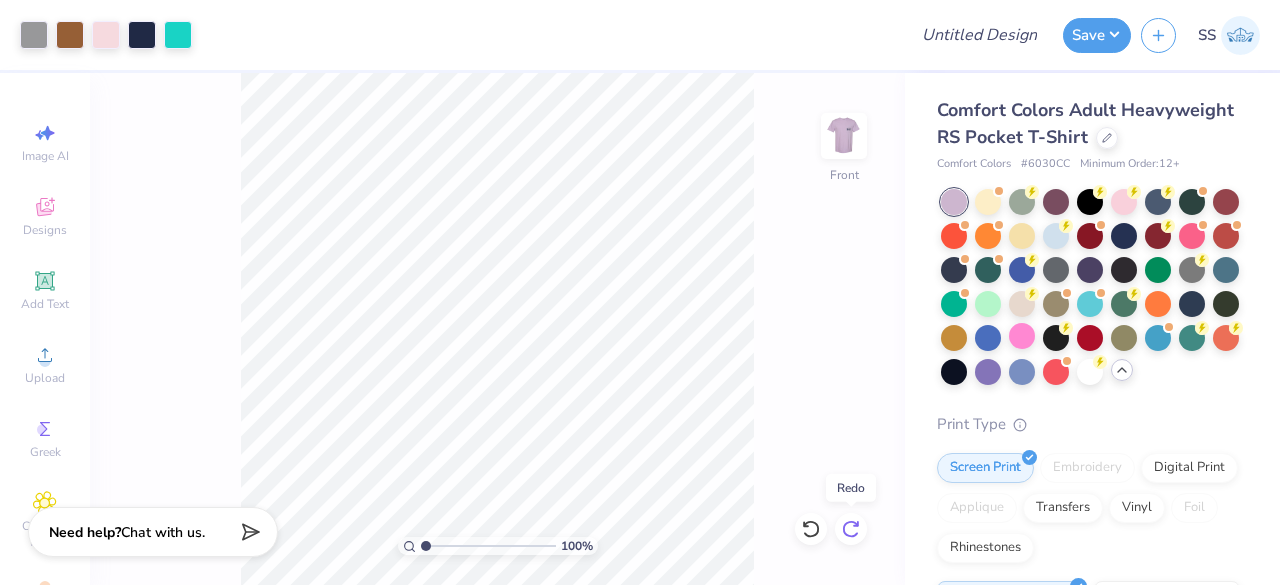 click 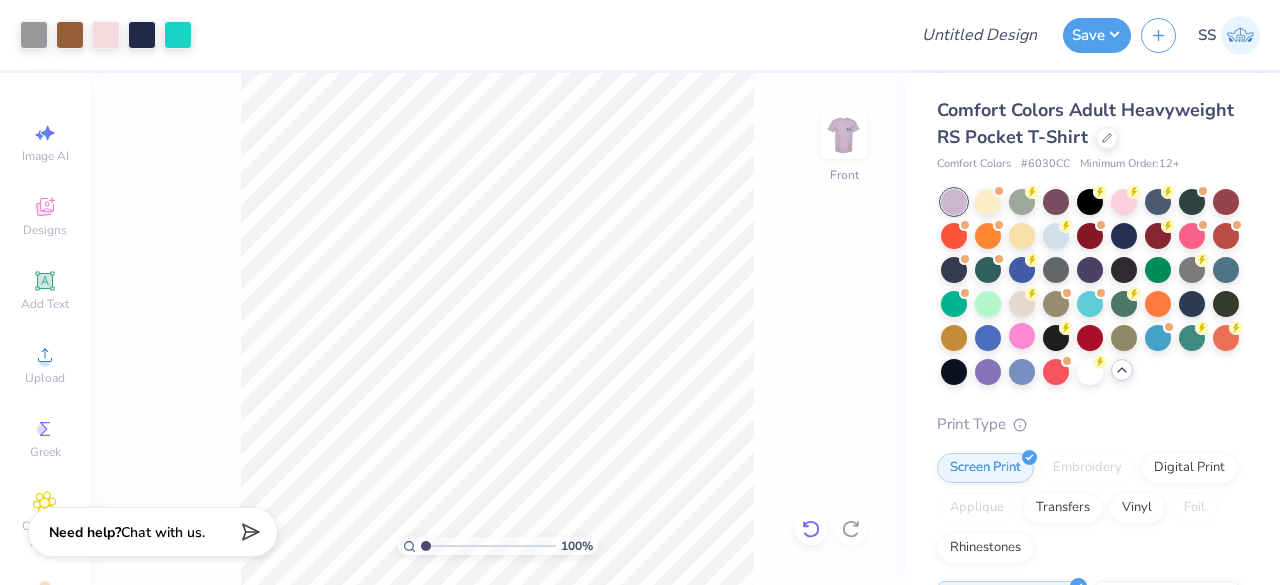 click 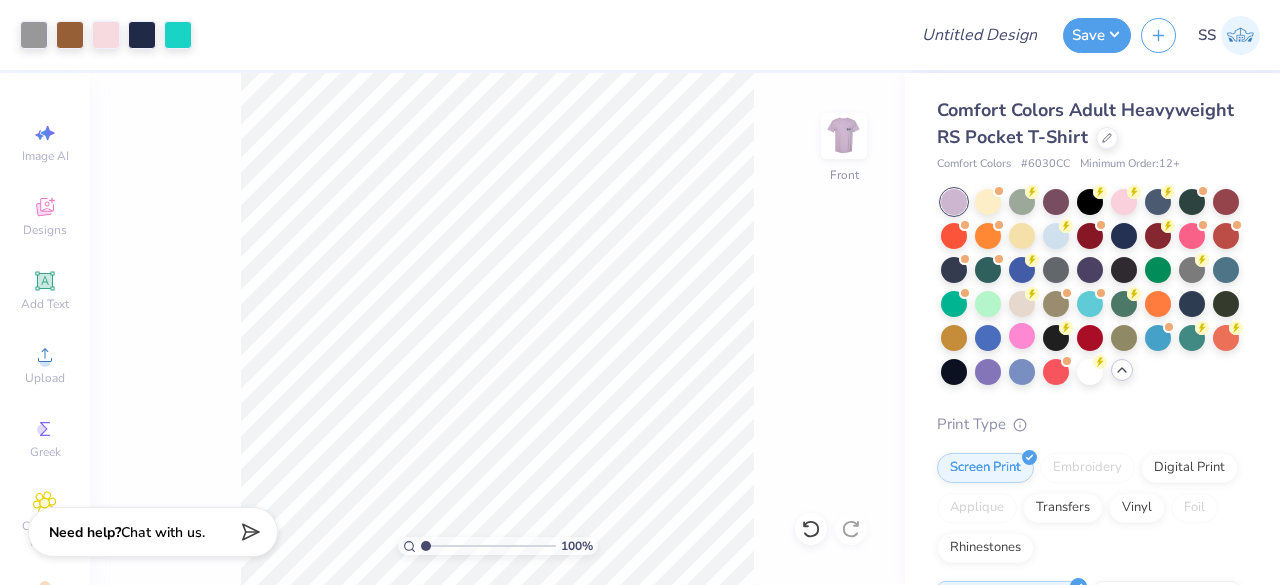 drag, startPoint x: 424, startPoint y: 543, endPoint x: 404, endPoint y: 551, distance: 21.540659 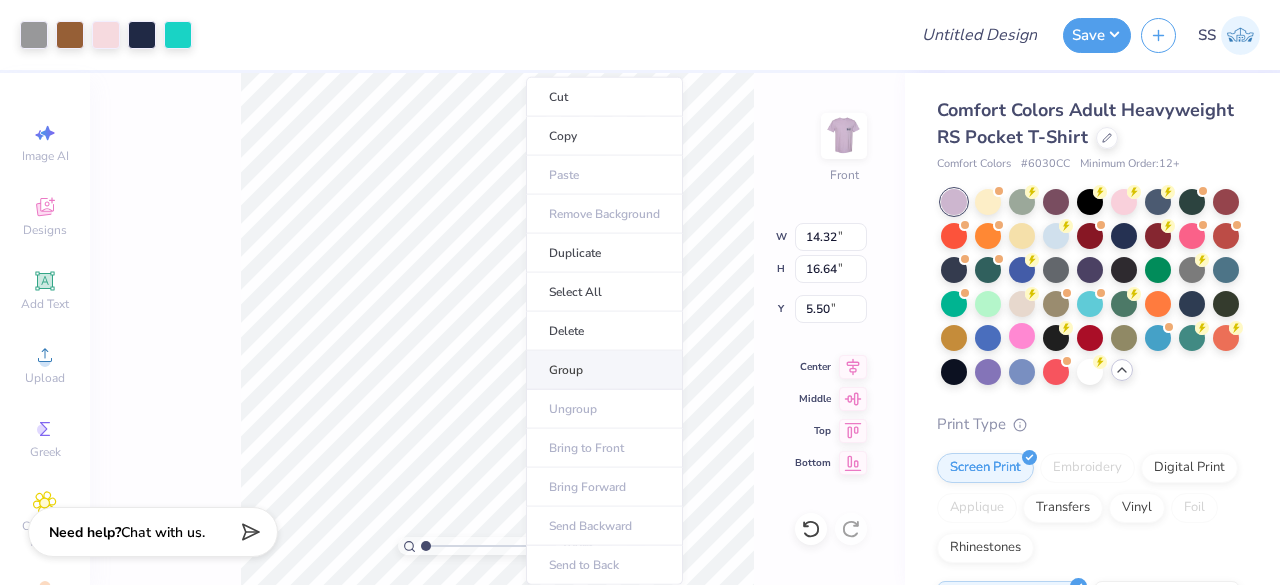 click on "Group" at bounding box center [604, 370] 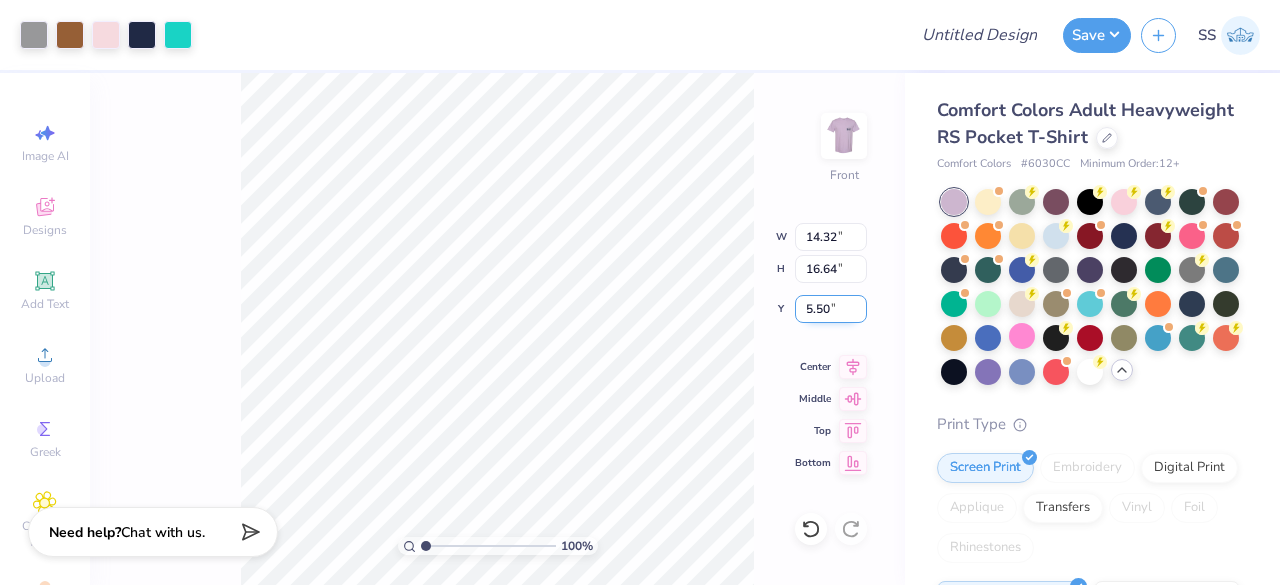 drag, startPoint x: 840, startPoint y: 307, endPoint x: 802, endPoint y: 313, distance: 38.470768 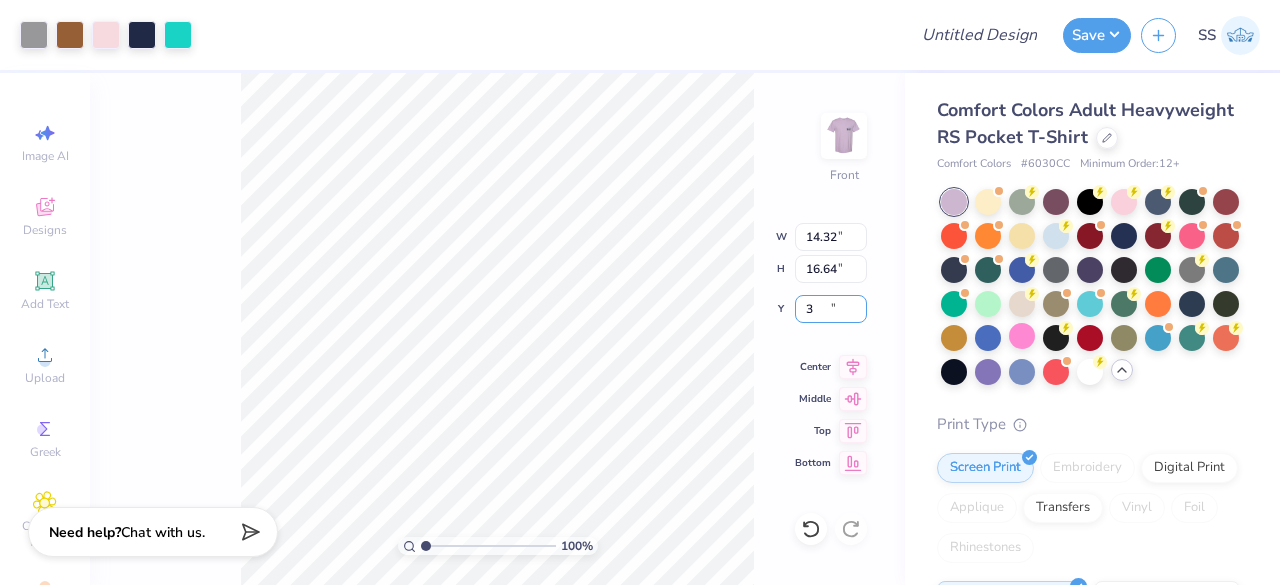 type on "3.00" 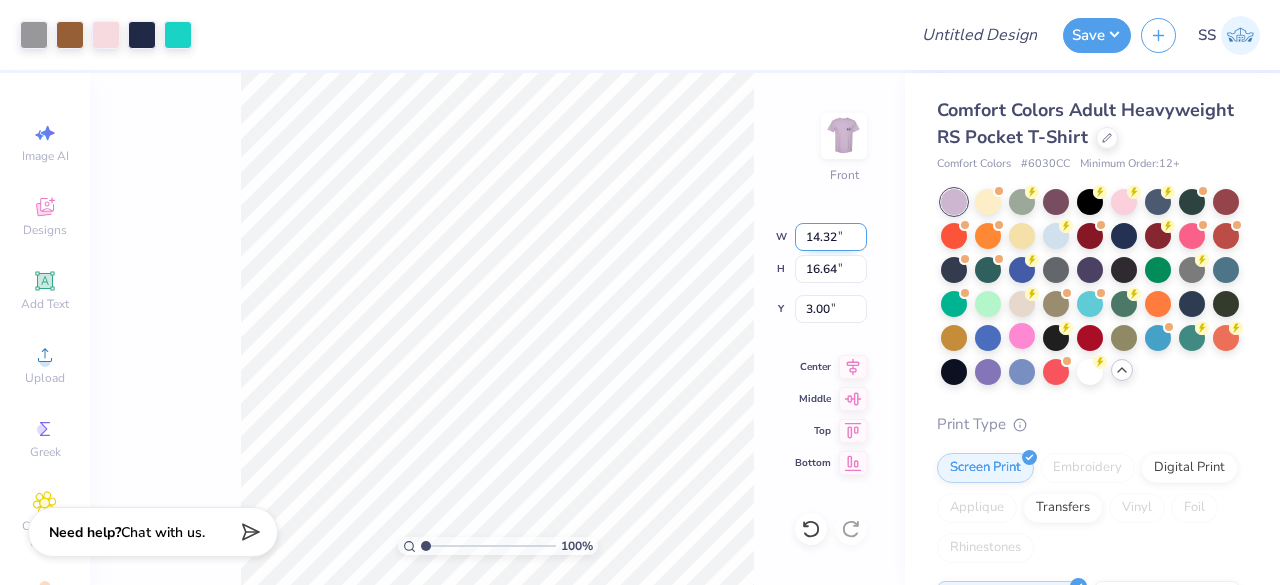 drag, startPoint x: 843, startPoint y: 240, endPoint x: 806, endPoint y: 244, distance: 37.215588 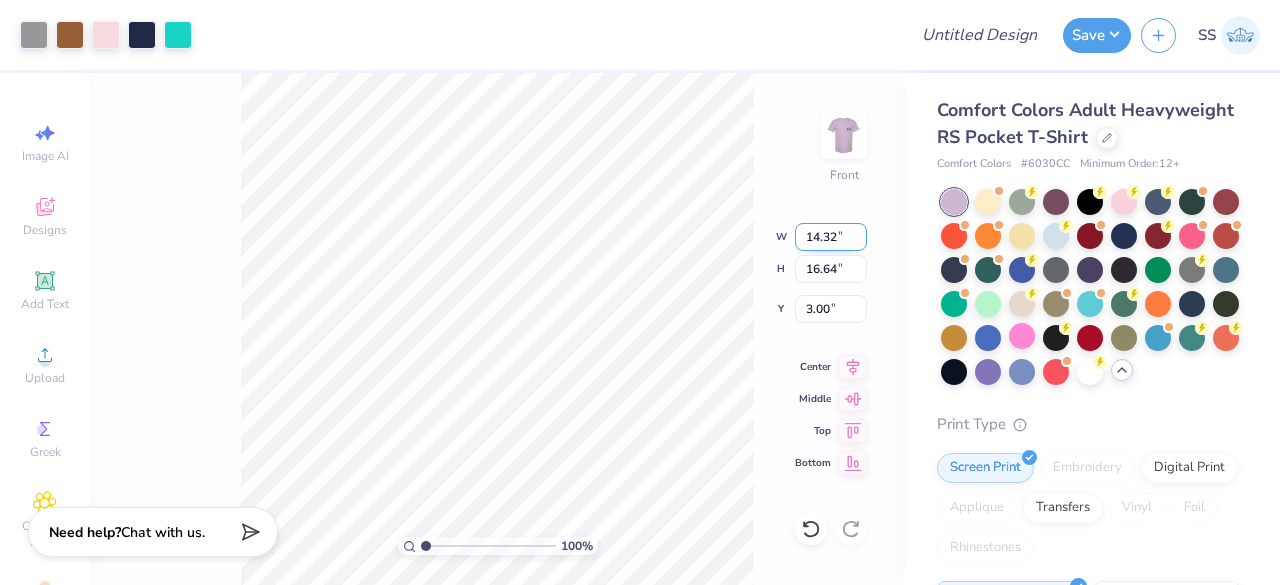 click on "14.32" at bounding box center [831, 237] 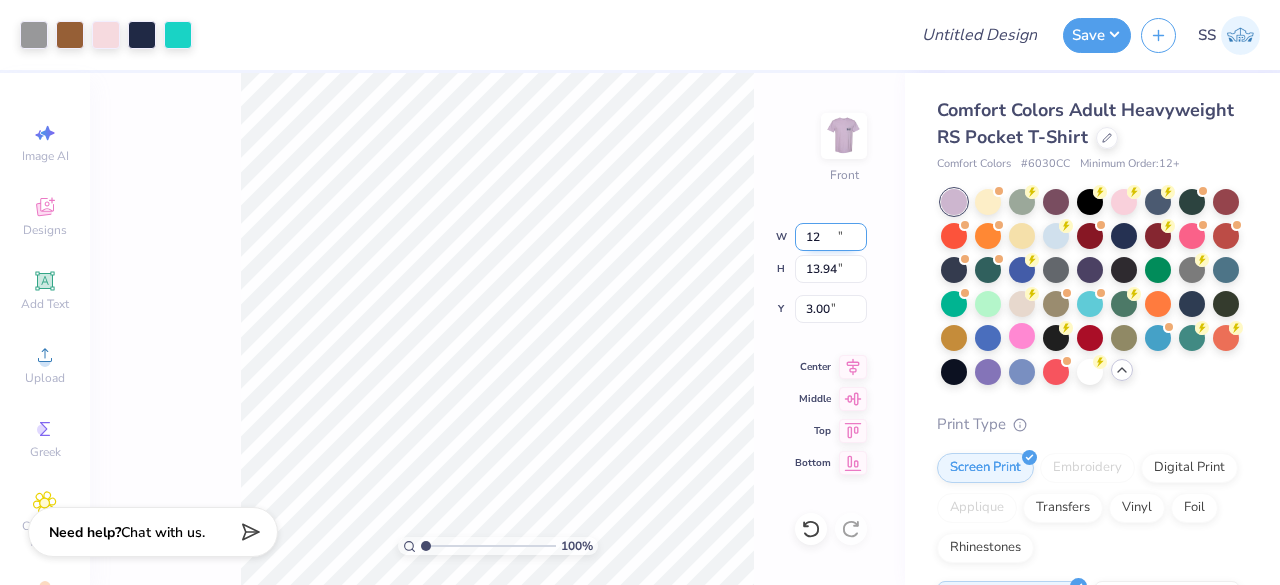 type on "12.00" 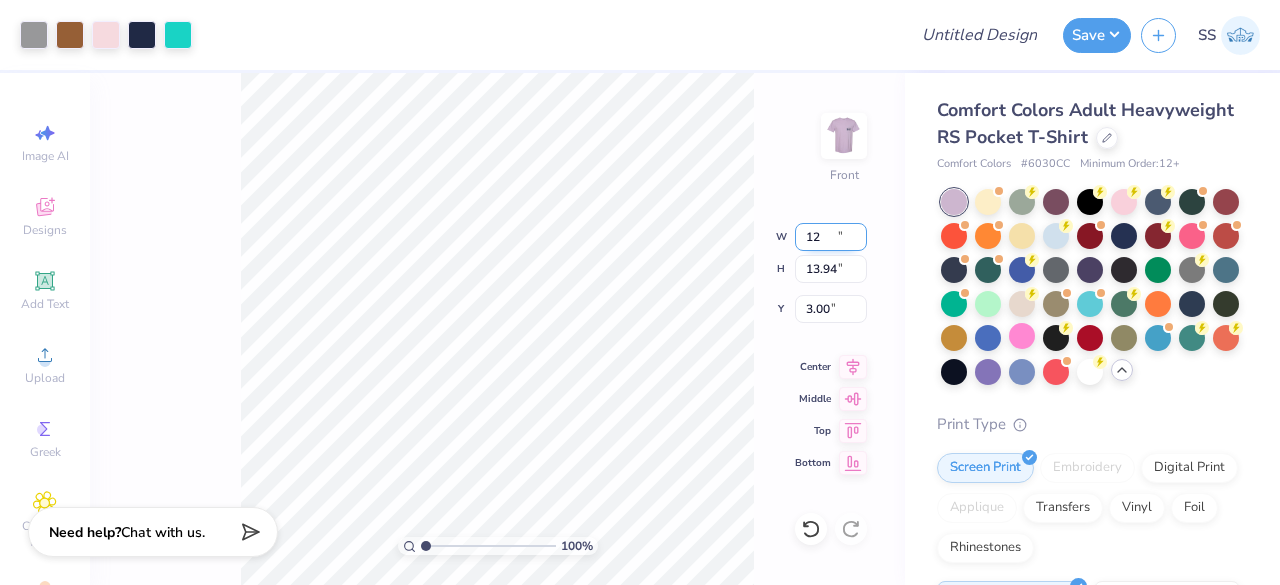 type on "13.94" 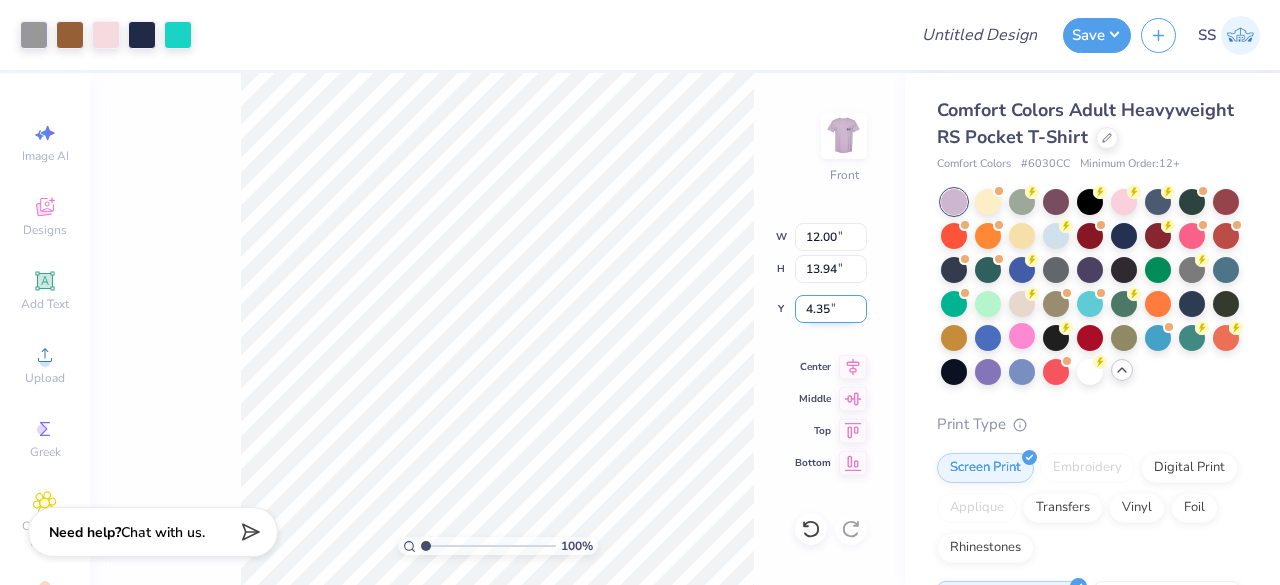 drag, startPoint x: 838, startPoint y: 303, endPoint x: 813, endPoint y: 309, distance: 25.70992 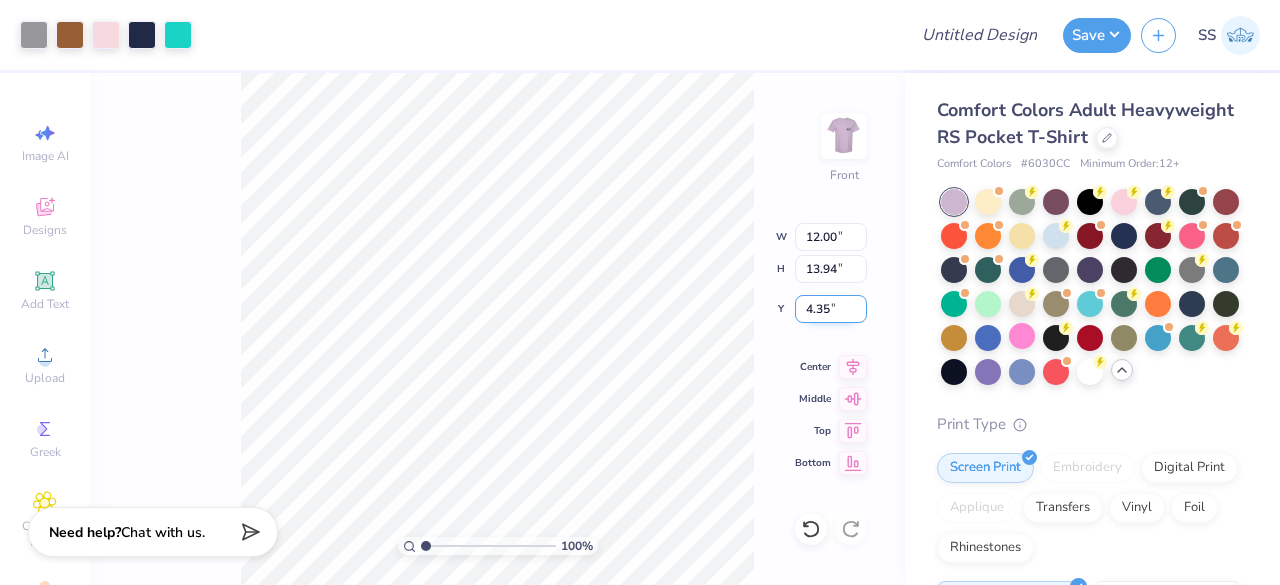 drag, startPoint x: 844, startPoint y: 309, endPoint x: 799, endPoint y: 311, distance: 45.044422 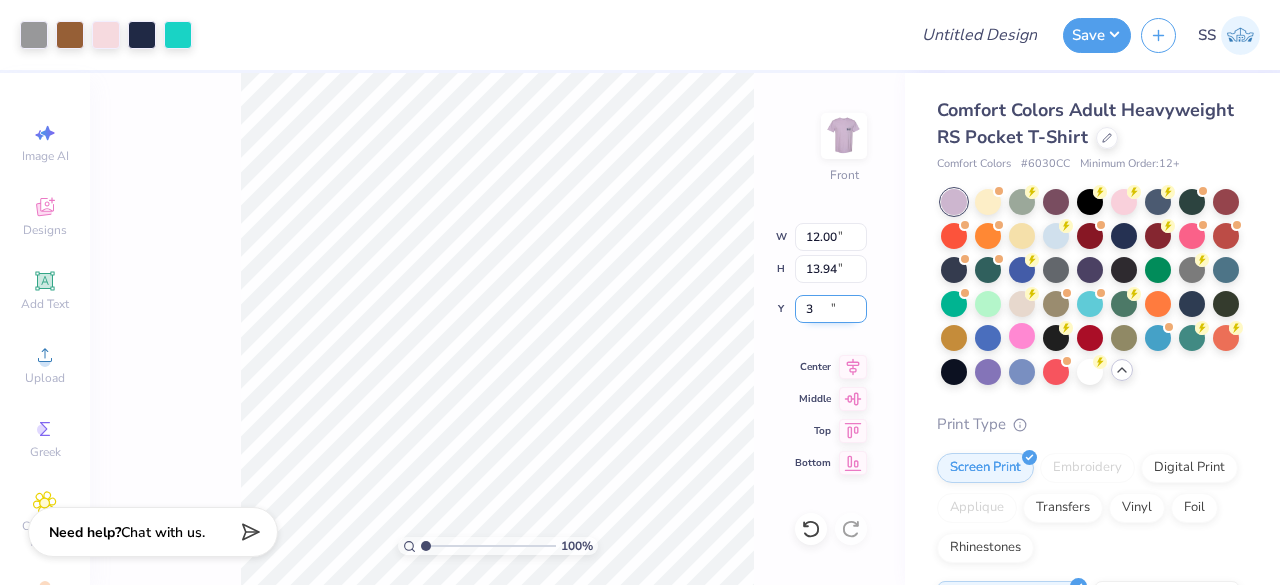 type on "3.00" 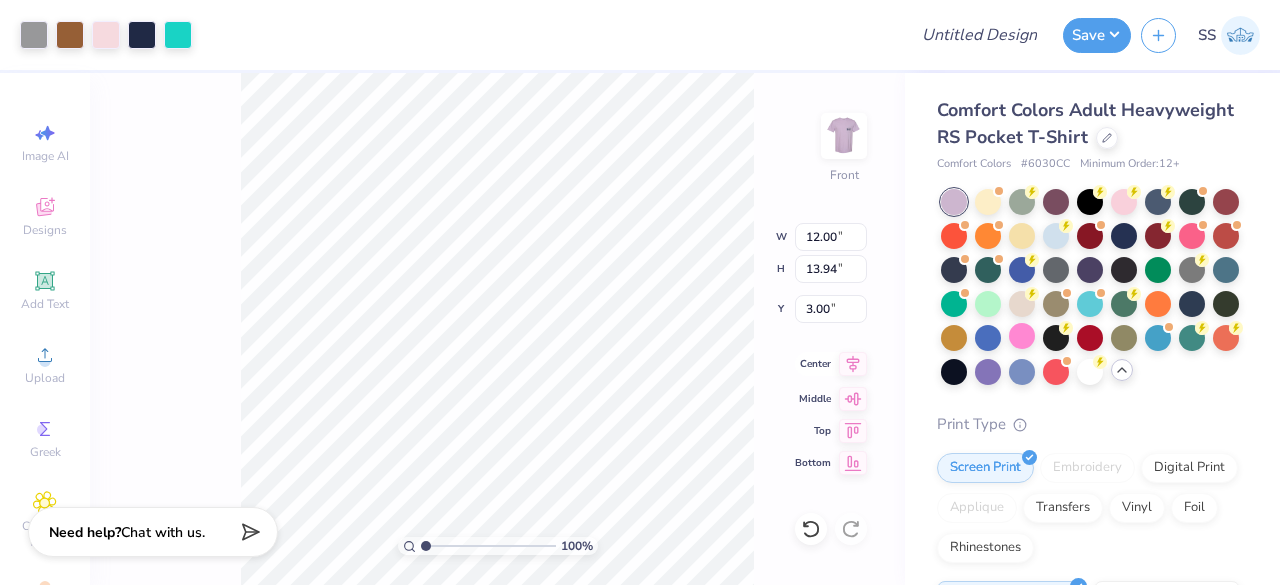 click 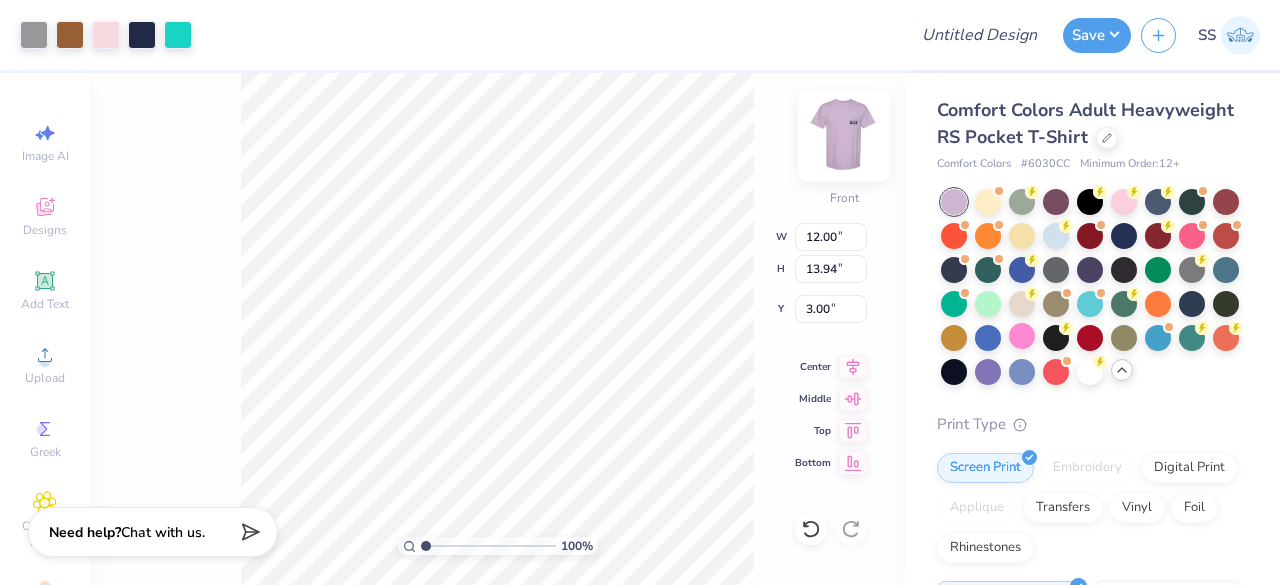 click at bounding box center (844, 136) 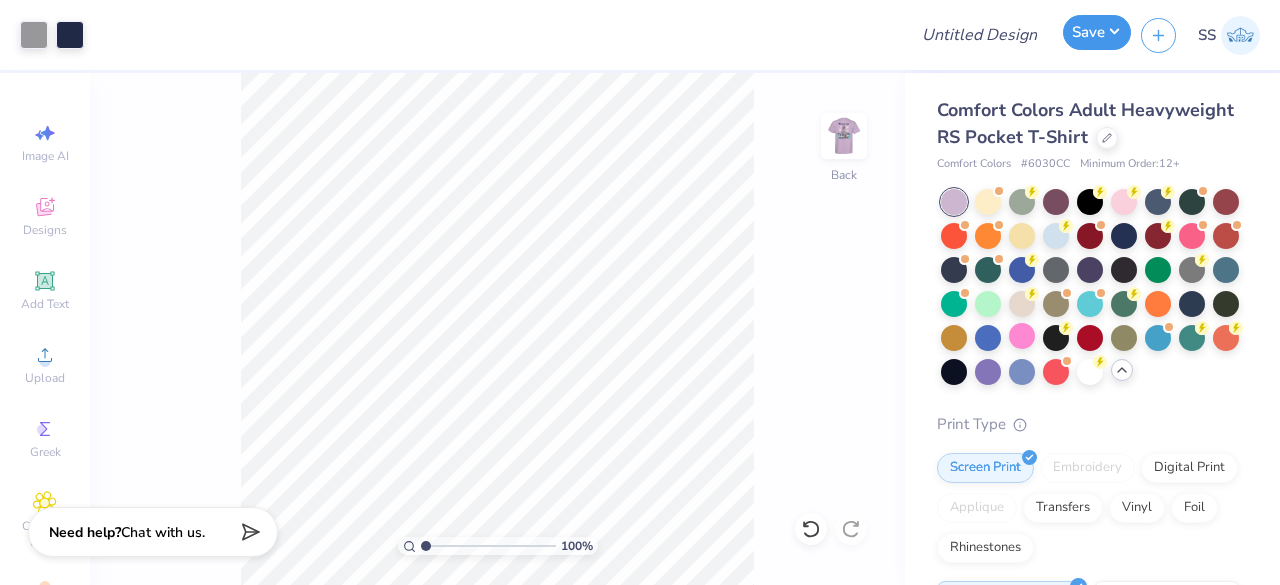 click on "Save" at bounding box center (1097, 32) 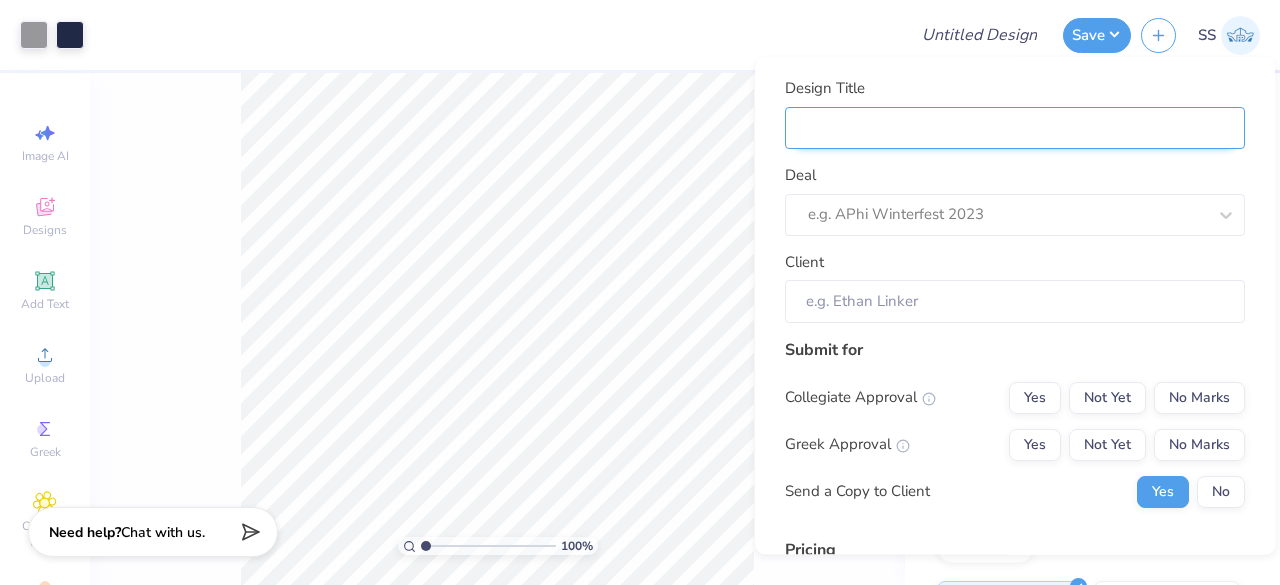click on "Design Title" at bounding box center [1015, 128] 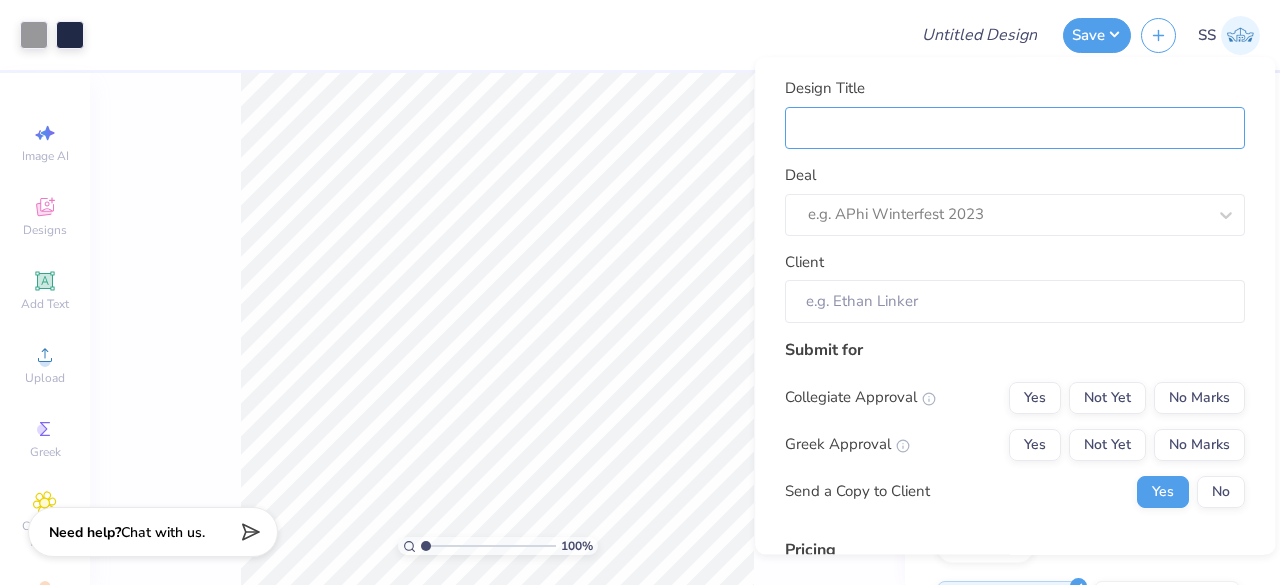 paste on "Sigma Alpha Epsilon Fall rush shirts" 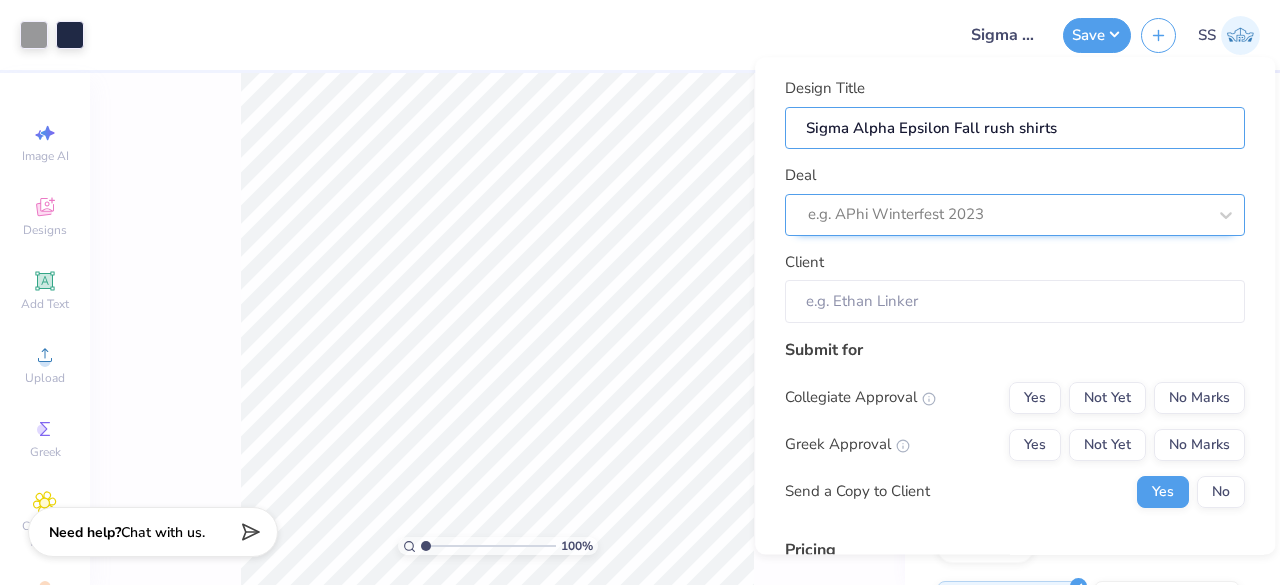 type on "Sigma Alpha Epsilon Fall rush shirts" 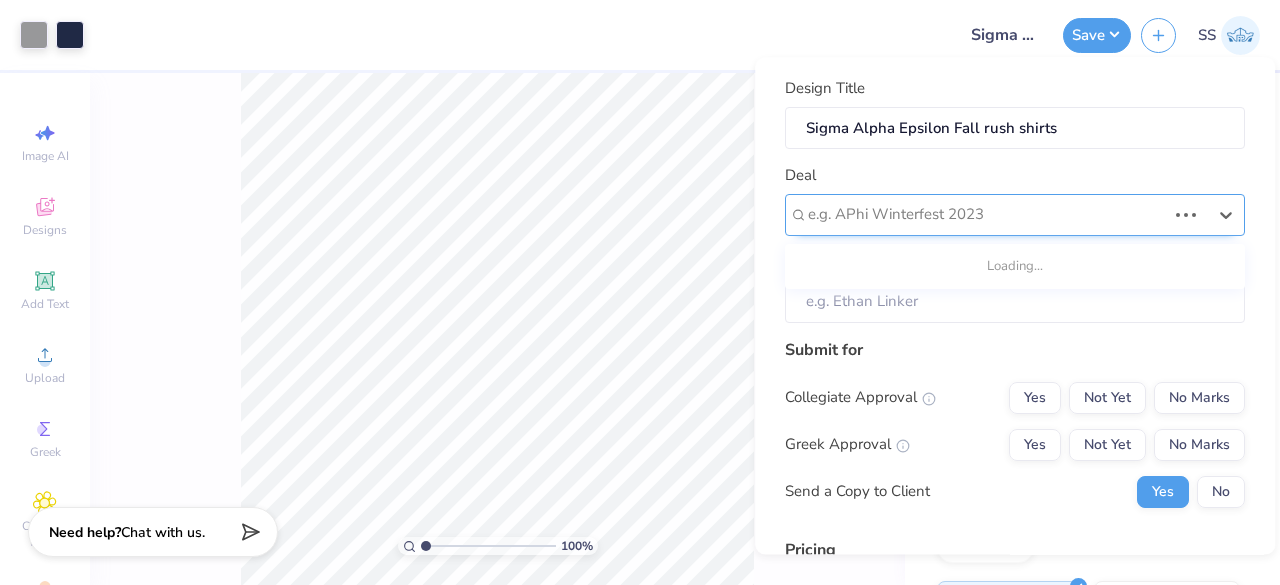 click at bounding box center [987, 215] 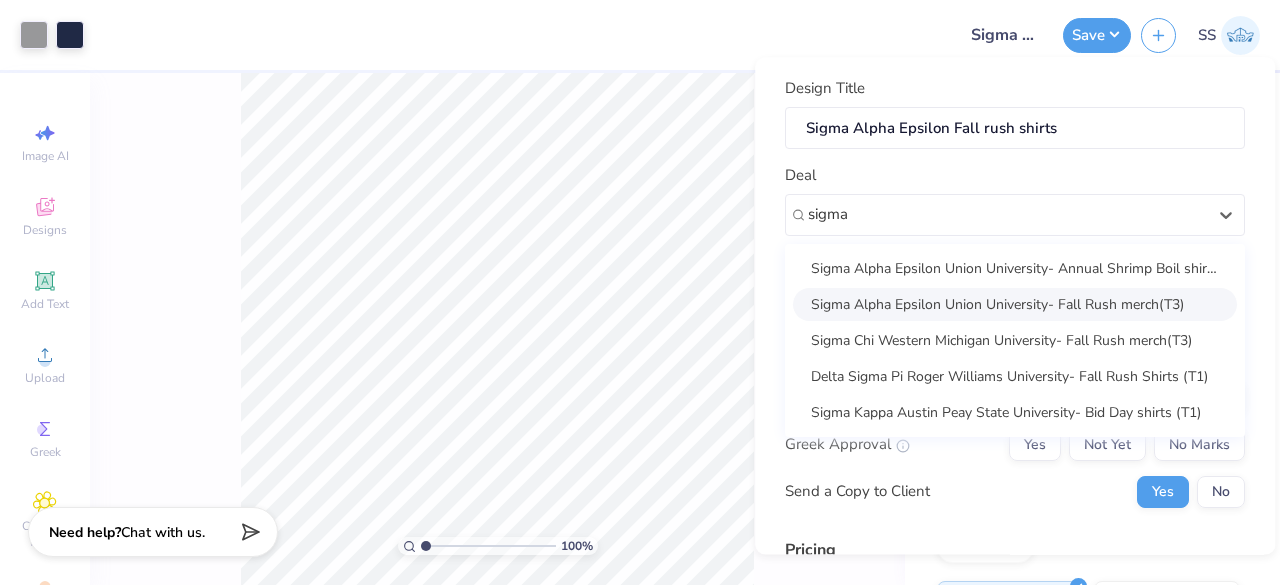 click on "Sigma Alpha Epsilon Union University- Fall Rush merch(T3)" at bounding box center (1015, 304) 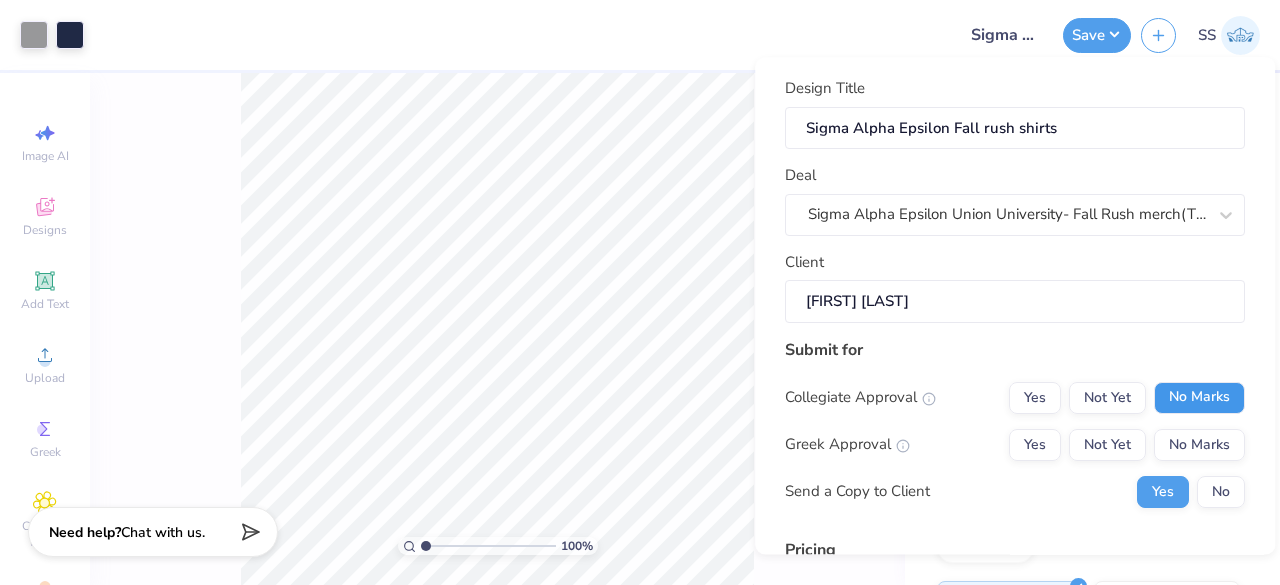 click on "No Marks" at bounding box center (1199, 398) 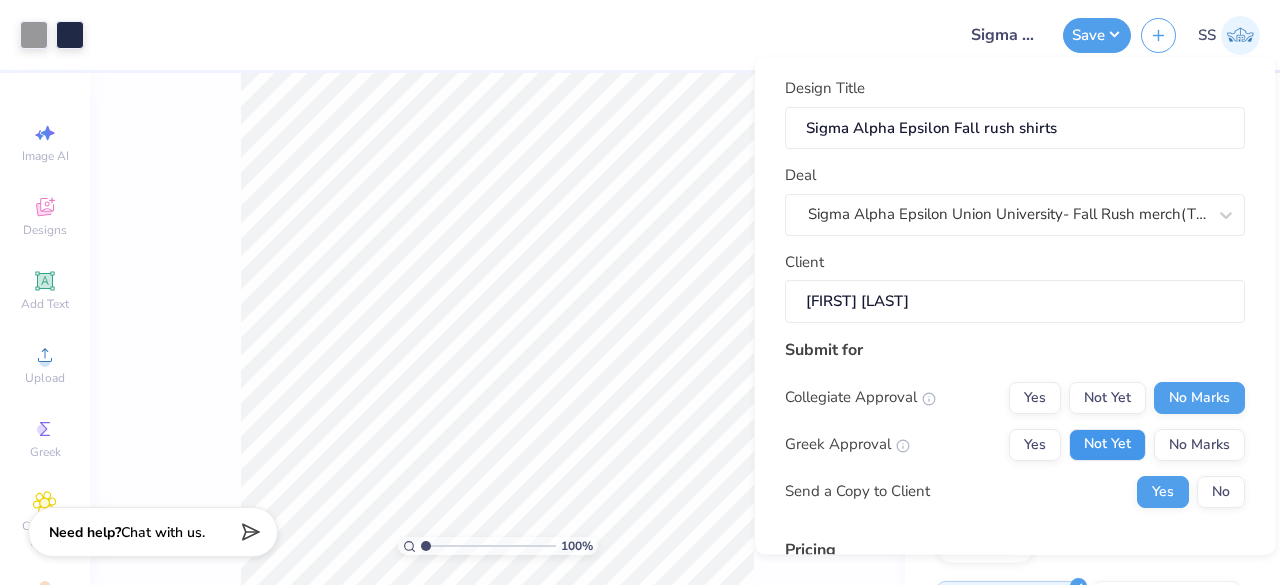 click on "Not Yet" at bounding box center [1107, 445] 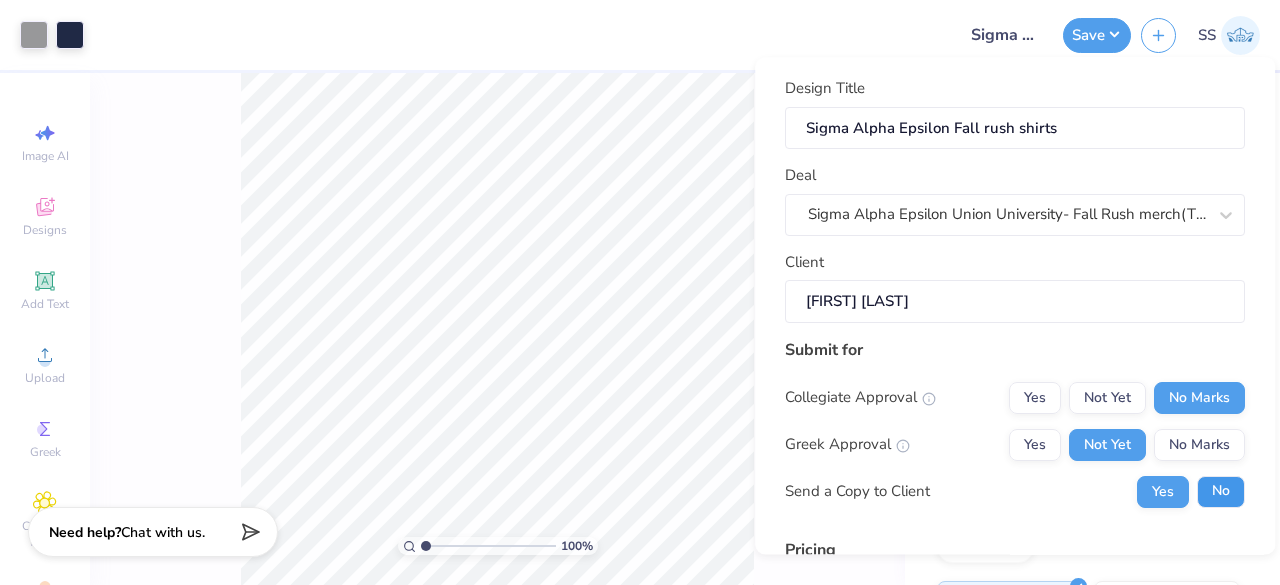 click on "No" at bounding box center [1221, 492] 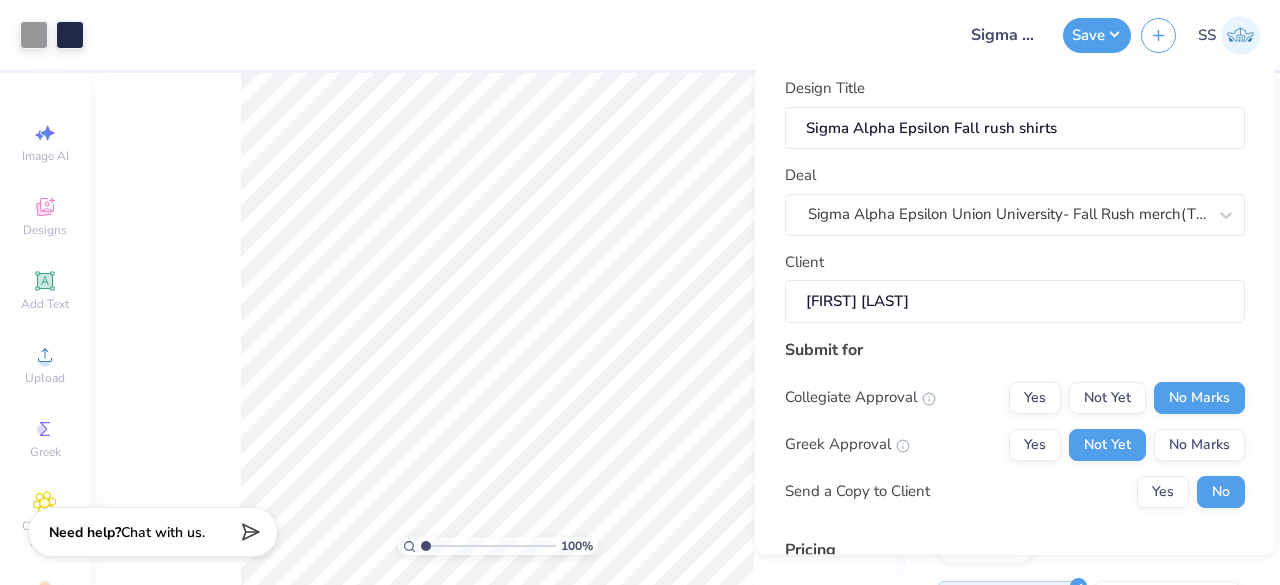 scroll, scrollTop: 305, scrollLeft: 0, axis: vertical 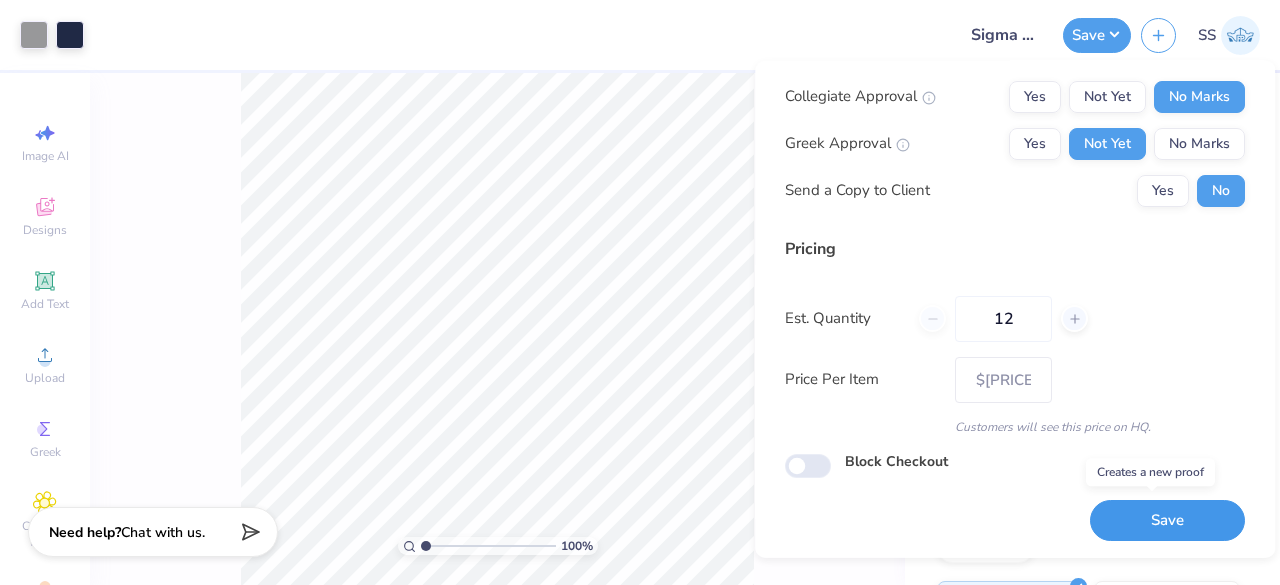 click on "Save" at bounding box center (1167, 520) 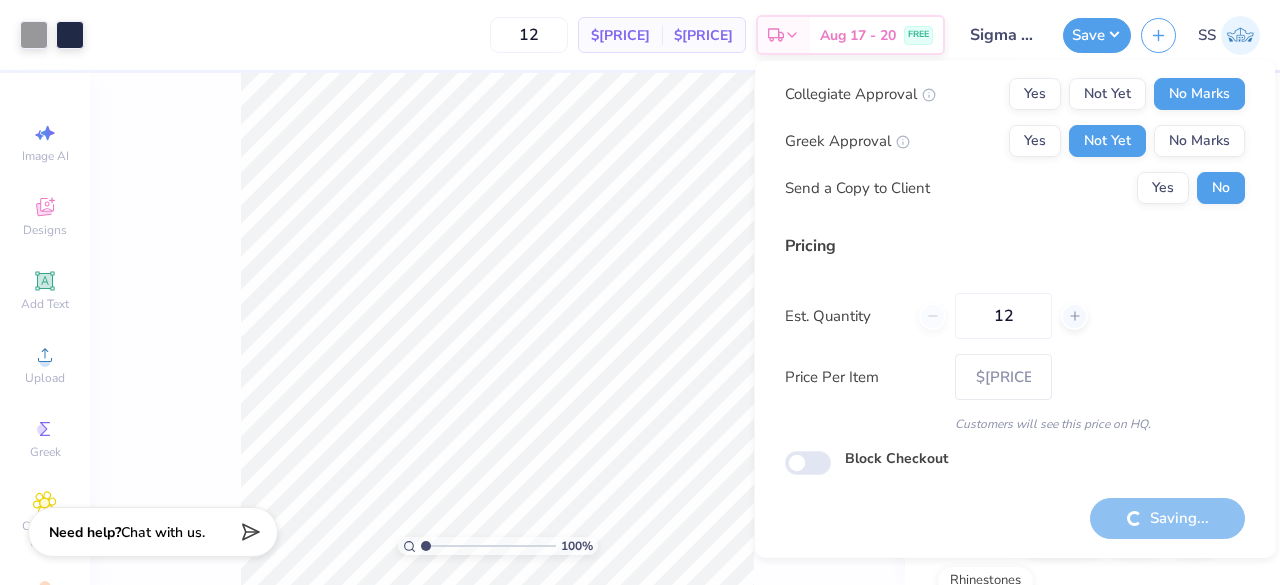 type on "– –" 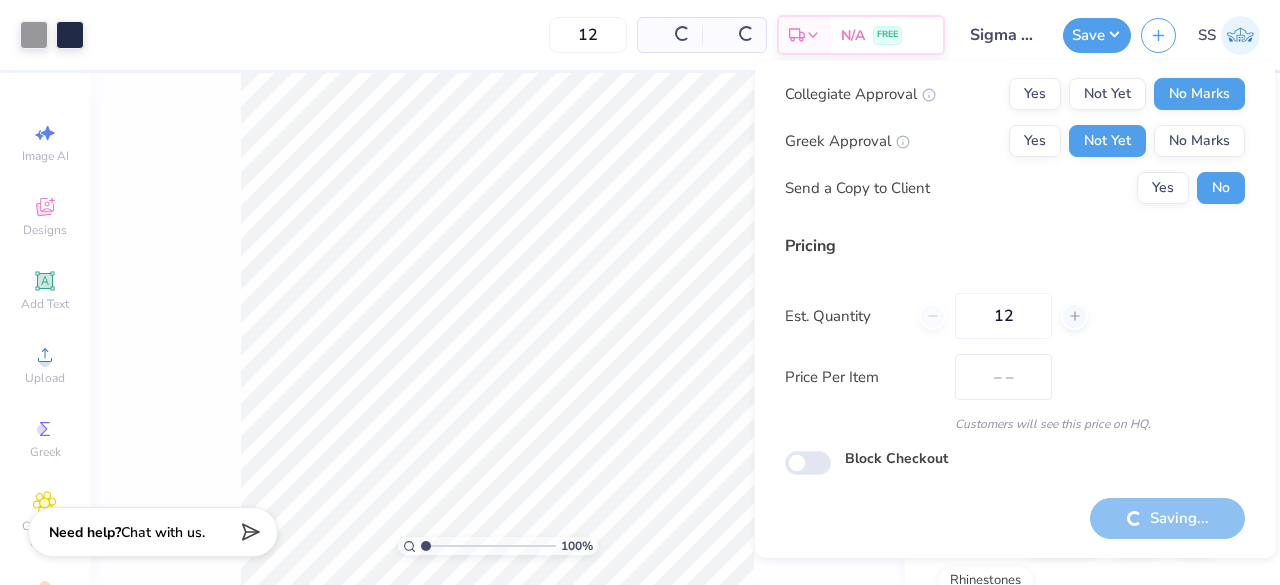 scroll, scrollTop: 46, scrollLeft: 0, axis: vertical 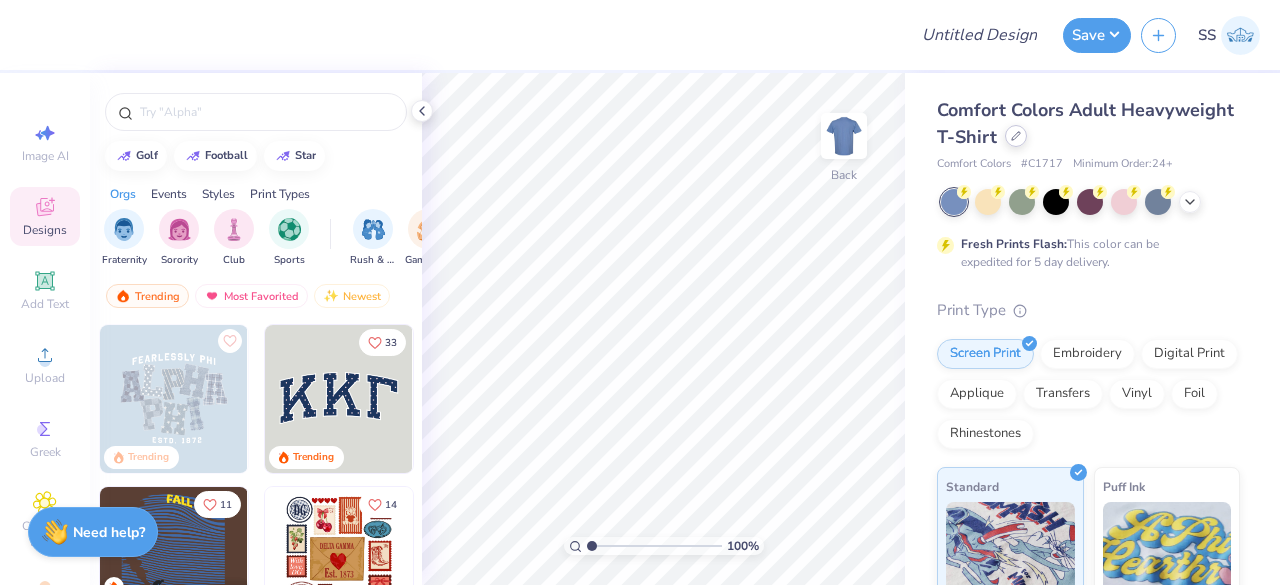 click 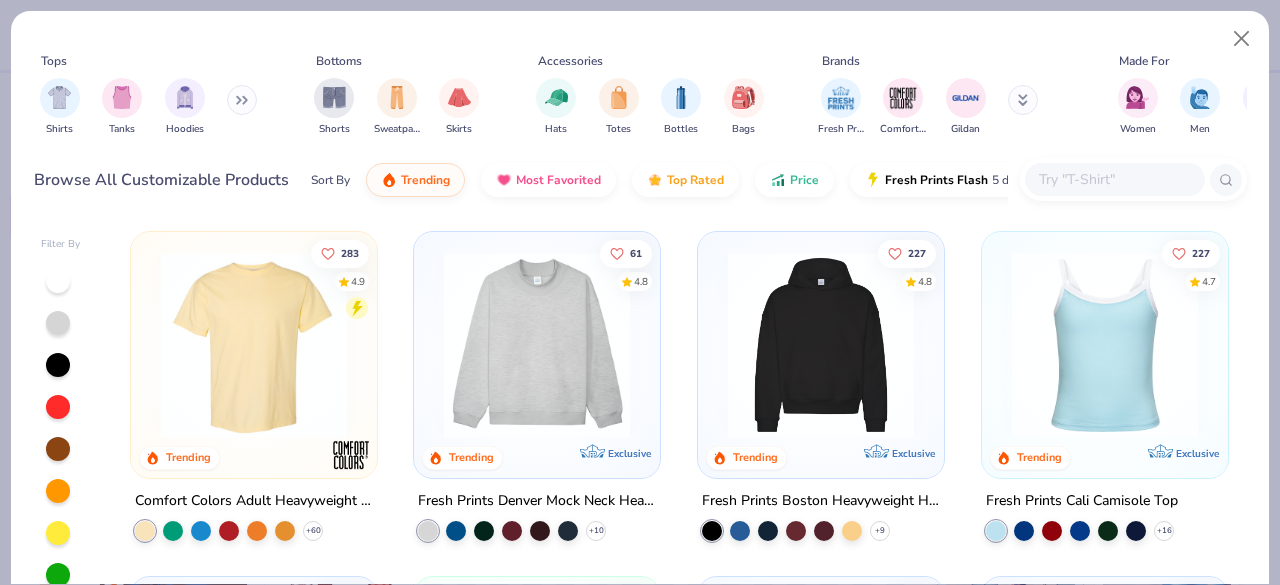 click at bounding box center [1114, 179] 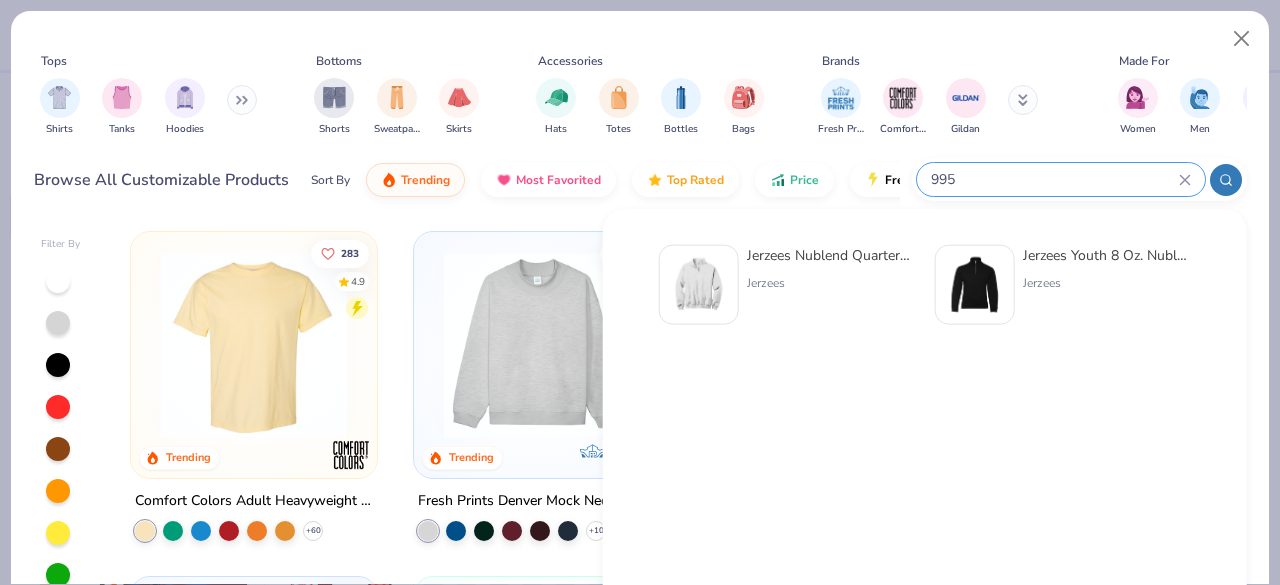 type on "995" 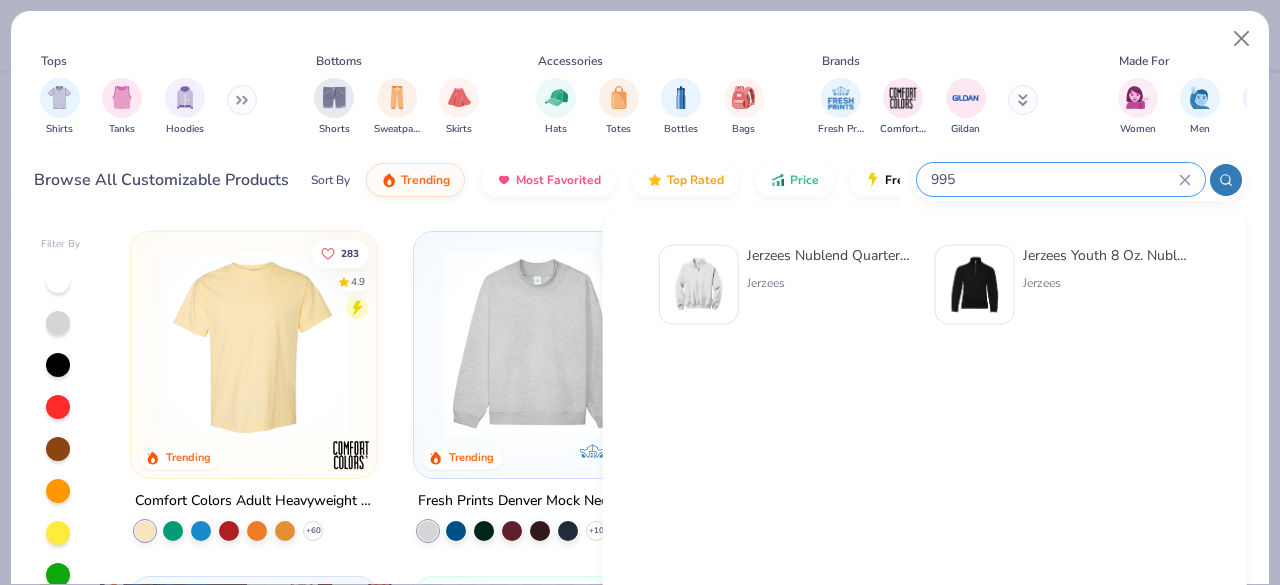drag, startPoint x: 817, startPoint y: 270, endPoint x: 746, endPoint y: 355, distance: 110.751976 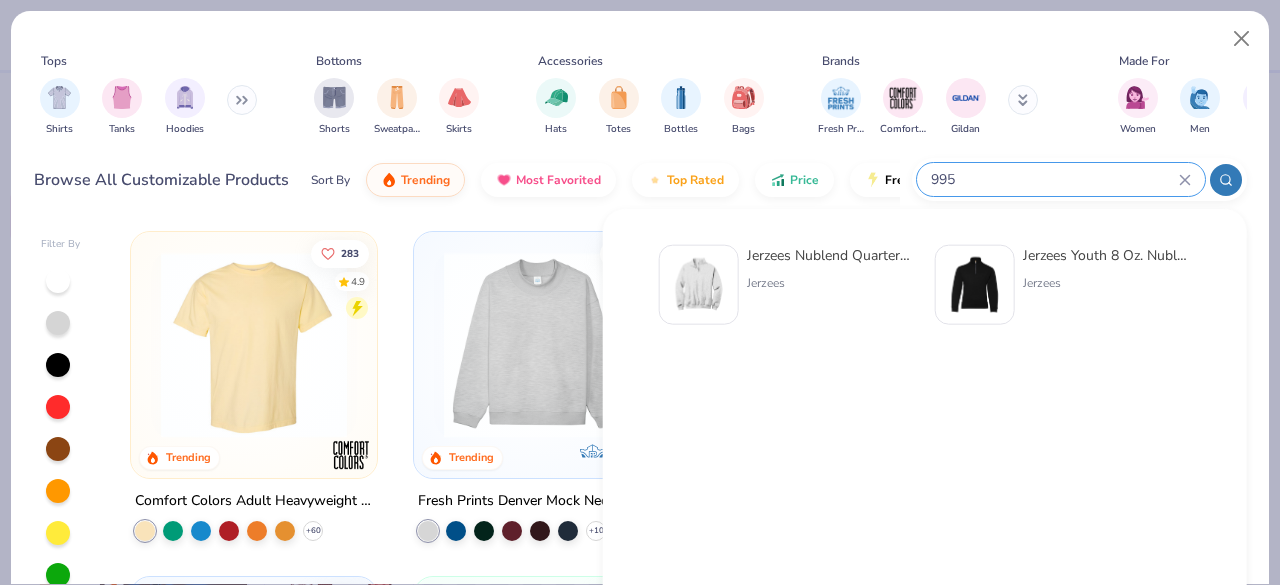 click on "Jerzees Nublend Quarter-Zip Cadet Collar Sweatshirt Jerzees Jerzees Youth 8 Oz. Nublend Quarter-Zip Cadet Collar Sweatshirt Jerzees" at bounding box center [925, 467] 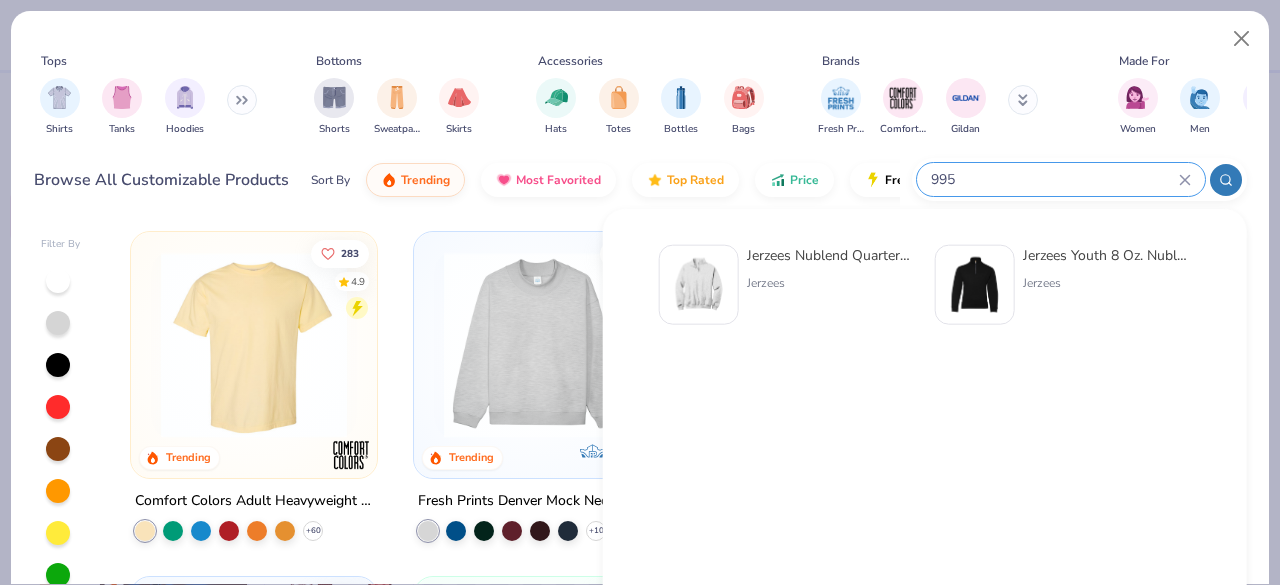 click at bounding box center [699, 285] 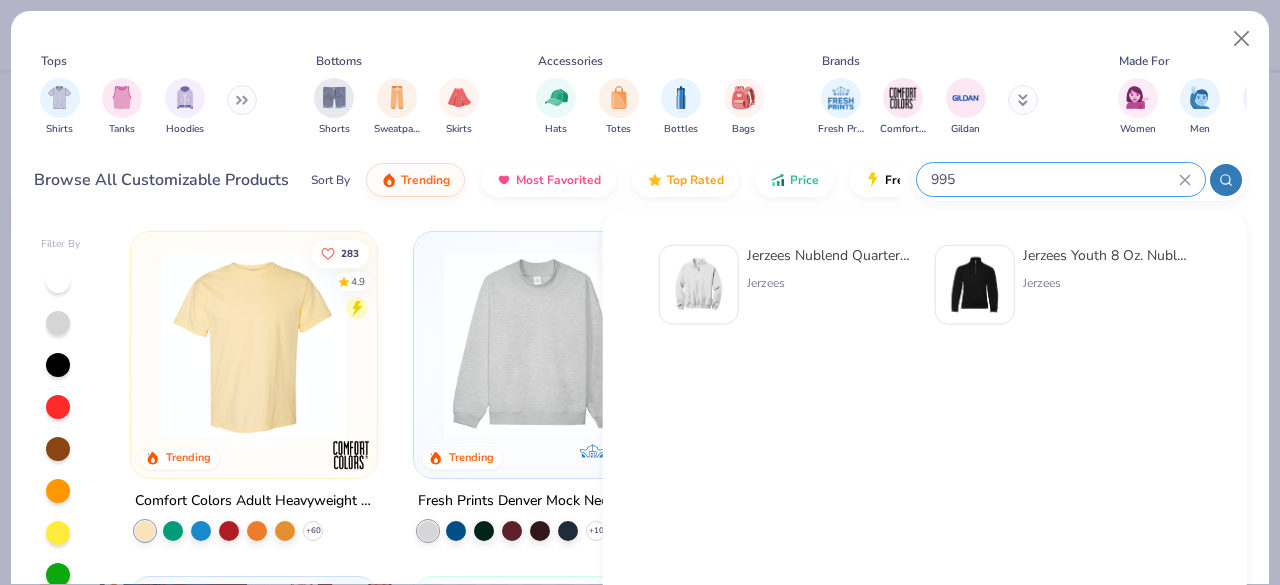 type 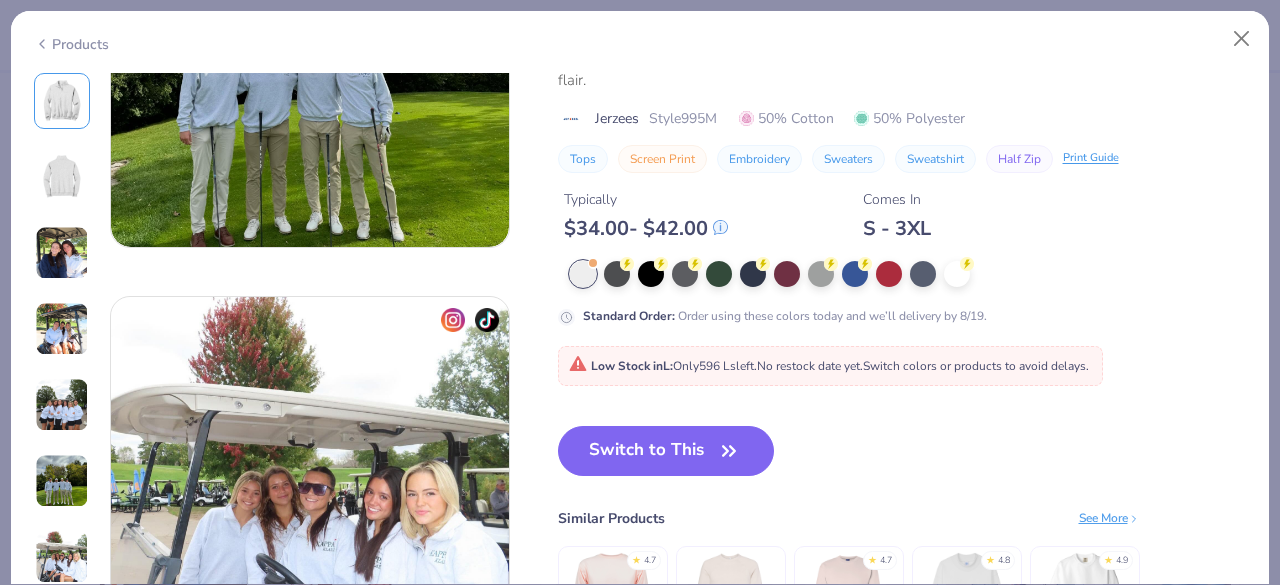 scroll, scrollTop: 2631, scrollLeft: 0, axis: vertical 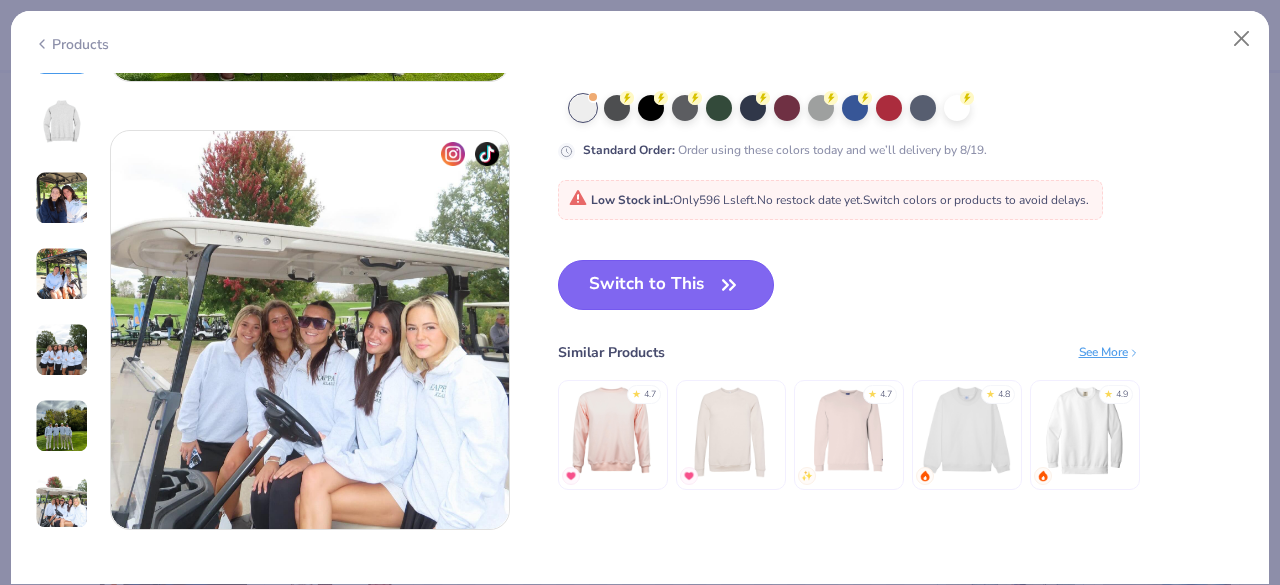 click on "Switch to This" at bounding box center (666, 285) 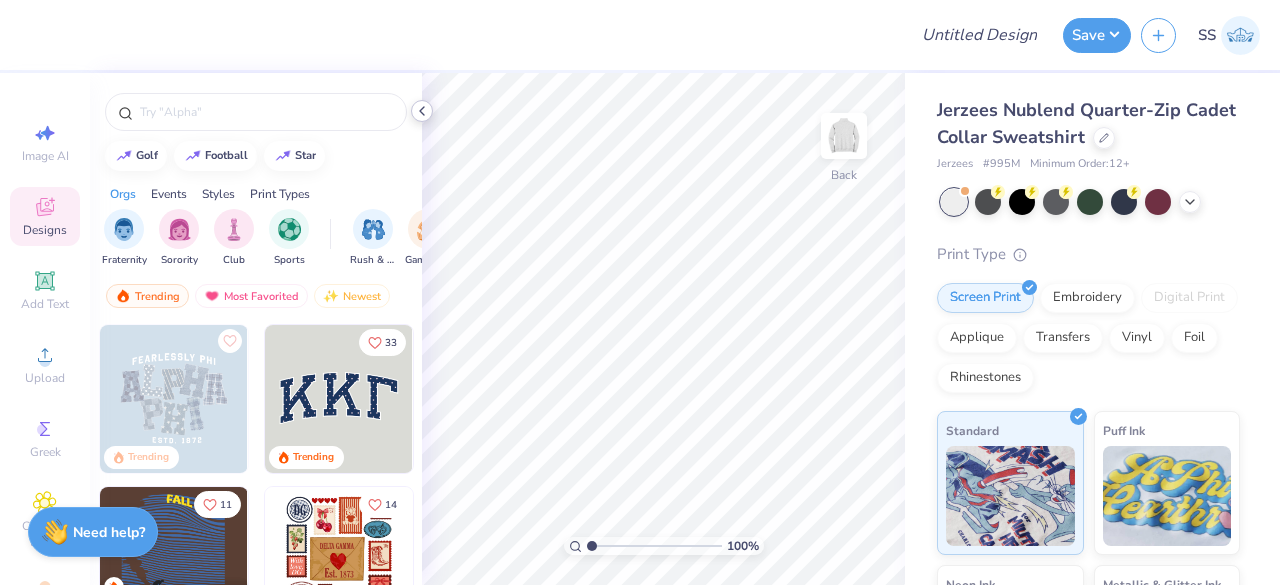 click at bounding box center [422, 111] 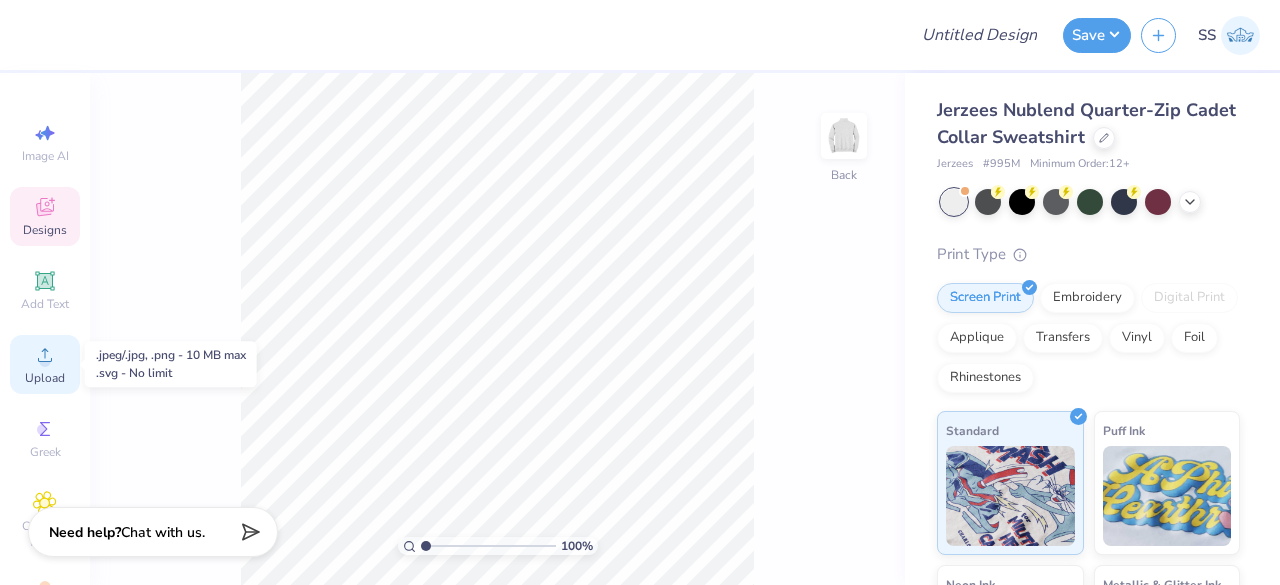 click 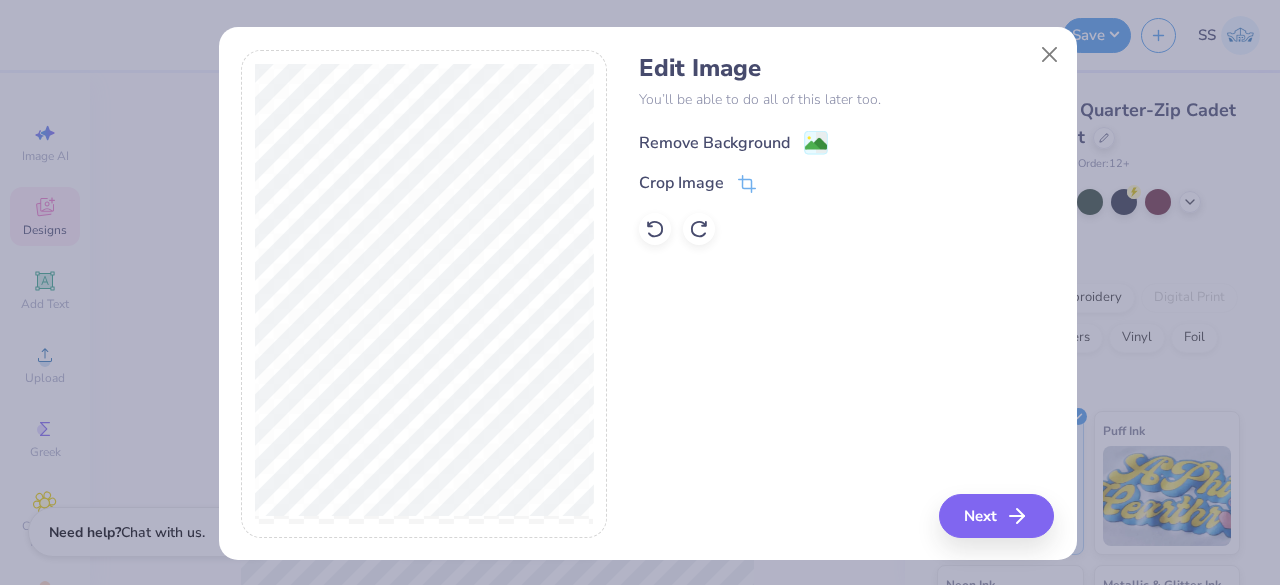 click 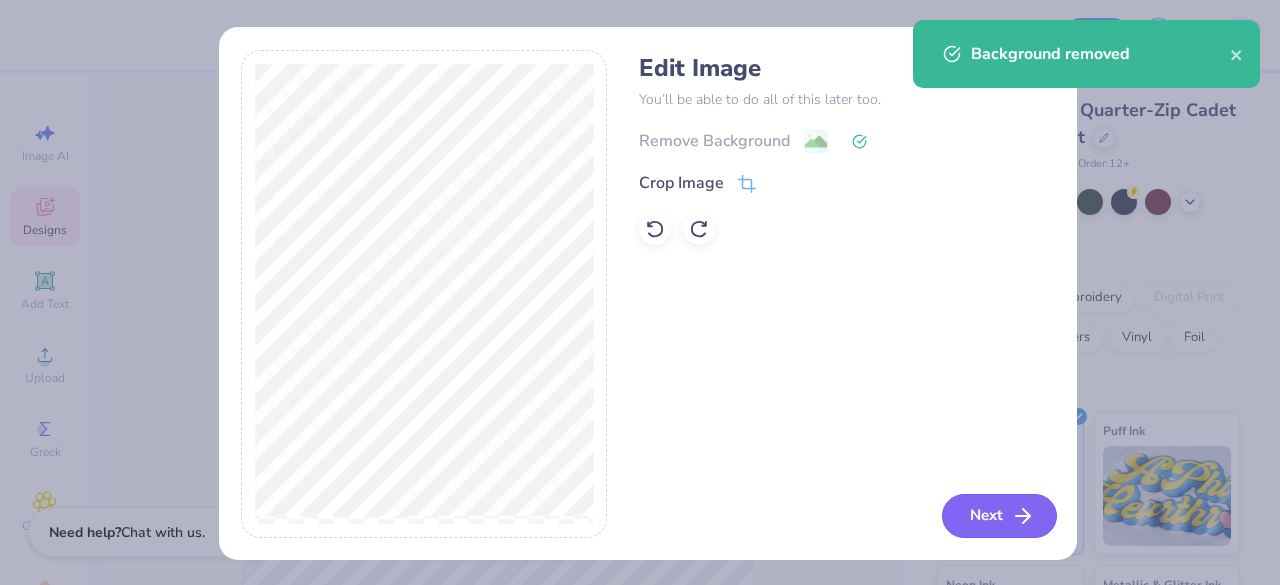 click on "Next" at bounding box center [999, 516] 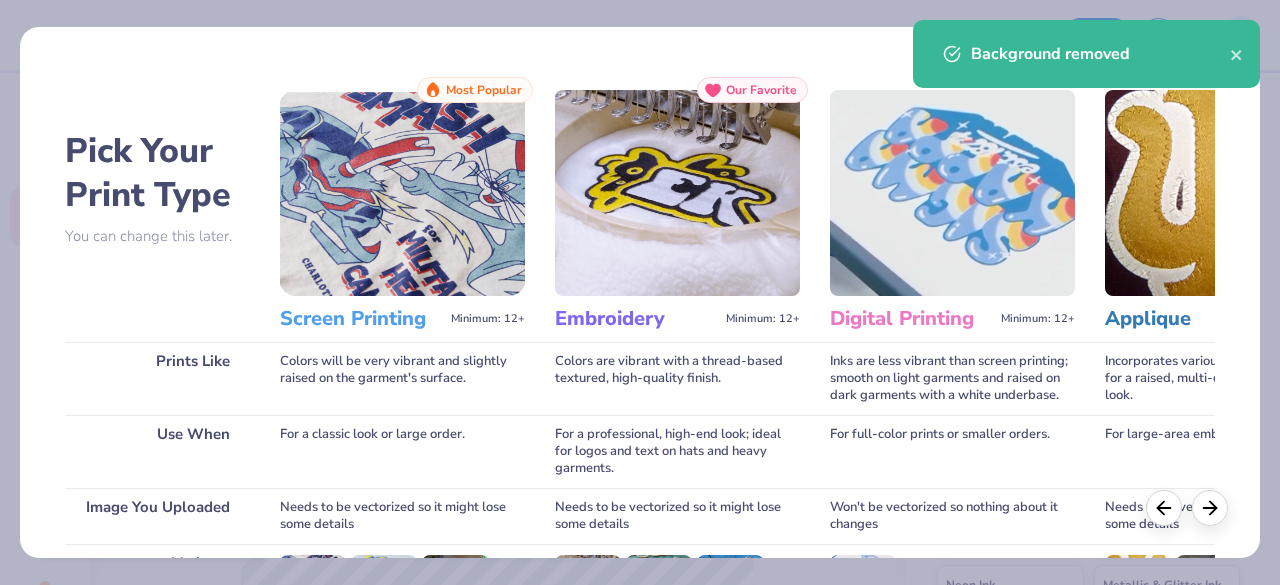 scroll, scrollTop: 311, scrollLeft: 0, axis: vertical 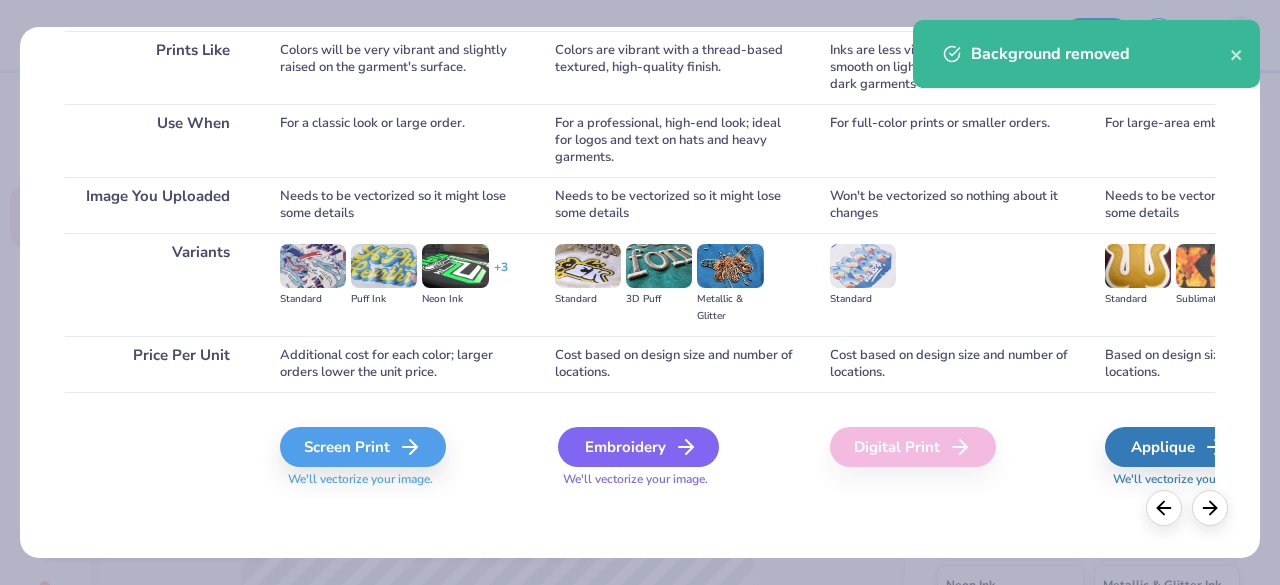 click on "Embroidery" at bounding box center (638, 447) 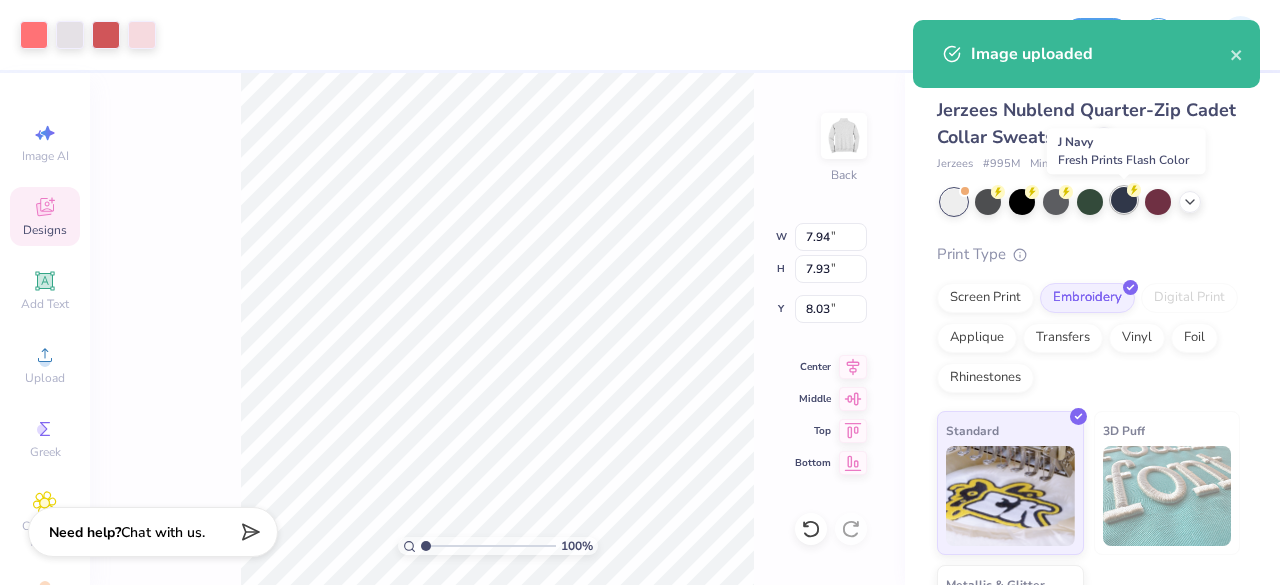 click at bounding box center (1124, 200) 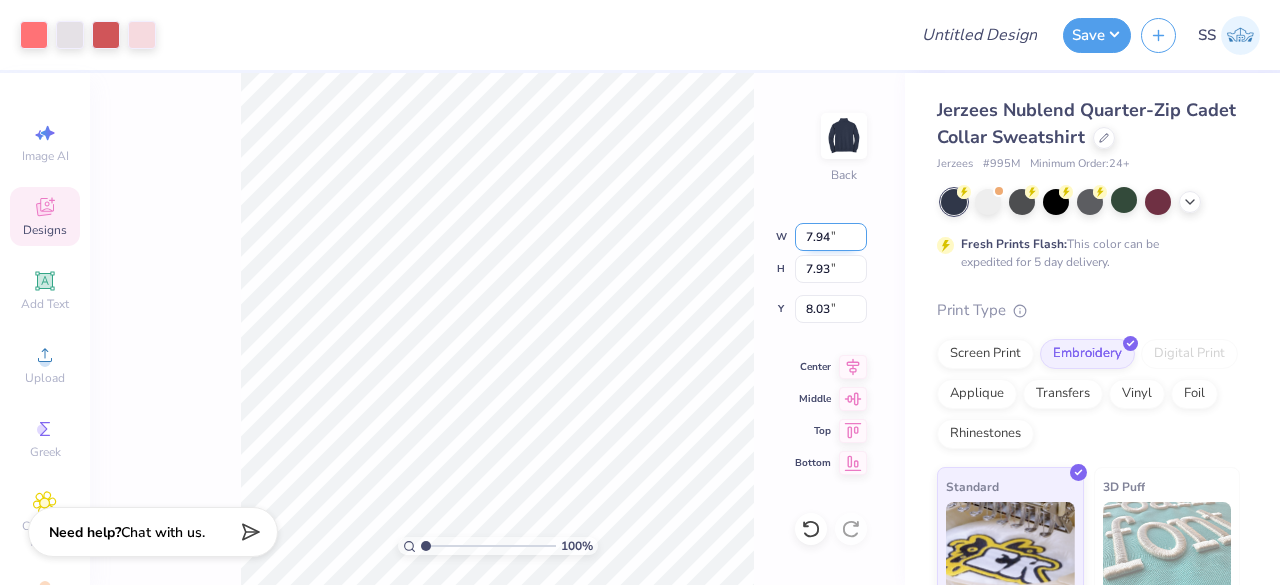 drag, startPoint x: 832, startPoint y: 229, endPoint x: 806, endPoint y: 236, distance: 26.925823 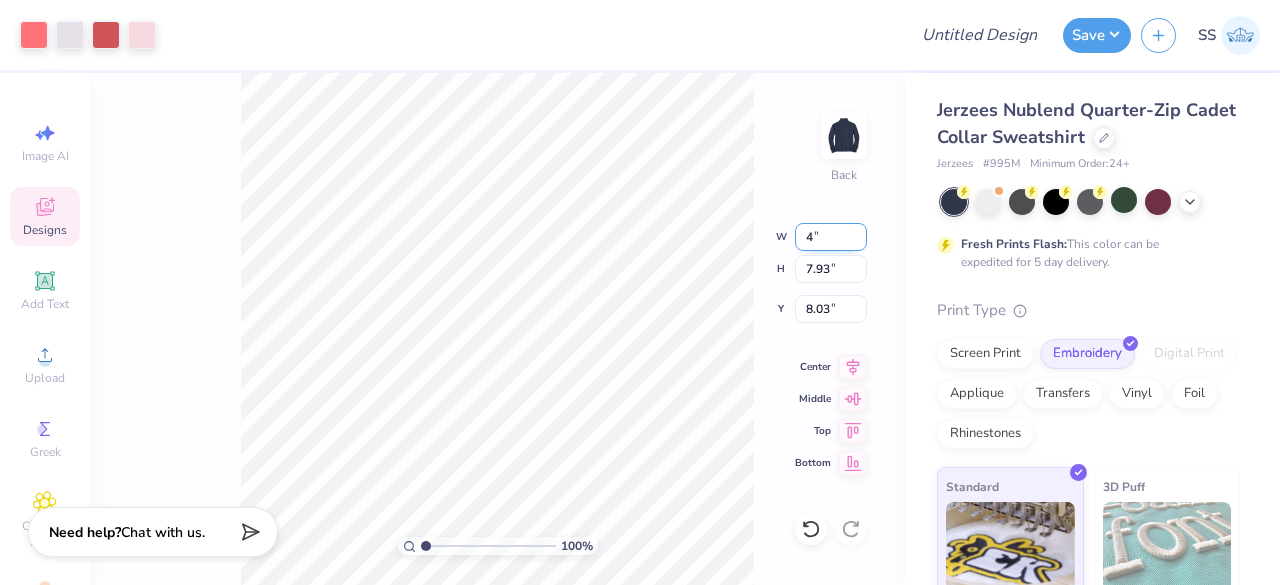 type on "4.00" 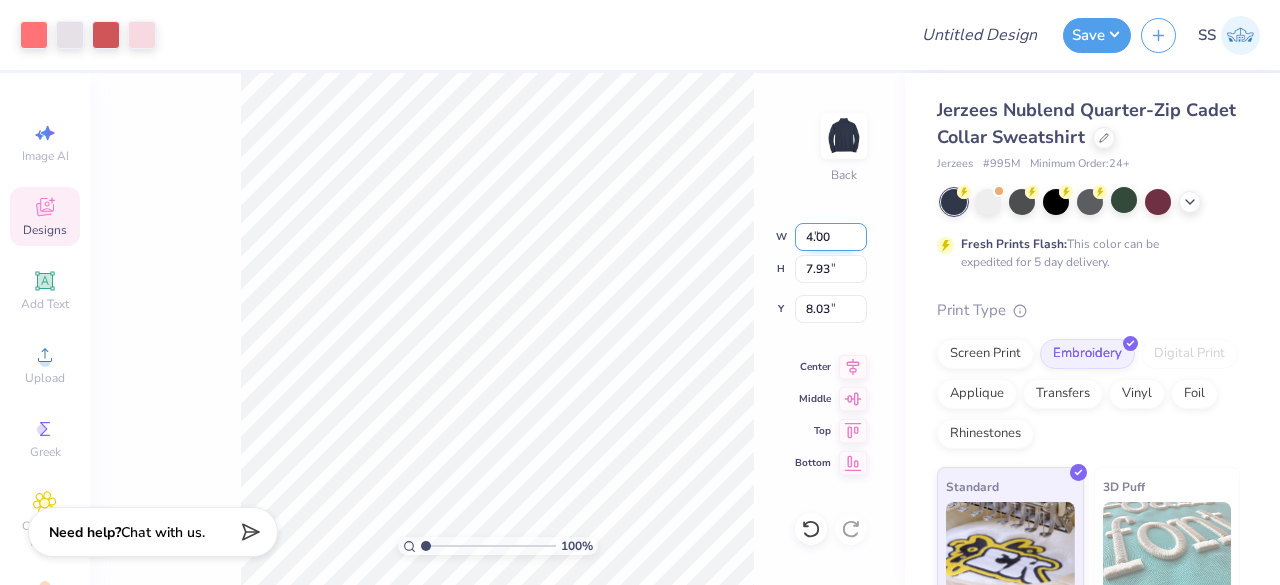 type on "4.00" 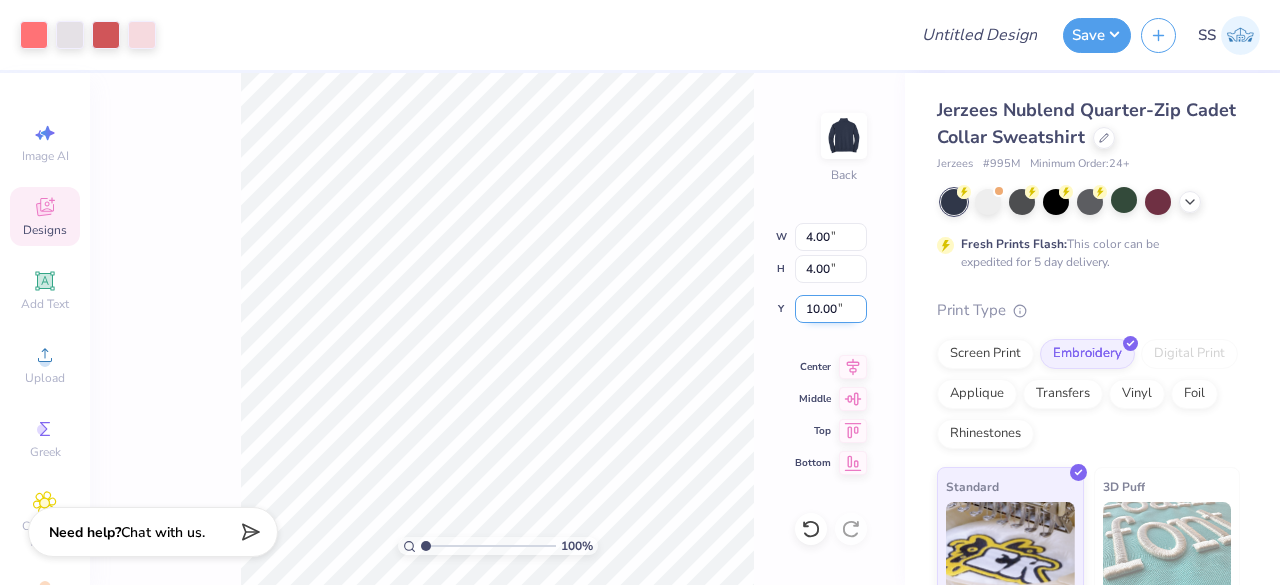 drag, startPoint x: 844, startPoint y: 304, endPoint x: 806, endPoint y: 312, distance: 38.832977 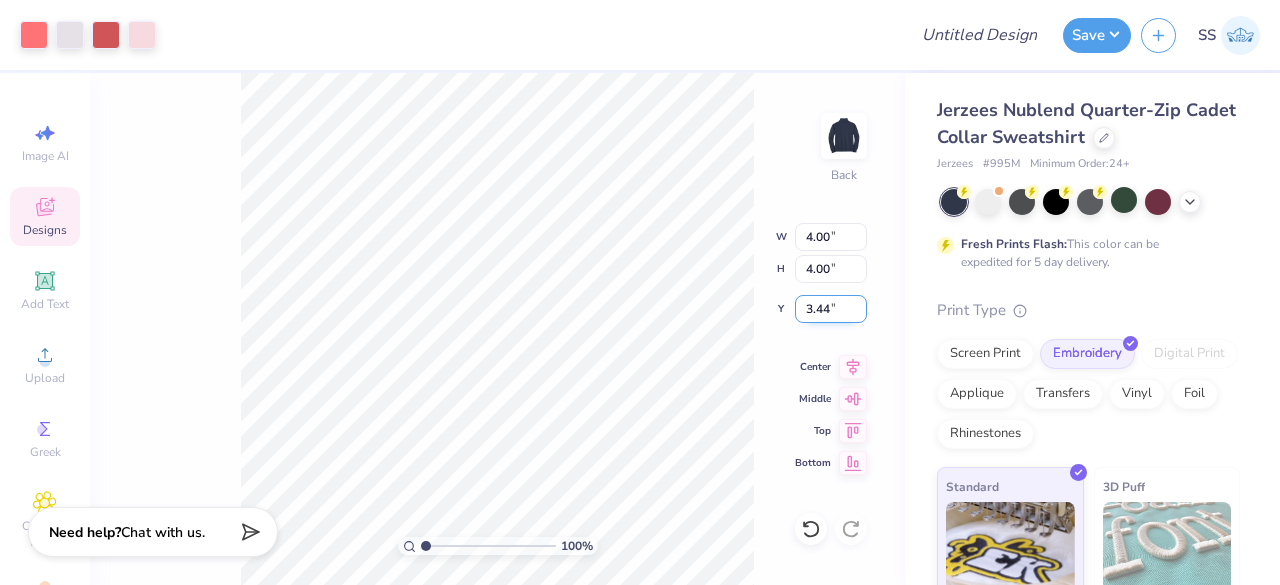 drag, startPoint x: 845, startPoint y: 310, endPoint x: 808, endPoint y: 307, distance: 37.12142 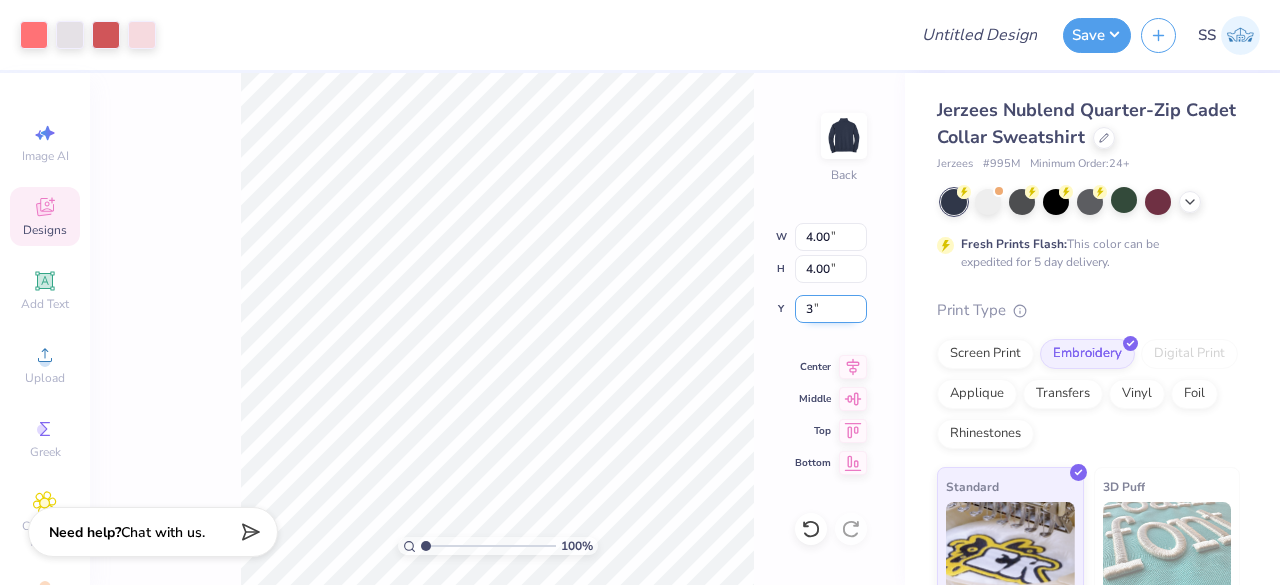 type on "3.00" 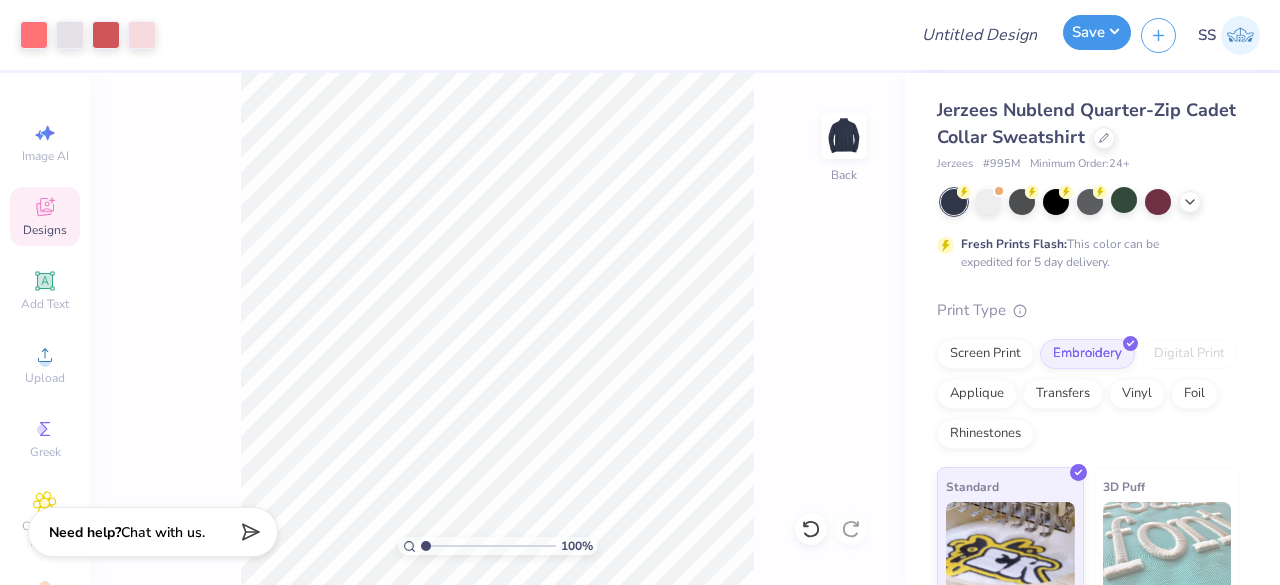 click on "Save" at bounding box center [1097, 32] 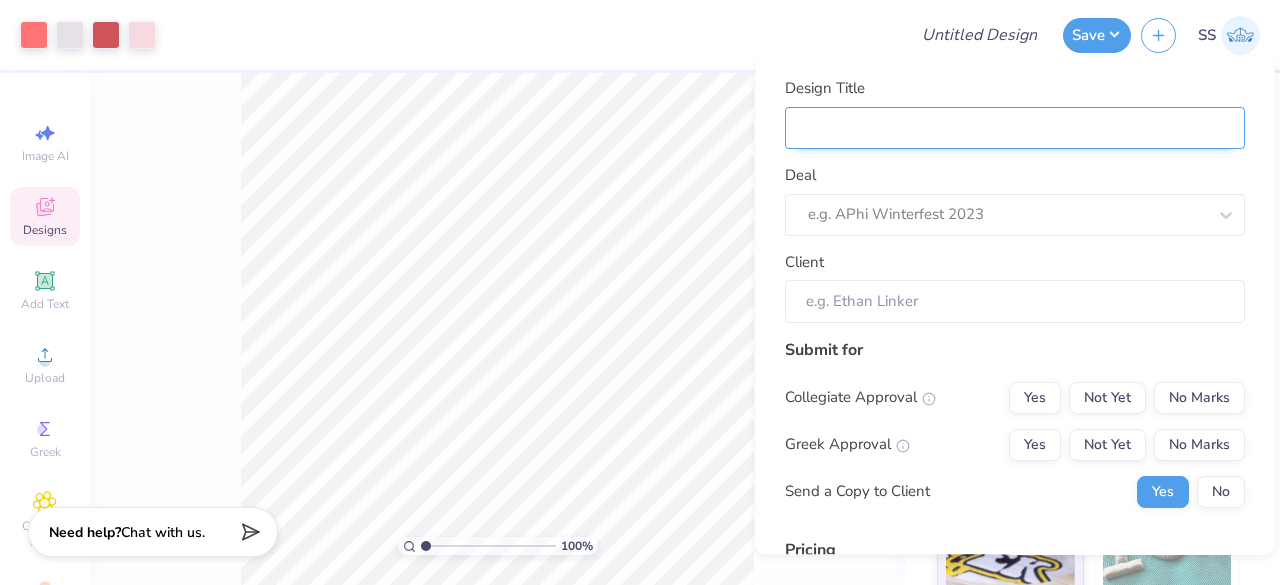 click on "Design Title" at bounding box center [1015, 128] 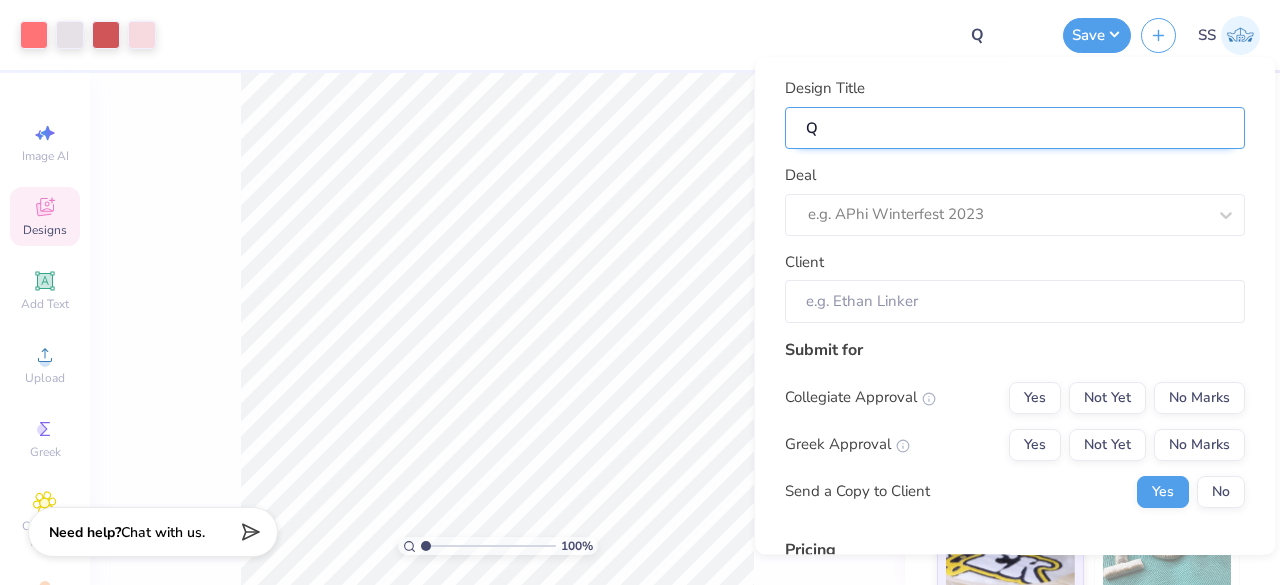 type on "Q-" 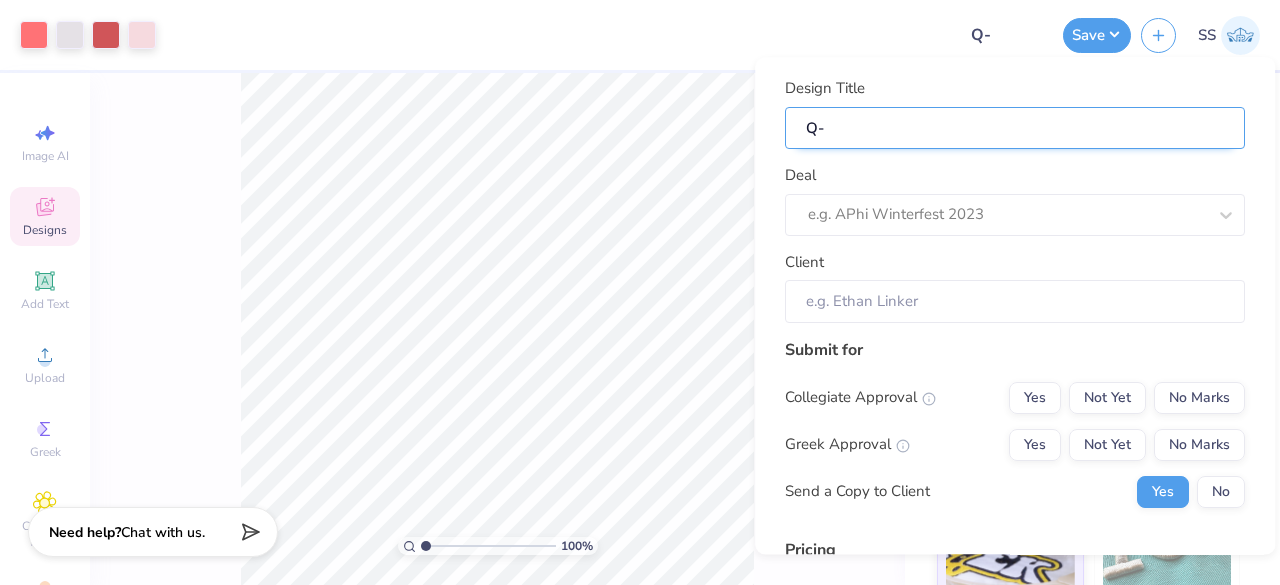type on "Q-z" 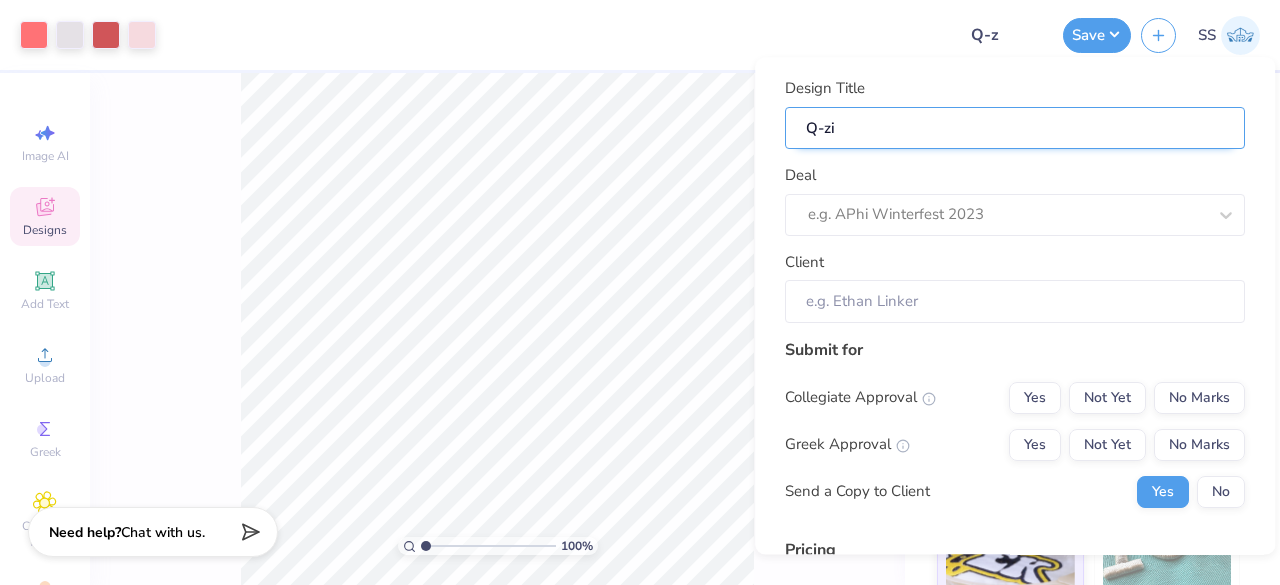 type on "Q-zip" 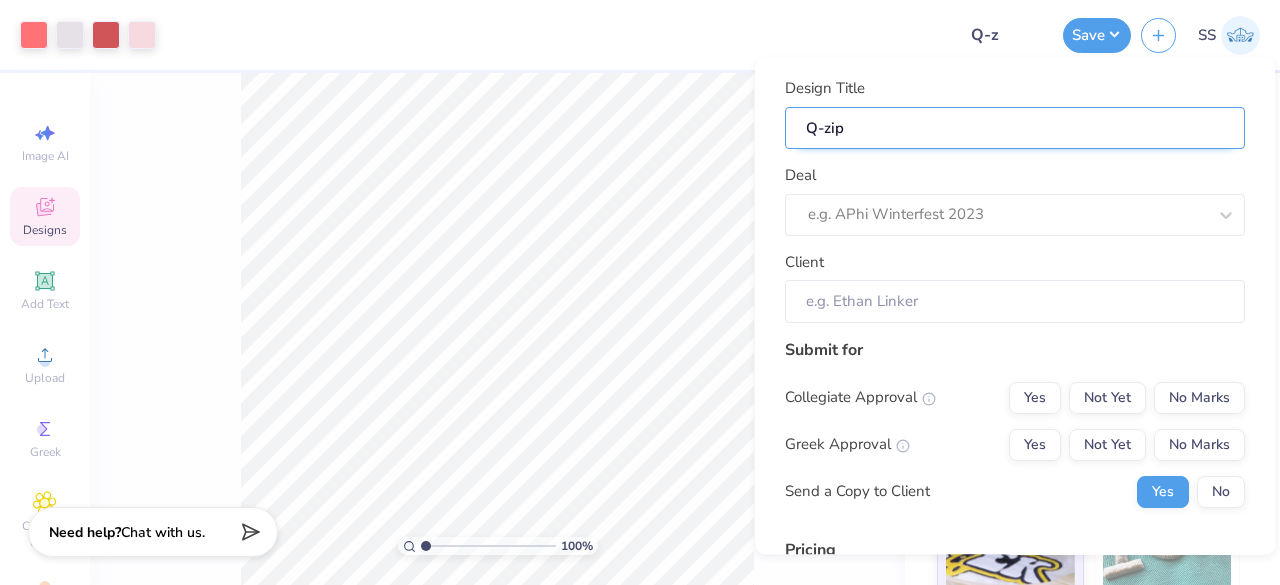 type on "Q-zips" 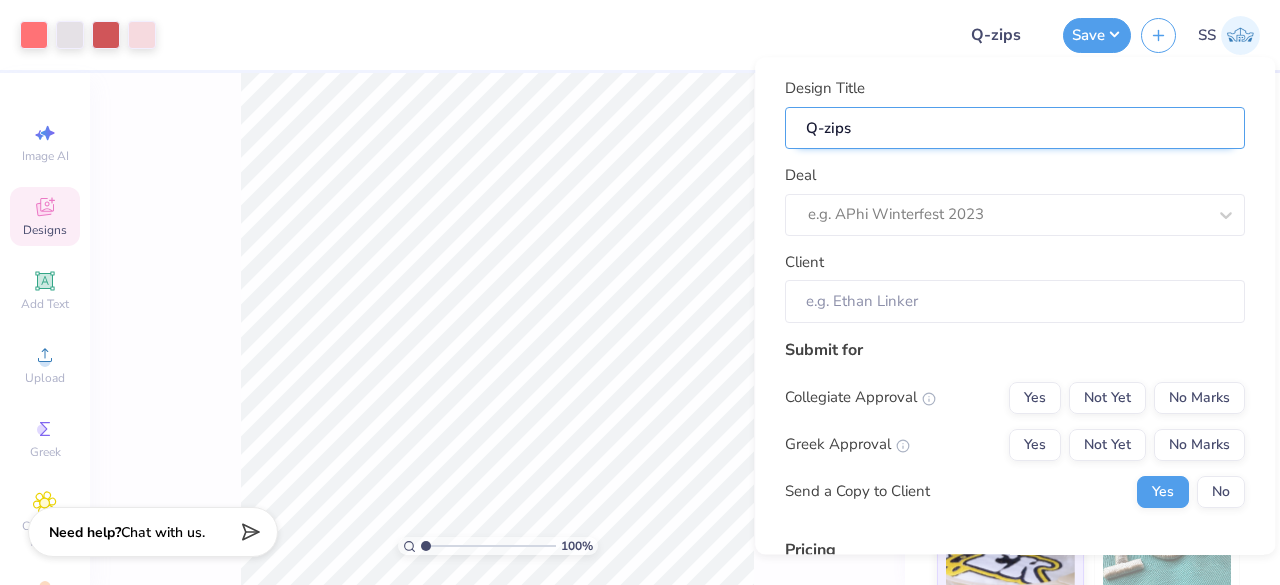 type on "Q-zips" 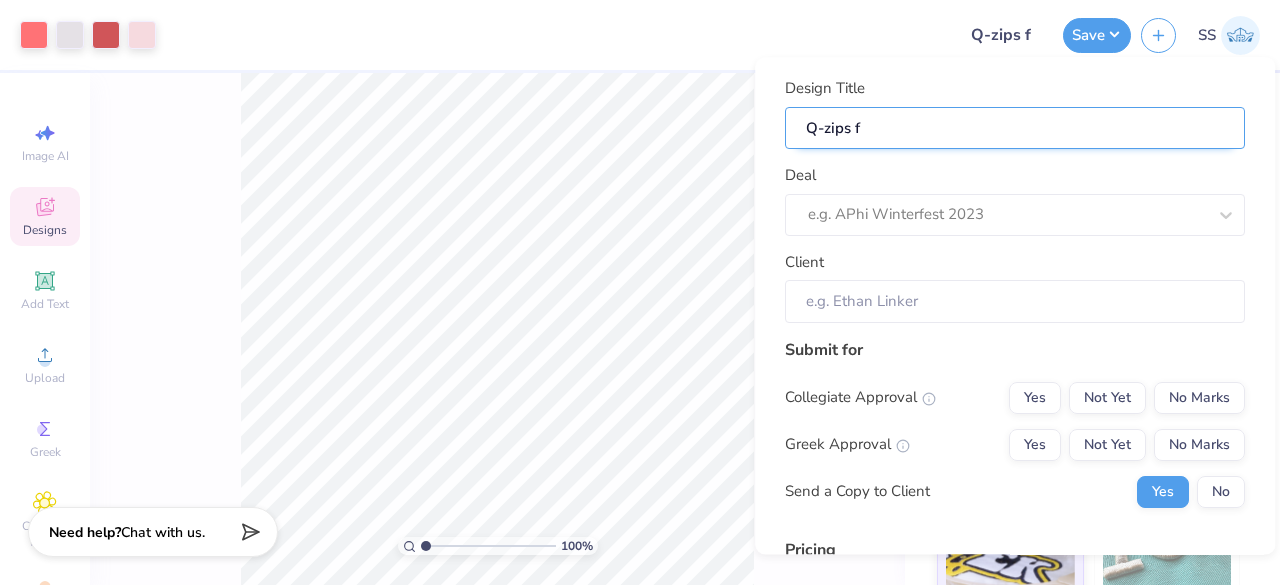 type on "Q-zips fo" 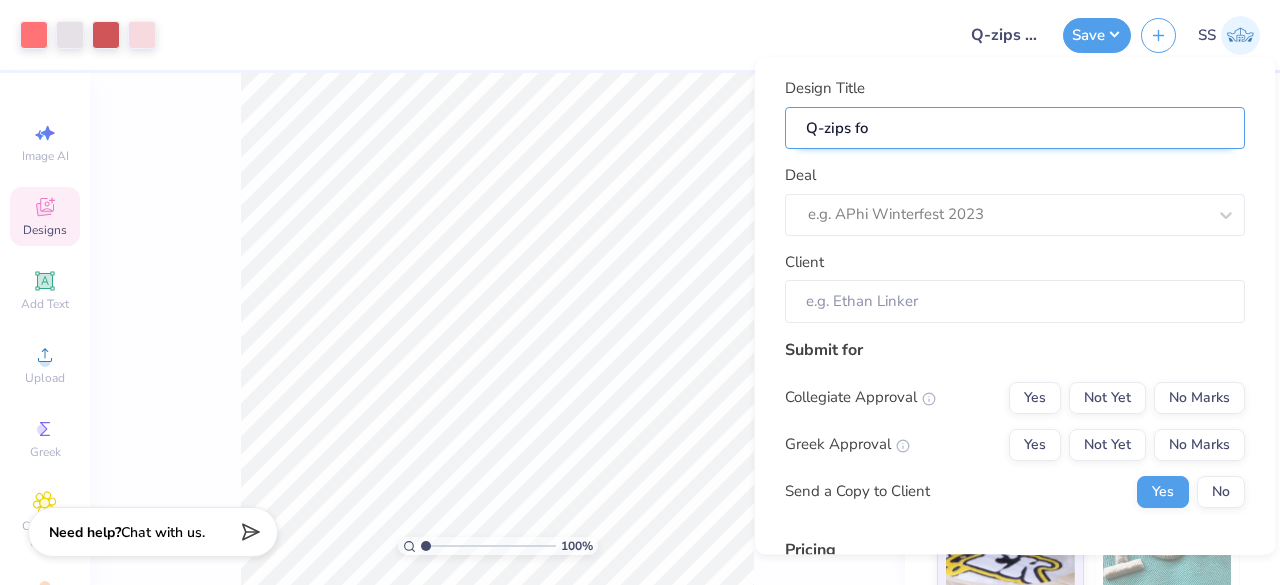 type on "Q-zips for" 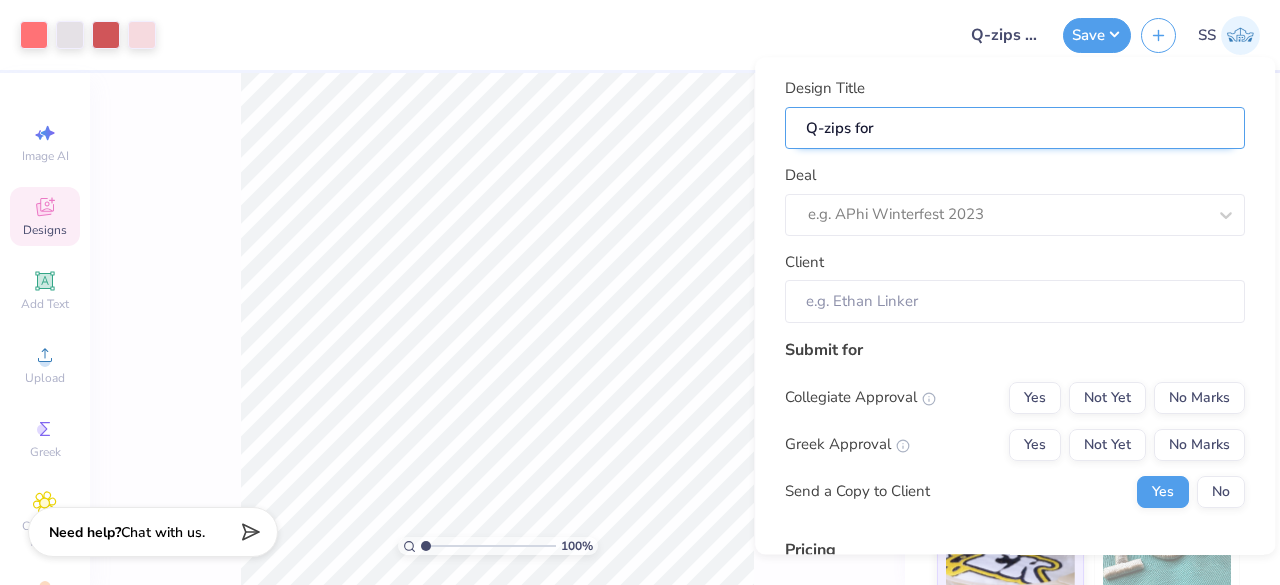 type on "Q-zips for" 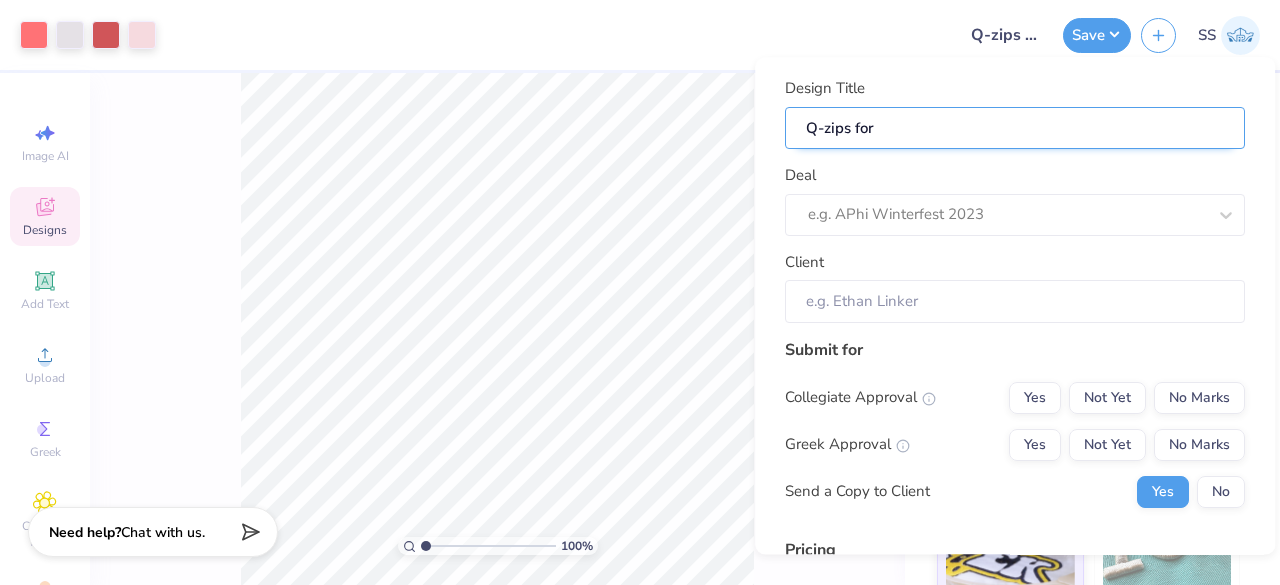 type on "Q-zips for M" 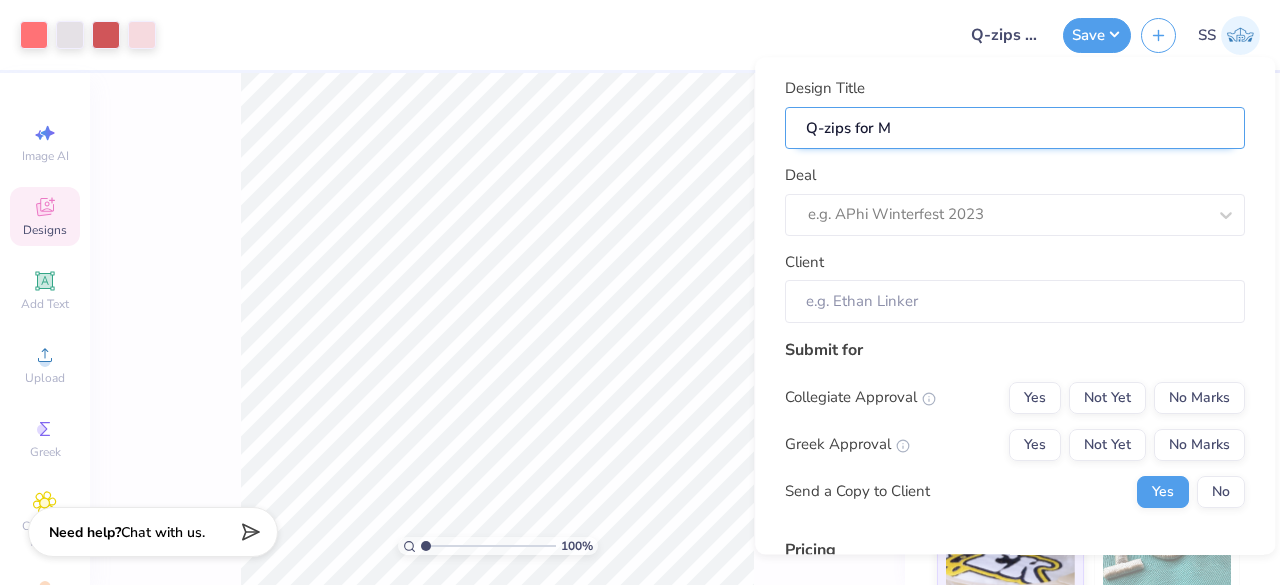 type on "Q-zips for [STATE]" 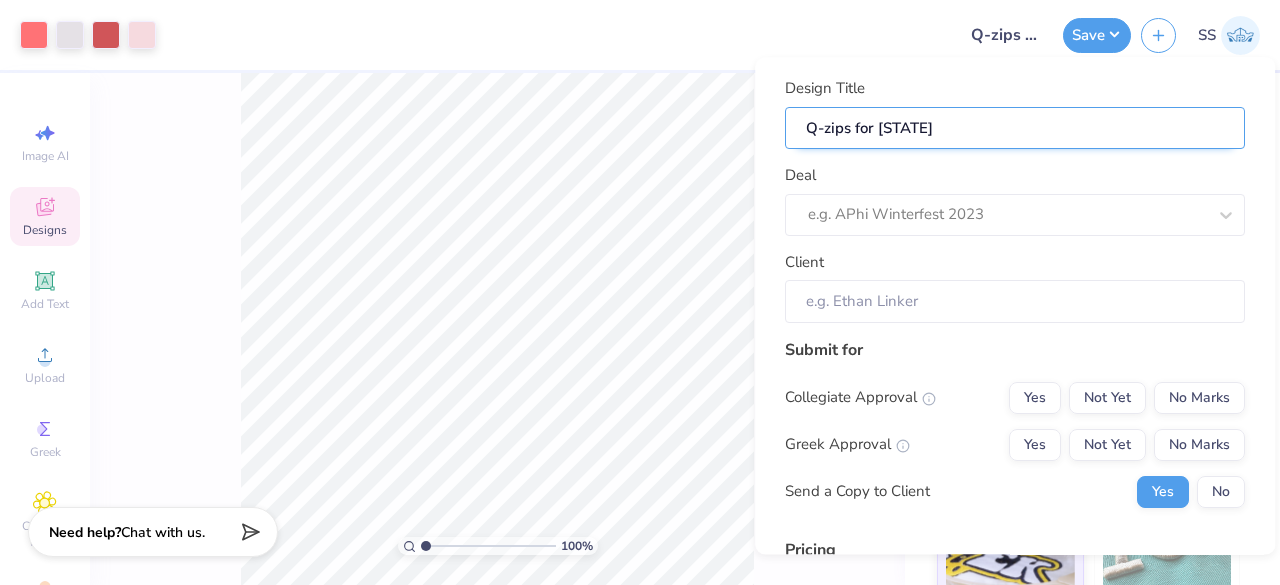 type on "Q-zips for MIS" 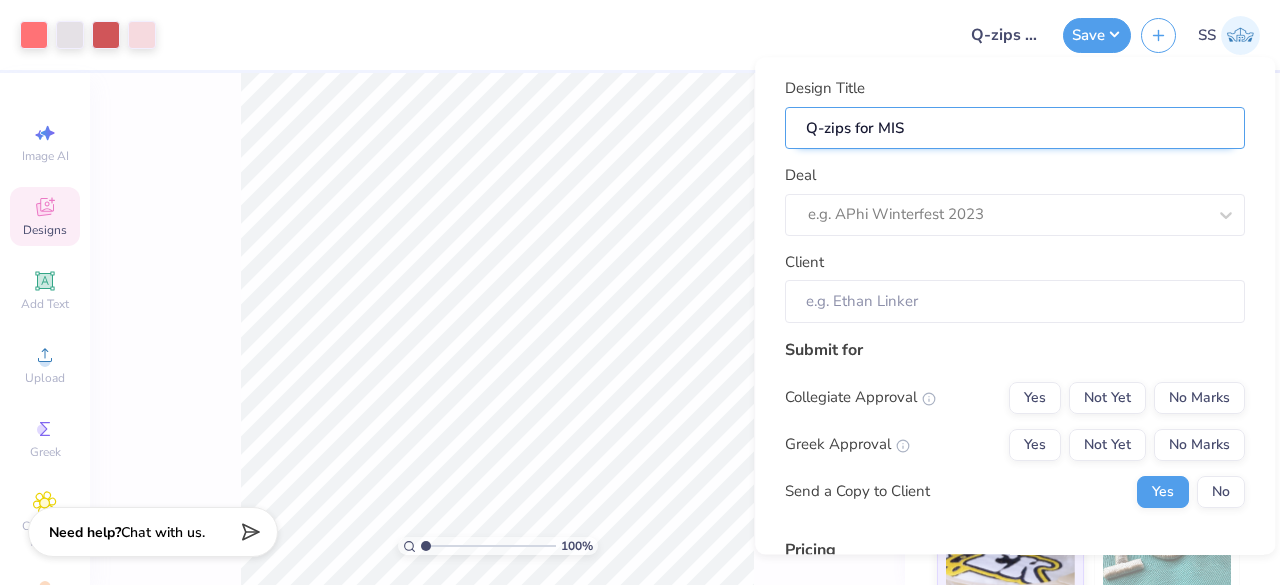 type on "Q-zips for [STATE]" 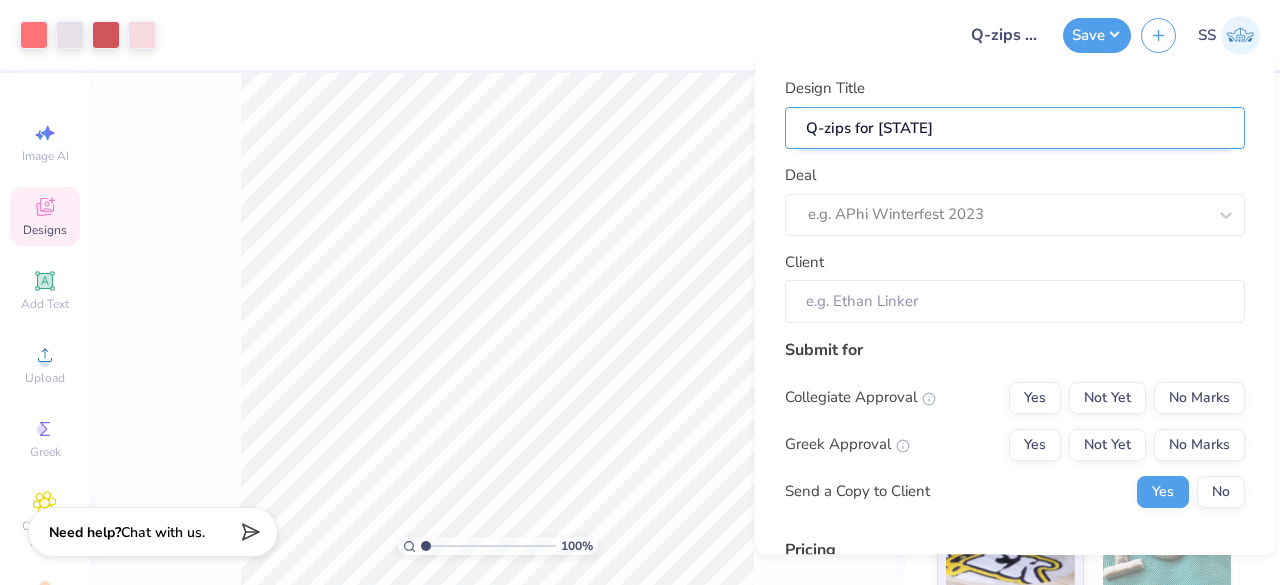 type on "Q-zips for MISSA" 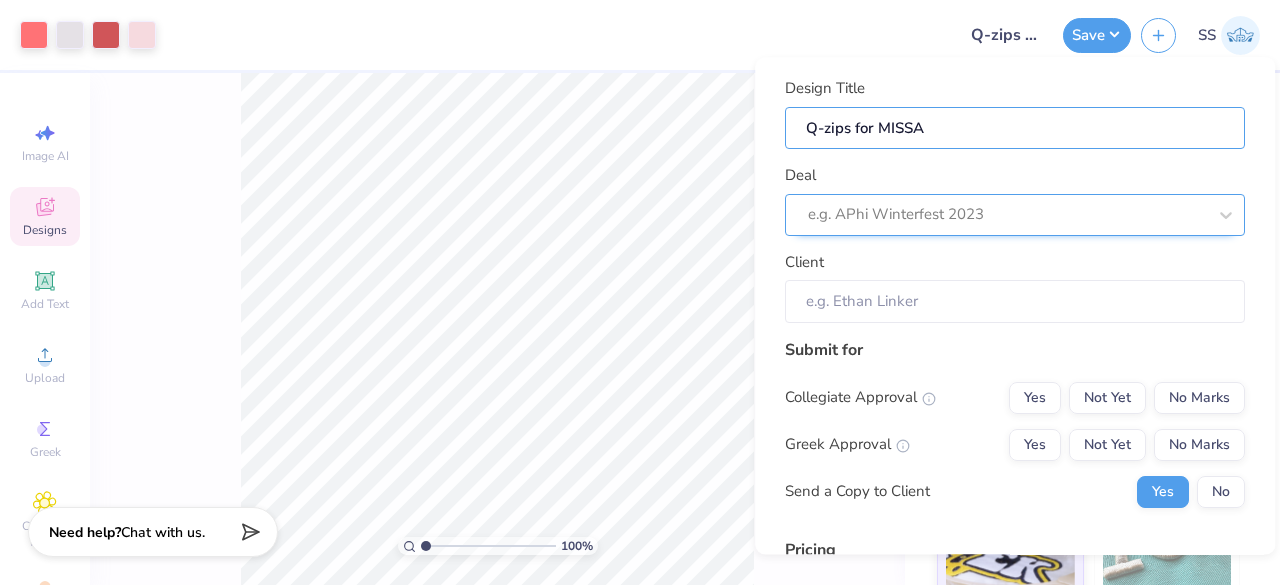 type on "Q-zips for MISSA" 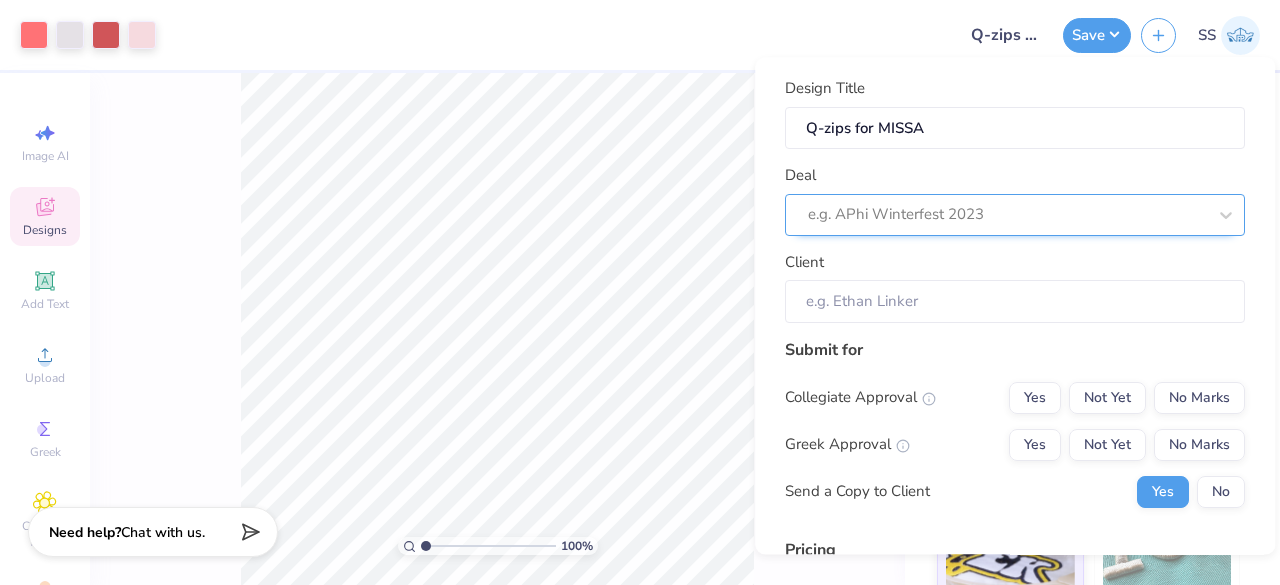 click at bounding box center (1007, 215) 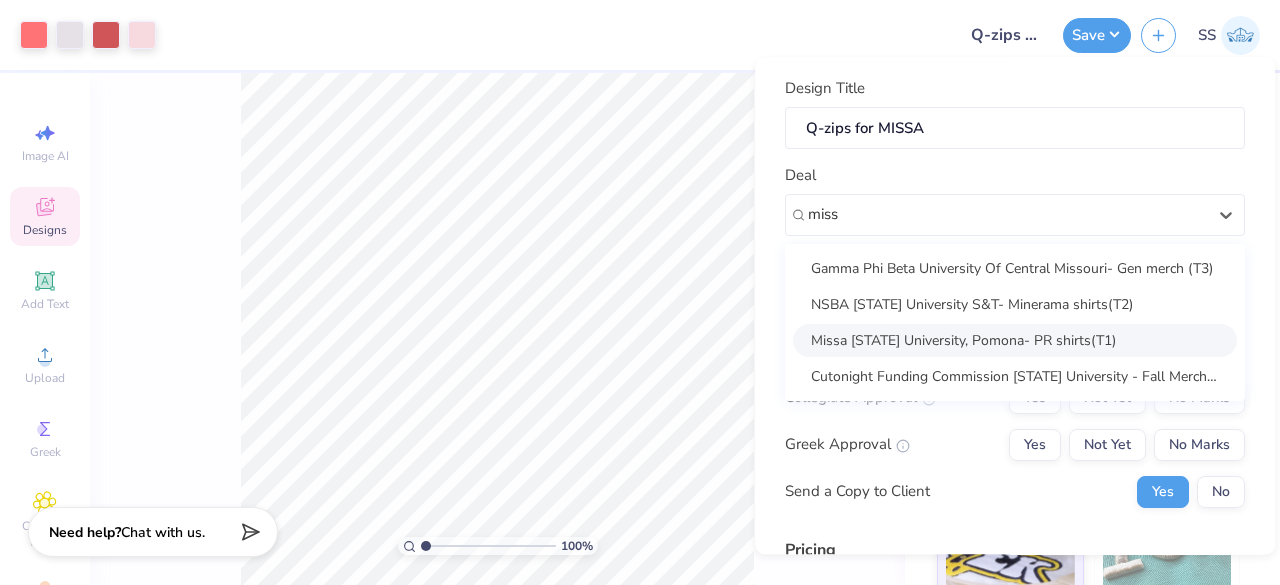 click on "Missa [STATE] University, Pomona- PR shirts(T1)" at bounding box center (1015, 340) 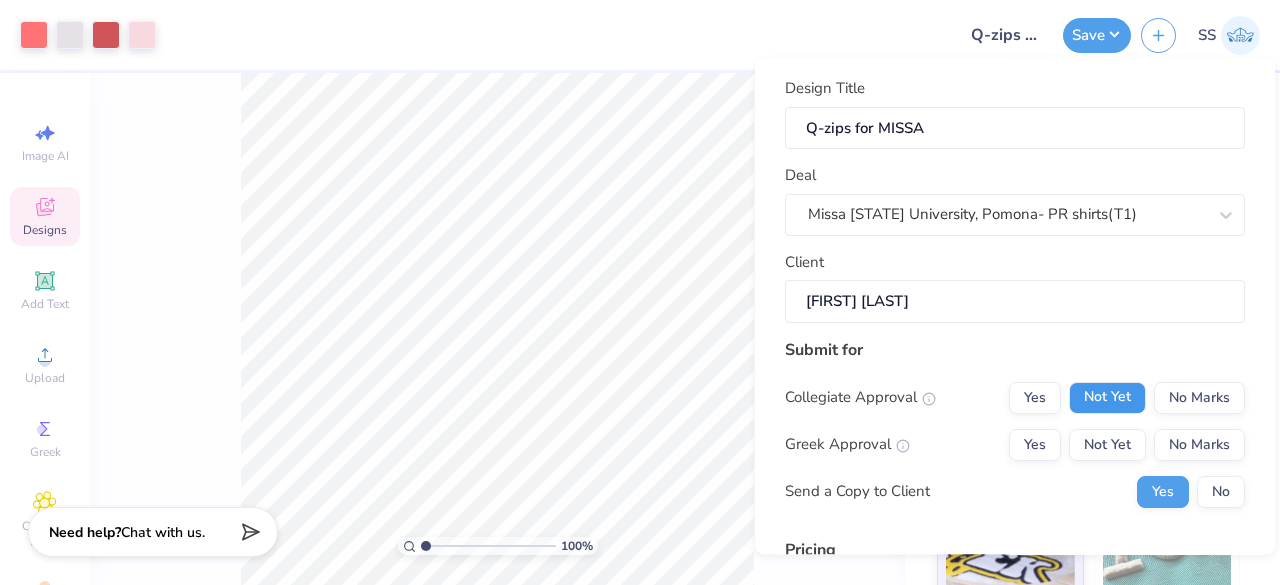 click on "Not Yet" at bounding box center (1107, 398) 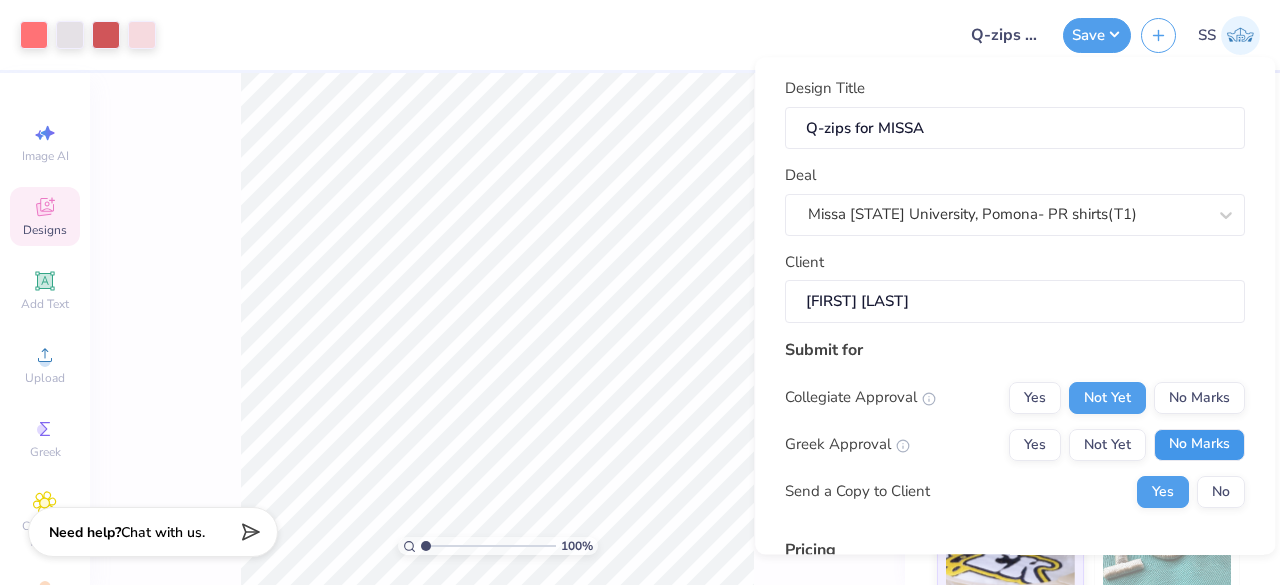 click on "No Marks" at bounding box center (1199, 445) 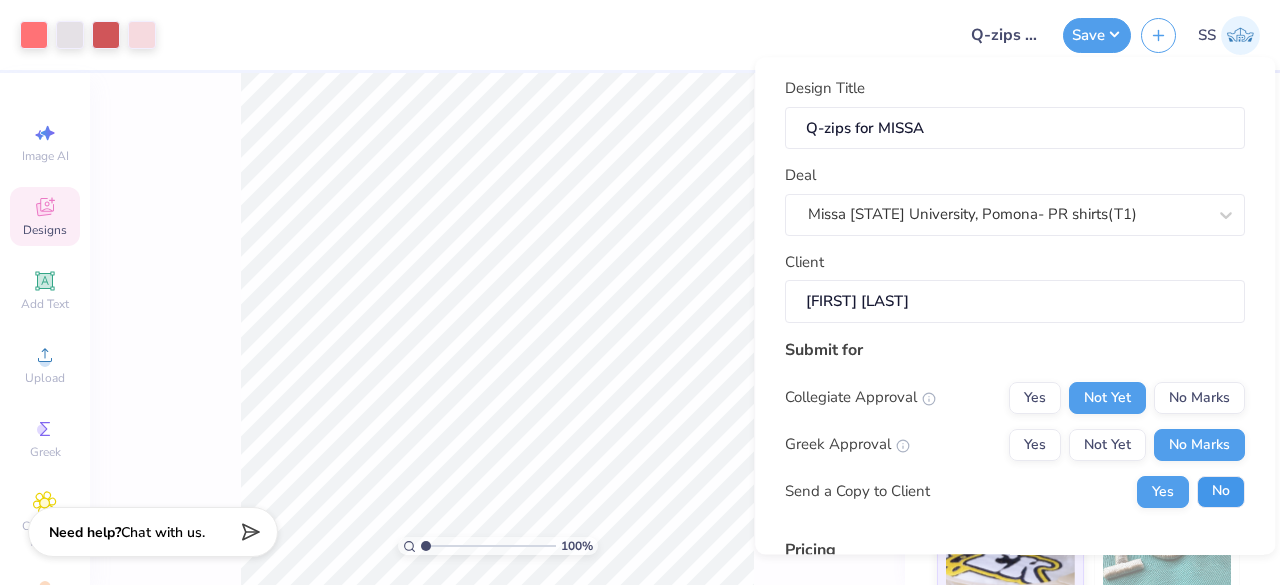 click on "No" at bounding box center [1221, 492] 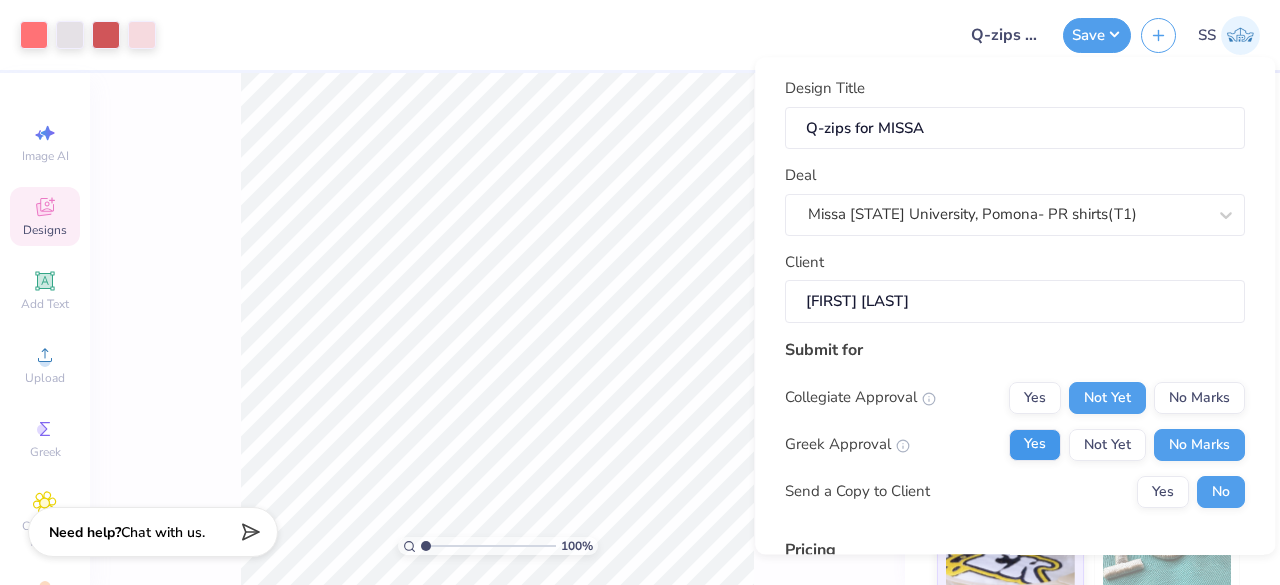 scroll, scrollTop: 305, scrollLeft: 0, axis: vertical 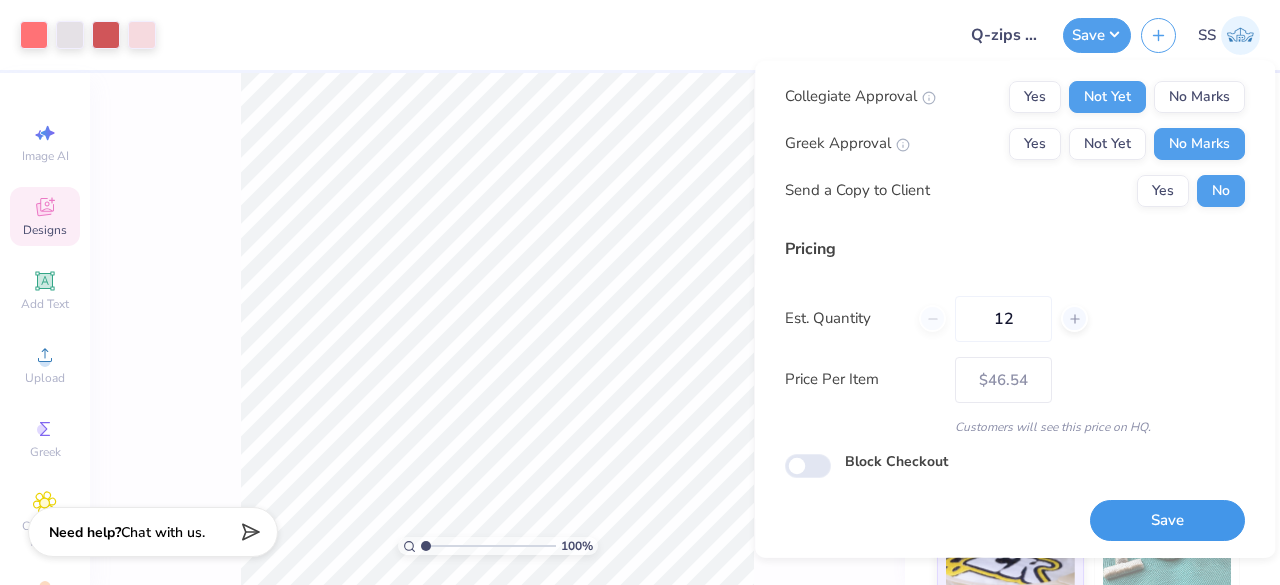 click on "Save" at bounding box center (1167, 520) 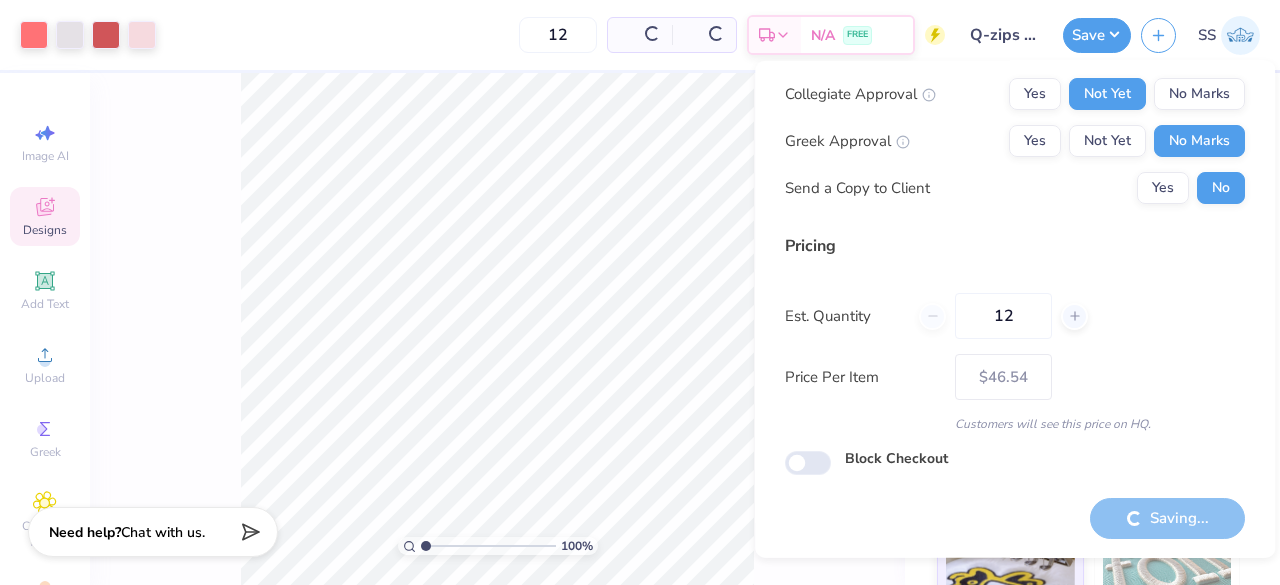 type on "– –" 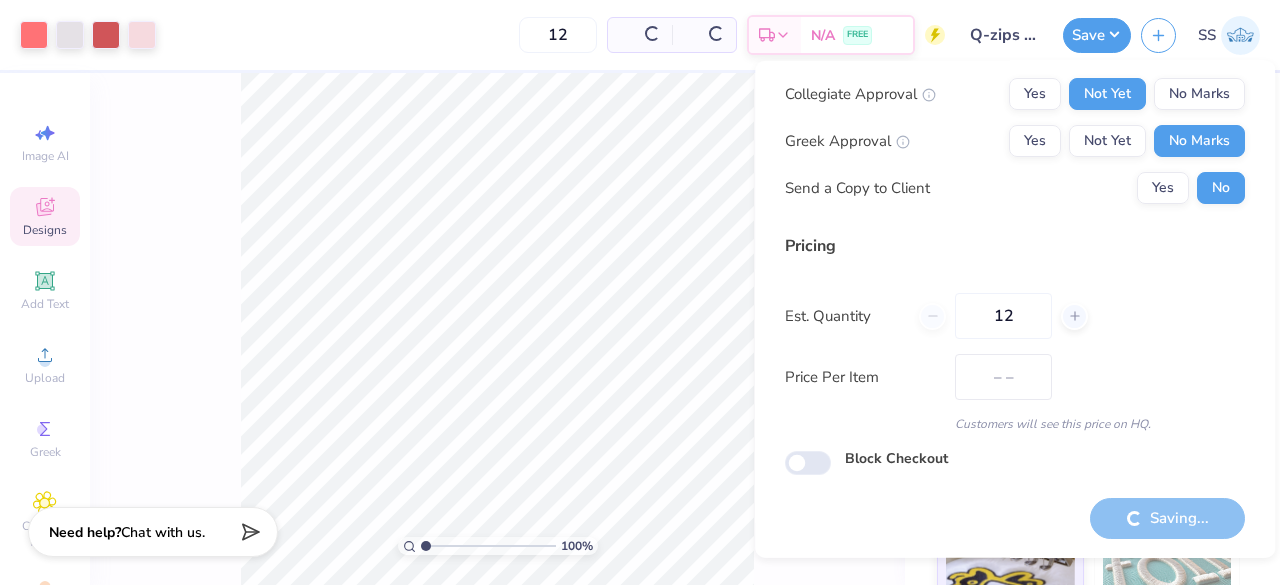 scroll, scrollTop: 46, scrollLeft: 0, axis: vertical 